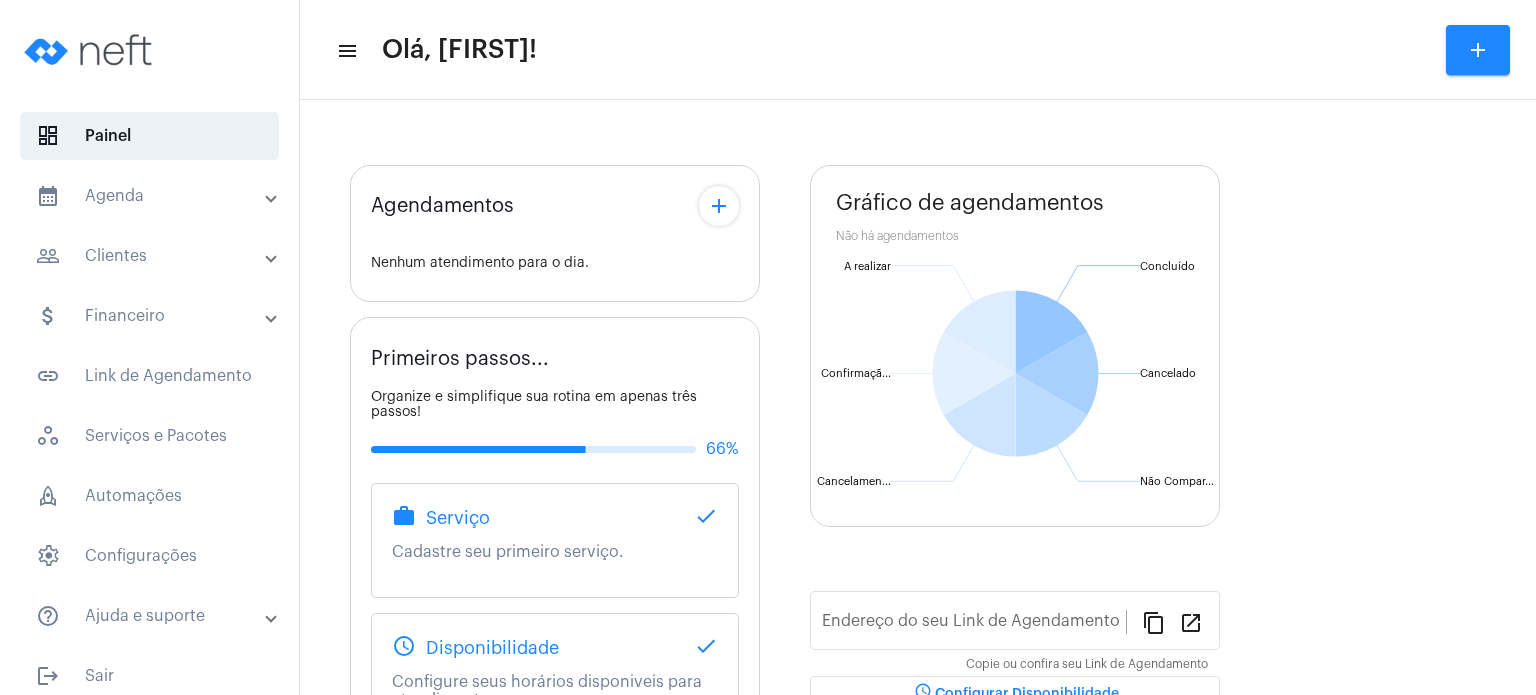 scroll, scrollTop: 0, scrollLeft: 0, axis: both 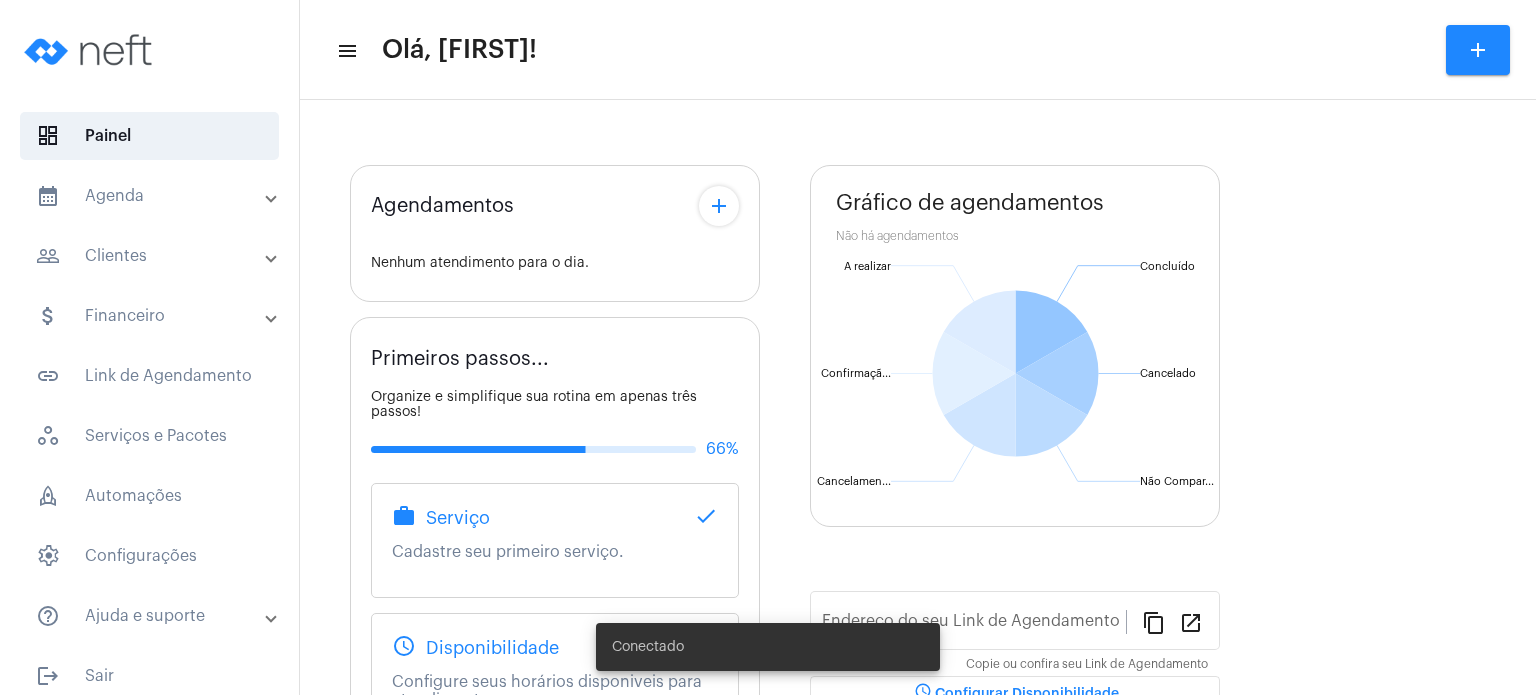 type on "https://neft.com.br/fabiana-davel-canal" 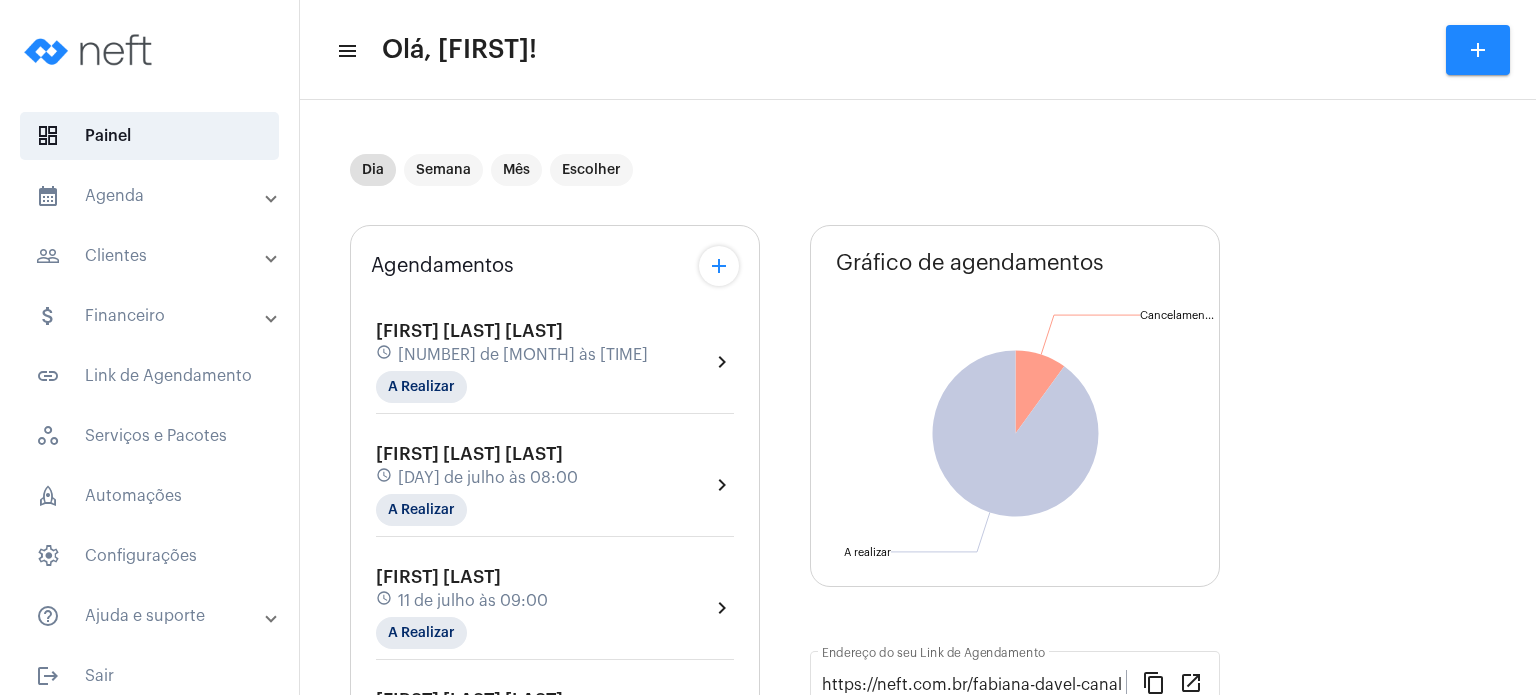 click on "Agendamentos add [FIRST] [LAST] [LAST] schedule [DAY] de [MONTH] às [HOUR]:[MINUTE] A Realizar  chevron_right  [FIRST] [LAST] [LAST] schedule [DAY] de [MONTH] às [HOUR]:[MINUTE] A Realizar  chevron_right  [FIRST] [LAST] schedule [DAY] de [MONTH] às [HOUR]:[MINUTE] A Realizar  chevron_right  [FIRST] [LAST] [LAST] schedule [DAY] de [MONTH] às [HOUR]:[MINUTE] A Realizar  chevron_right  [FIRST] [LAST] schedule [DAY] de [MONTH] às [HOUR]:[MINUTE] Cancelamento tardio  chevron_right  [FIRST] [LAST] schedule [DAY] de [MONTH] às [HOUR]:[MINUTE] A Realizar  chevron_right  [FIRST] [LAST] schedule [DAY] de [MONTH] às [HOUR]:[MINUTE] A Realizar  chevron_right  [FIRST] [LAST] schedule [DAY] de [MONTH] às [HOUR]:[MINUTE] A Realizar  chevron_right  [FIRST] [LAST] [LAST] schedule [DAY] de [MONTH] às [HOUR]:[MINUTE] A Realizar  chevron_right  [FIRST] [LAST] [LAST] schedule [DAY] de [MONTH] às [HOUR]:[MINUTE] A Realizar  chevron_right" 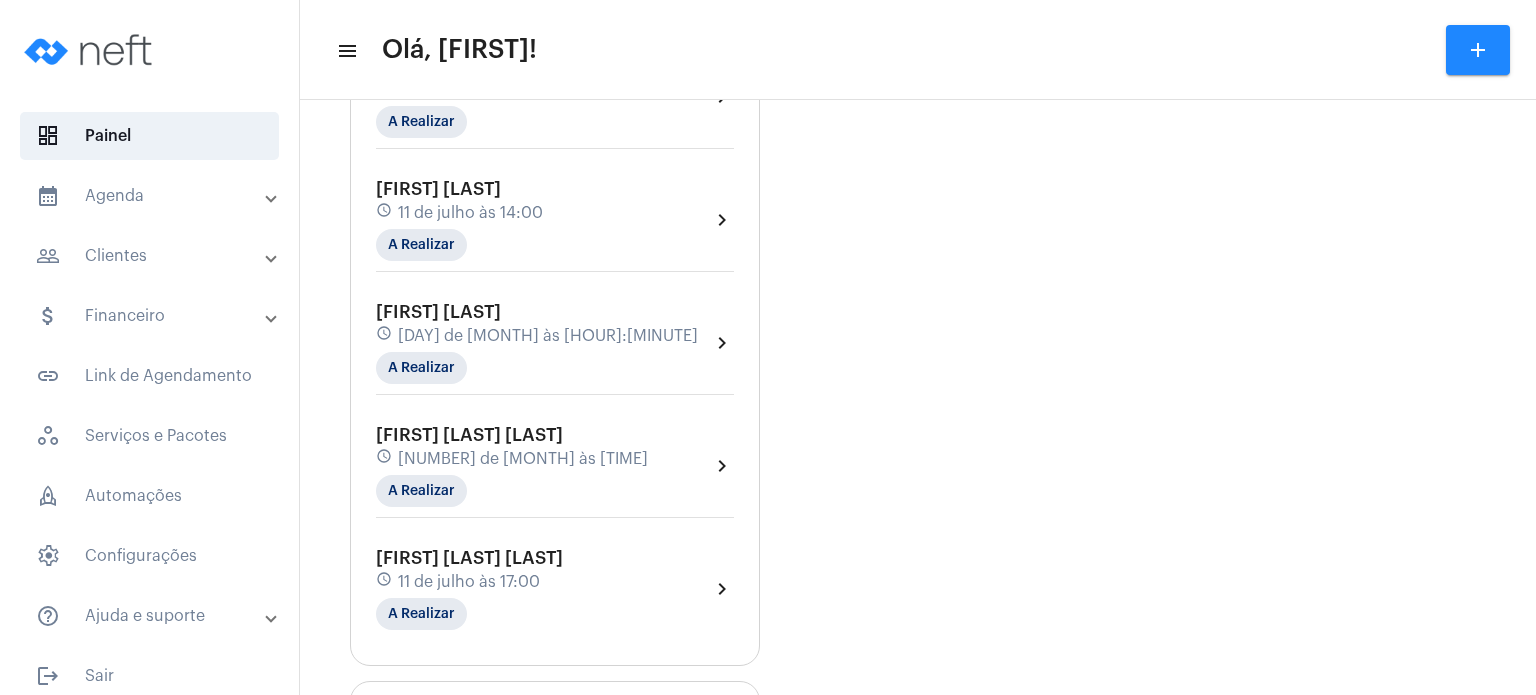 scroll, scrollTop: 920, scrollLeft: 0, axis: vertical 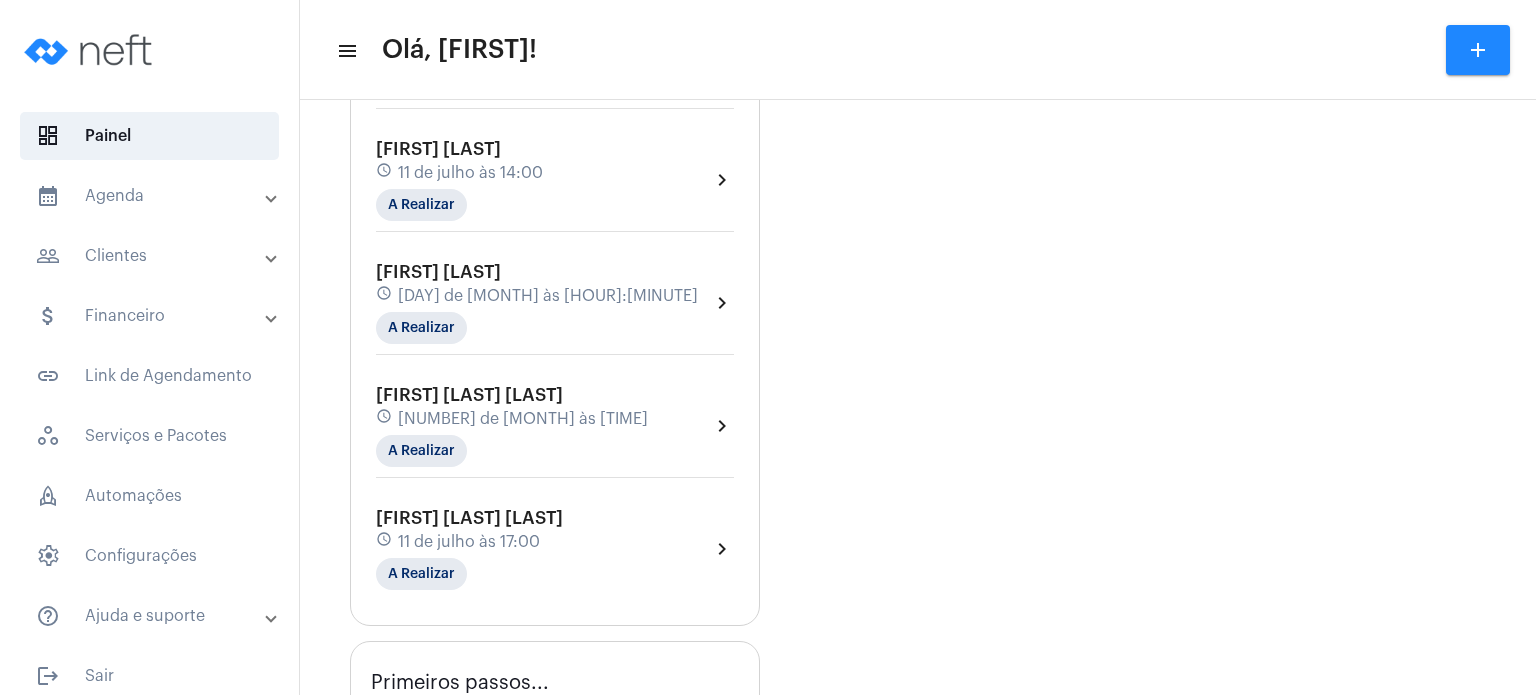 click on "Agendamentos add [FIRST] [LAST] [LAST] schedule [DAY] de [MONTH] às [HOUR]:[MINUTE] A Realizar  chevron_right  [FIRST] [LAST] [LAST] schedule [DAY] de [MONTH] às [HOUR]:[MINUTE] A Realizar  chevron_right  [FIRST] [LAST] schedule [DAY] de [MONTH] às [HOUR]:[MINUTE] A Realizar  chevron_right  [FIRST] [LAST] [LAST] schedule [DAY] de [MONTH] às [HOUR]:[MINUTE] A Realizar  chevron_right  [FIRST] [LAST] schedule [DAY] de [MONTH] às [HOUR]:[MINUTE] Cancelamento tardio  chevron_right  [FIRST] [LAST] schedule [DAY] de [MONTH] às [HOUR]:[MINUTE] A Realizar  chevron_right  [FIRST] [LAST] schedule [DAY] de [MONTH] às [HOUR]:[MINUTE] A Realizar  chevron_right  [FIRST] [LAST] schedule [DAY] de [MONTH] às [HOUR]:[MINUTE] A Realizar  chevron_right  [FIRST] [LAST] [LAST] schedule [DAY] de [MONTH] às [HOUR]:[MINUTE] A Realizar  chevron_right  [FIRST] [LAST] [LAST] schedule [DAY] de [MONTH] às [HOUR]:[MINUTE] A Realizar  chevron_right" 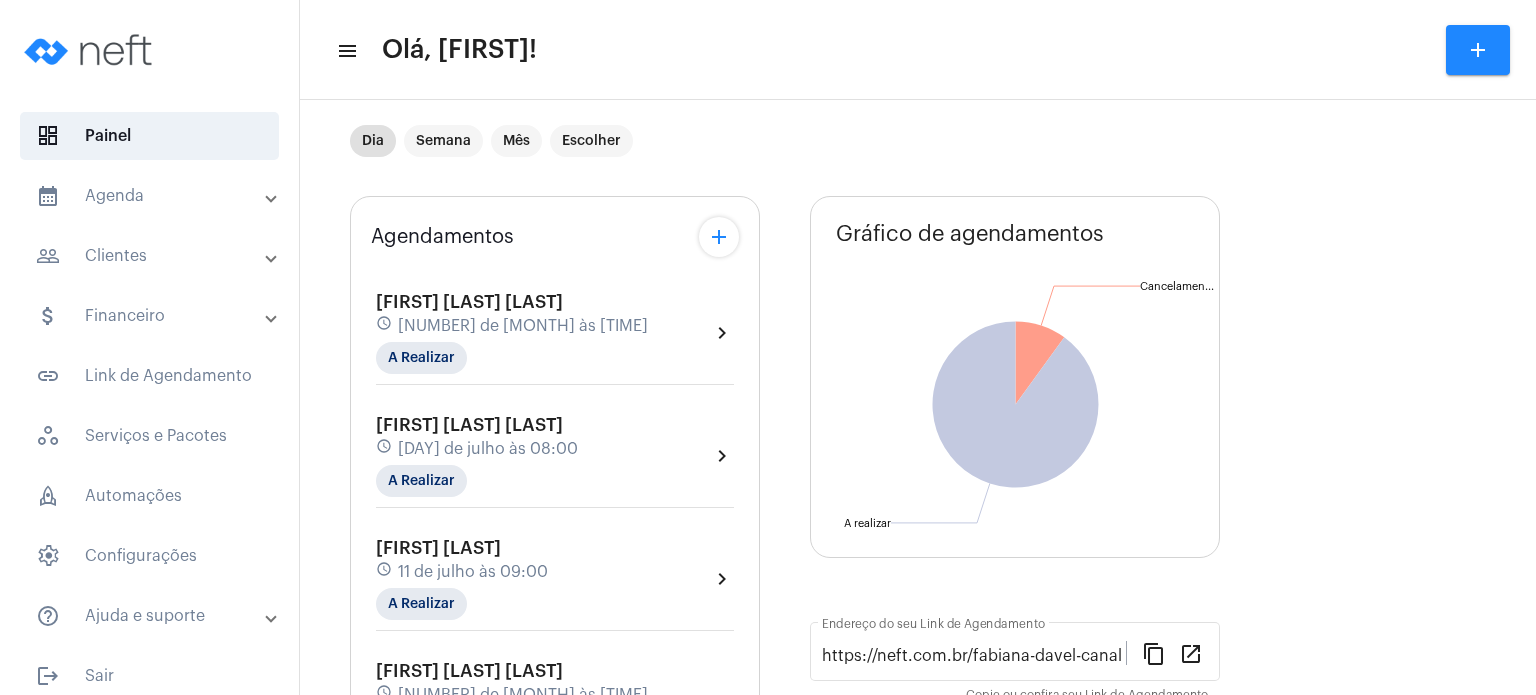 scroll, scrollTop: 0, scrollLeft: 0, axis: both 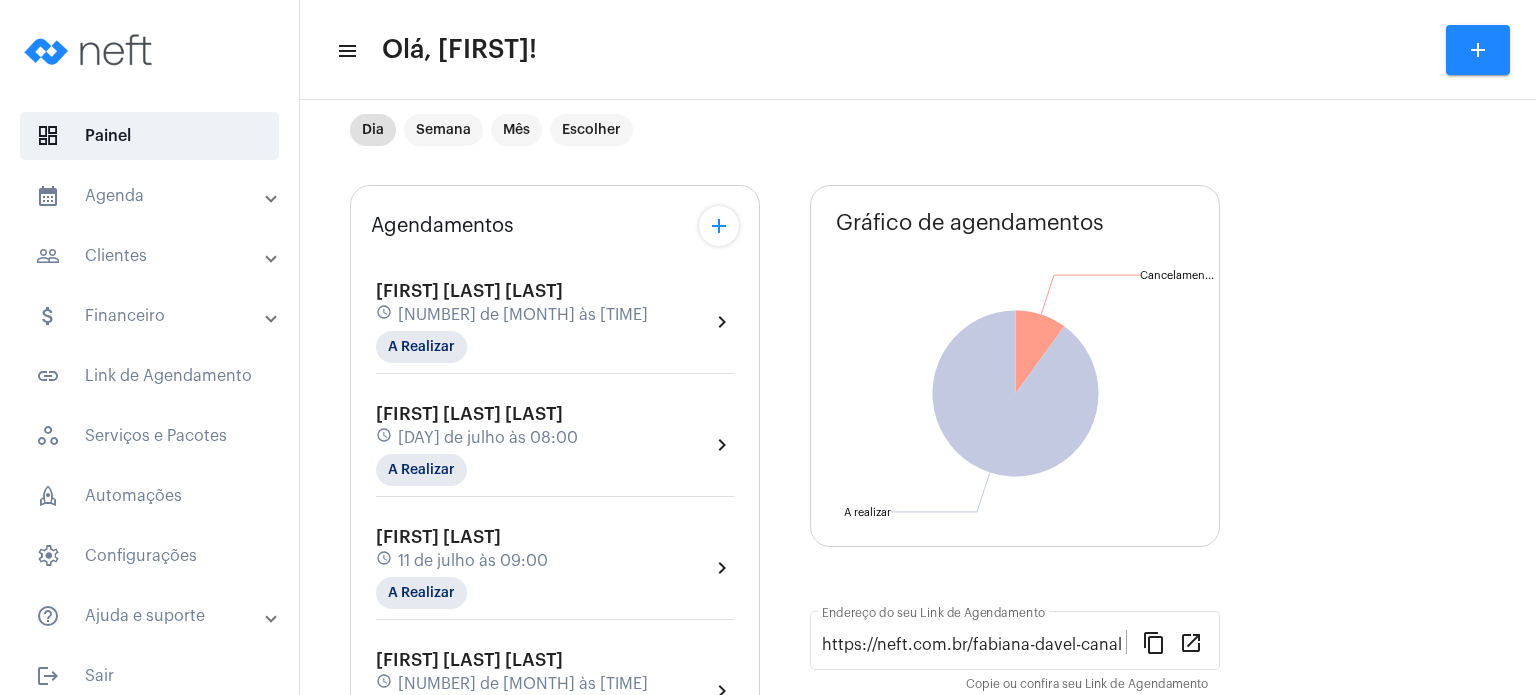 click on "Agendamentos add [FIRST] [LAST] [LAST] schedule [DAY] de [MONTH] às [HOUR]:[MINUTE] A Realizar  chevron_right  [FIRST] [LAST] [LAST] schedule [DAY] de [MONTH] às [HOUR]:[MINUTE] A Realizar  chevron_right  [FIRST] [LAST] schedule [DAY] de [MONTH] às [HOUR]:[MINUTE] A Realizar  chevron_right  [FIRST] [LAST] [LAST] schedule [DAY] de [MONTH] às [HOUR]:[MINUTE] A Realizar  chevron_right  [FIRST] [LAST] schedule [DAY] de [MONTH] às [HOUR]:[MINUTE] Cancelamento tardio  chevron_right  [FIRST] [LAST] schedule [DAY] de [MONTH] às [HOUR]:[MINUTE] A Realizar  chevron_right  [FIRST] [LAST] schedule [DAY] de [MONTH] às [HOUR]:[MINUTE] A Realizar  chevron_right  [FIRST] [LAST] schedule [DAY] de [MONTH] às [HOUR]:[MINUTE] A Realizar  chevron_right  [FIRST] [LAST] [LAST] schedule [DAY] de [MONTH] às [HOUR]:[MINUTE] A Realizar  chevron_right  [FIRST] [LAST] [LAST] schedule [DAY] de [MONTH] às [HOUR]:[MINUTE] A Realizar  chevron_right" 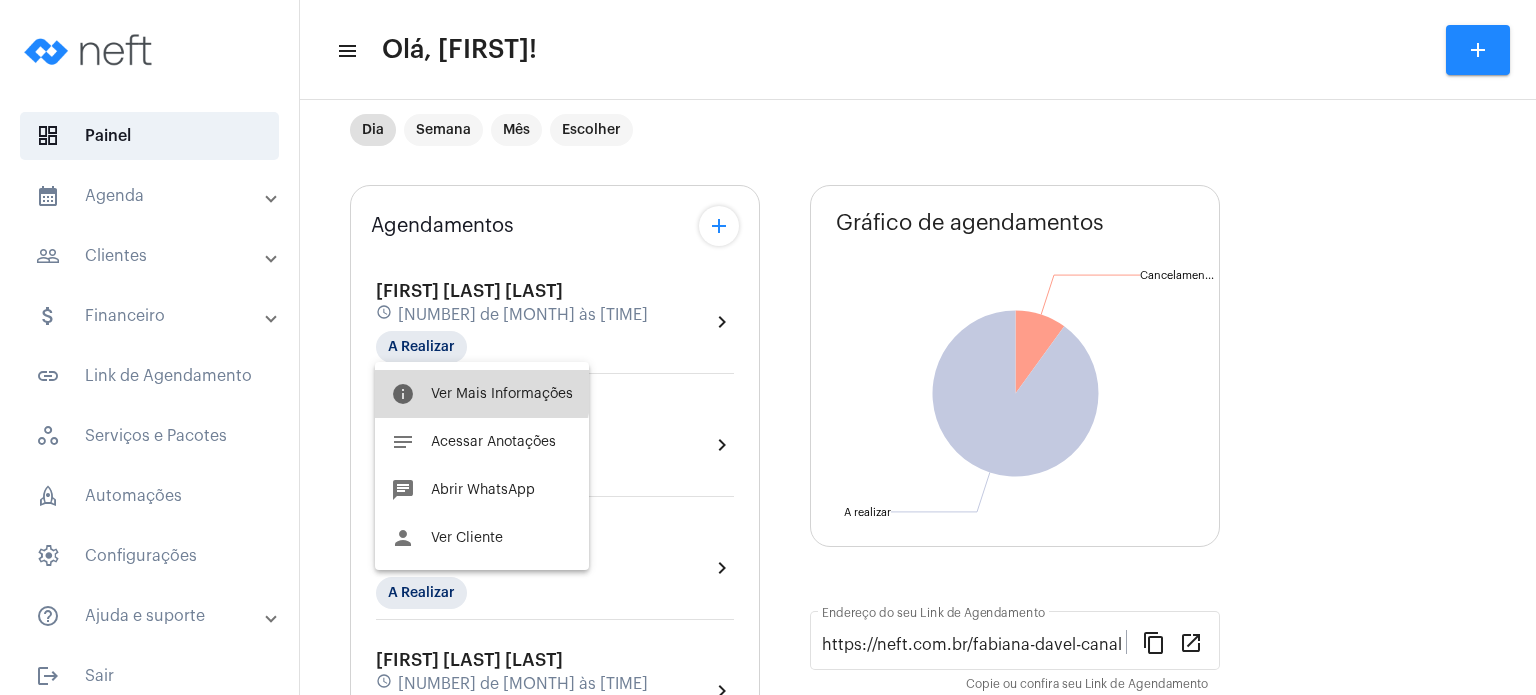 click on "info Ver Mais Informações" at bounding box center (482, 394) 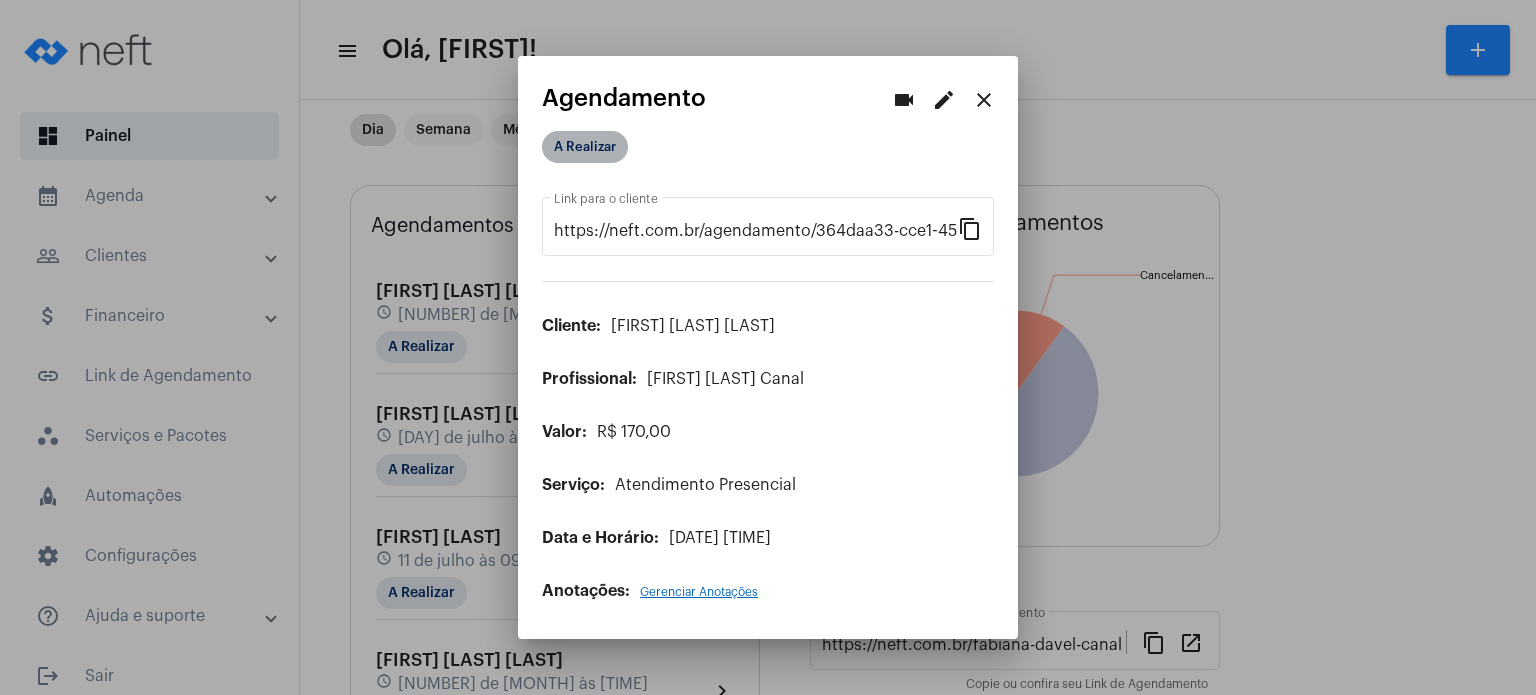 click on "A Realizar" at bounding box center [585, 147] 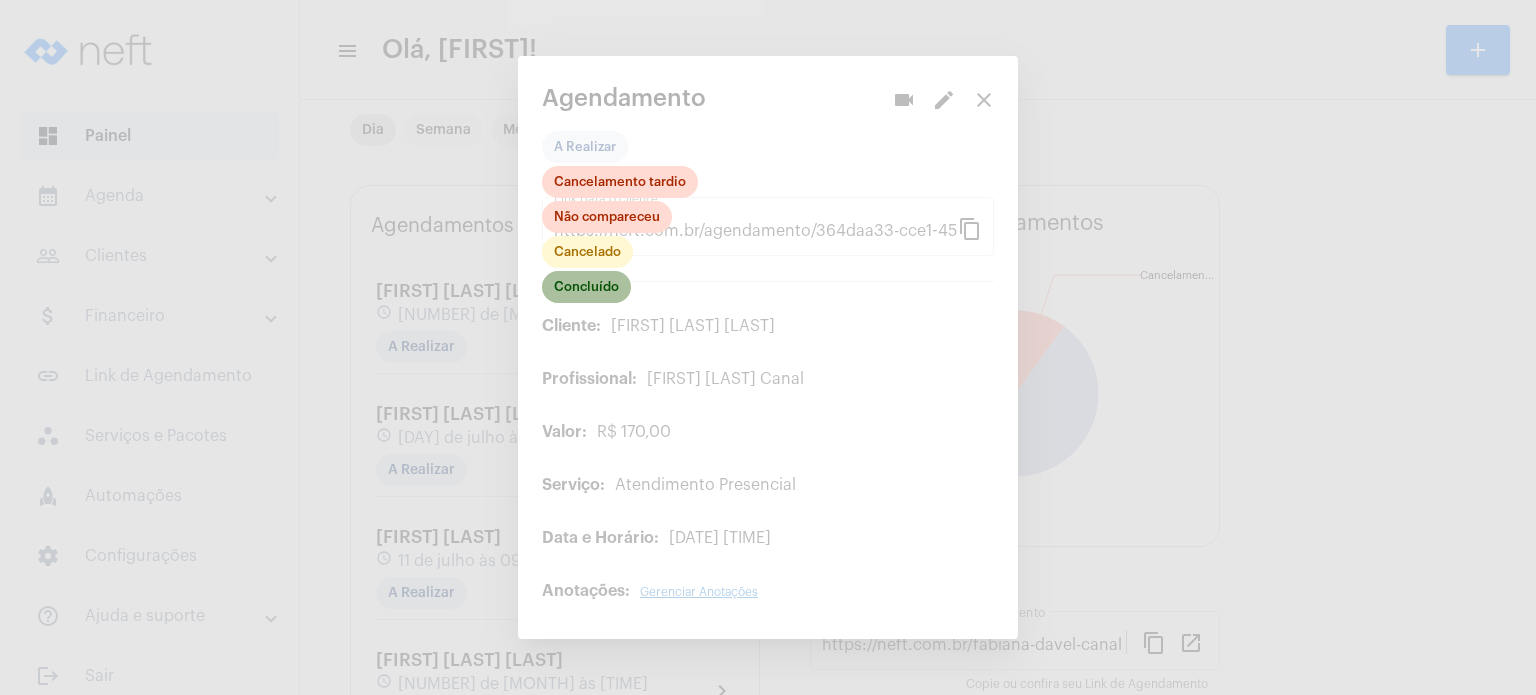 click on "Concluído" 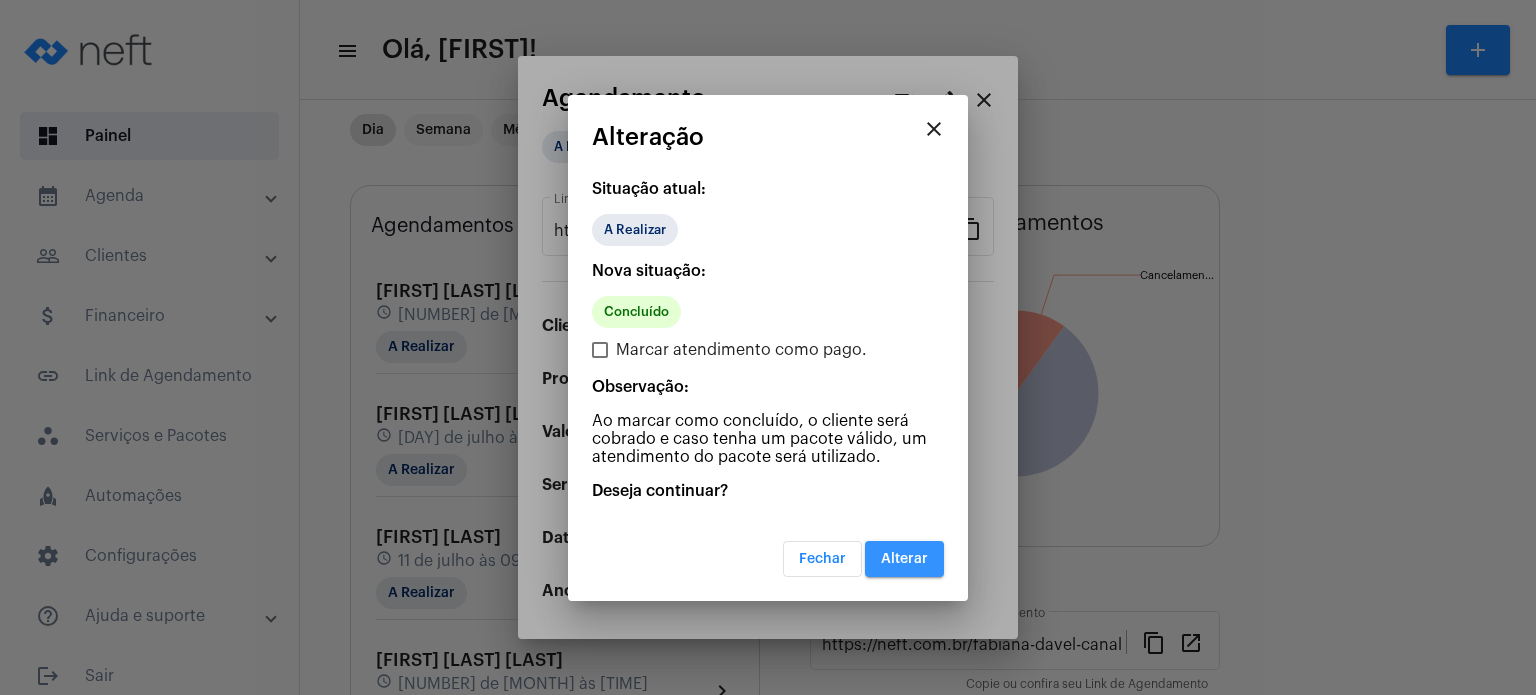 click on "Alterar" at bounding box center (904, 559) 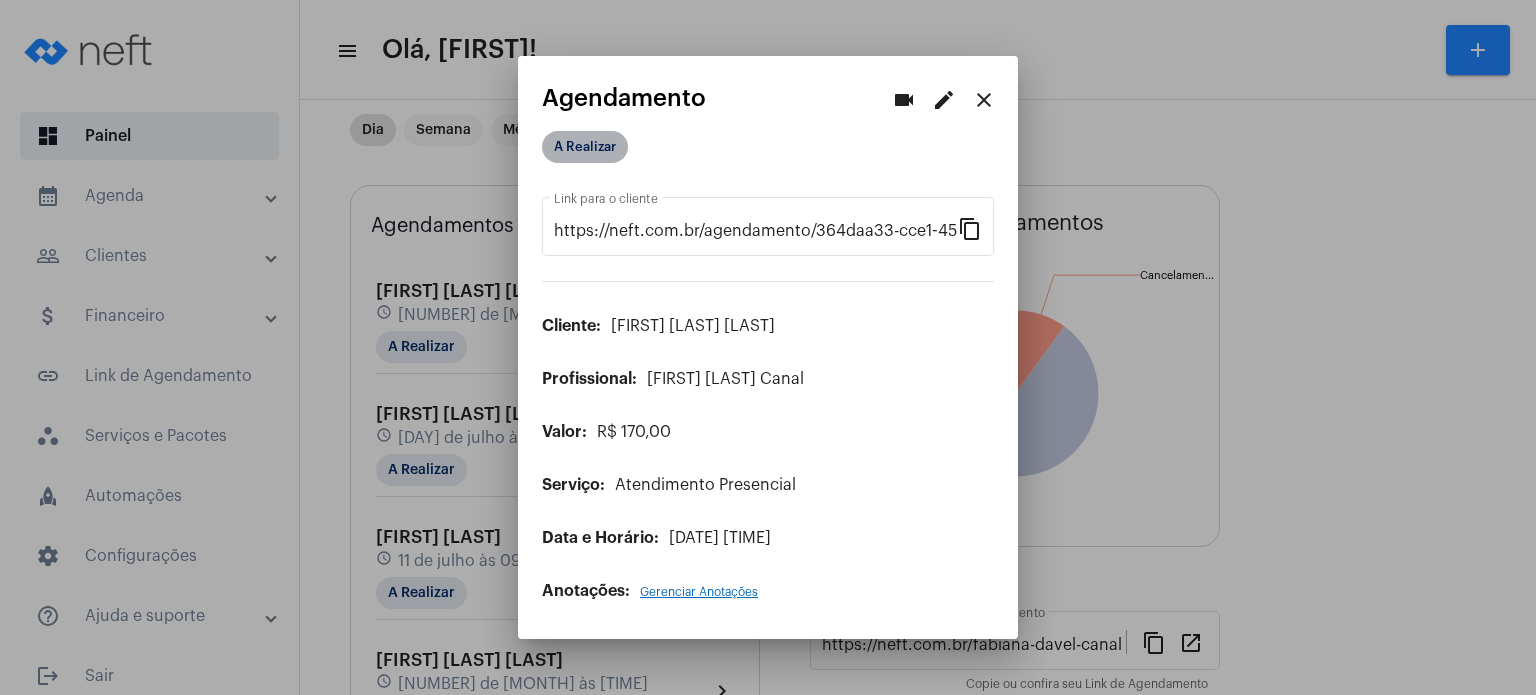 click on "A Realizar" at bounding box center (585, 147) 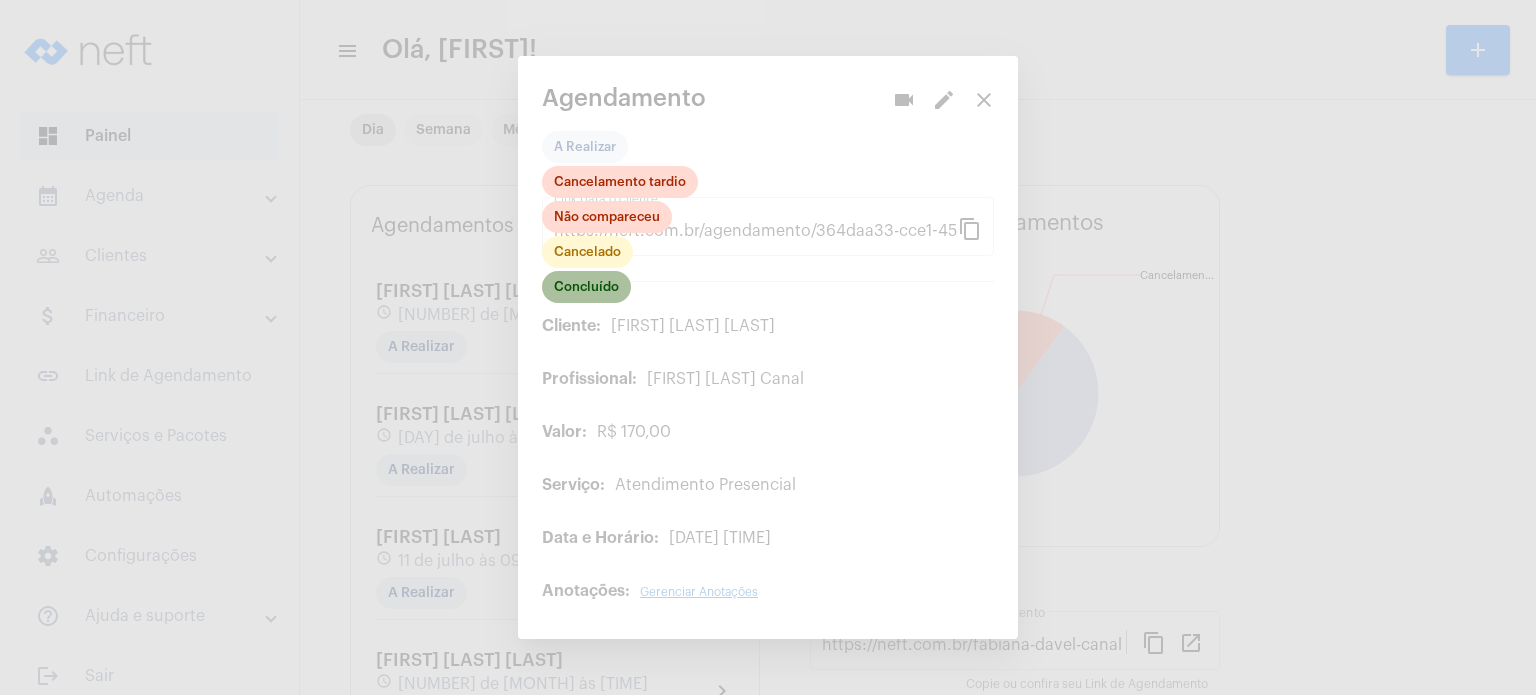 click on "Concluído" 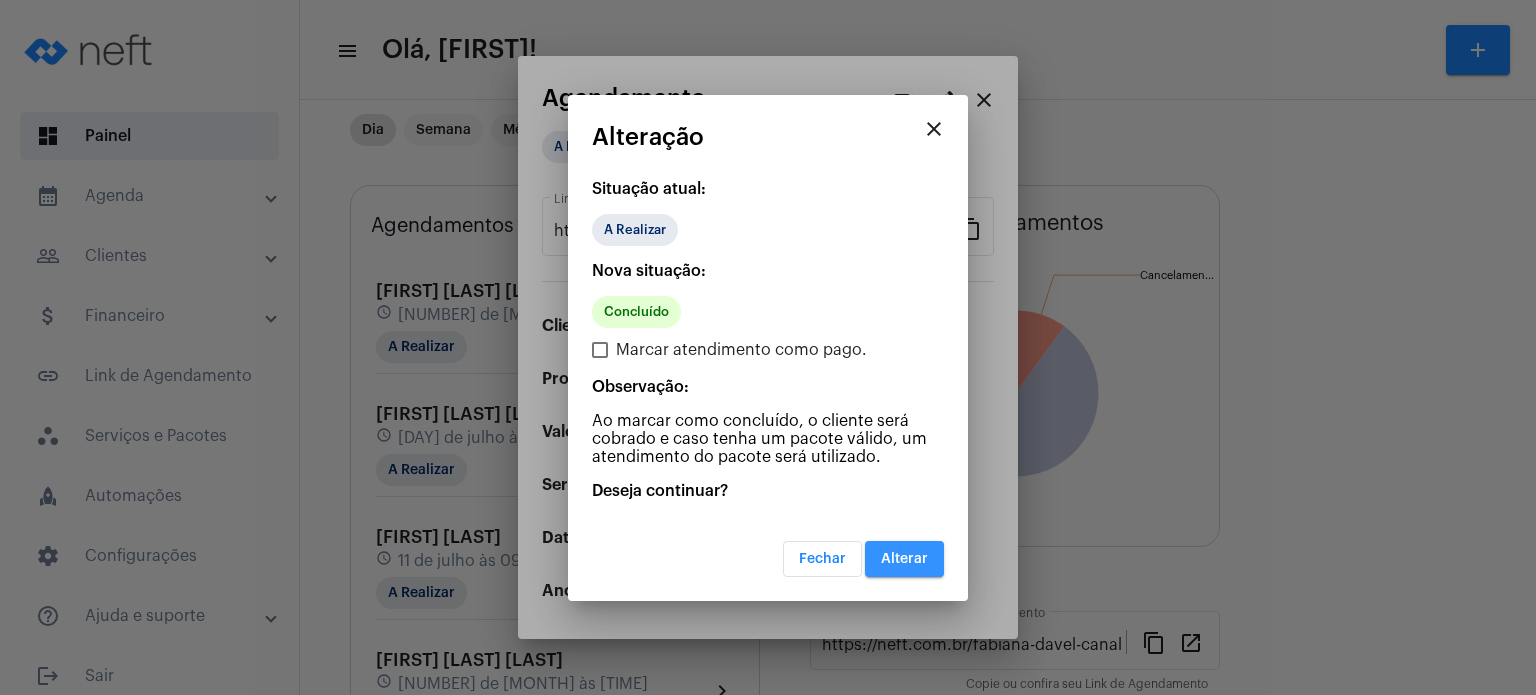 click on "Alterar" at bounding box center (904, 559) 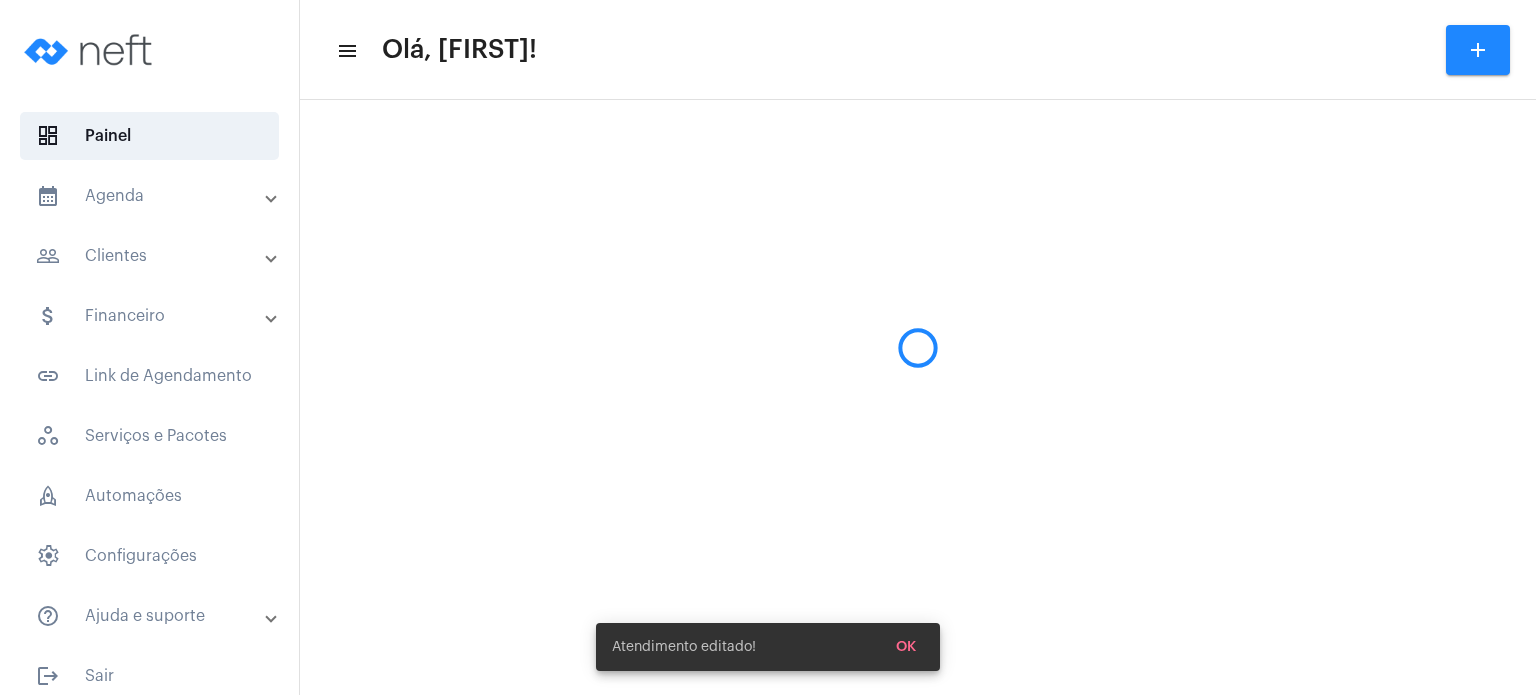 scroll, scrollTop: 0, scrollLeft: 0, axis: both 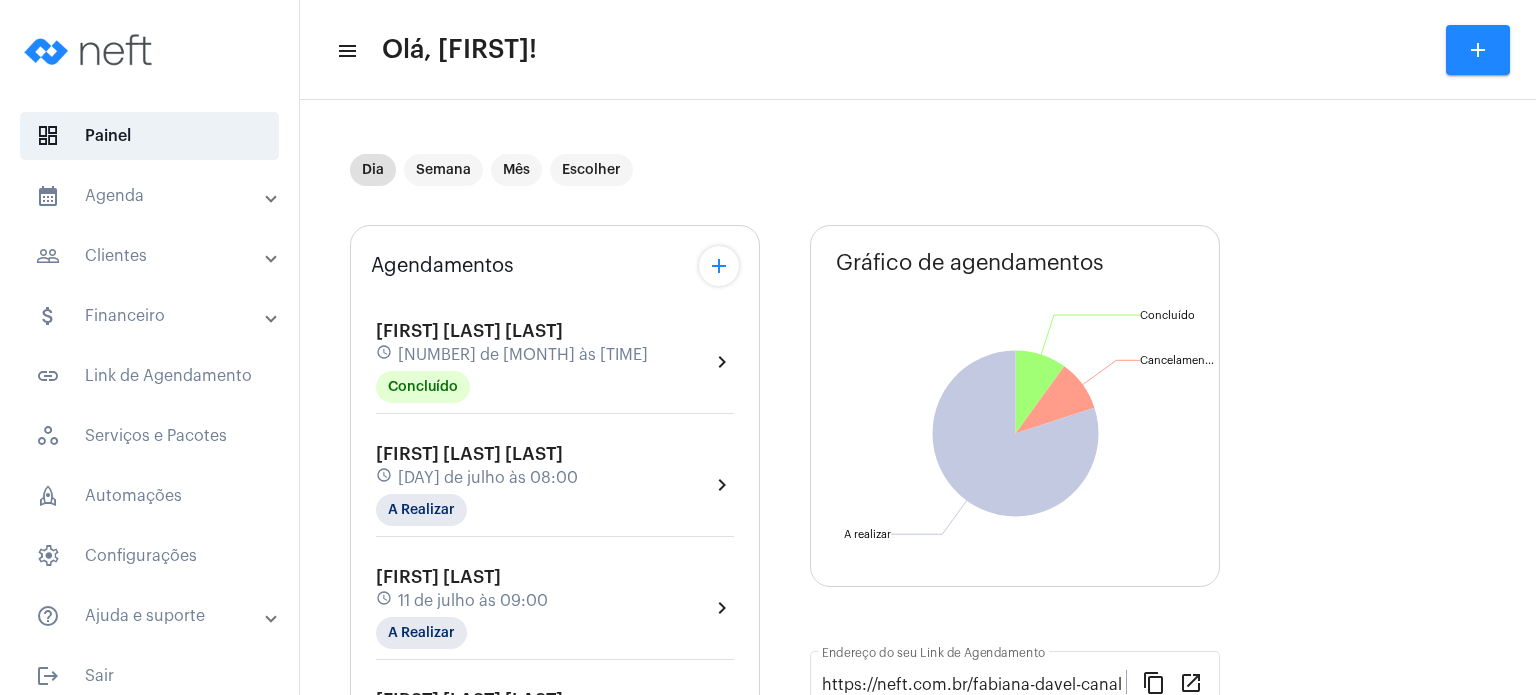 click on "Agendamentos add [FIRST] [LAST] [LAST] schedule [DAY] de [MONTH] às [HOUR]:[MINUTE] Concluído  chevron_right  [FIRST] [LAST] [LAST] schedule [DAY] de [MONTH] às [HOUR]:[MINUTE] A Realizar  chevron_right  [FIRST] [LAST] schedule [DAY] de [MONTH] às [HOUR]:[MINUTE] A Realizar  chevron_right  [FIRST] [LAST] [LAST] schedule [DAY] de [MONTH] às [HOUR]:[MINUTE] A Realizar  chevron_right  [FIRST] [LAST] schedule [DAY] de [MONTH] às [HOUR]:[MINUTE] Cancelamento tardio  chevron_right  [FIRST] [LAST] schedule [DAY] de [MONTH] às [HOUR]:[MINUTE] A Realizar  chevron_right  [FIRST] [LAST] schedule [DAY] de [MONTH] às [HOUR]:[MINUTE] A Realizar  chevron_right  [FIRST] [LAST] schedule [DAY] de [MONTH] às [HOUR]:[MINUTE] A Realizar  chevron_right  [FIRST] [LAST] [LAST] schedule [DAY] de [MONTH] às [HOUR]:[MINUTE] A Realizar  chevron_right  [FIRST] [LAST] [LAST] schedule [DAY] de [MONTH] às [HOUR]:[MINUTE] A Realizar  chevron_right" 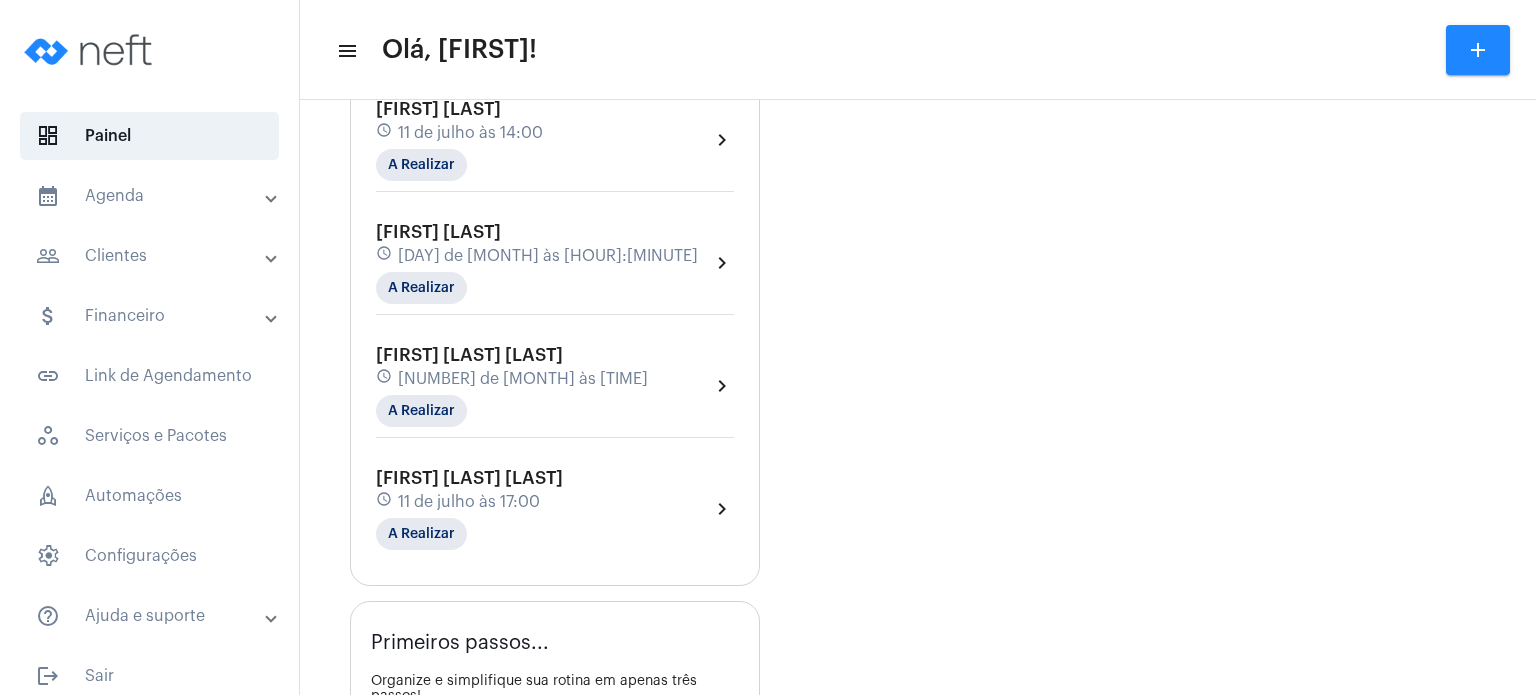 scroll, scrollTop: 1000, scrollLeft: 0, axis: vertical 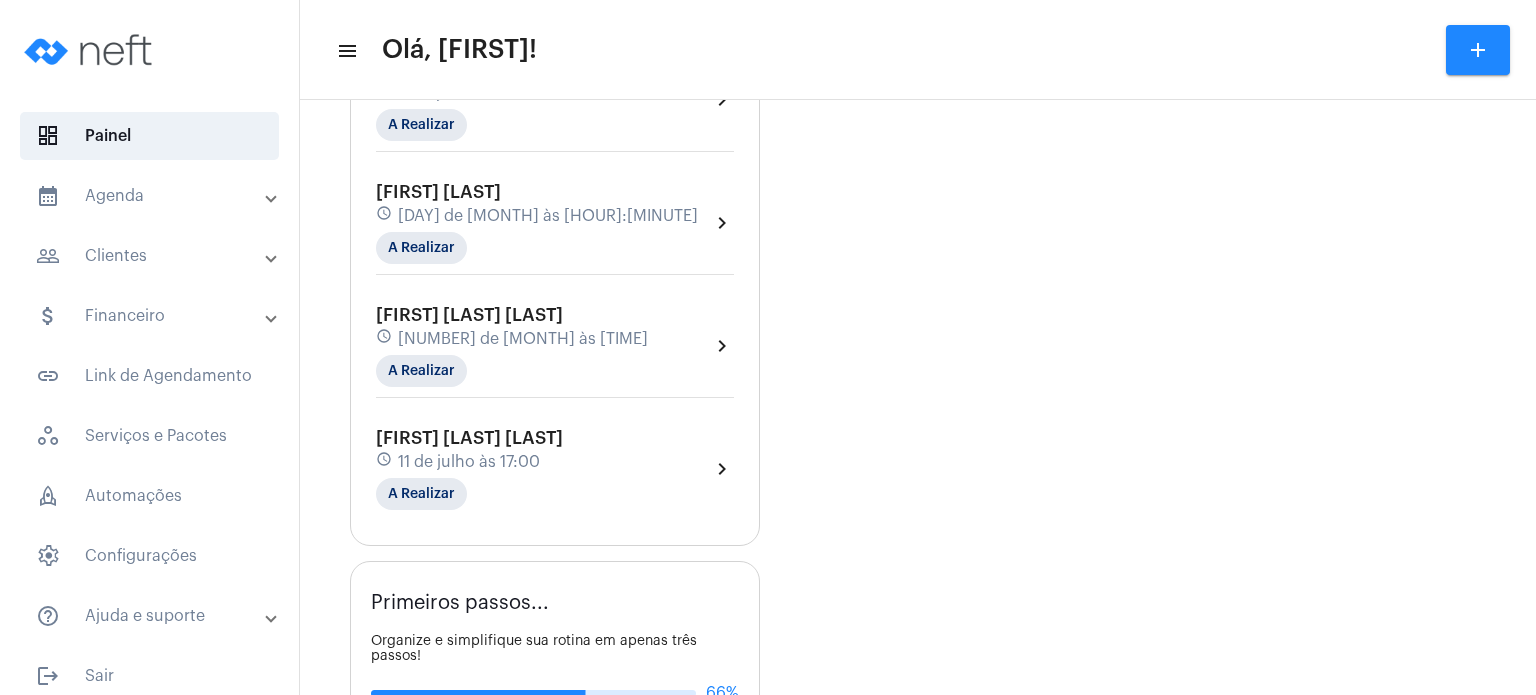 click on "calendar_month_outlined  Agenda" at bounding box center (151, 196) 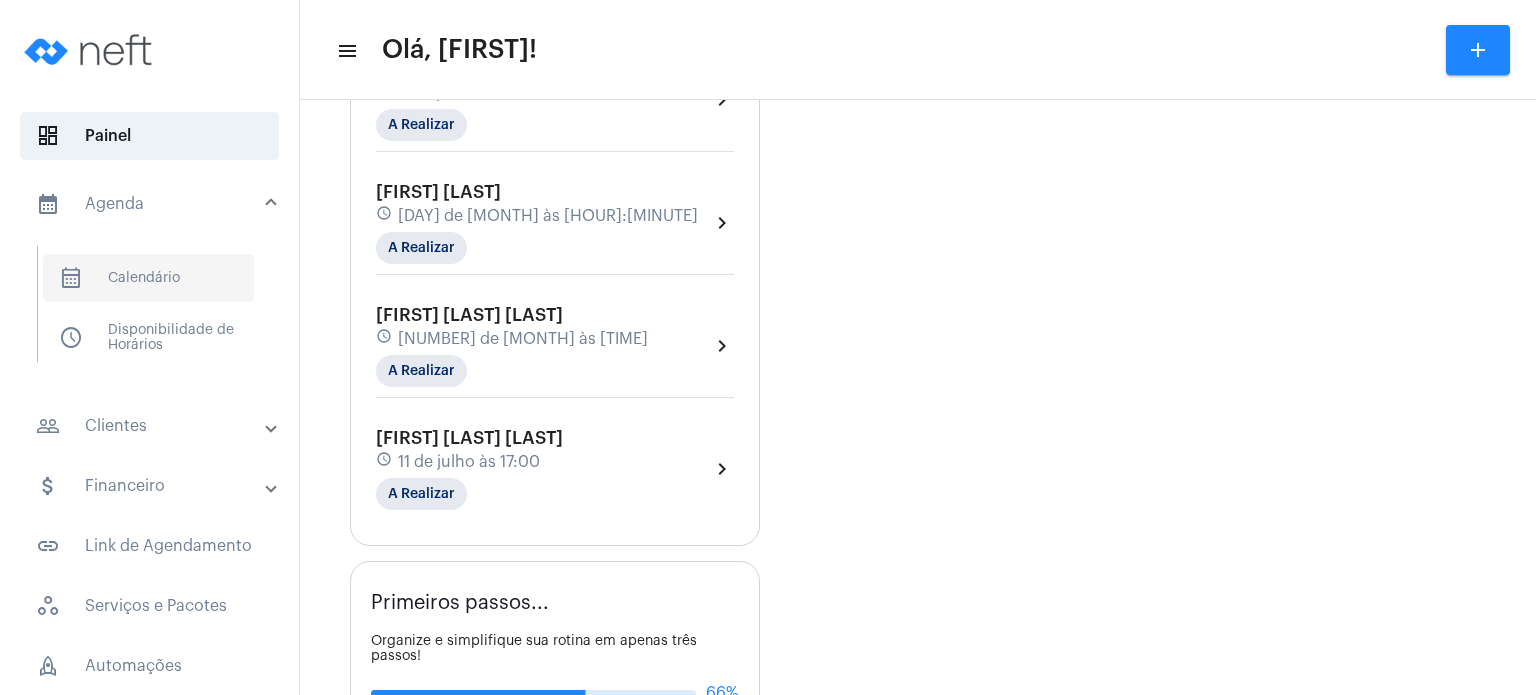 click on "calendar_month_outlined   Calendário" at bounding box center (148, 278) 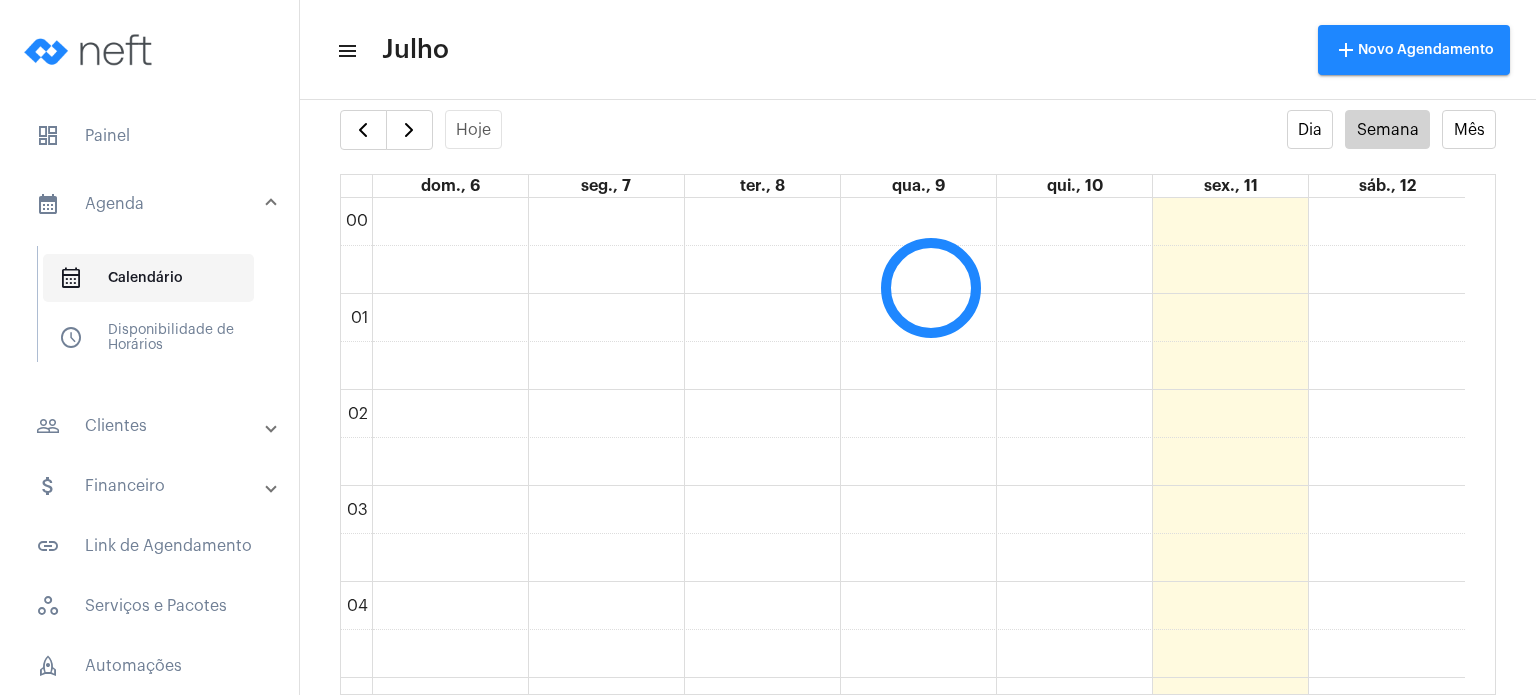 scroll, scrollTop: 40, scrollLeft: 0, axis: vertical 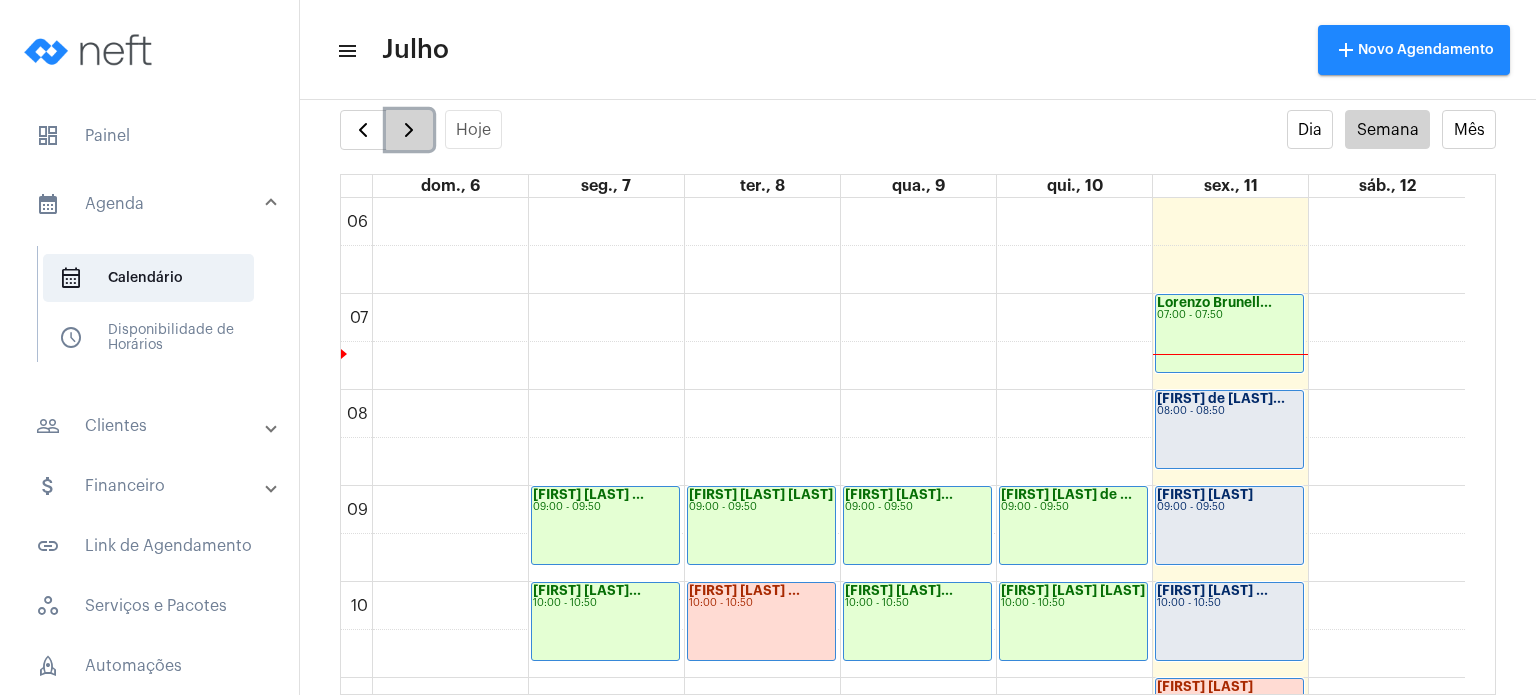 click 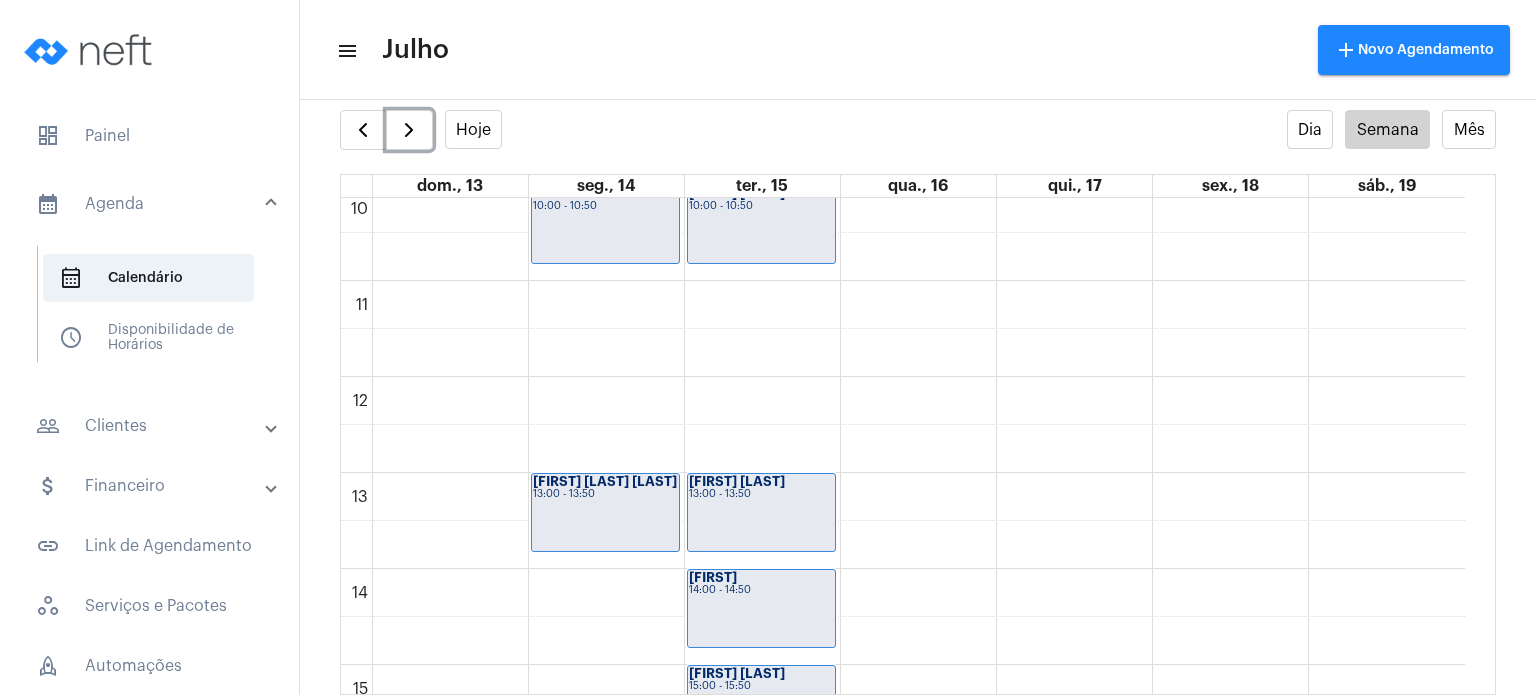 scroll, scrollTop: 977, scrollLeft: 0, axis: vertical 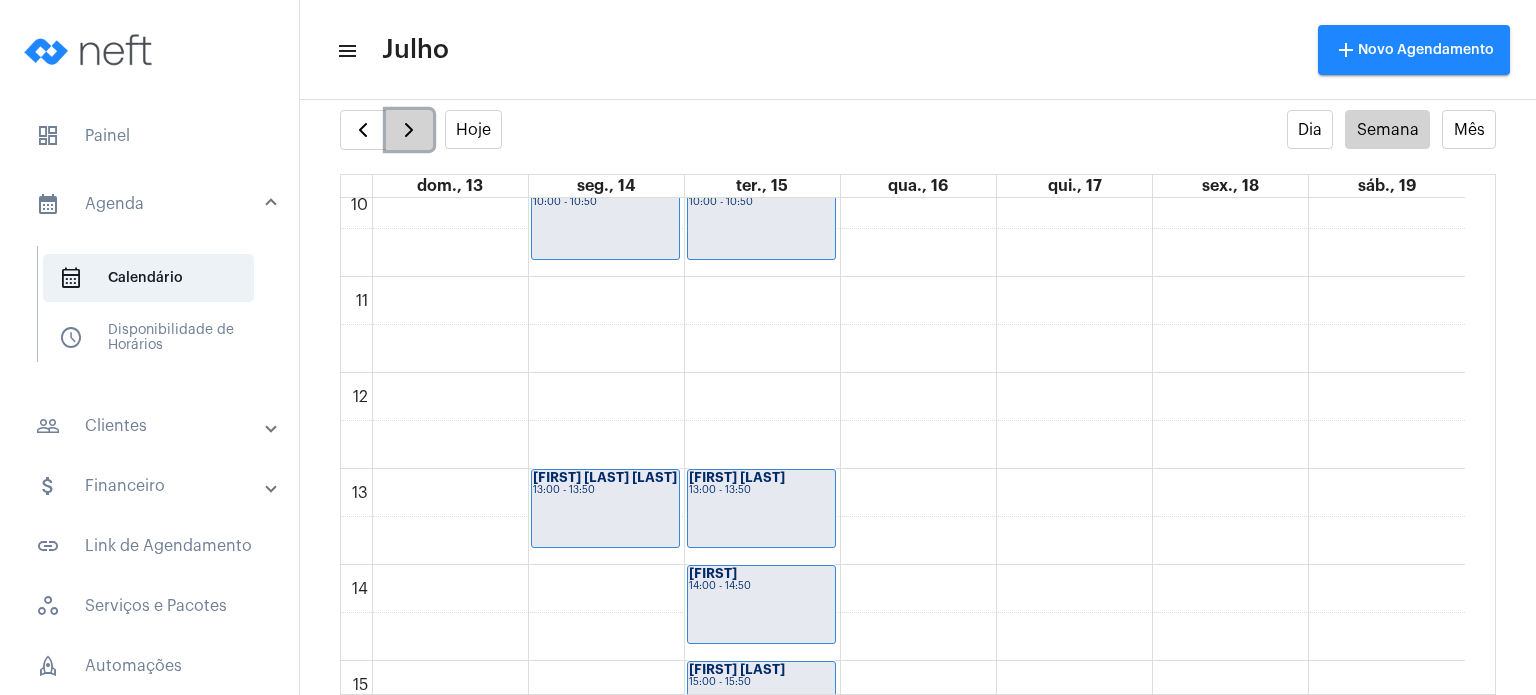 click 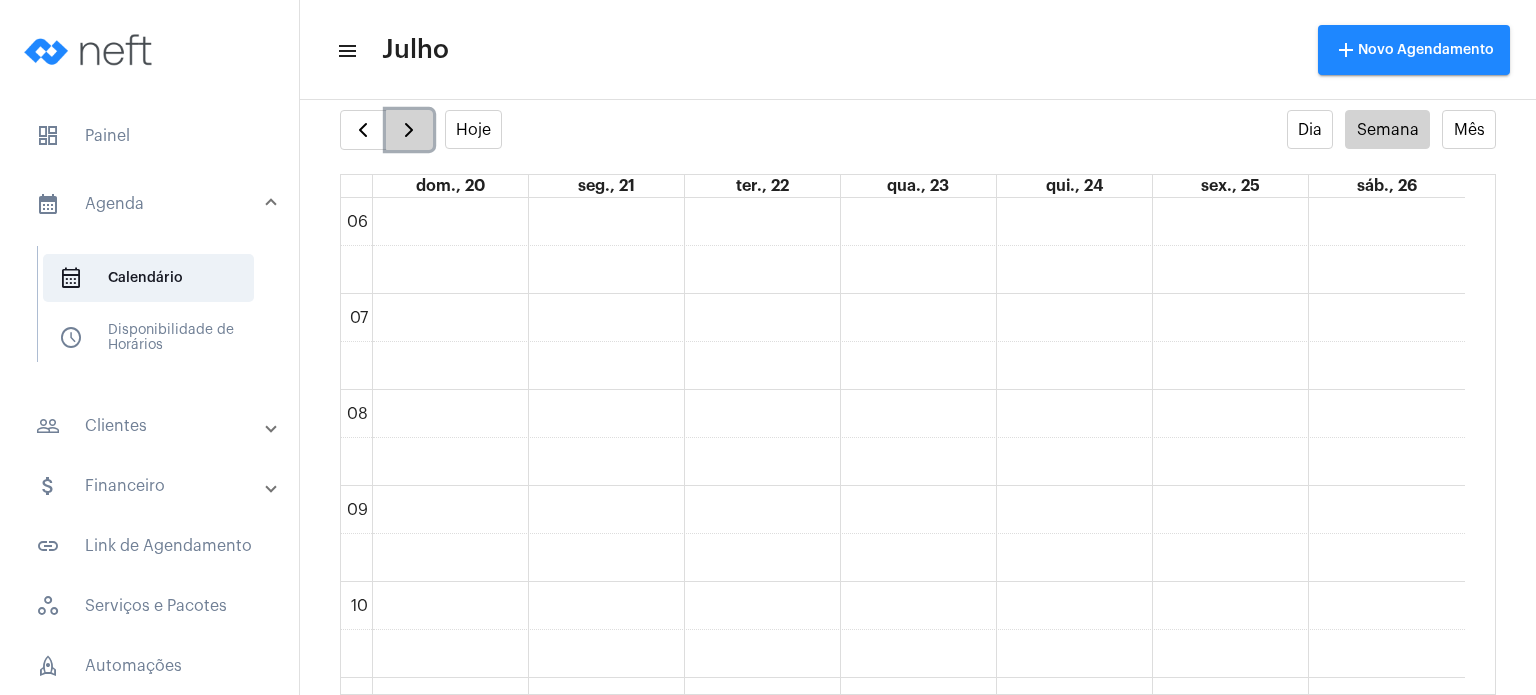 click 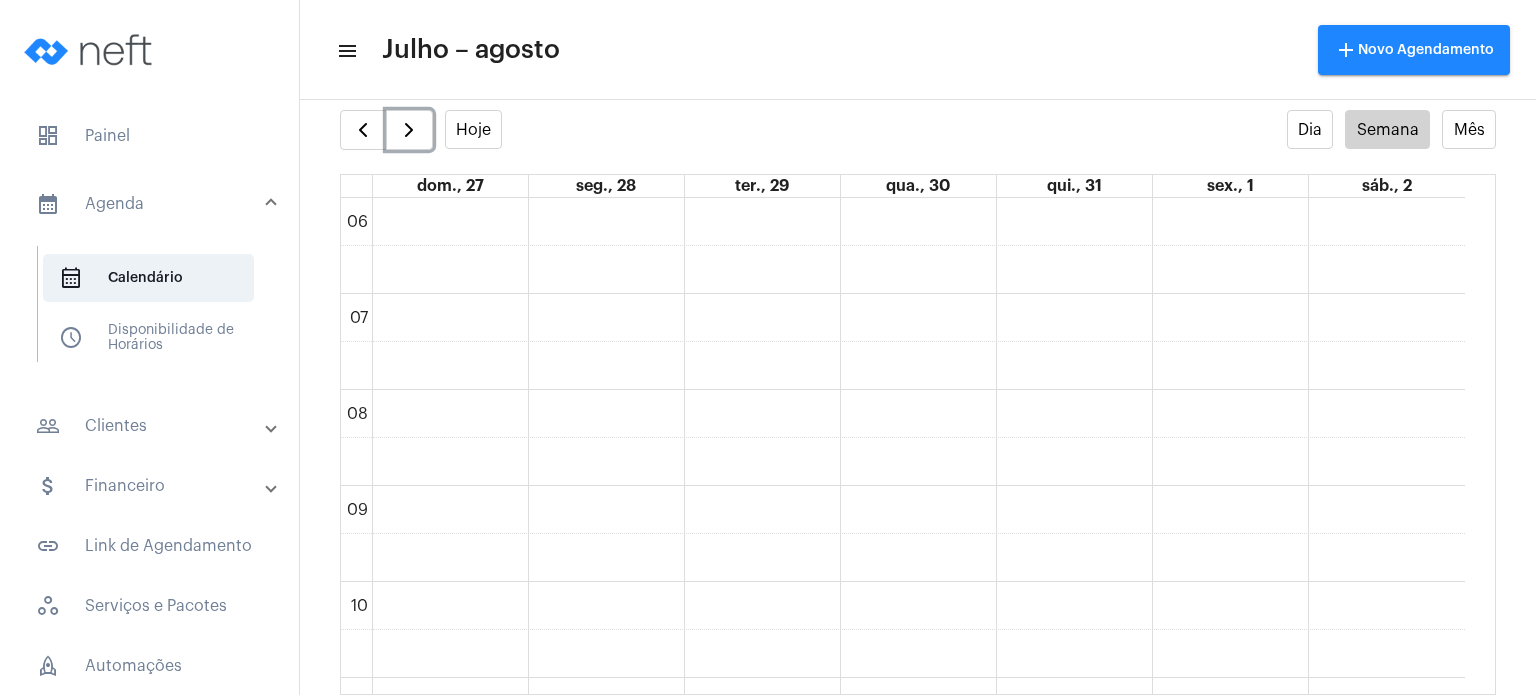 click on "00 01 02 03 04 05 06 07 08 09 10 11 12 13 14 15 16 17 18 19 20 21 22 23" 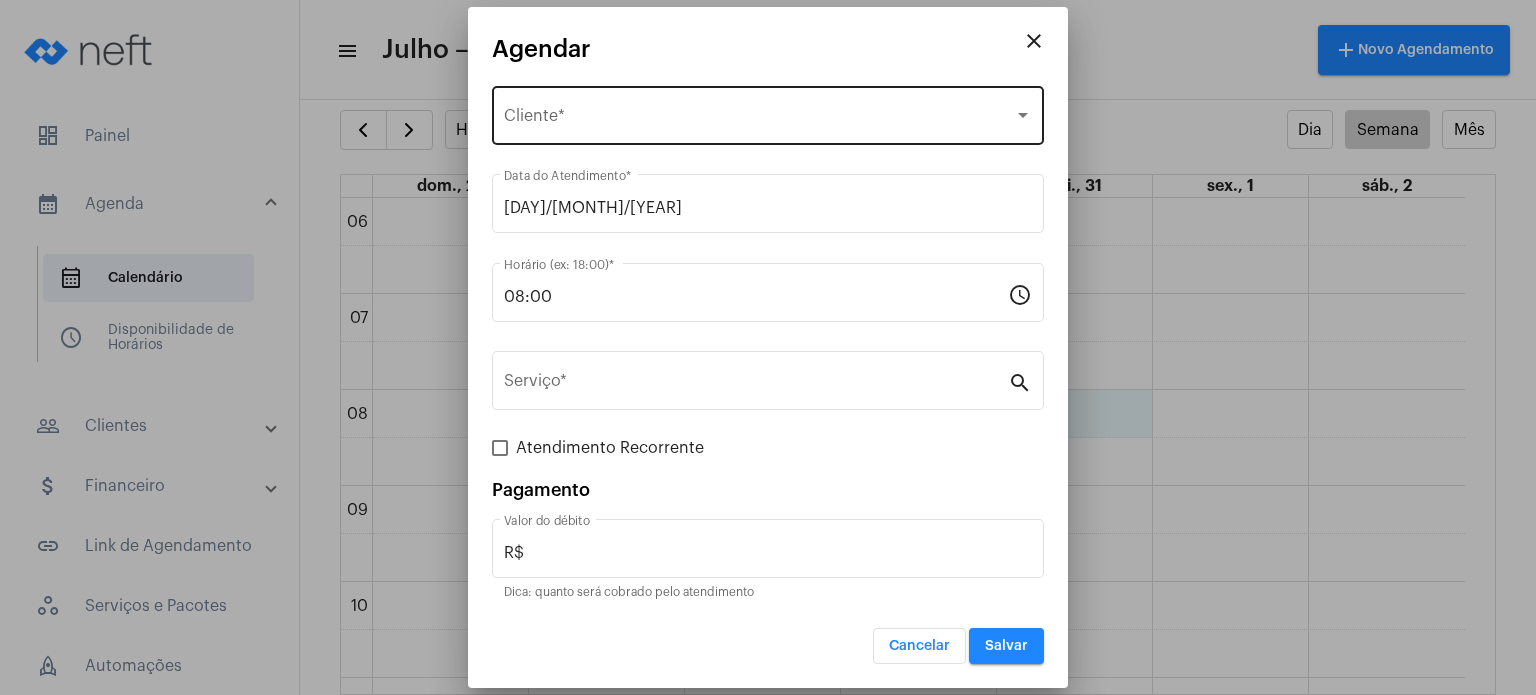 click on "Selecione o Cliente Cliente  *" at bounding box center (768, 113) 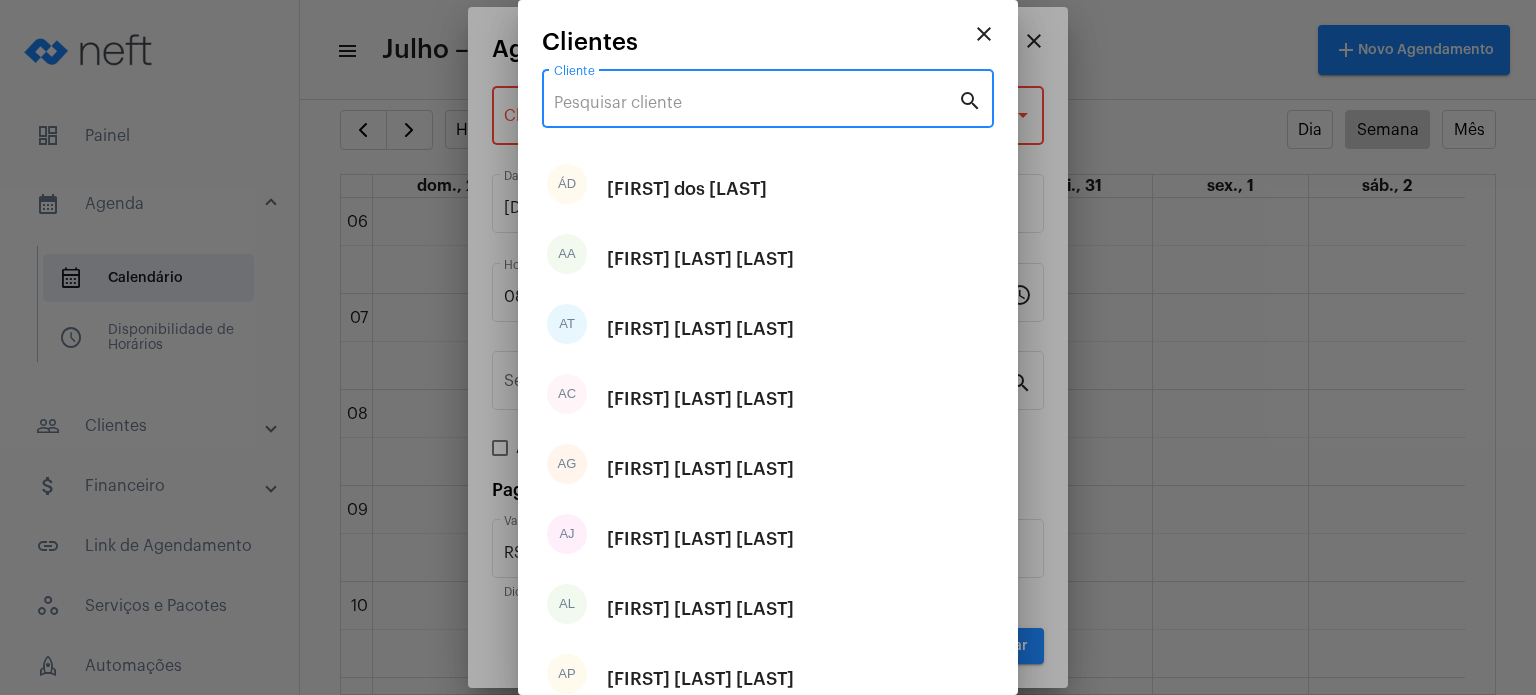 click on "Cliente" at bounding box center [756, 103] 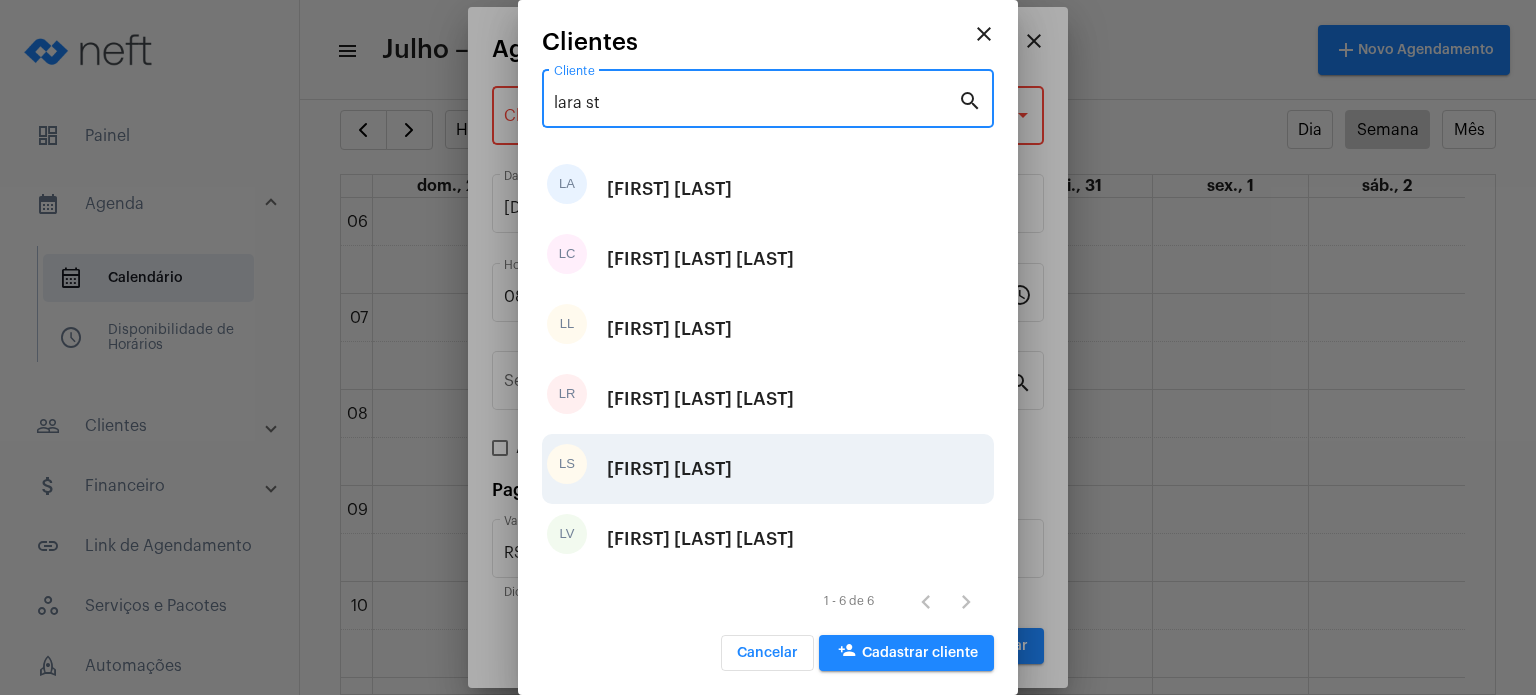 type on "lara st" 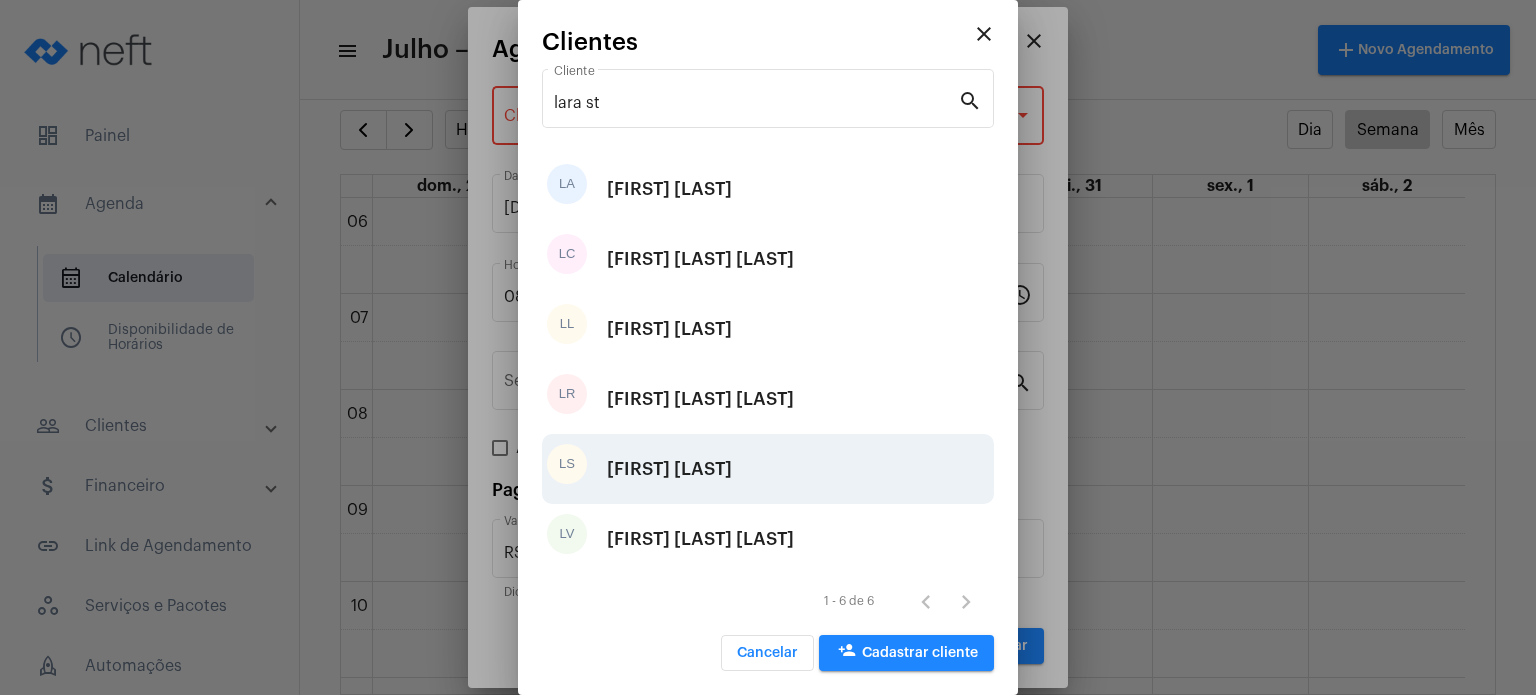 click on "[FIRST] [LAST]" at bounding box center [669, 469] 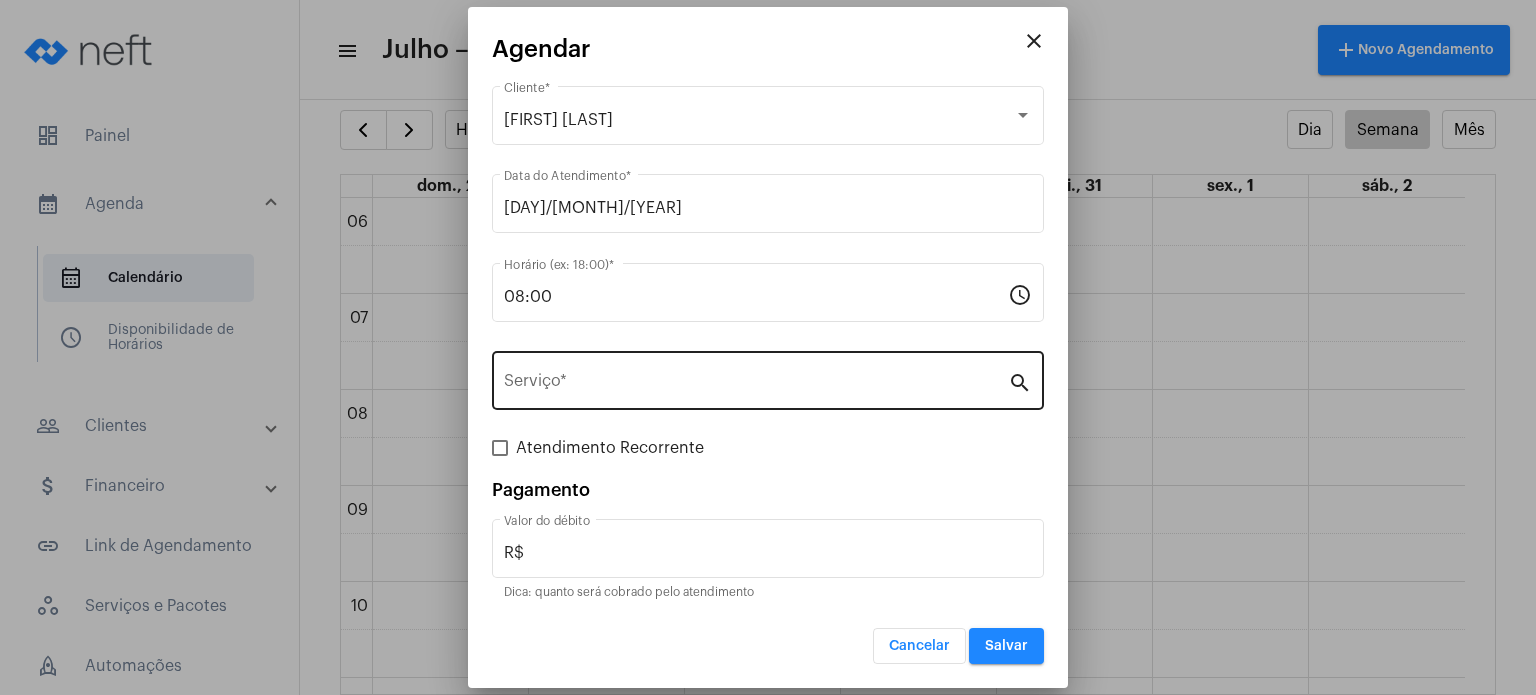 click on "Serviço  *" at bounding box center [756, 378] 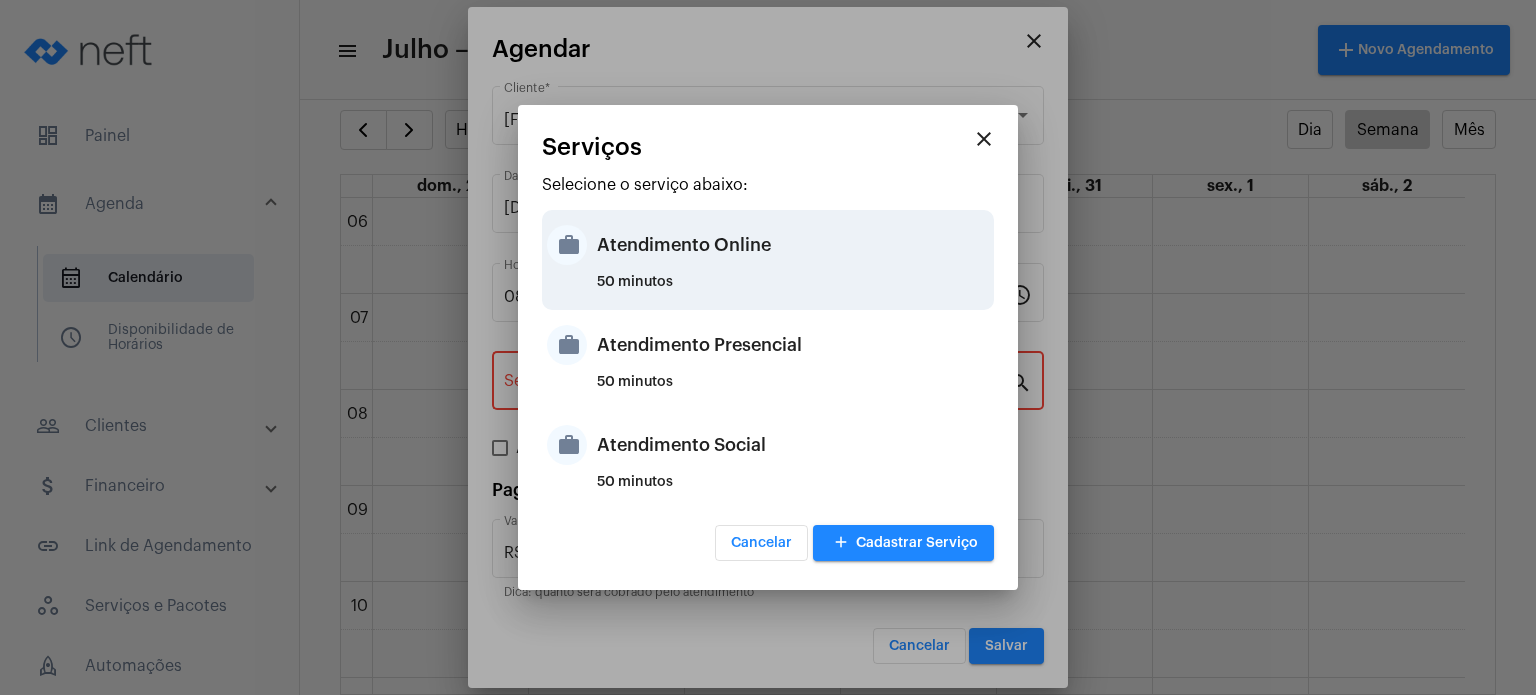 click on "Atendimento Online" at bounding box center (793, 245) 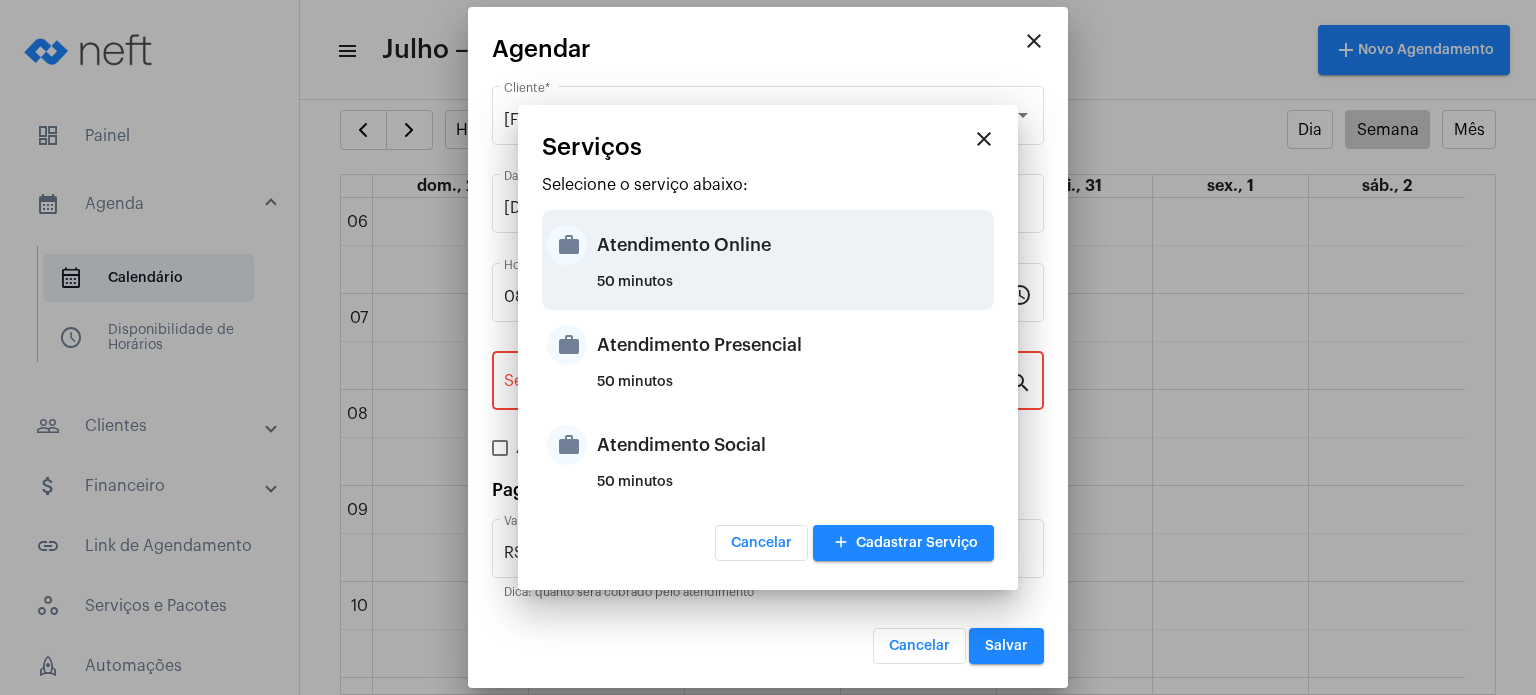 type on "Atendimento Online" 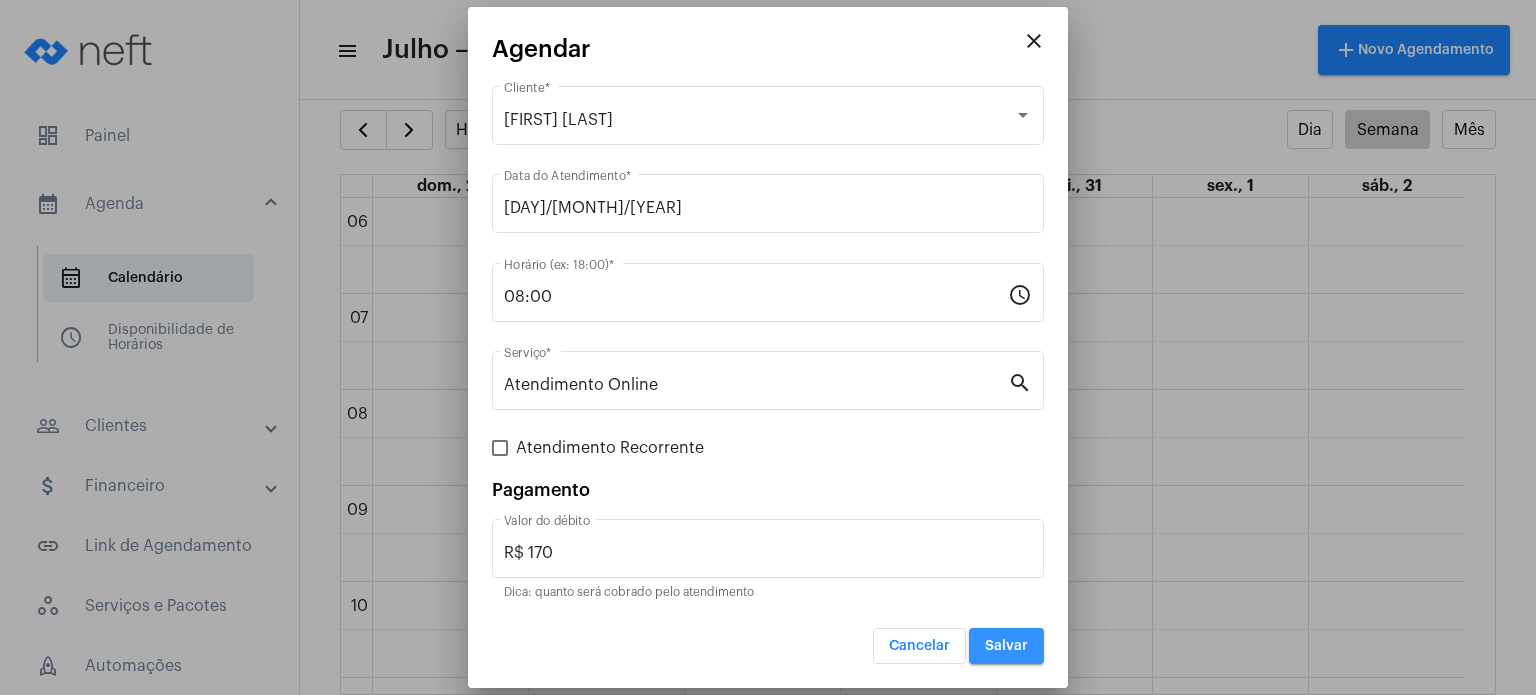 click on "Salvar" at bounding box center [1006, 646] 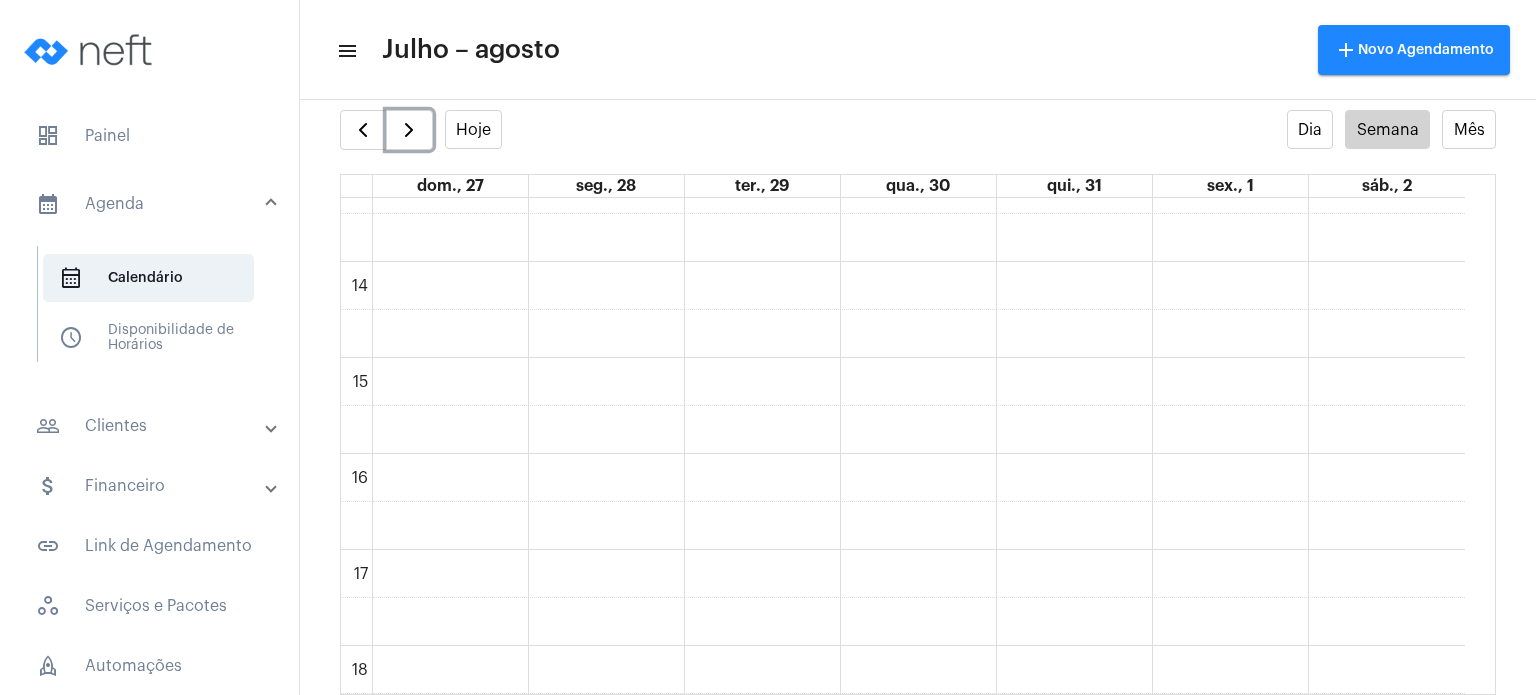 scroll, scrollTop: 1284, scrollLeft: 0, axis: vertical 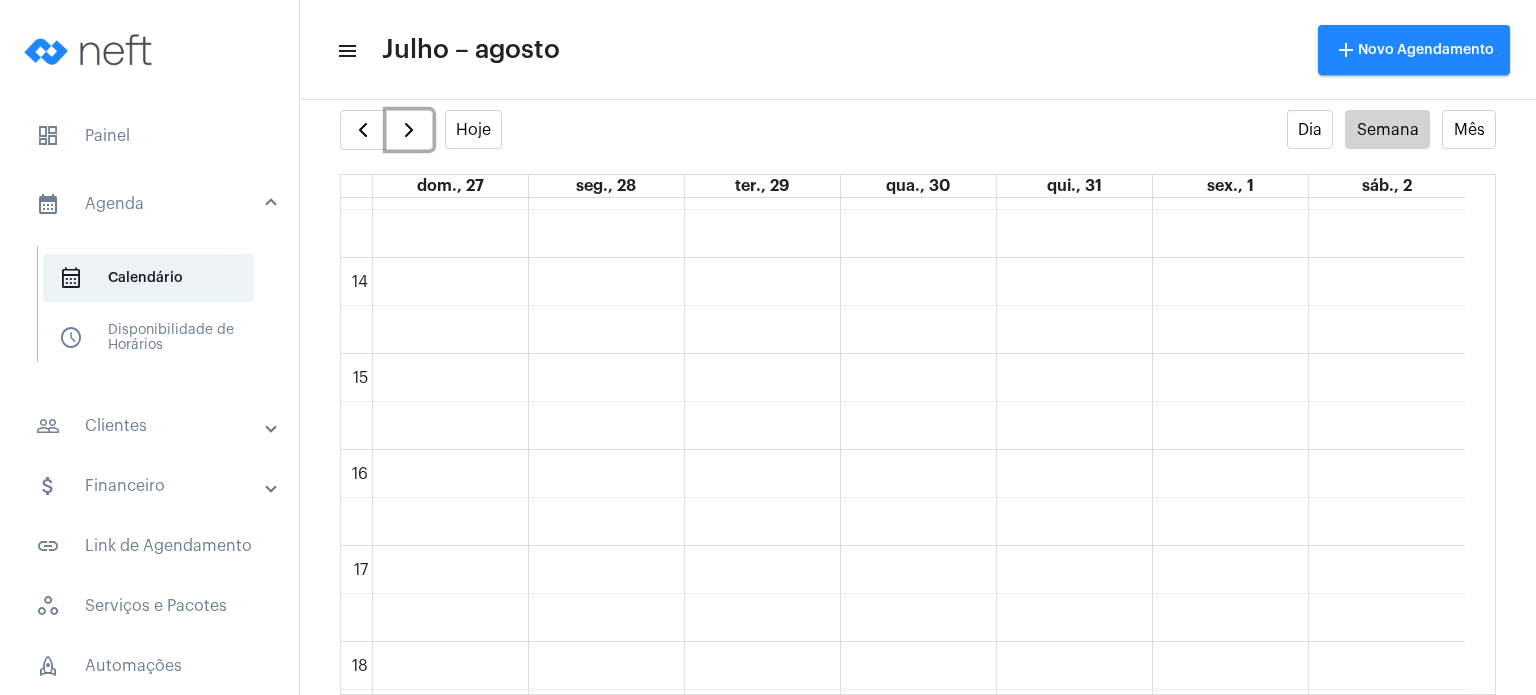 click on "00 01 02 03 04 05 06 07 08 09 10 11 12 13 14 15 16 17 18 19 20 21 22 23
[FIRST] [LAST]
[TIME] - [TIME]" 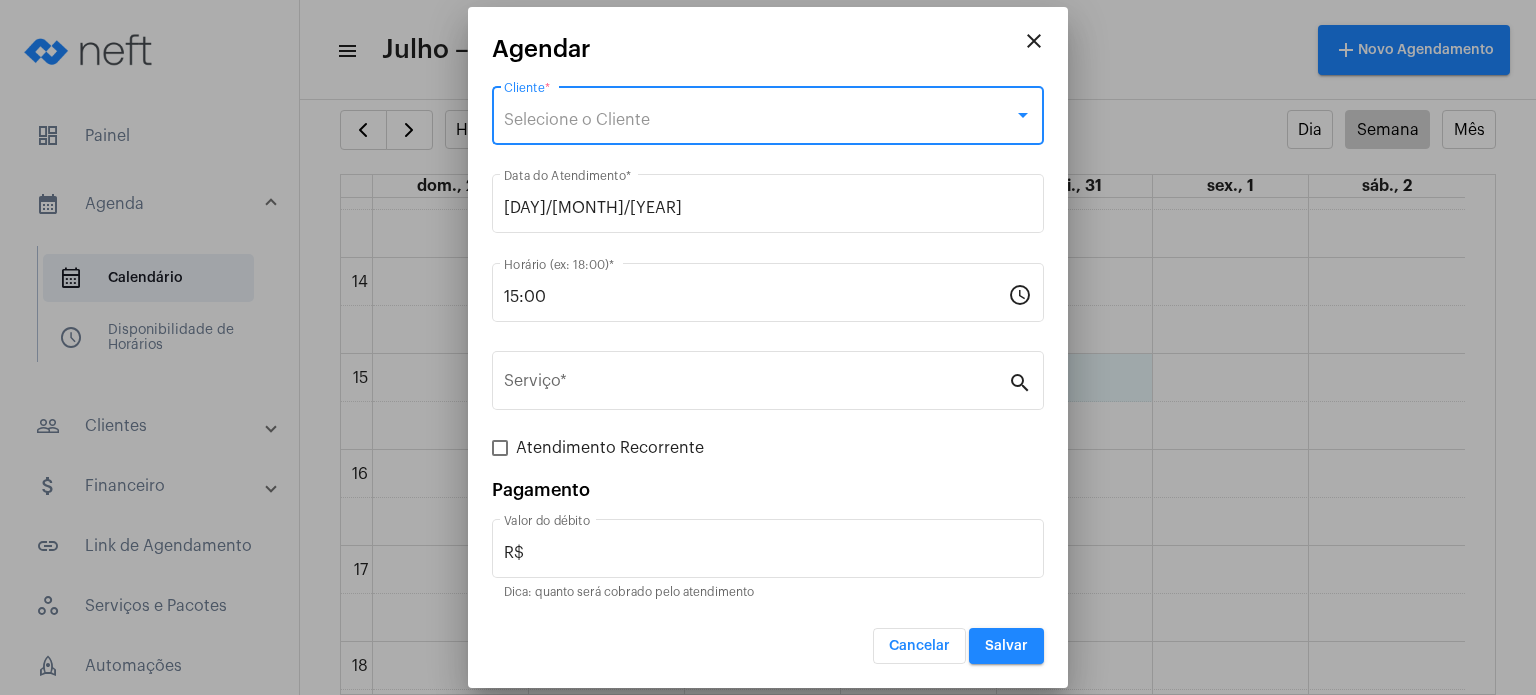 click on "Selecione o Cliente" at bounding box center [759, 120] 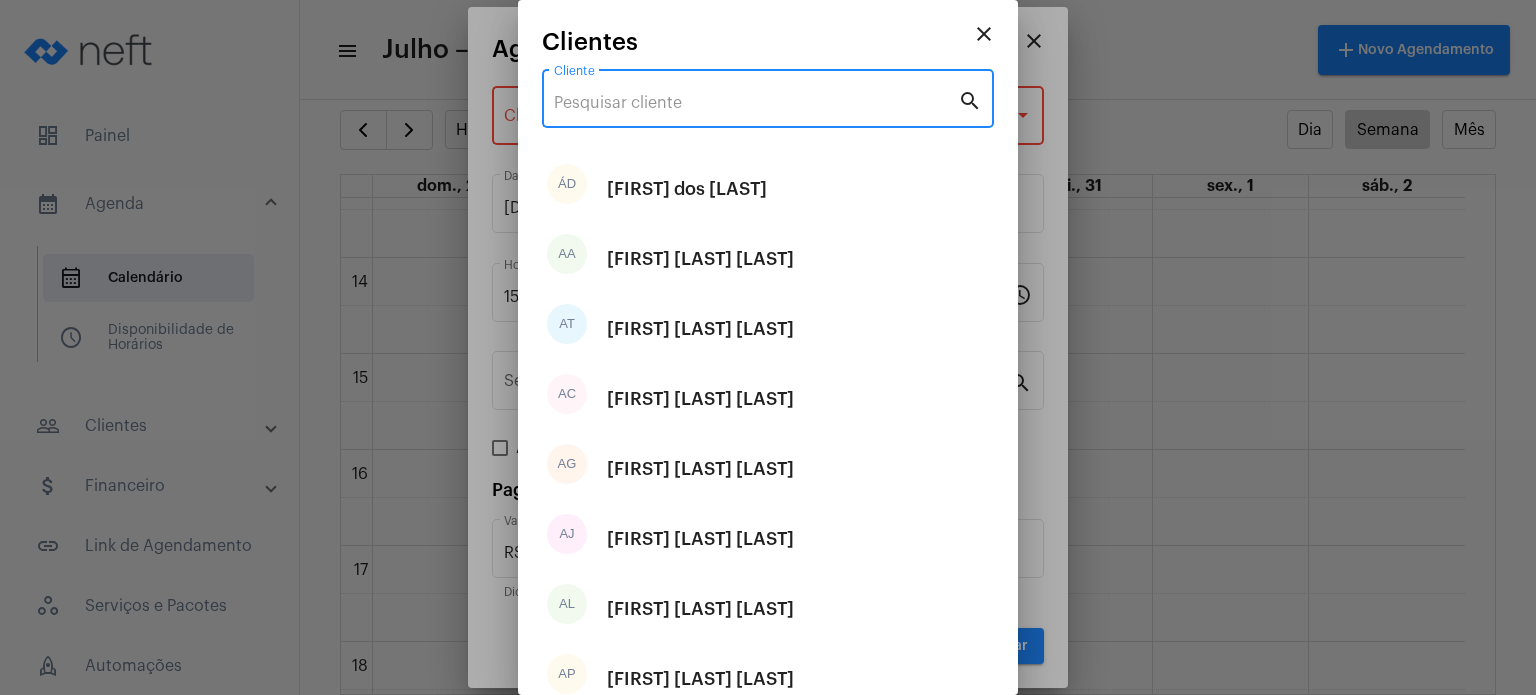 click on "Cliente" at bounding box center (756, 103) 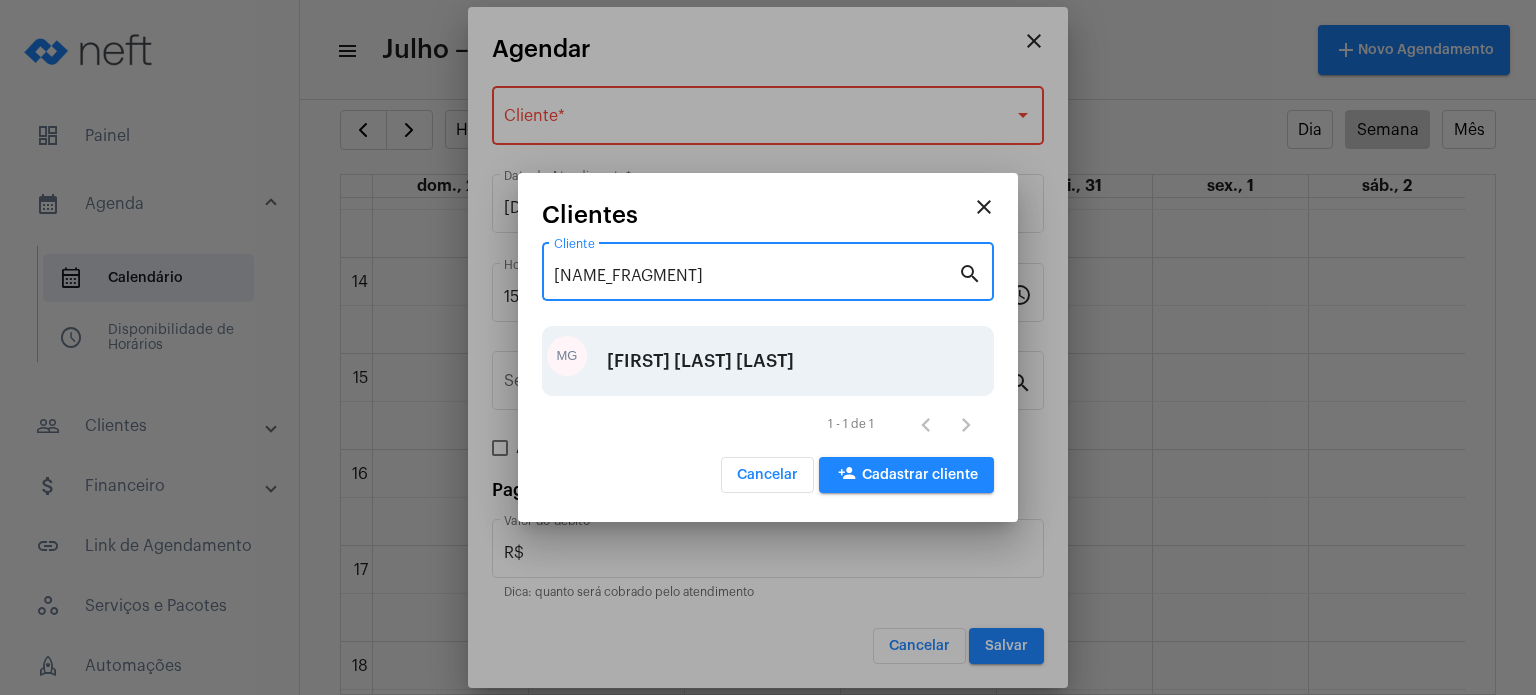 type on "[NAME_FRAGMENT]" 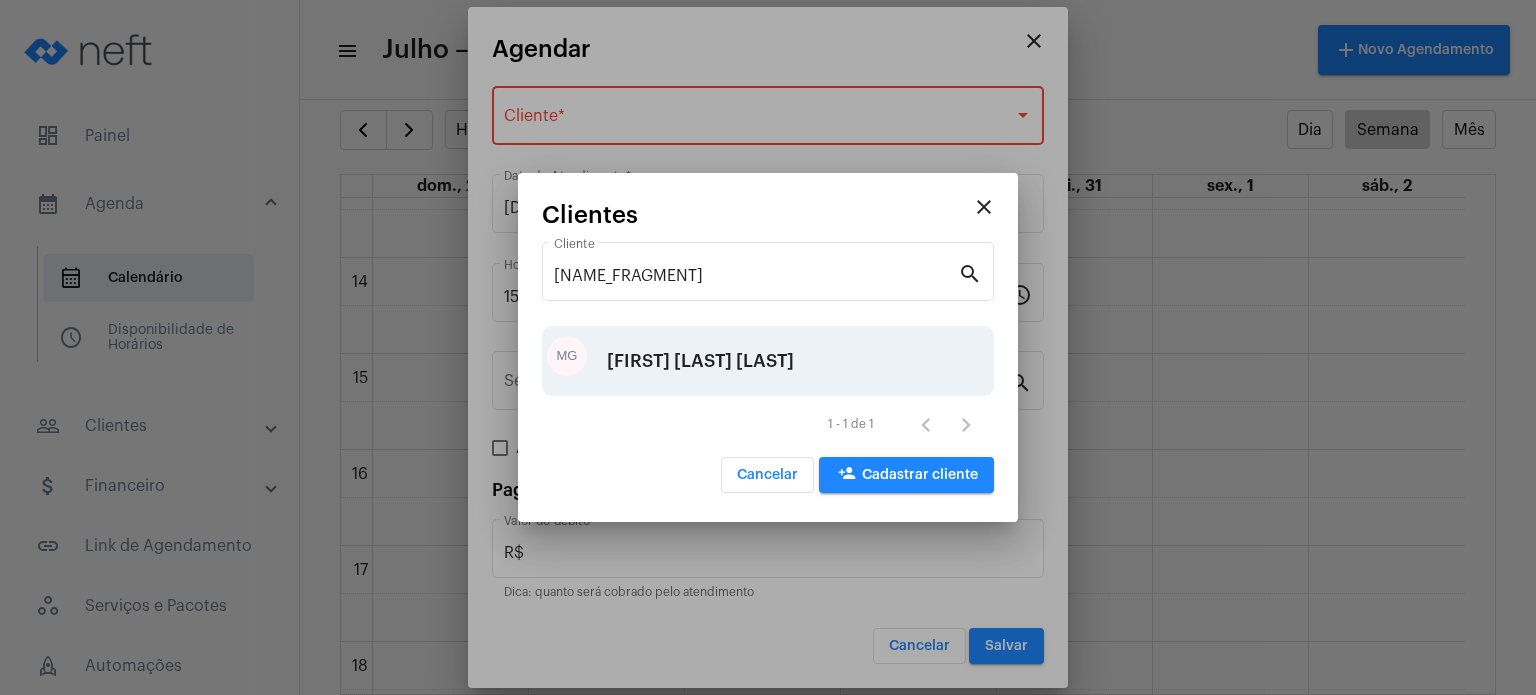 click on "[FIRST] [LAST] [LAST]" at bounding box center [700, 361] 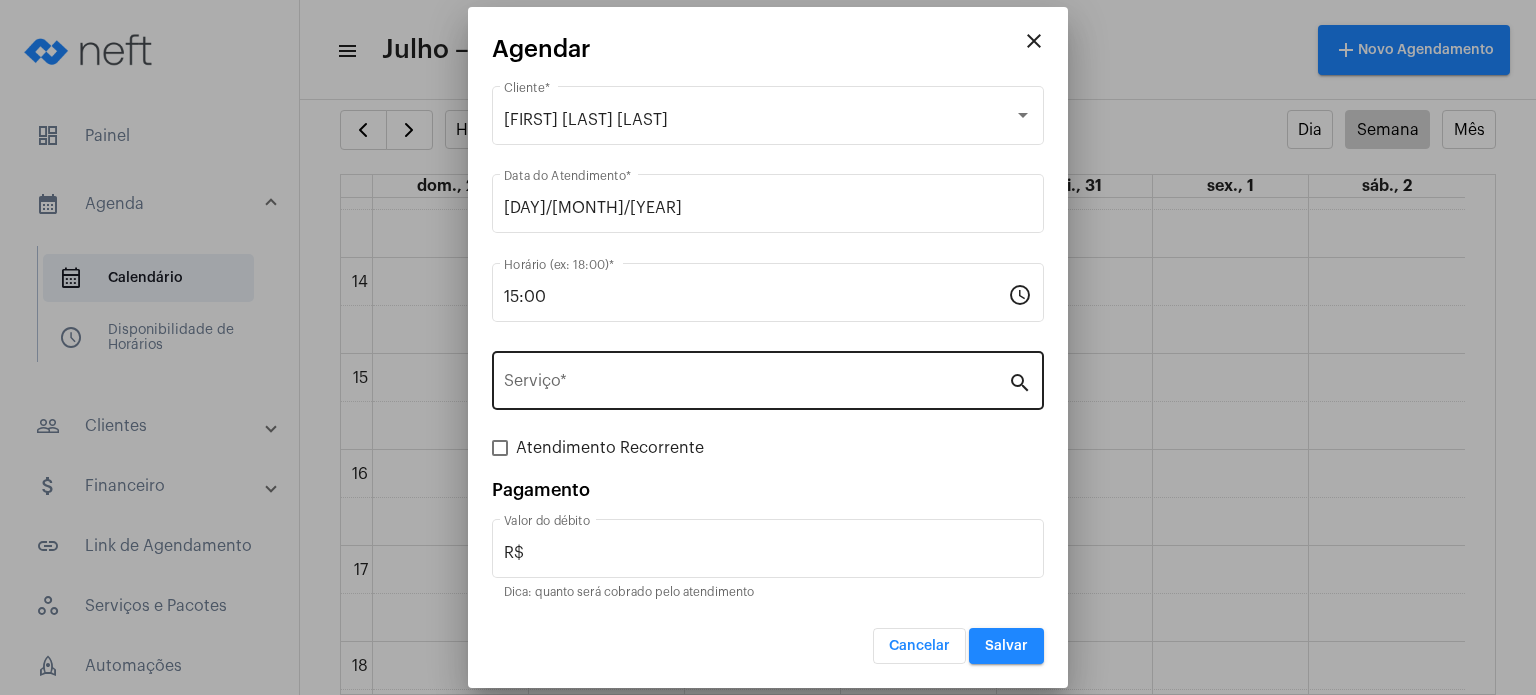 click on "Serviço  *" at bounding box center [756, 378] 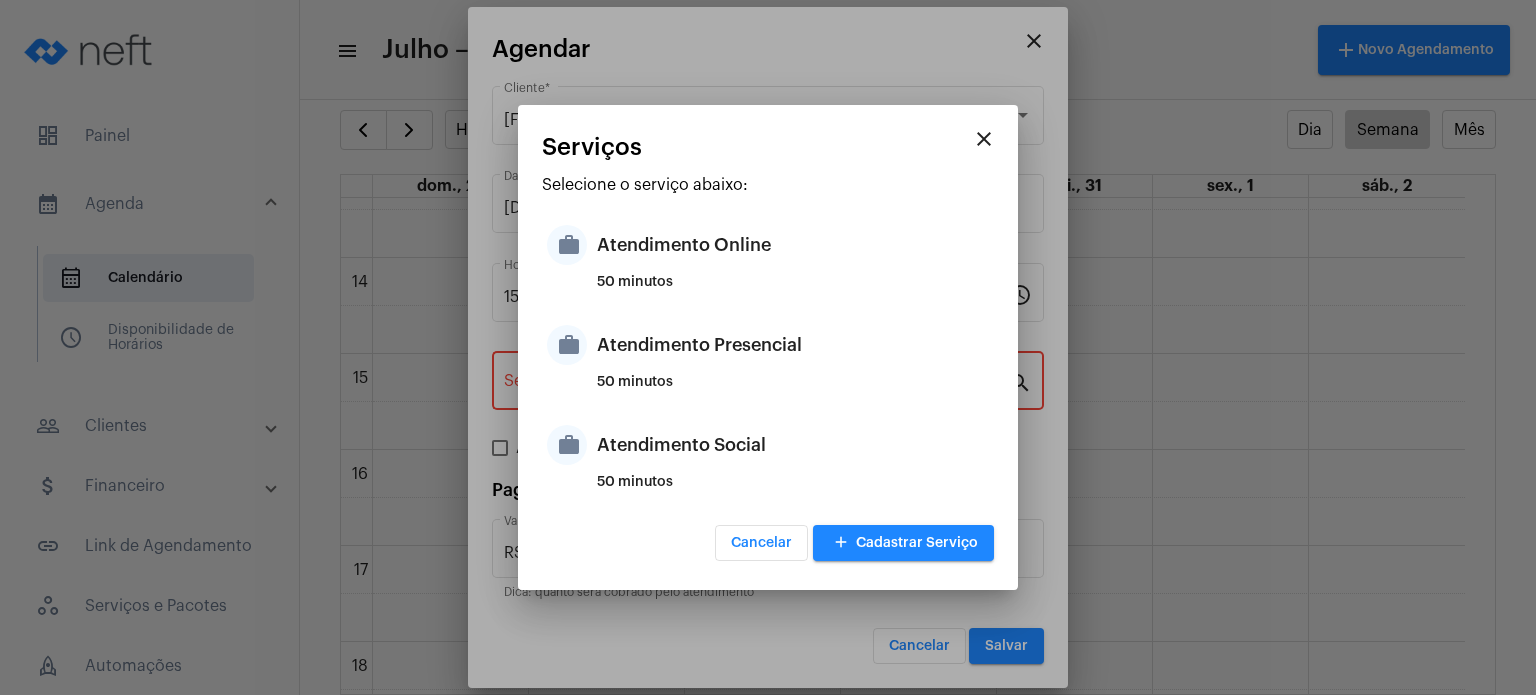 click on "Atendimento Presencial" at bounding box center [793, 345] 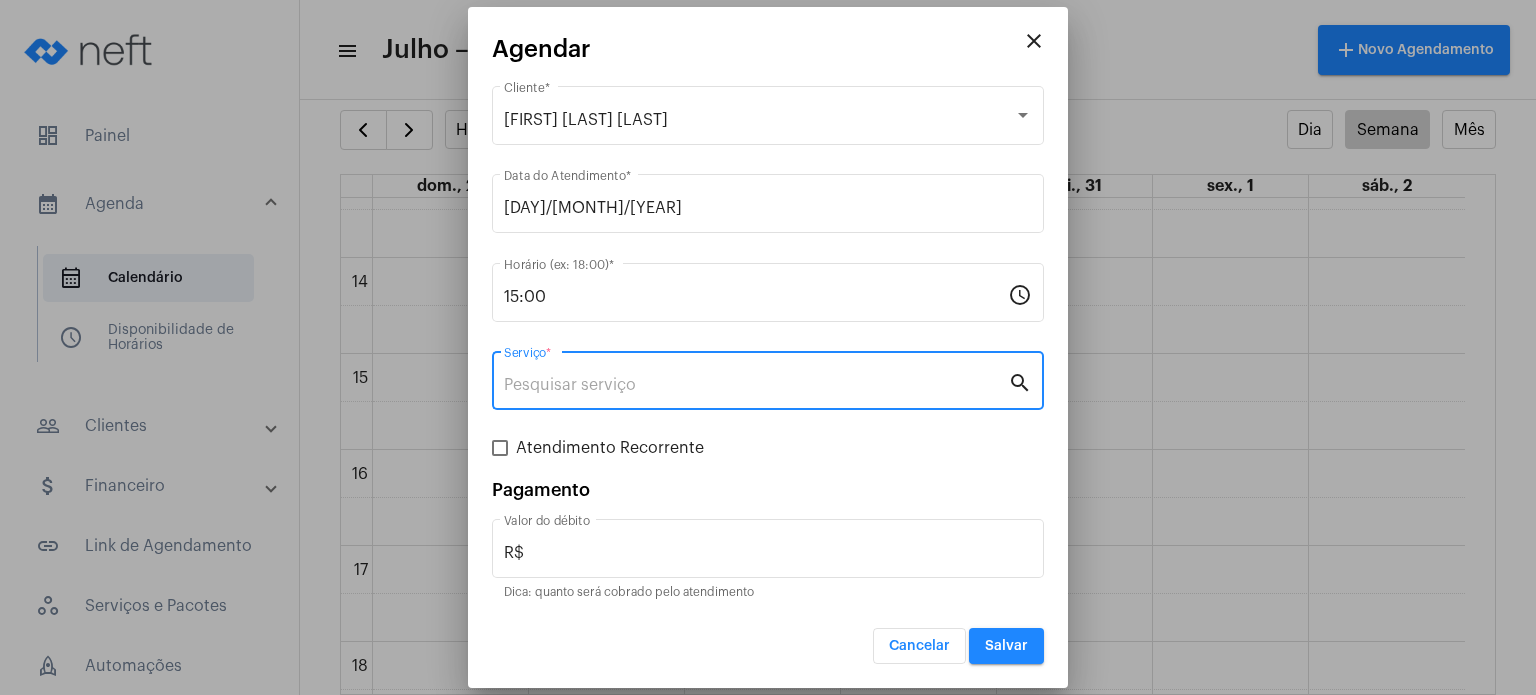 type on "Atendimento Presencial" 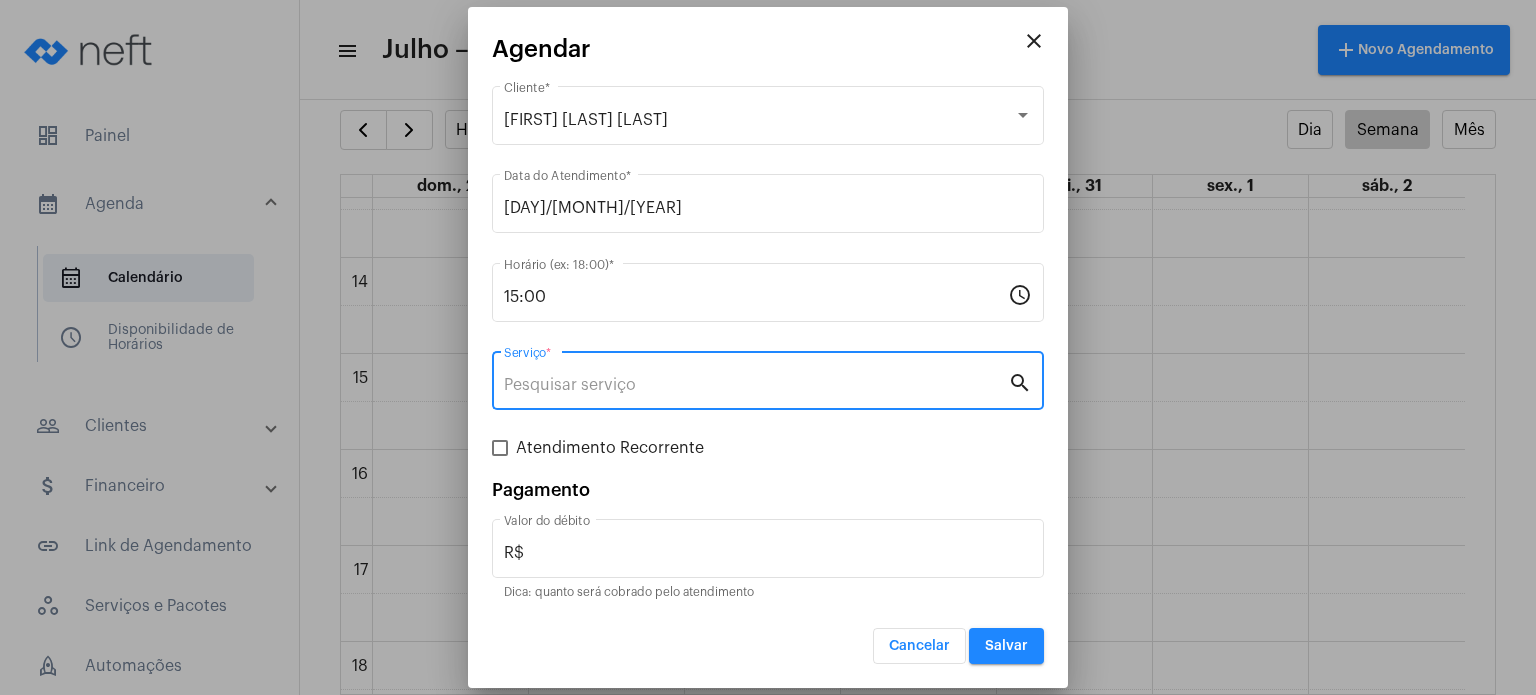 type on "R$ 170" 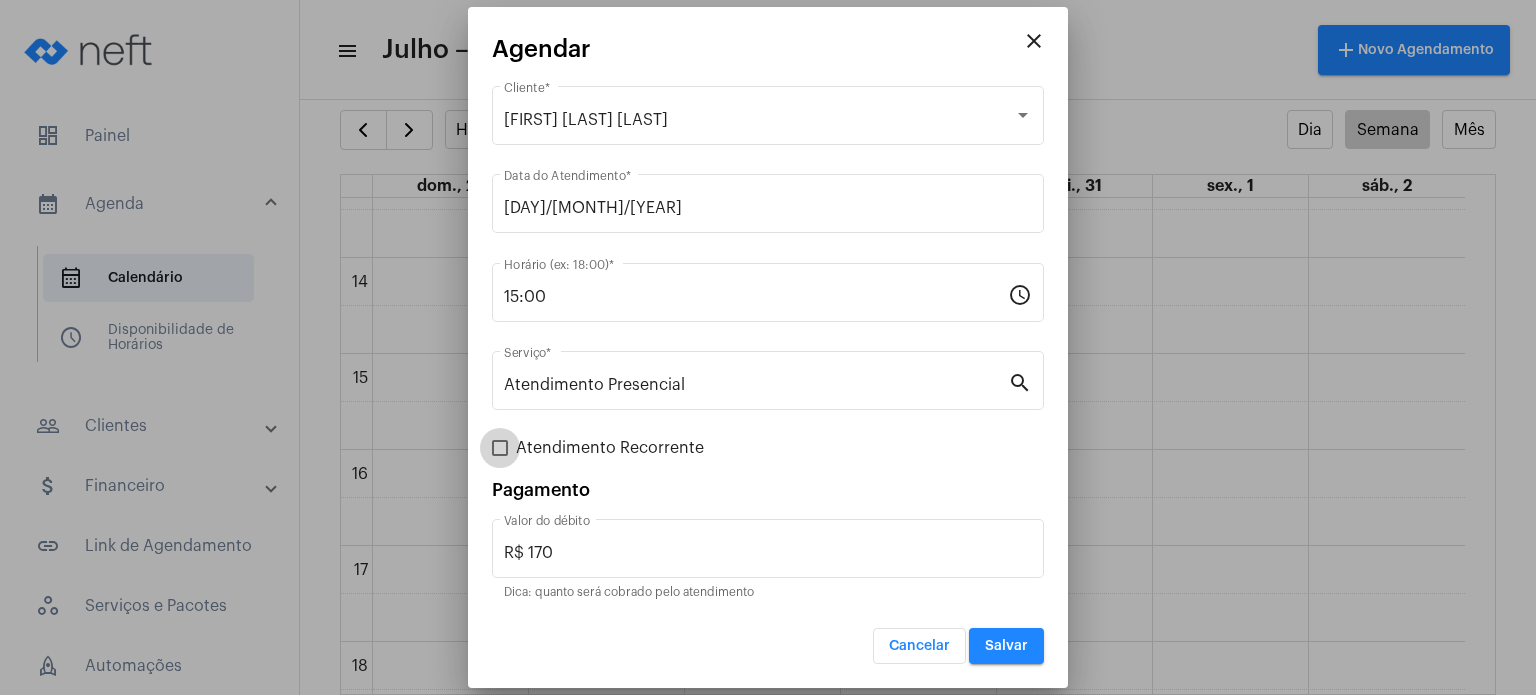 click on "Atendimento Recorrente" at bounding box center [610, 448] 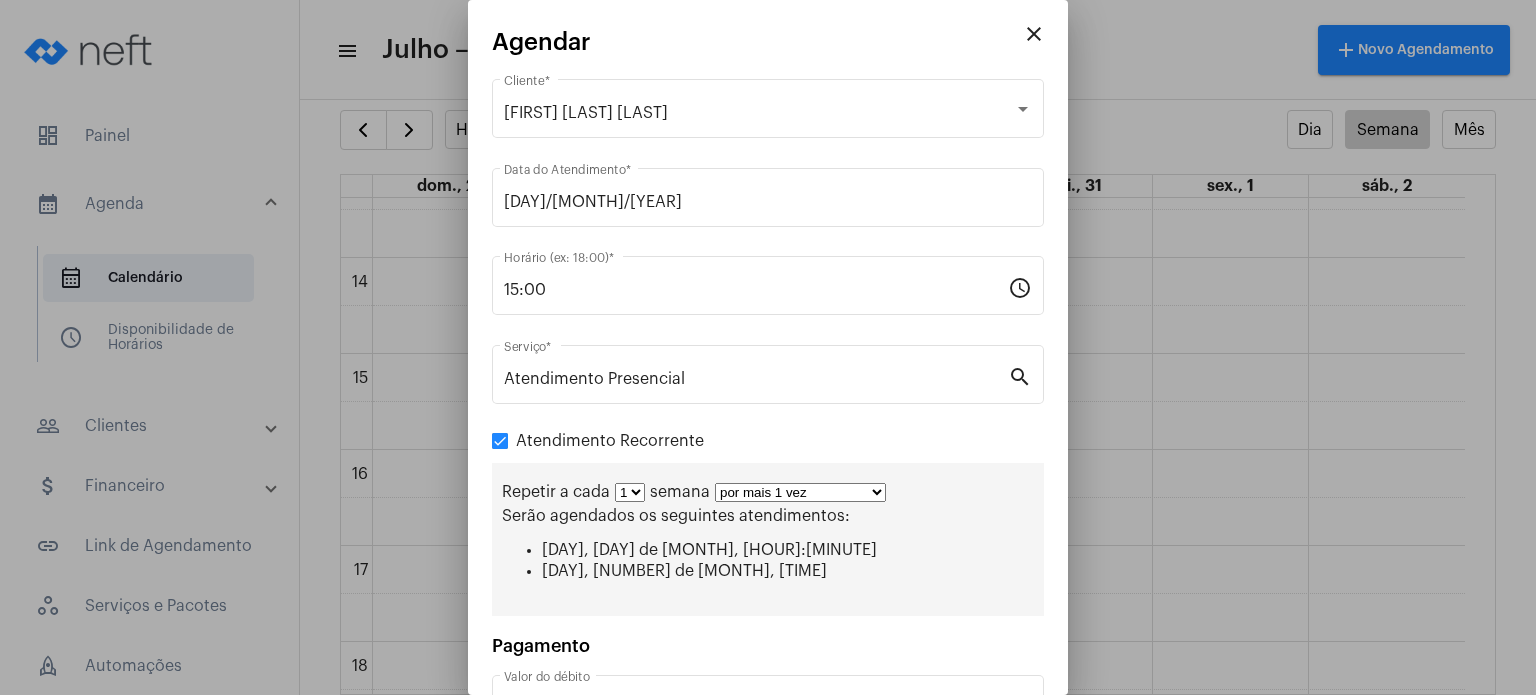 click on "por mais 1 vez por mais 2 vezes por mais 3 vezes por mais 4 vezes por mais 5 vezes por mais 6 vezes por mais 7 vezes por mais 8 vezes por mais 9 vezes por mais 10 vezes por tempo indeterminado" at bounding box center (800, 492) 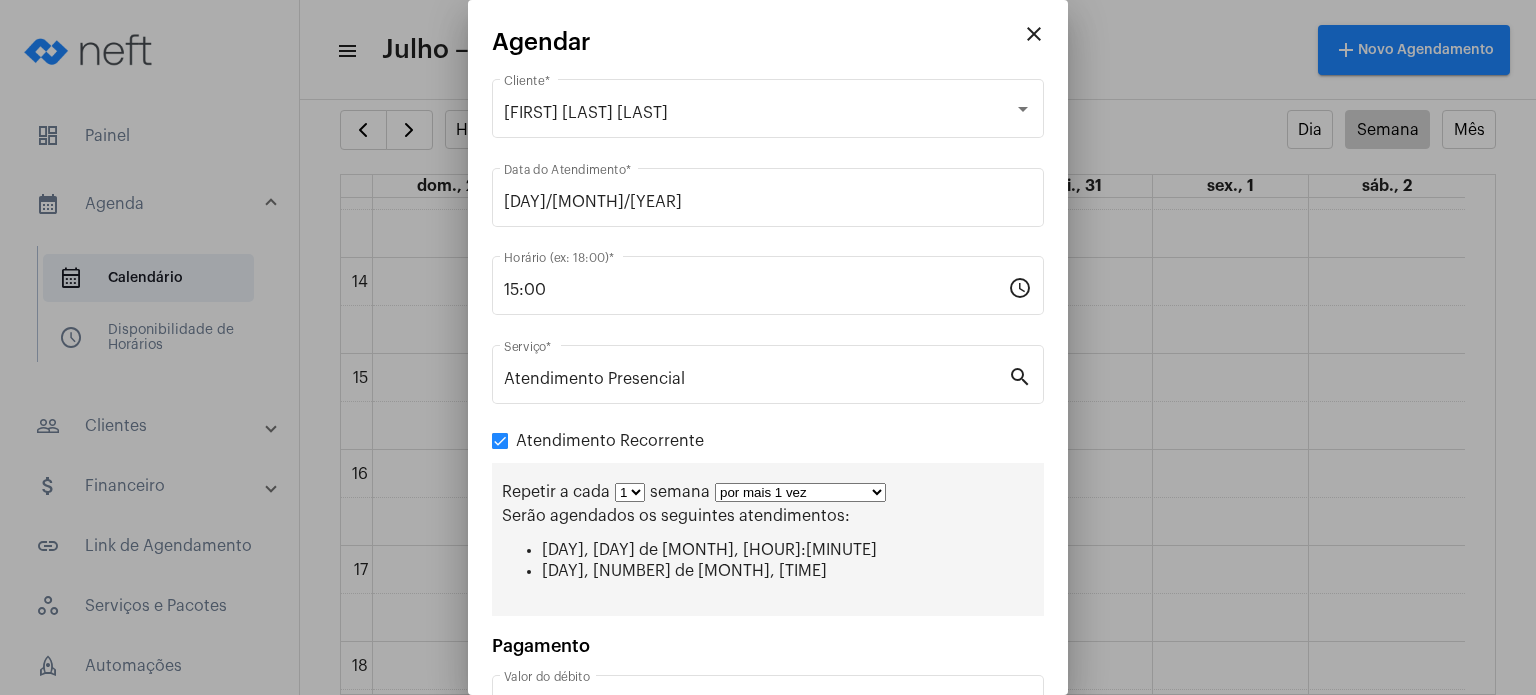 select on "3: 4" 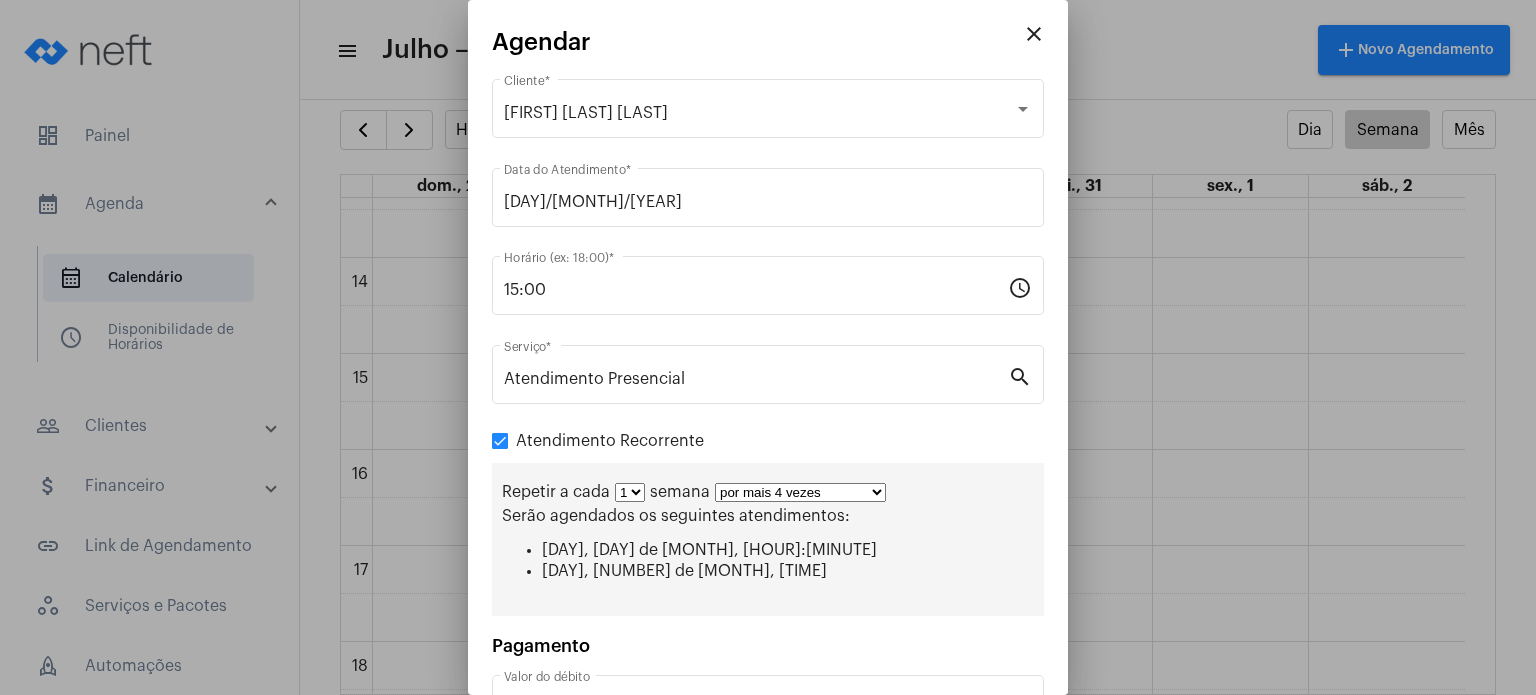 click on "por mais 1 vez por mais 2 vezes por mais 3 vezes por mais 4 vezes por mais 5 vezes por mais 6 vezes por mais 7 vezes por mais 8 vezes por mais 9 vezes por mais 10 vezes por tempo indeterminado" at bounding box center (800, 492) 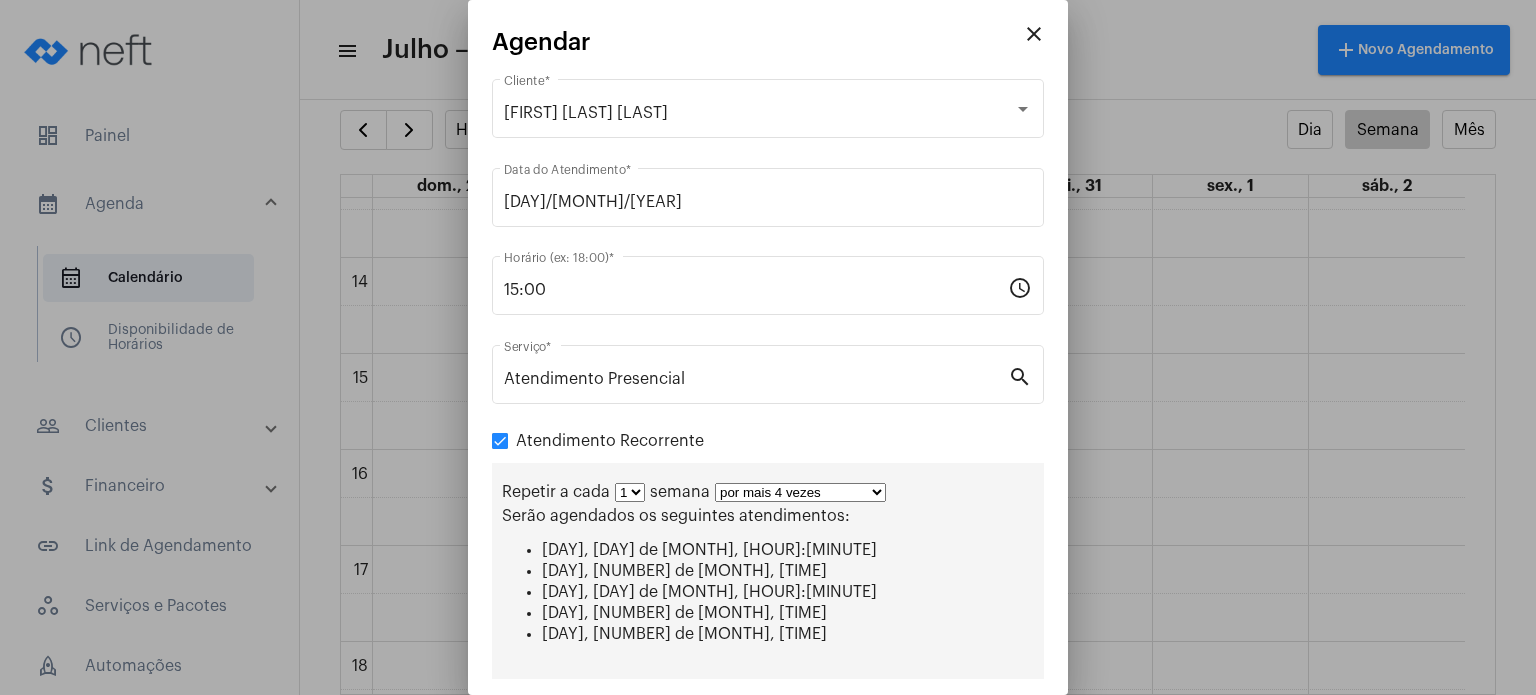 scroll, scrollTop: 208, scrollLeft: 0, axis: vertical 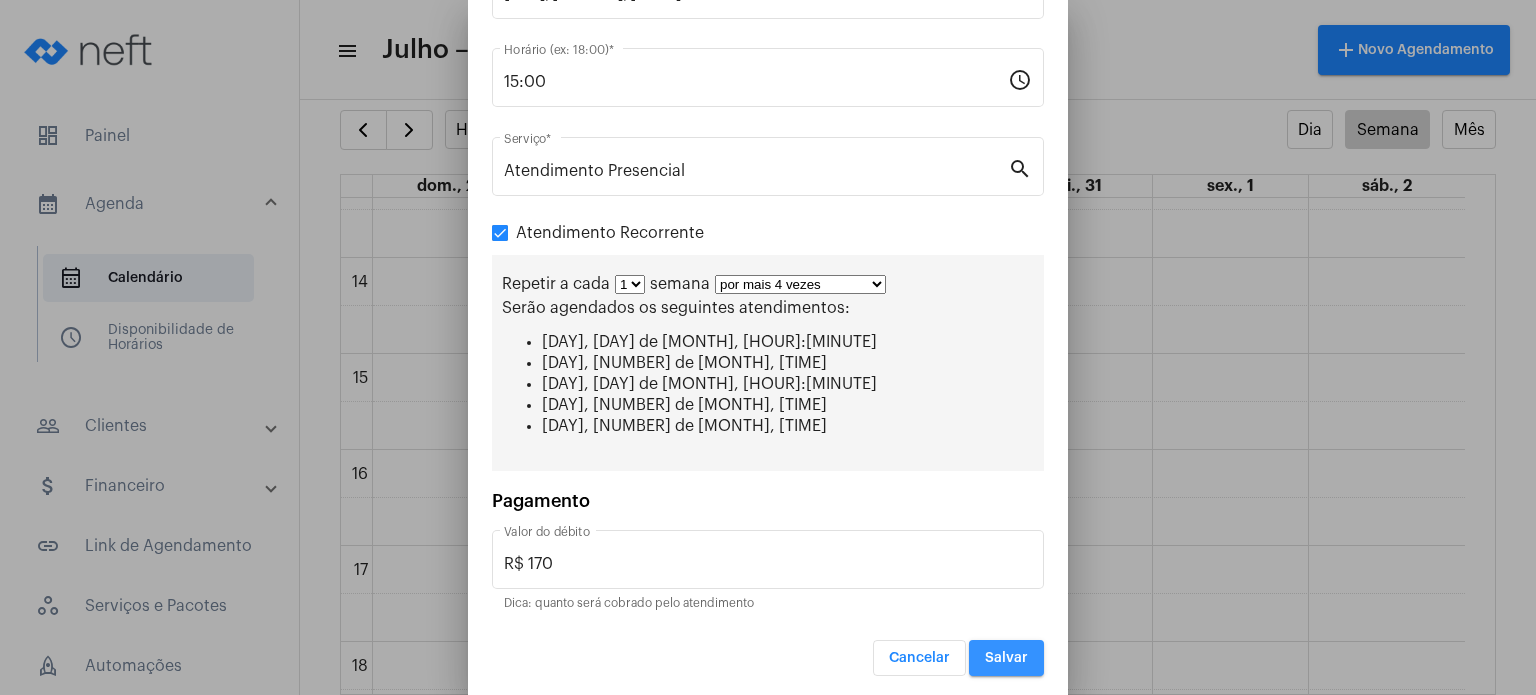 click on "Salvar" at bounding box center [1006, 658] 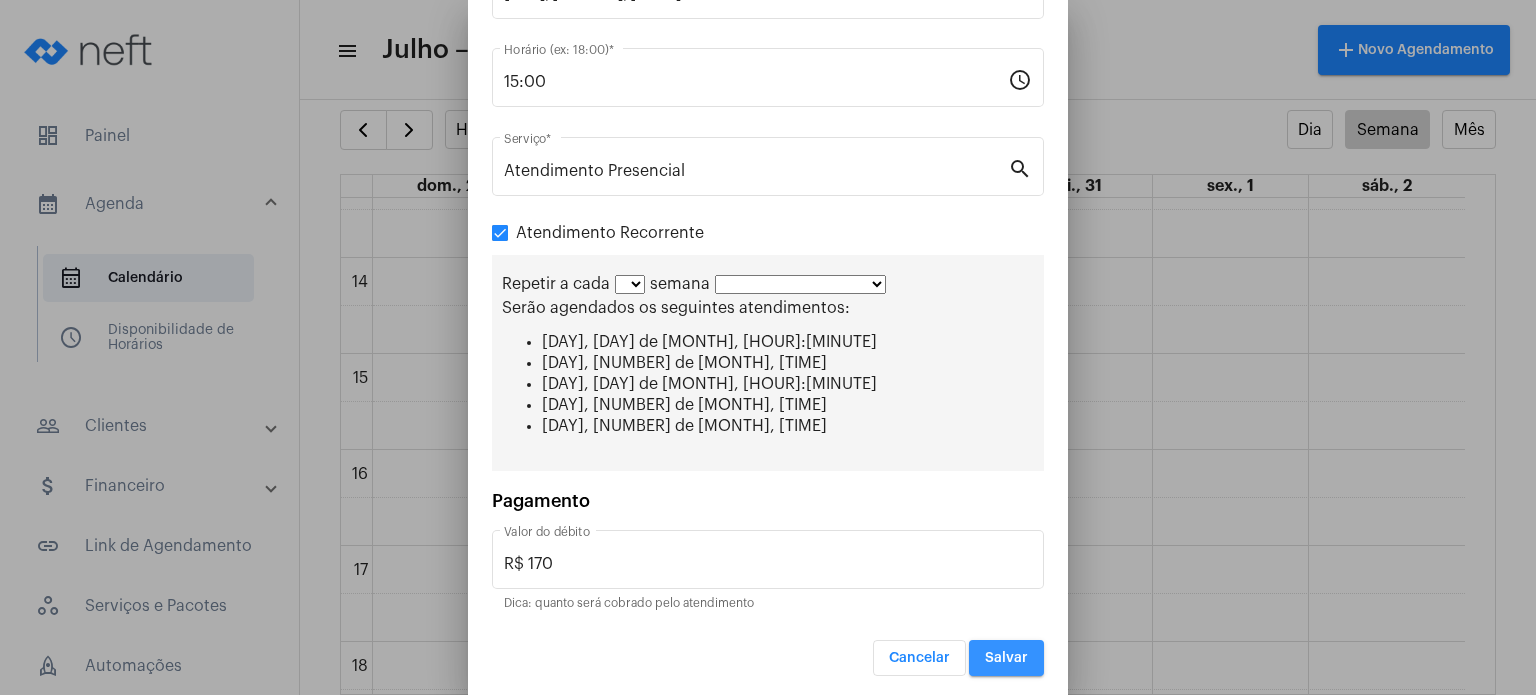 scroll, scrollTop: 0, scrollLeft: 0, axis: both 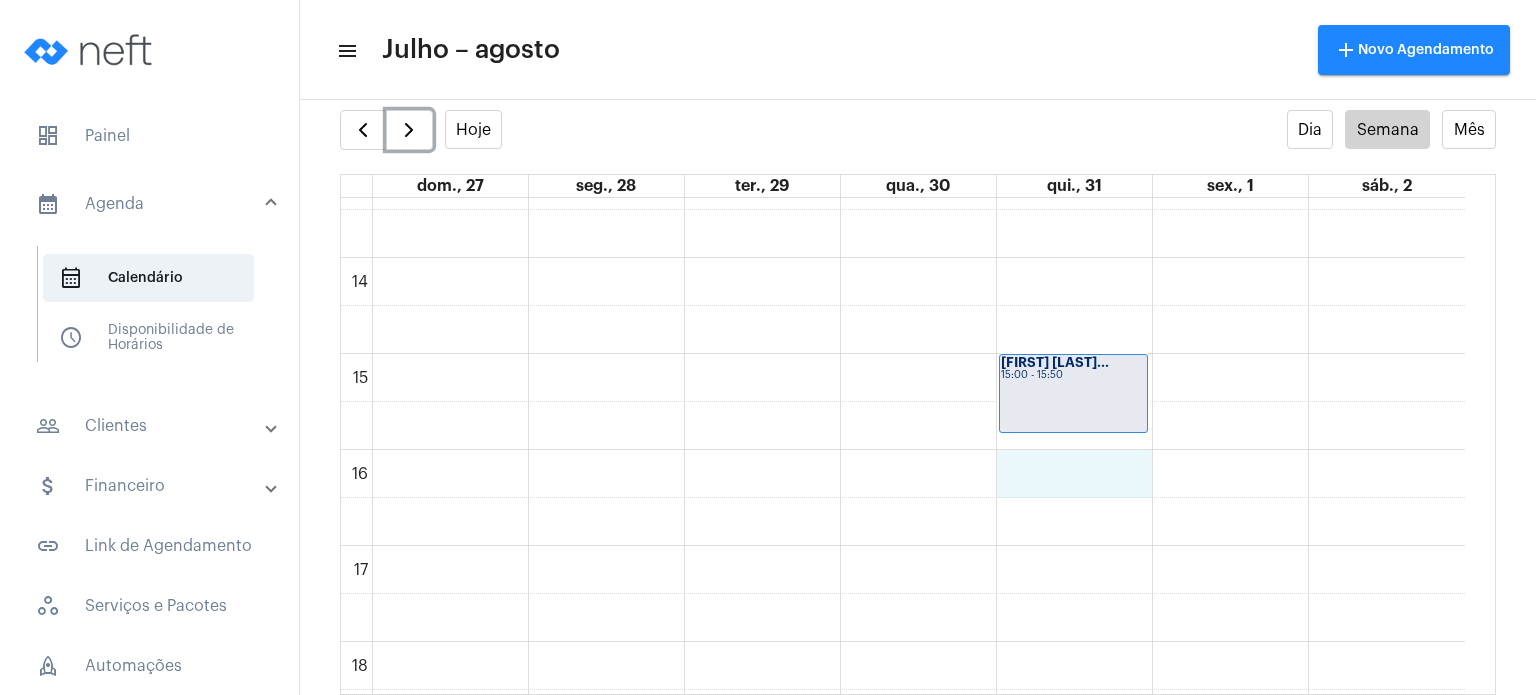 click on "00 01 02 03 04 05 06 07 08 09 10 11 12 13 14 15 16 17 18 19 20 21 22 23
[FIRST] [LAST]
[HOUR]:[MINUTE] - [HOUR]:[MINUTE]
[FIRST] [LAST]
[HOUR]:[MINUTE] - [HOUR]:[MINUTE]" 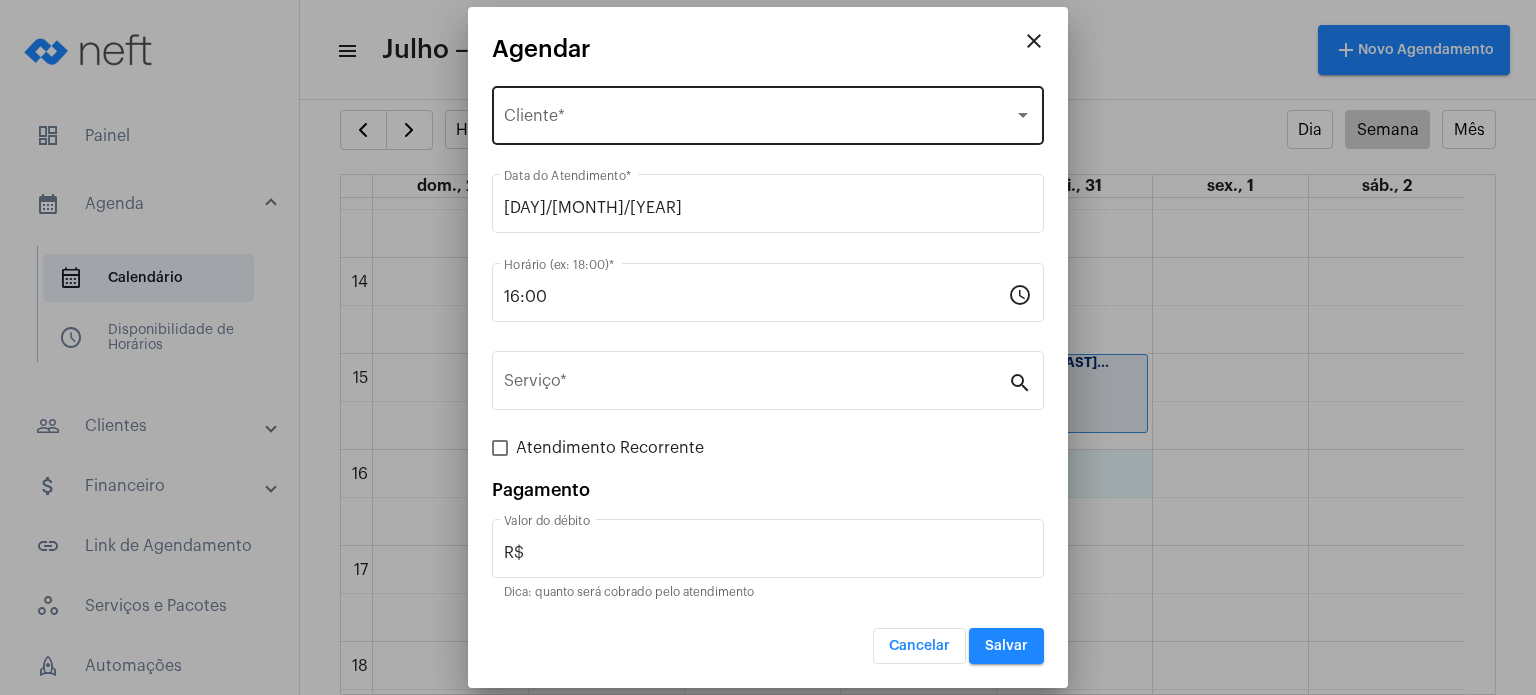 click on "Selecione o Cliente" at bounding box center [759, 120] 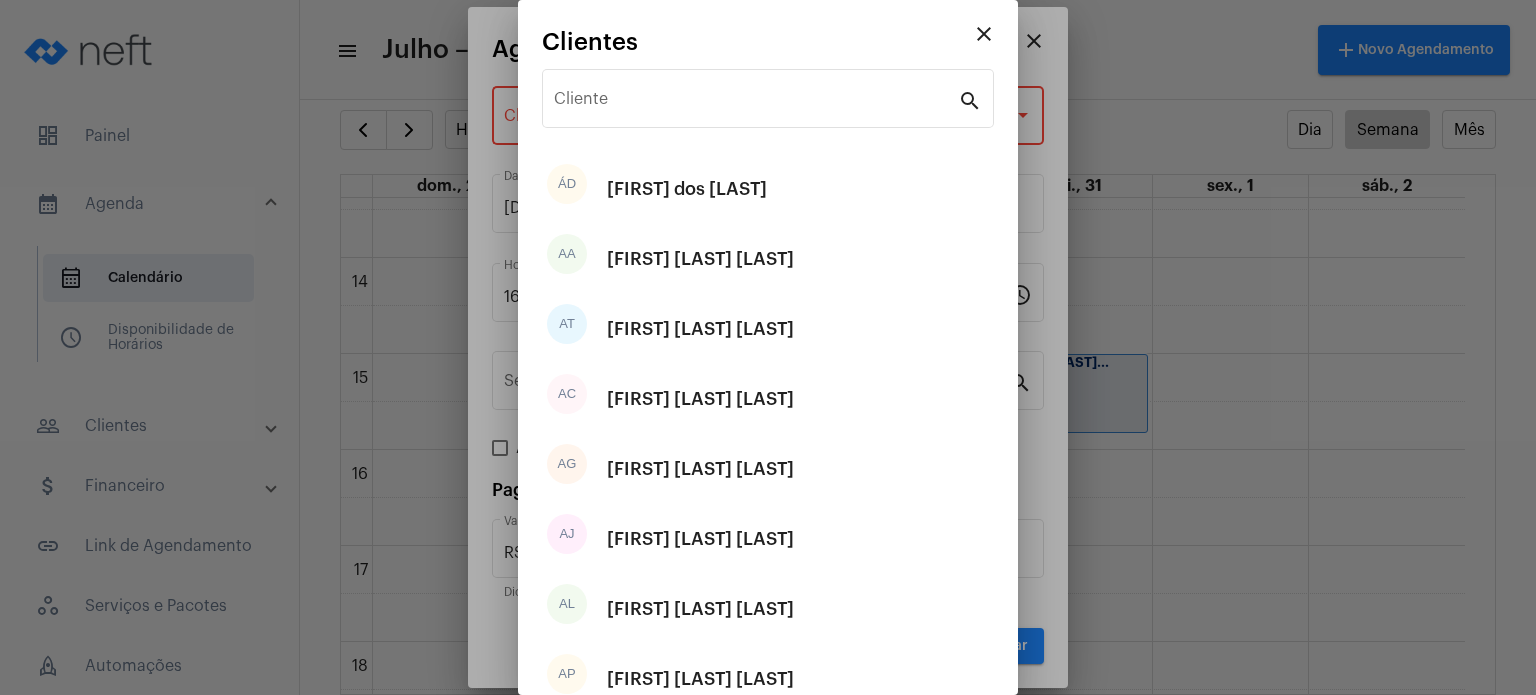 click on "Cliente" at bounding box center [756, 96] 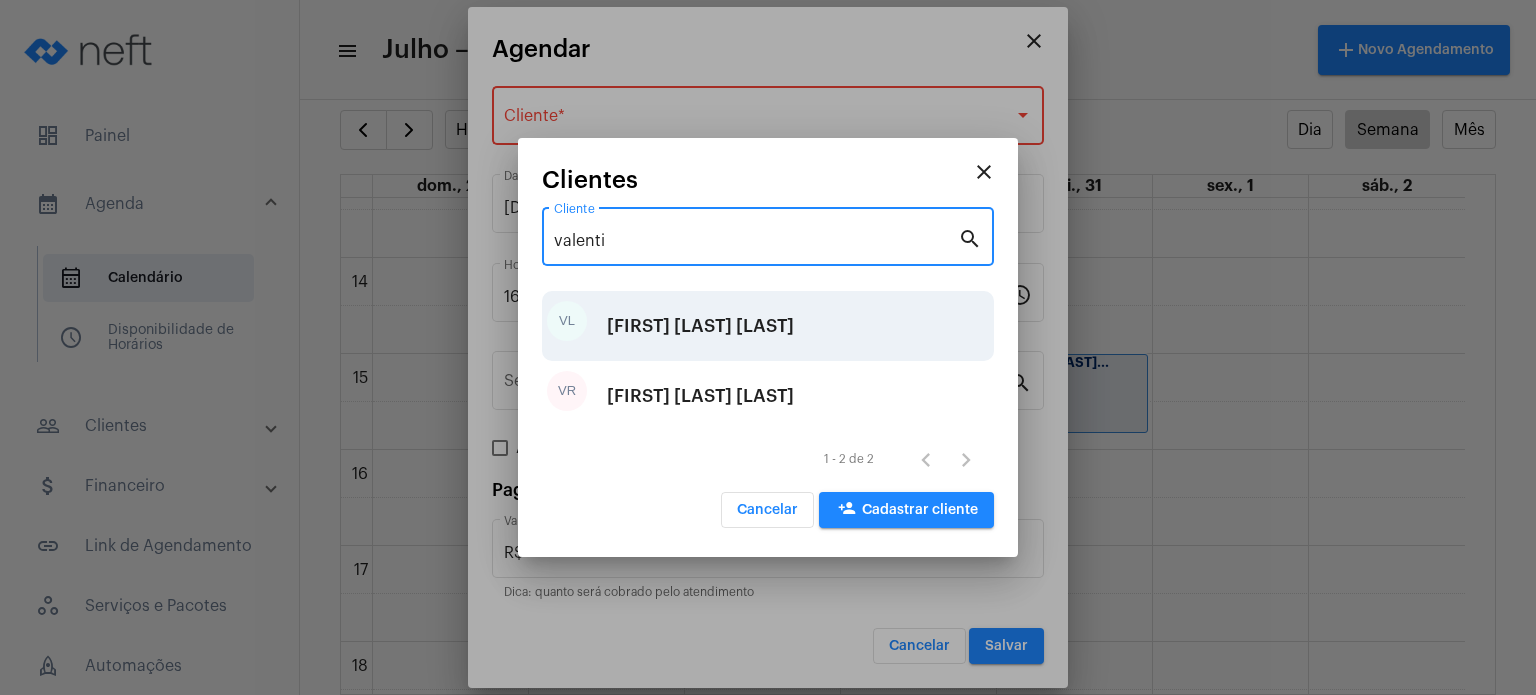 type on "valenti" 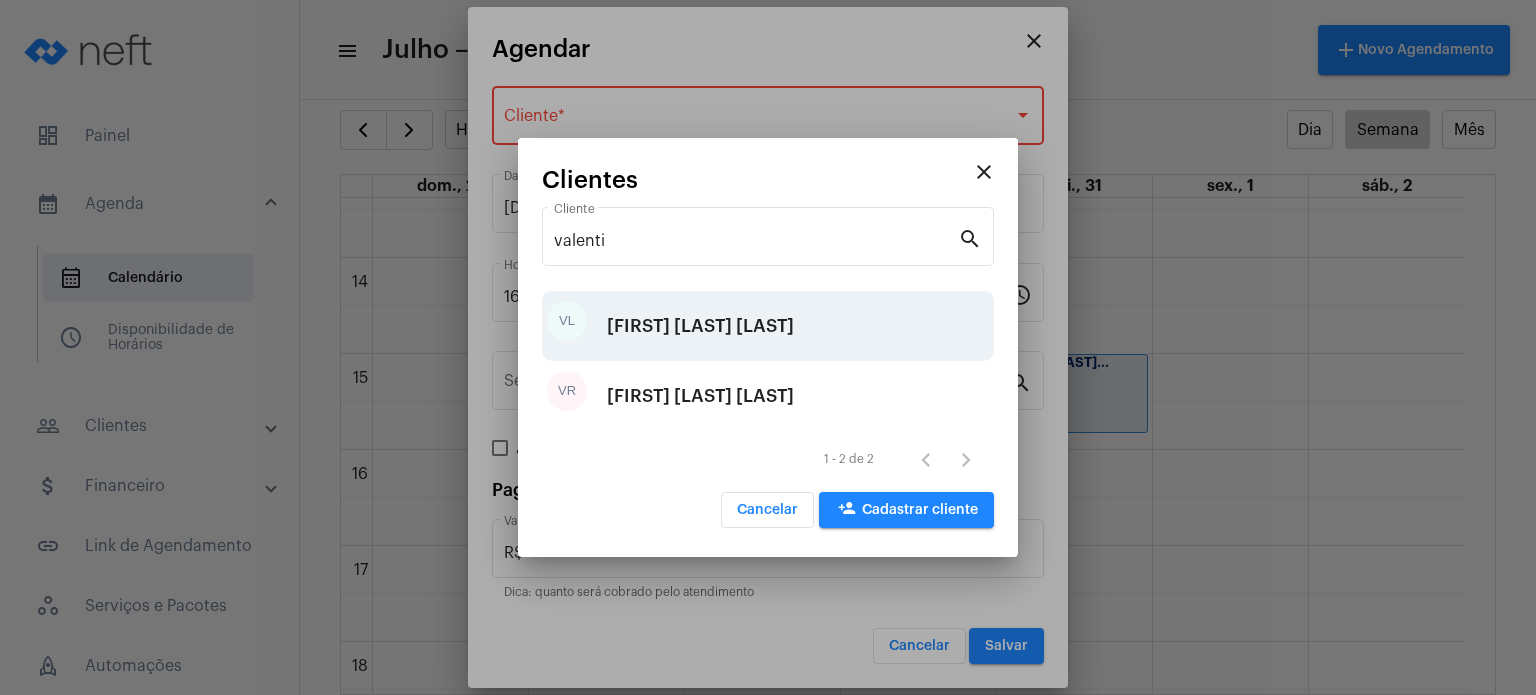 click on "[FIRST] [LAST] [LAST]" at bounding box center (700, 326) 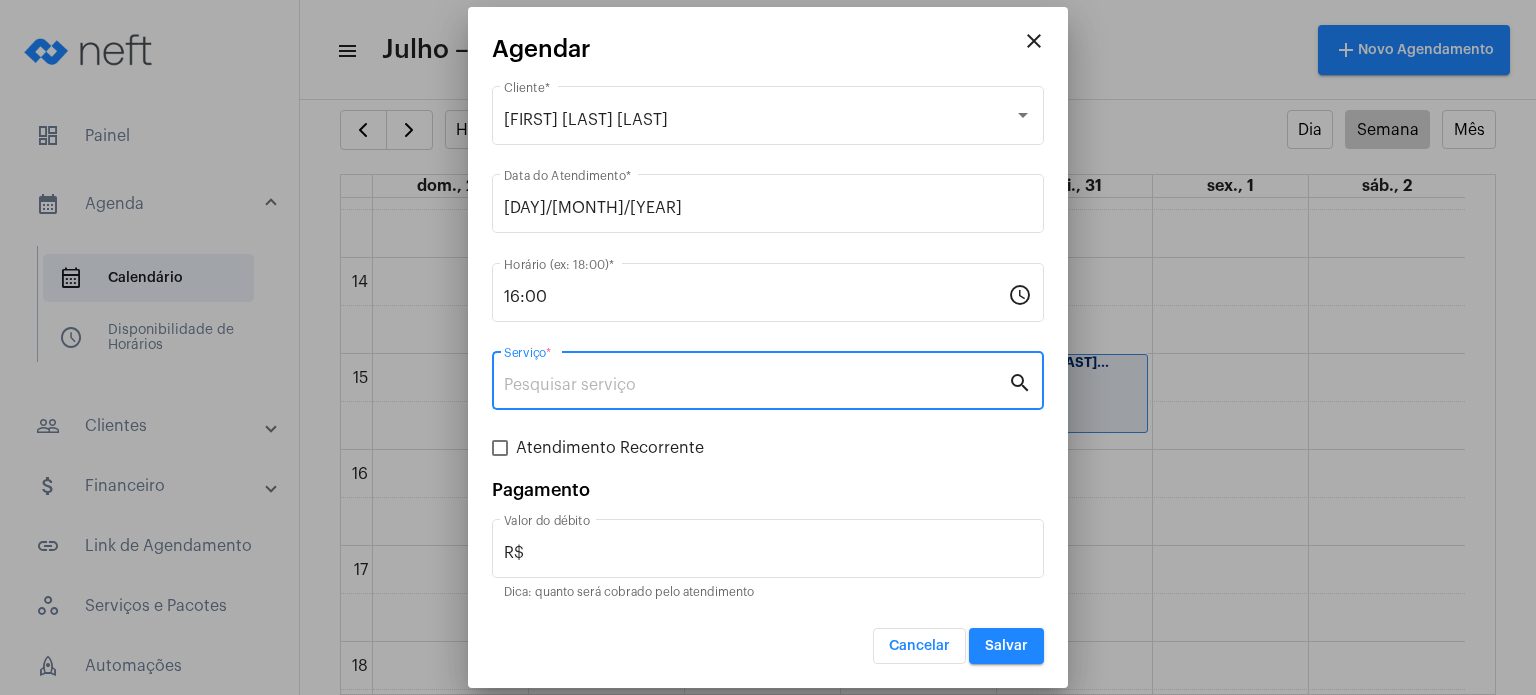 click on "Serviço  *" at bounding box center [756, 385] 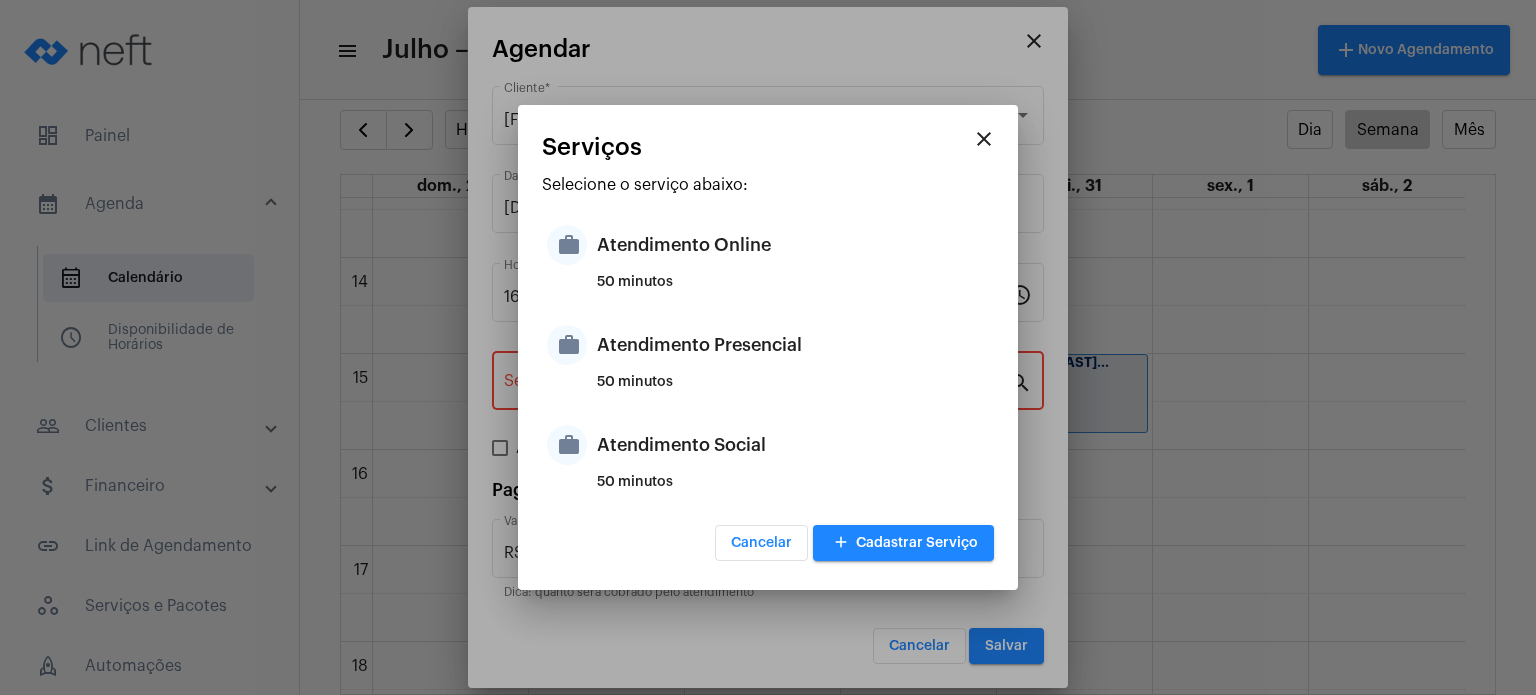 click on "50 minutos" at bounding box center (793, 390) 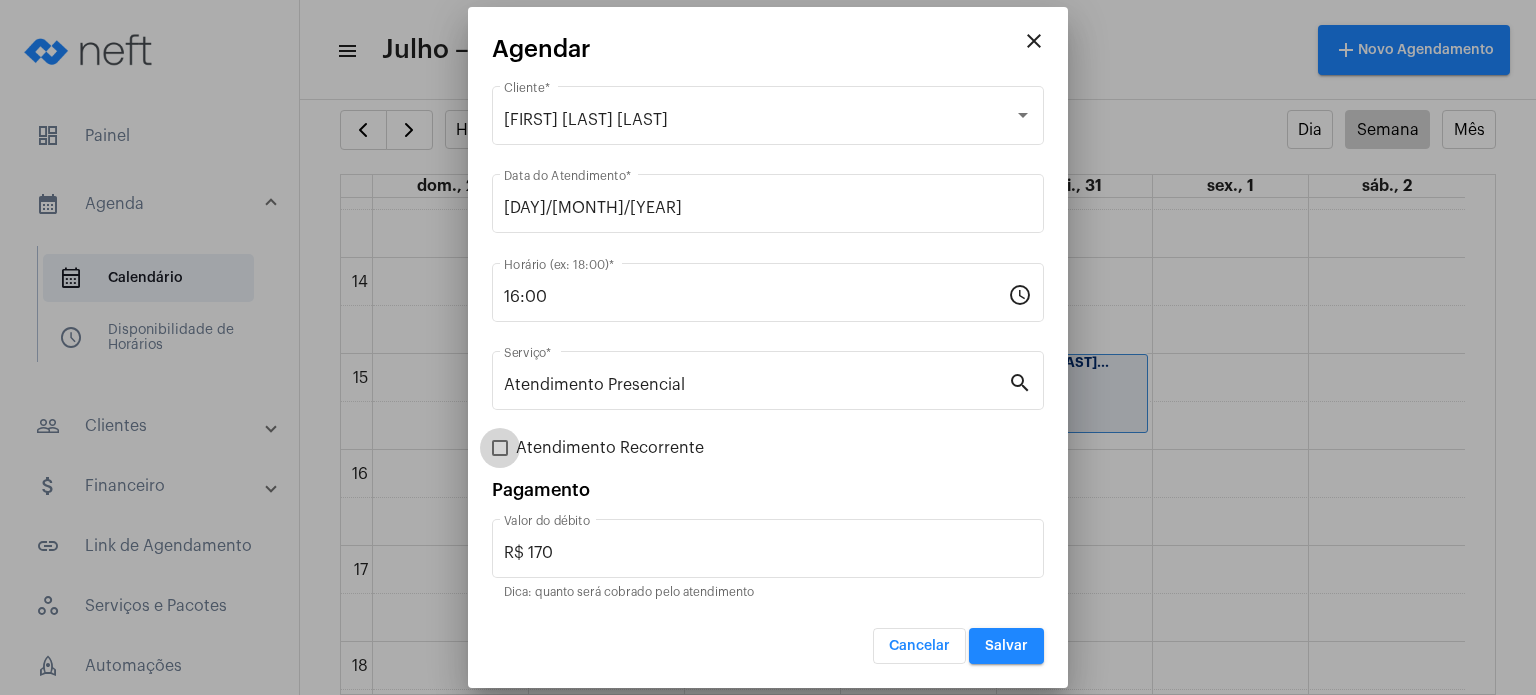 click on "Atendimento Recorrente" at bounding box center [610, 448] 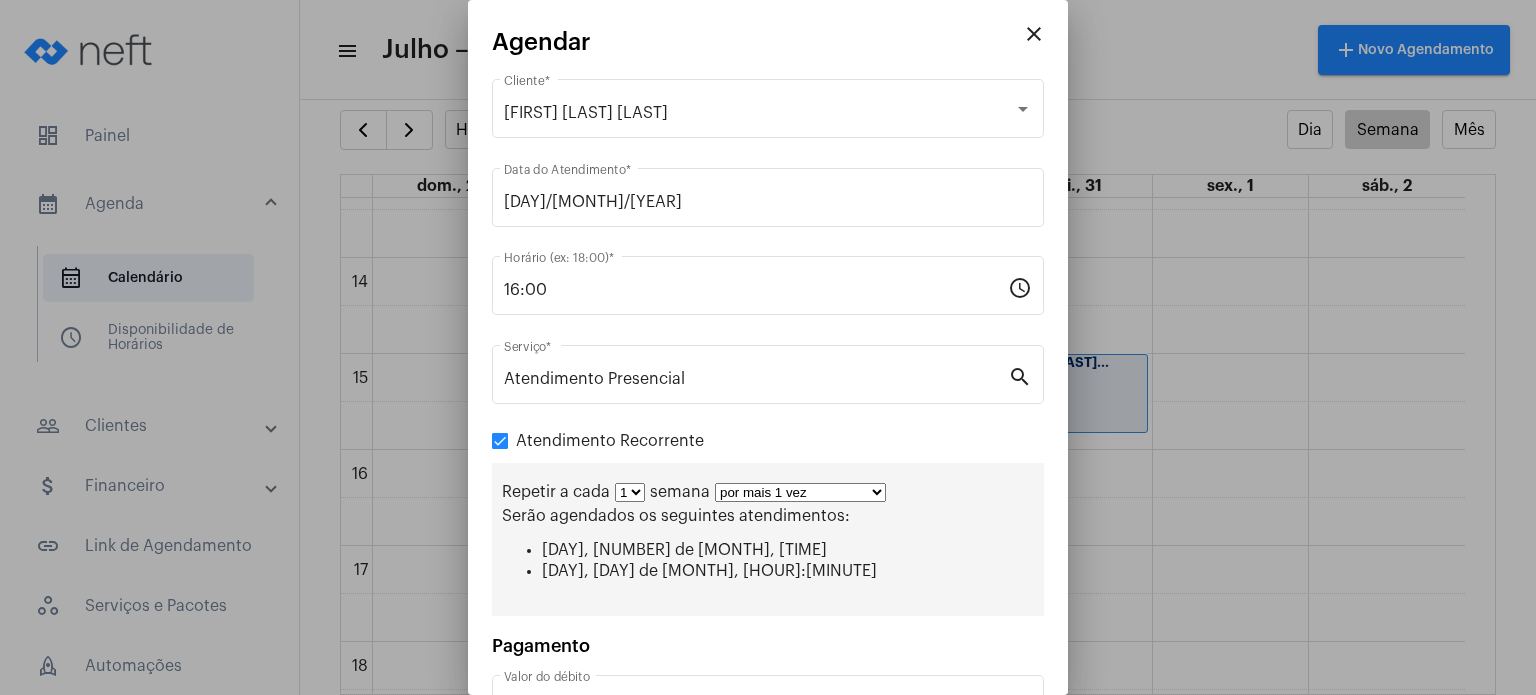 click on "por mais 1 vez por mais 2 vezes por mais 3 vezes por mais 4 vezes por mais 5 vezes por mais 6 vezes por mais 7 vezes por mais 8 vezes por mais 9 vezes por mais 10 vezes por tempo indeterminado" at bounding box center (800, 492) 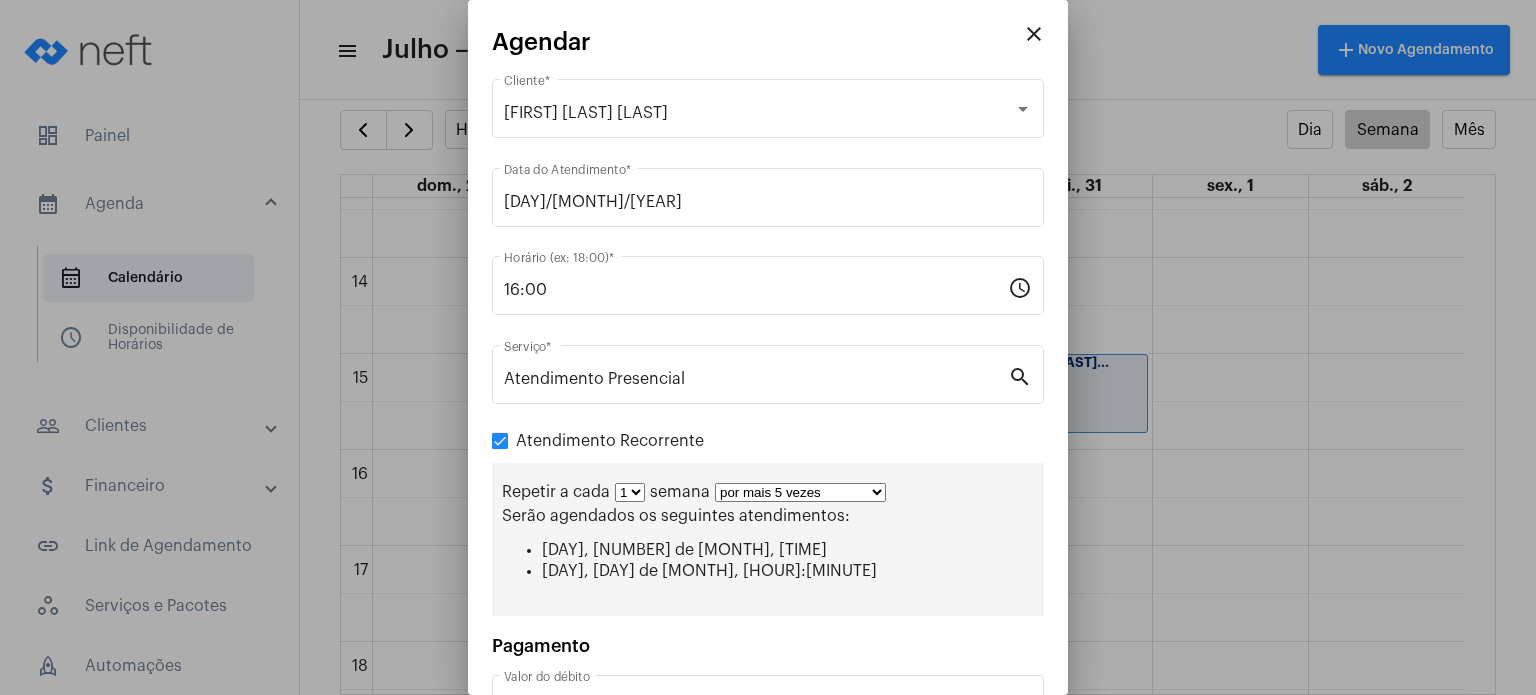 click on "por mais 1 vez por mais 2 vezes por mais 3 vezes por mais 4 vezes por mais 5 vezes por mais 6 vezes por mais 7 vezes por mais 8 vezes por mais 9 vezes por mais 10 vezes por tempo indeterminado" at bounding box center (800, 492) 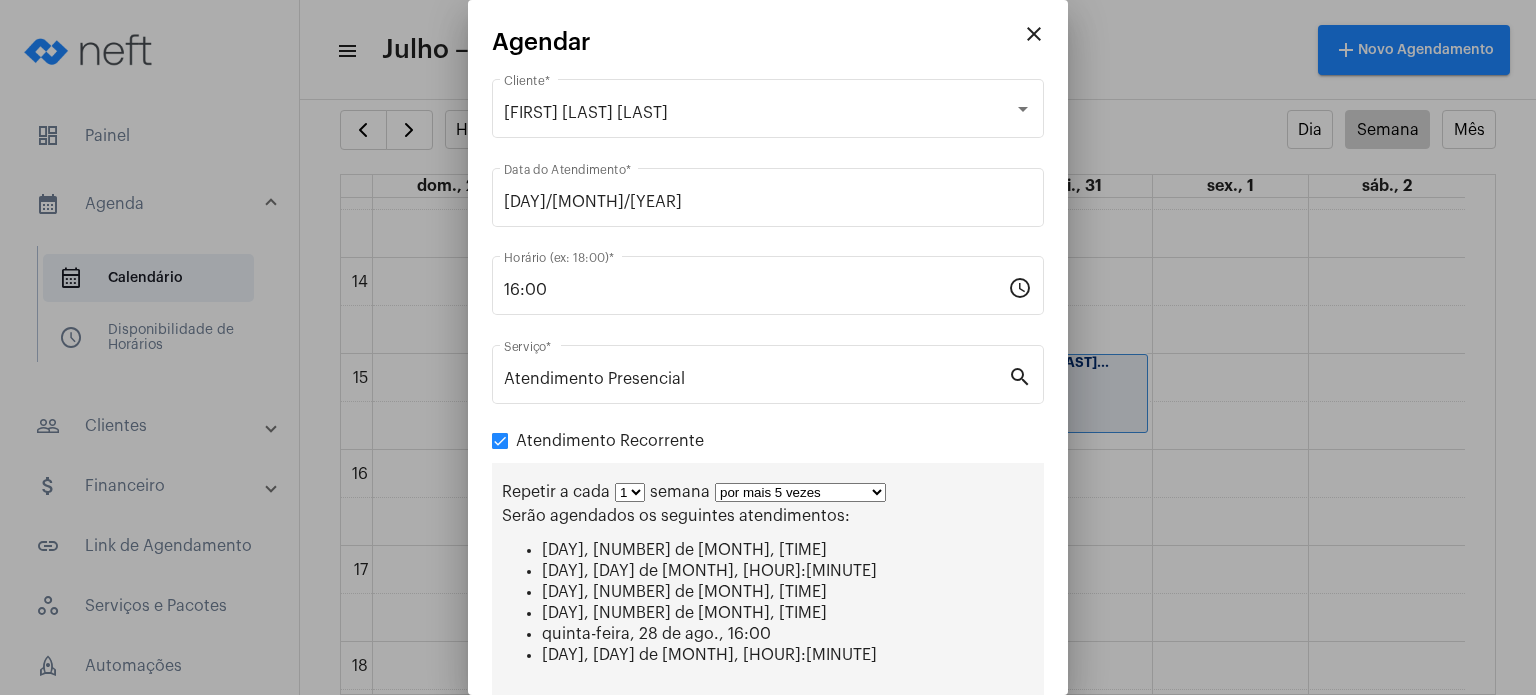 scroll, scrollTop: 228, scrollLeft: 0, axis: vertical 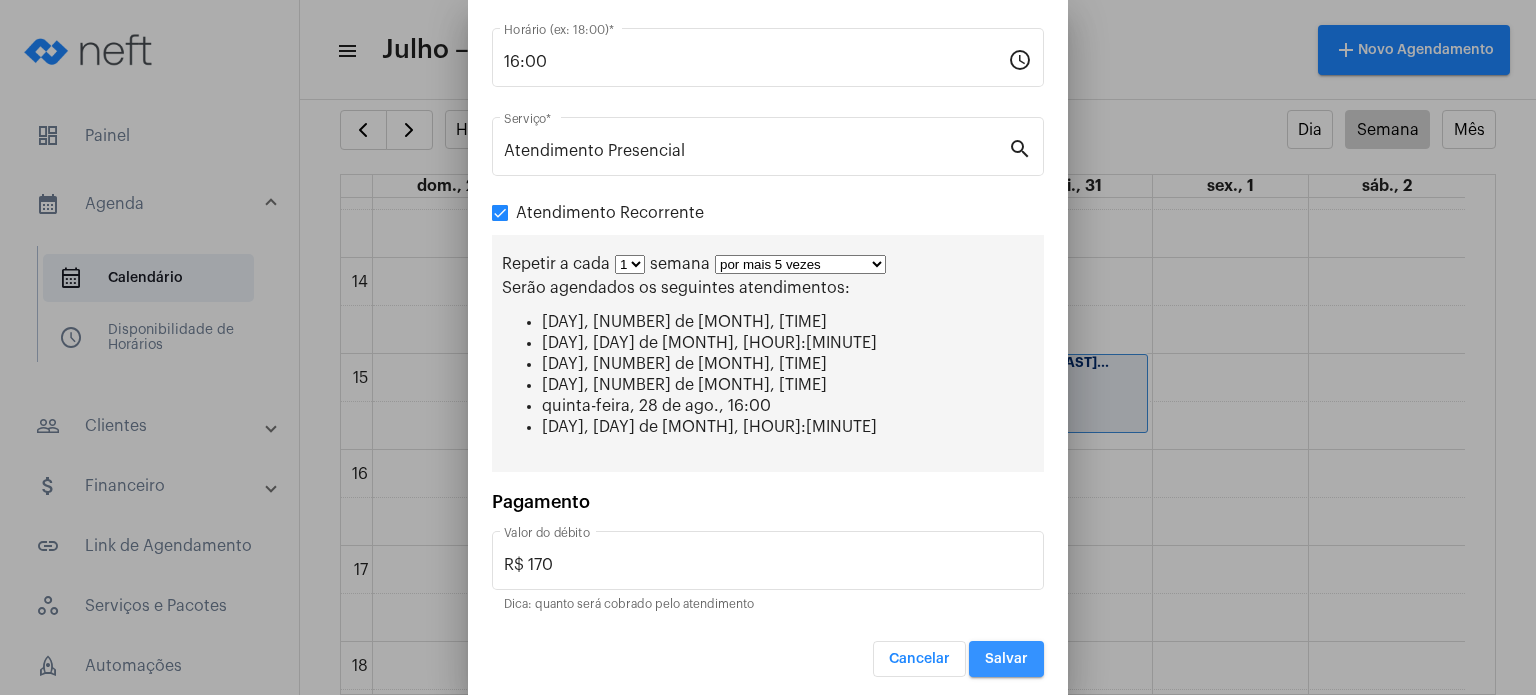 click on "Salvar" at bounding box center [1006, 659] 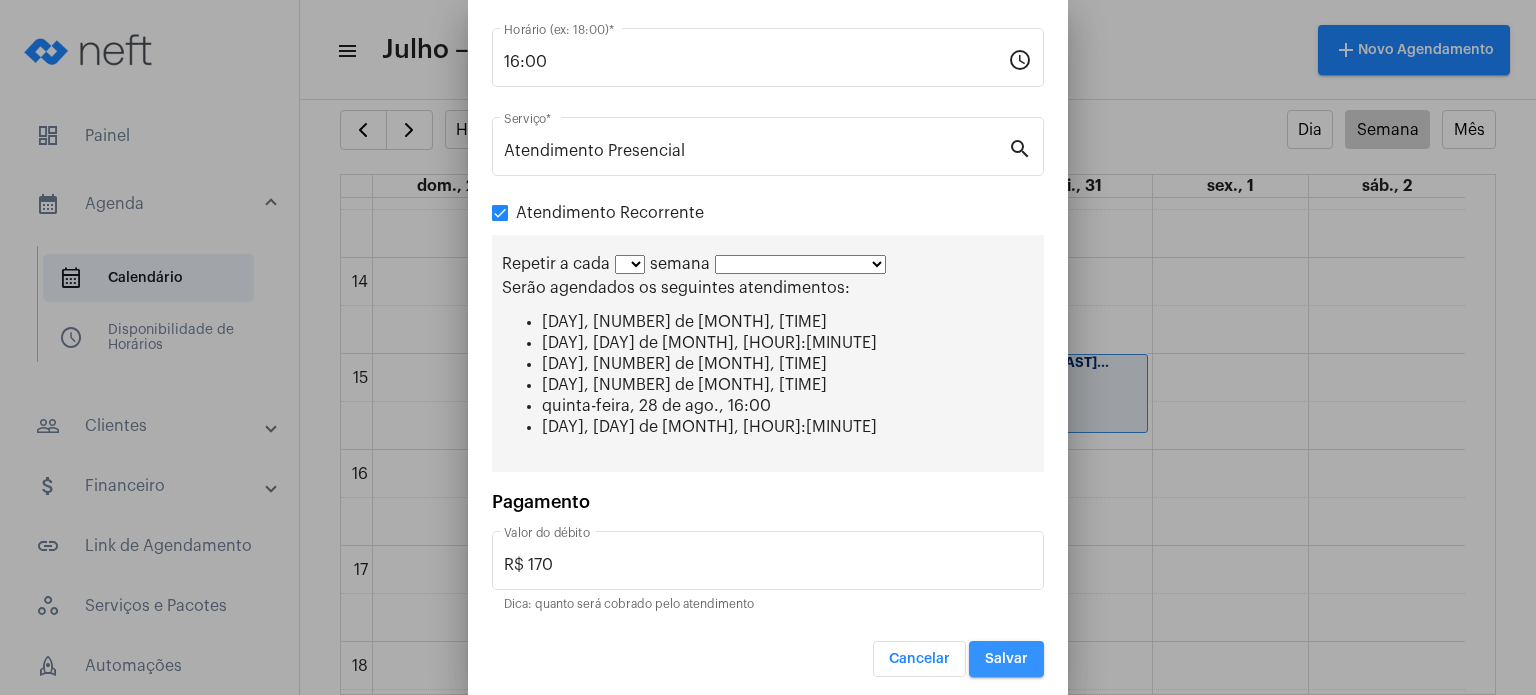scroll, scrollTop: 0, scrollLeft: 0, axis: both 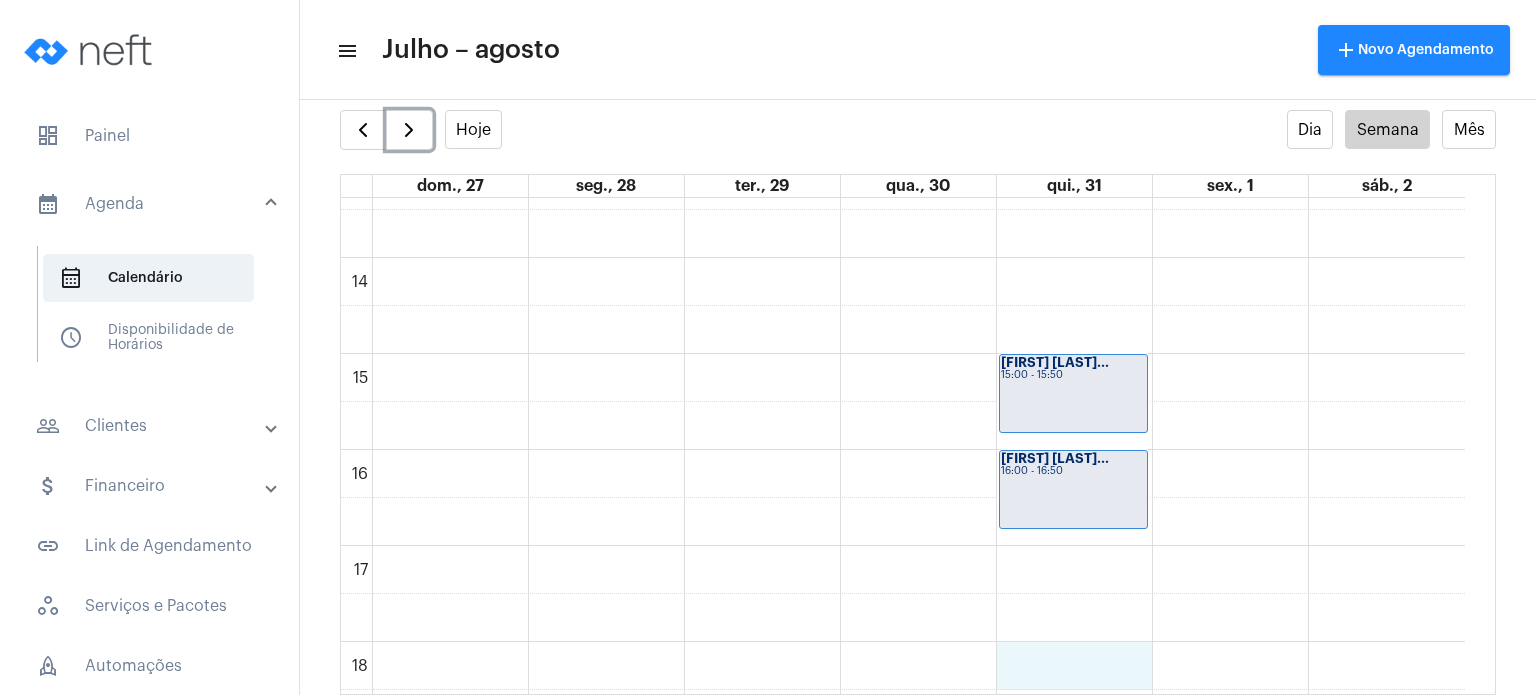 click on "00 01 02 03 04 05 06 07 08 09 10 11 12 13 14 15 16 17 18 19 20 21 22 23
[FIRST] [LAST]
[TIME] - [TIME]
[FIRST] [LAST]...
[TIME] - [TIME]
[FIRST] [LAST]...
[TIME] - [TIME]" 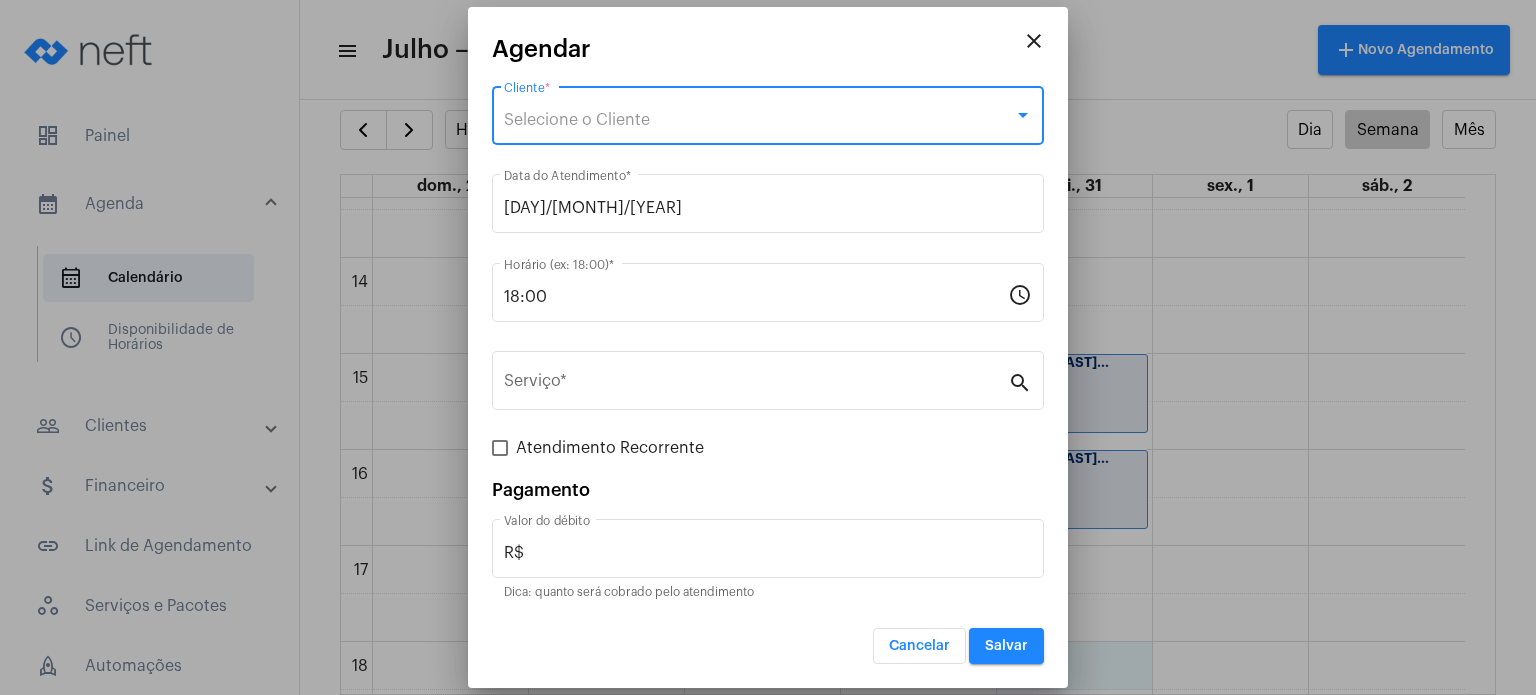 click on "Selecione o Cliente" at bounding box center [759, 120] 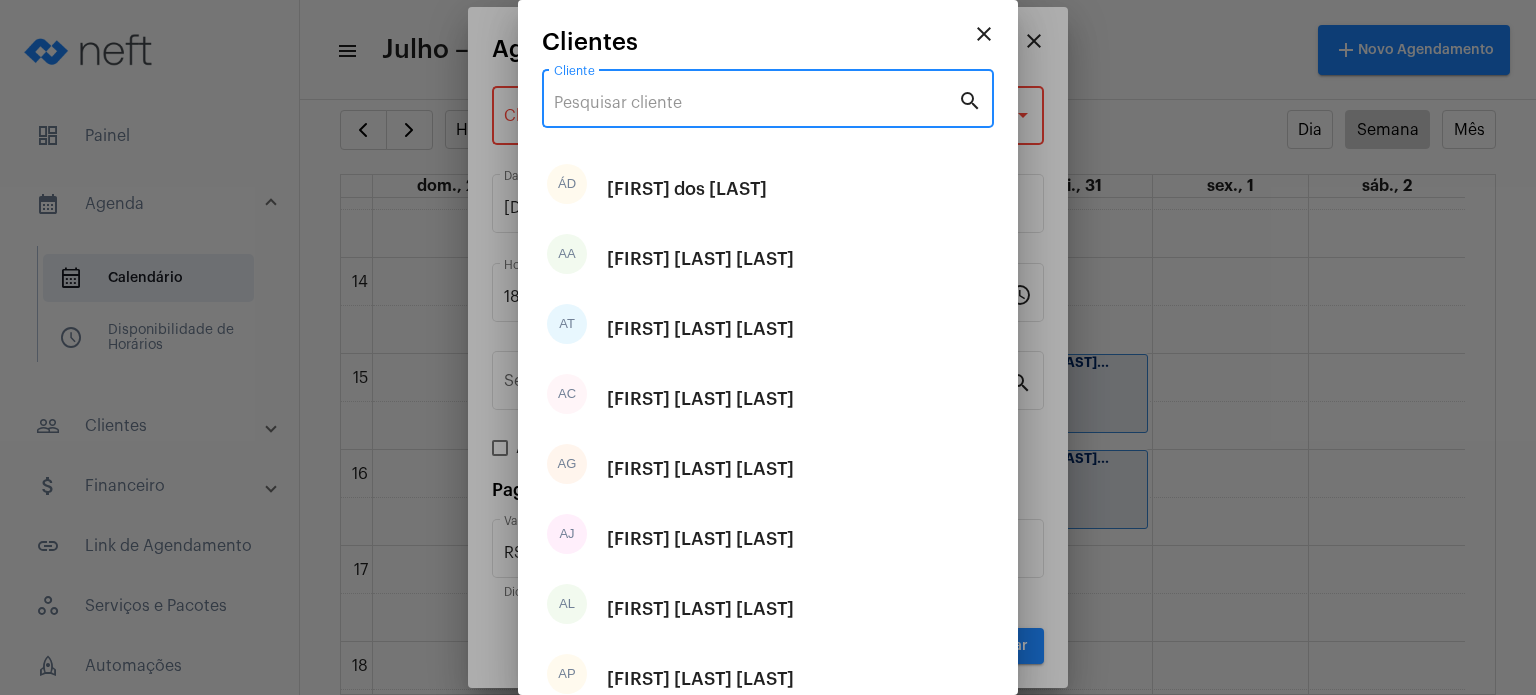 click on "Cliente" at bounding box center [756, 103] 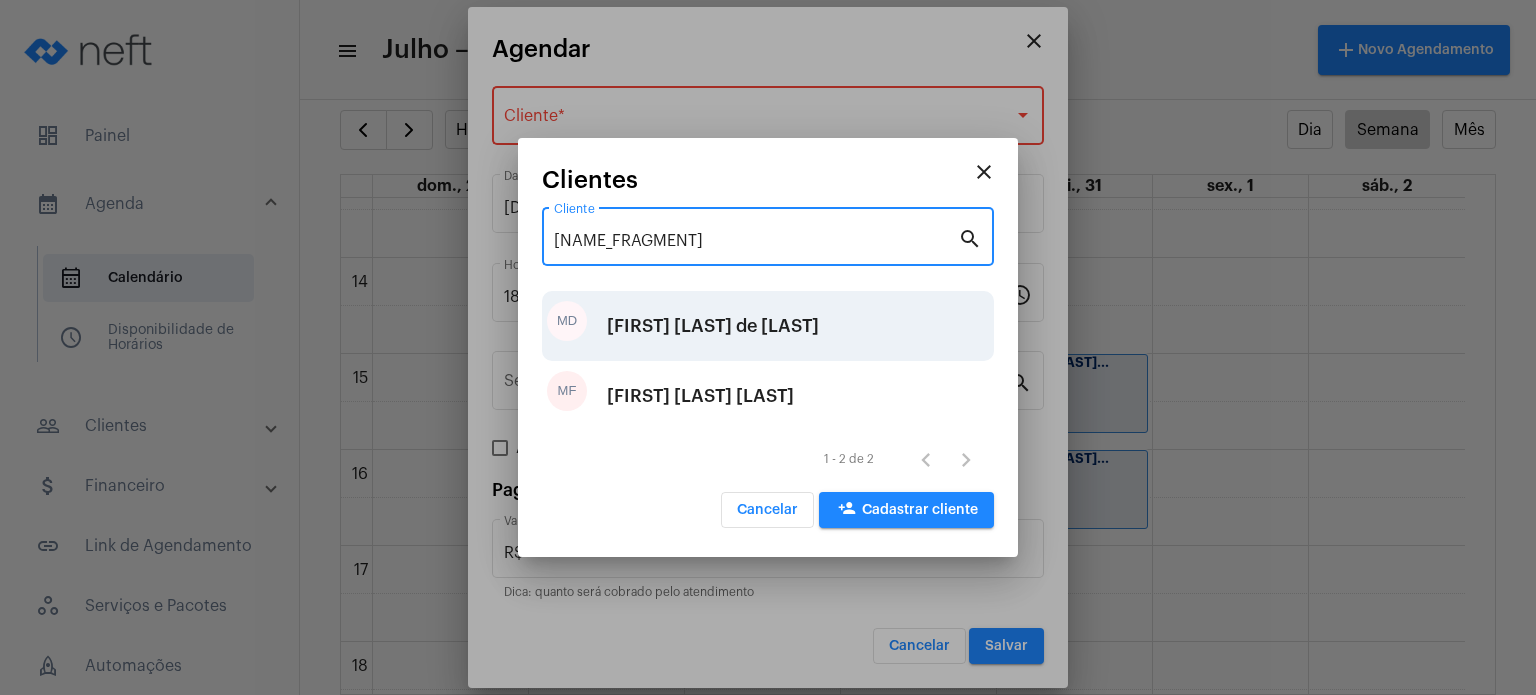type on "[NAME_FRAGMENT]" 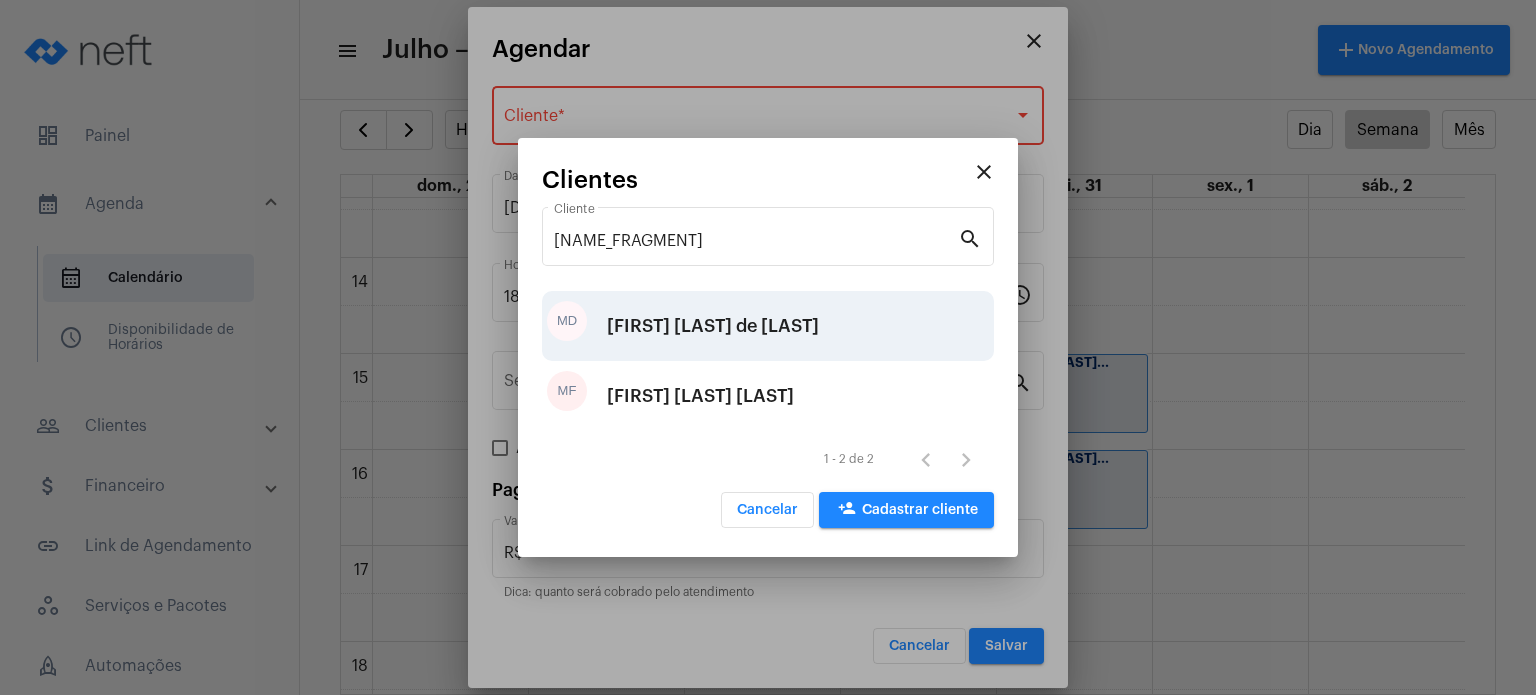 click on "[FIRST] [LAST] de [LAST]" at bounding box center [713, 326] 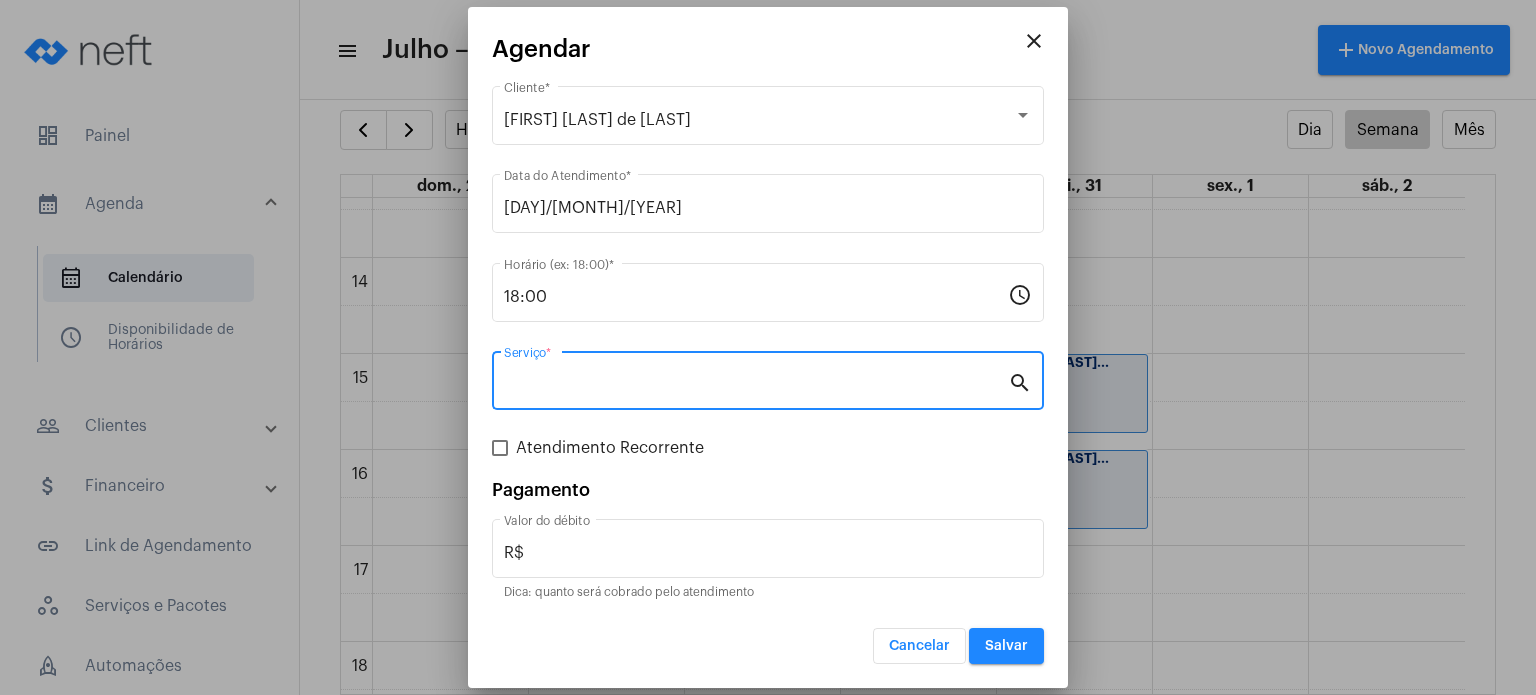 click on "Serviço  *" at bounding box center [756, 385] 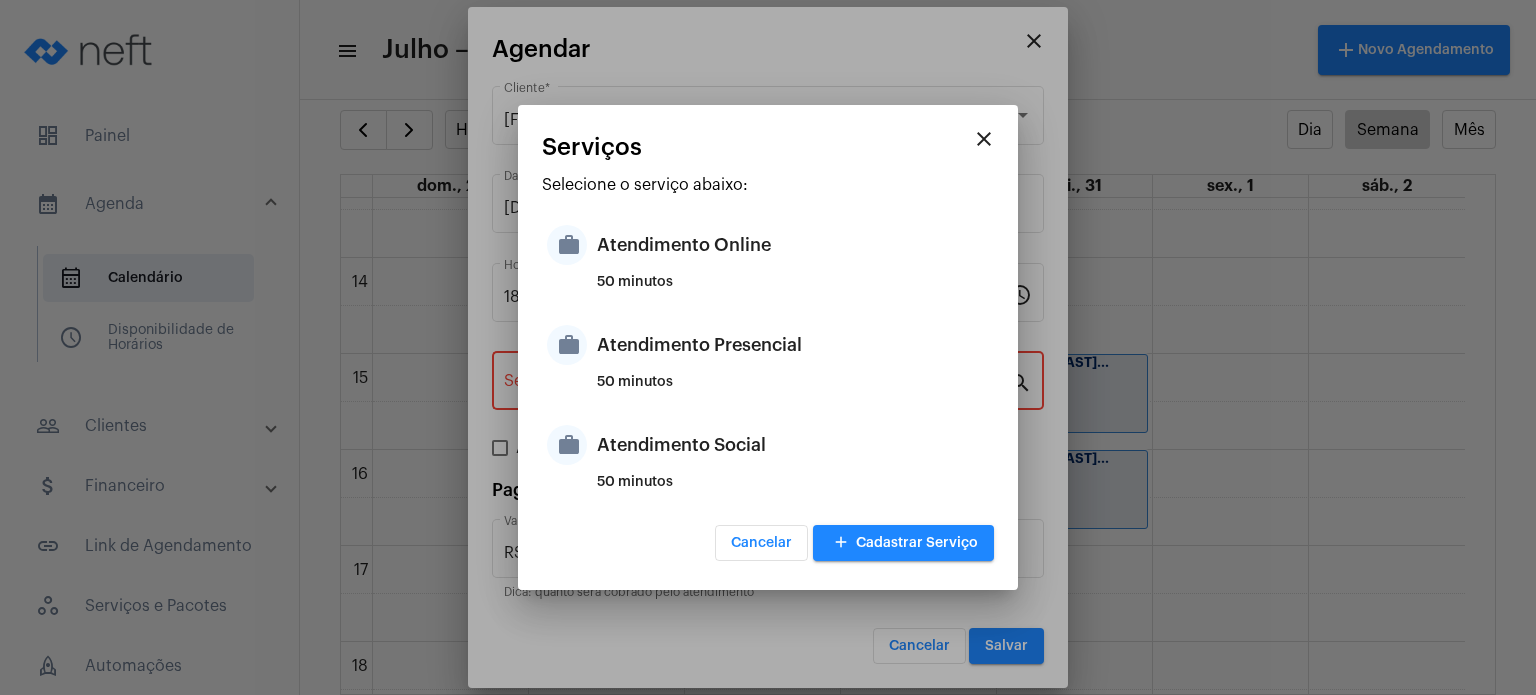 click on "50 minutos" at bounding box center [793, 390] 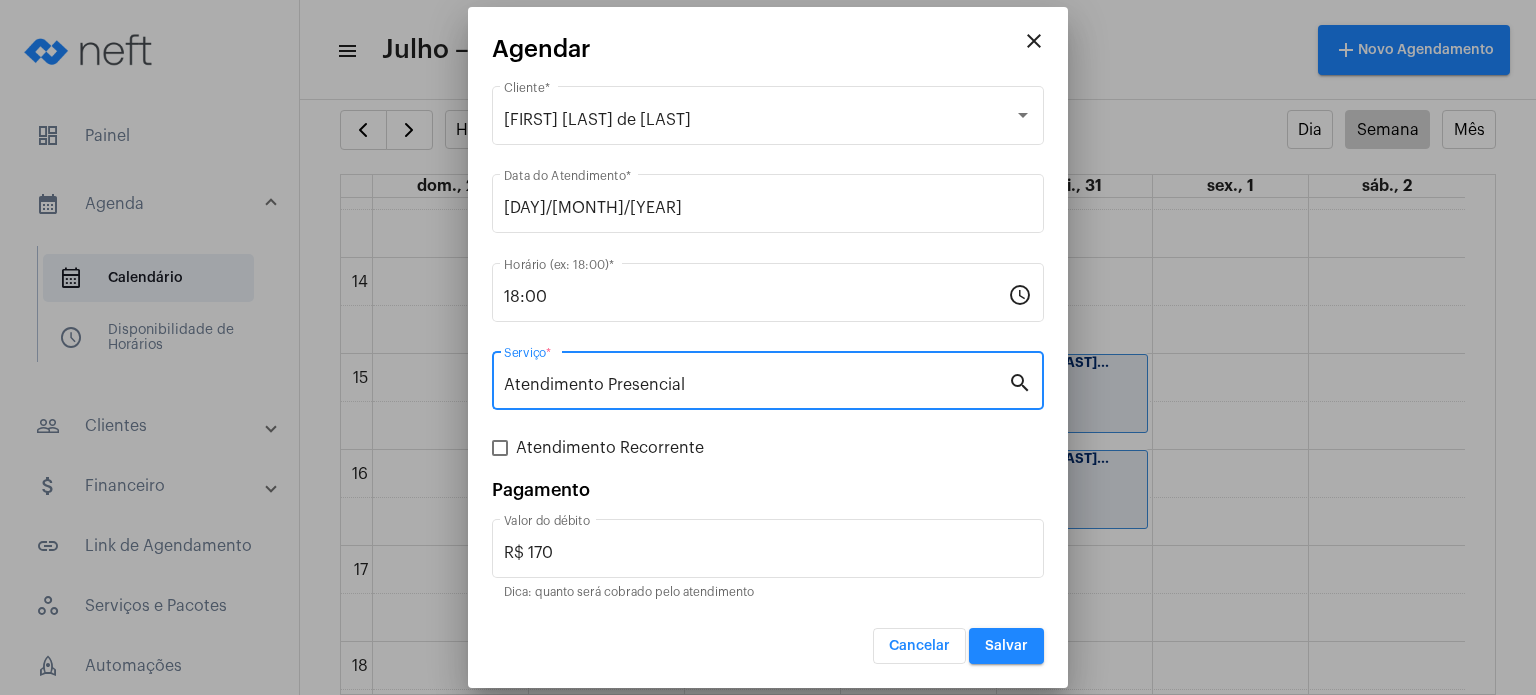 click on "Atendimento Recorrente" at bounding box center (610, 448) 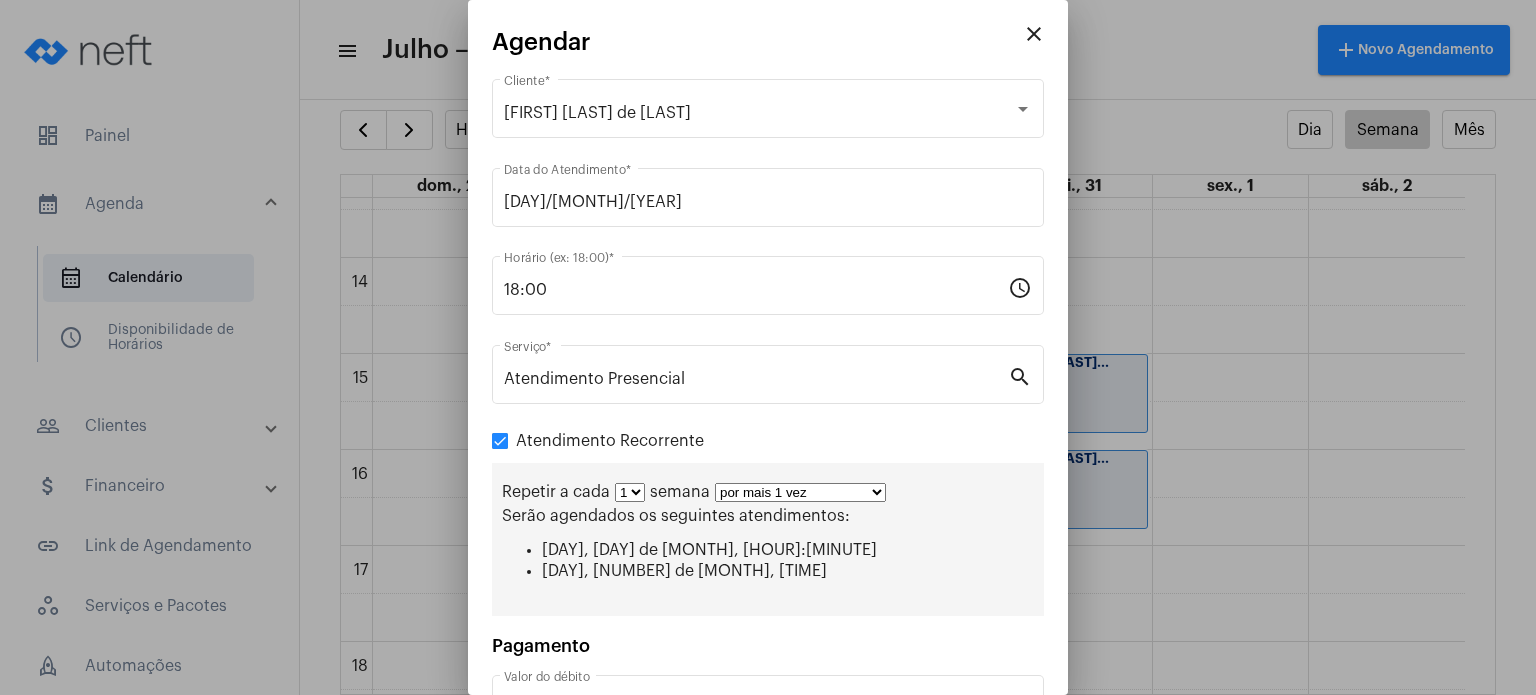 click on "1 2 3 4 5 6 7 8" at bounding box center (630, 492) 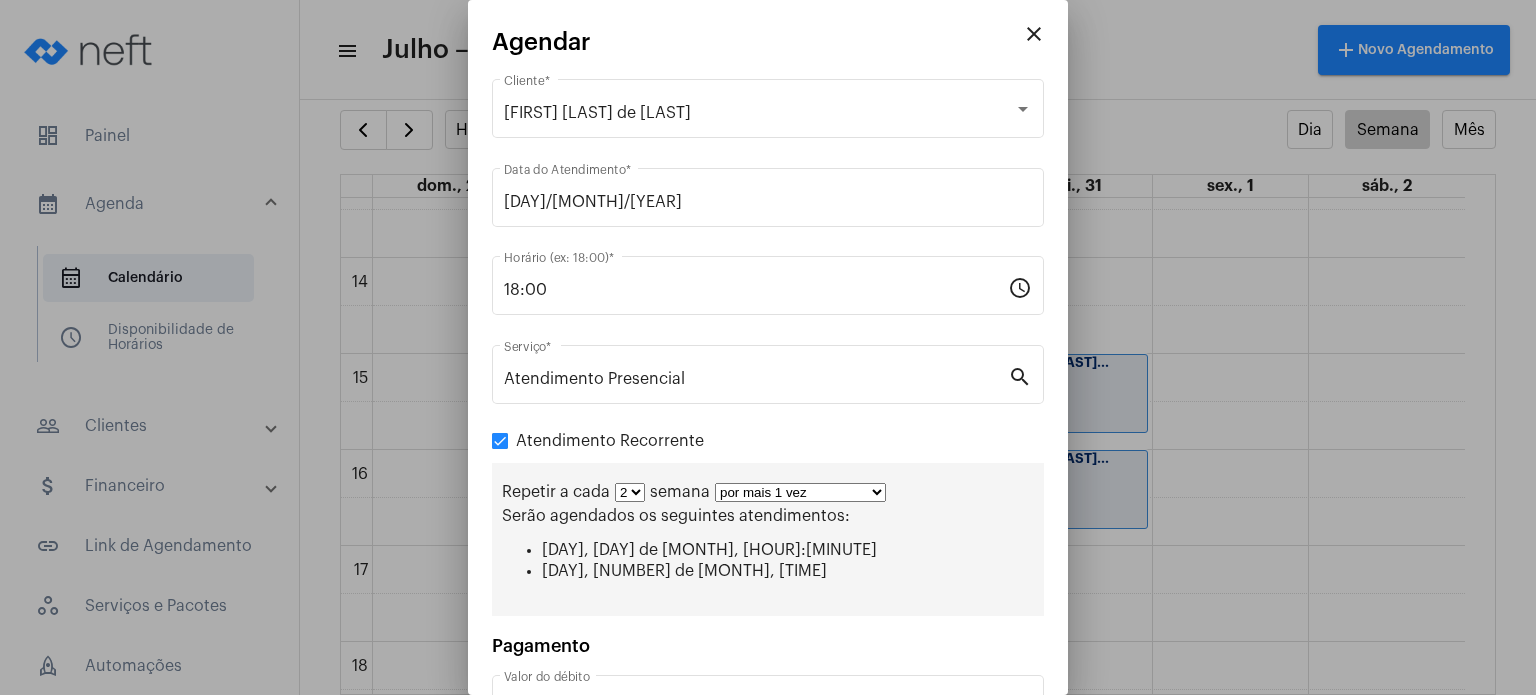 click on "1 2 3 4 5 6 7 8" at bounding box center (630, 492) 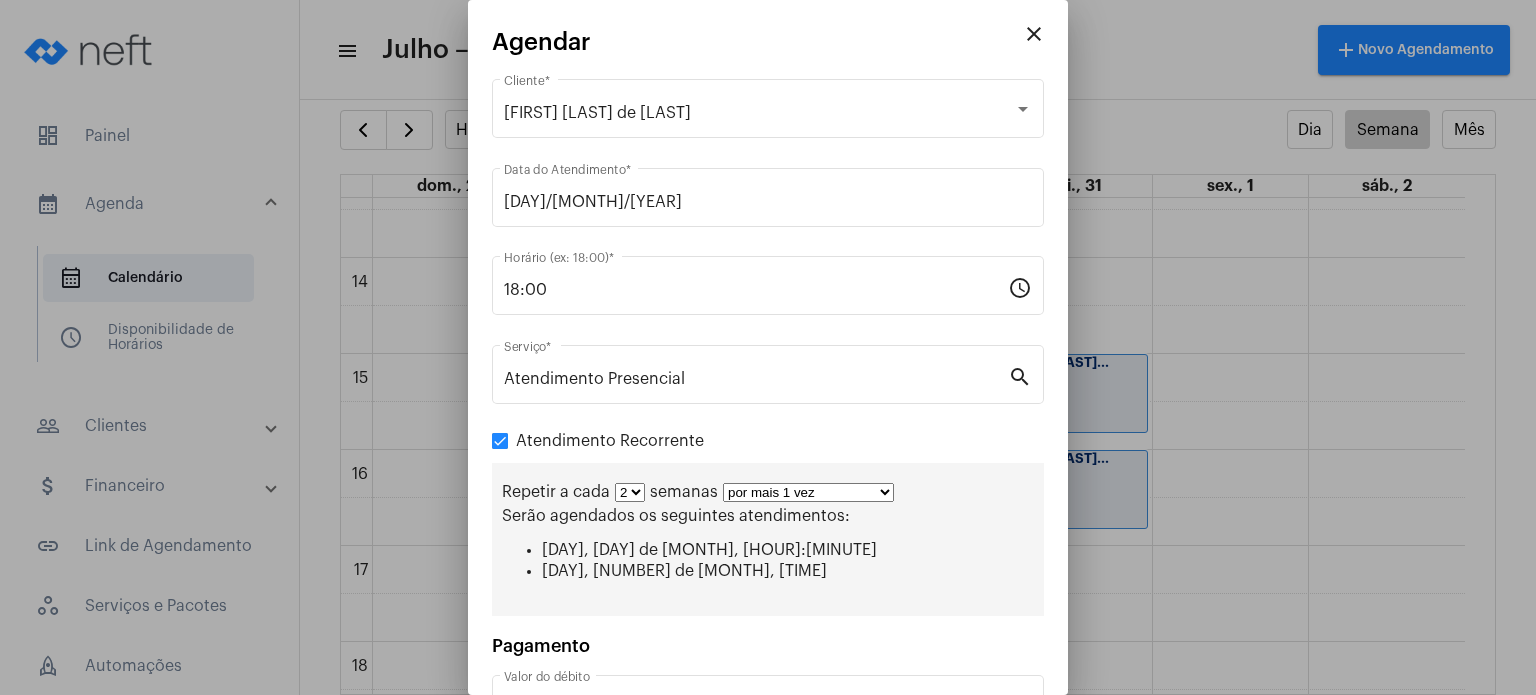 click on "por mais 1 vez por mais 2 vezes por mais 3 vezes por mais 4 vezes por mais 5 vezes por mais 6 vezes por mais 7 vezes por mais 8 vezes por mais 9 vezes por mais 10 vezes por tempo indeterminado" at bounding box center (808, 492) 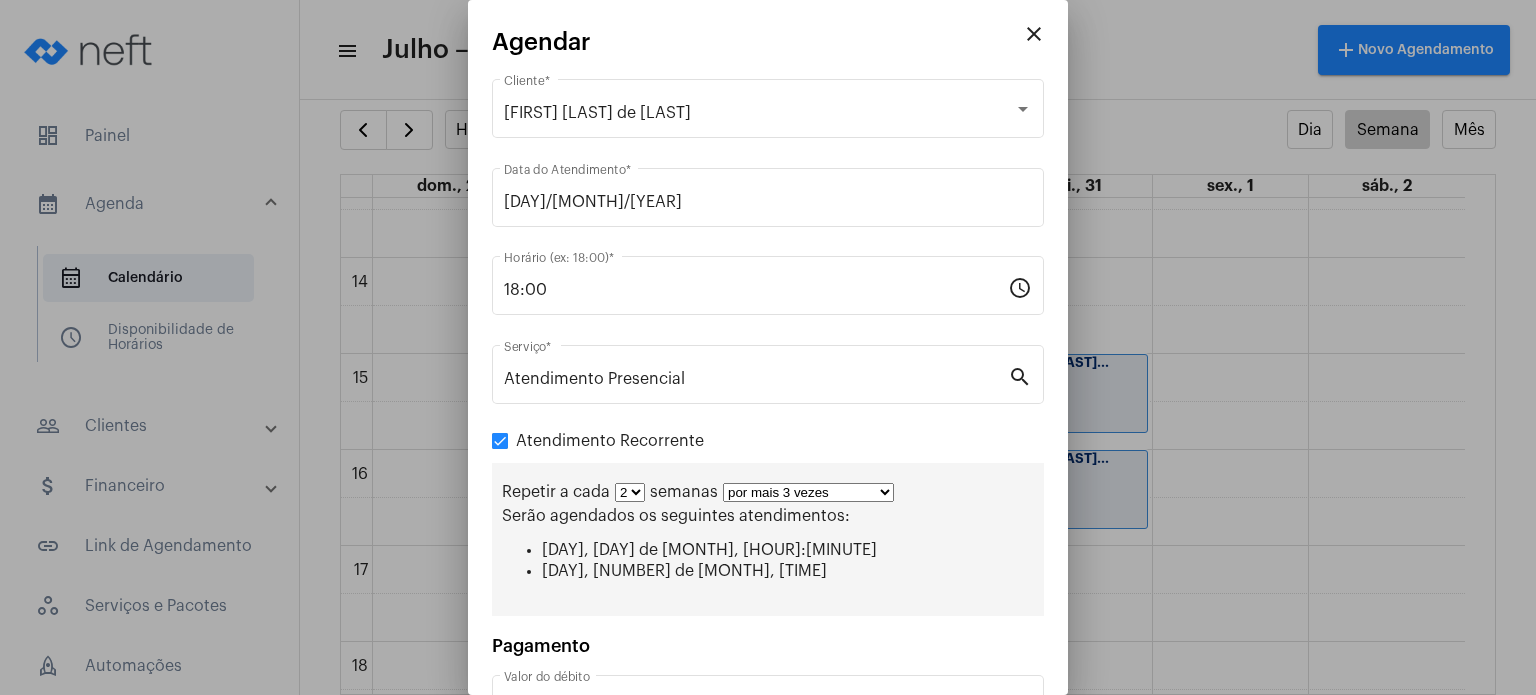 click on "por mais 1 vez por mais 2 vezes por mais 3 vezes por mais 4 vezes por mais 5 vezes por mais 6 vezes por mais 7 vezes por mais 8 vezes por mais 9 vezes por mais 10 vezes por tempo indeterminado" at bounding box center (808, 492) 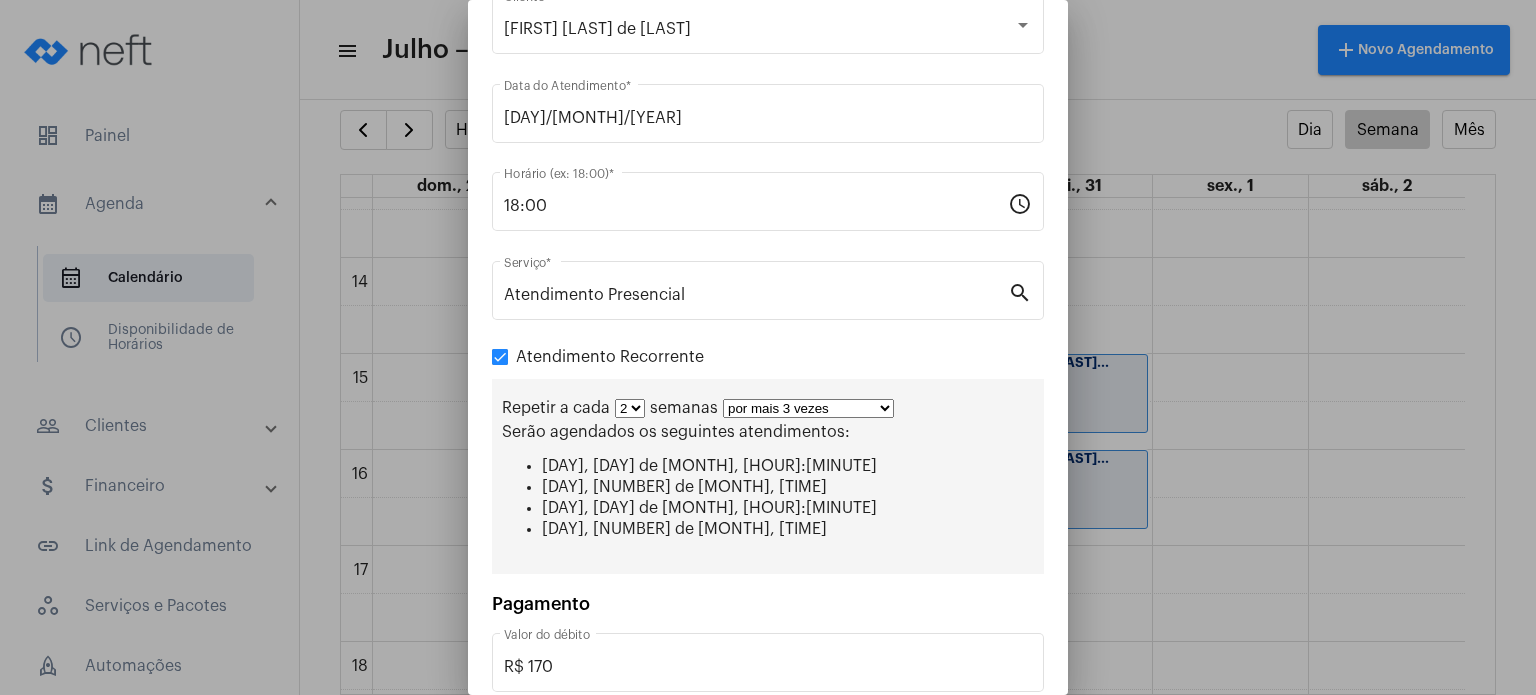 scroll, scrollTop: 188, scrollLeft: 0, axis: vertical 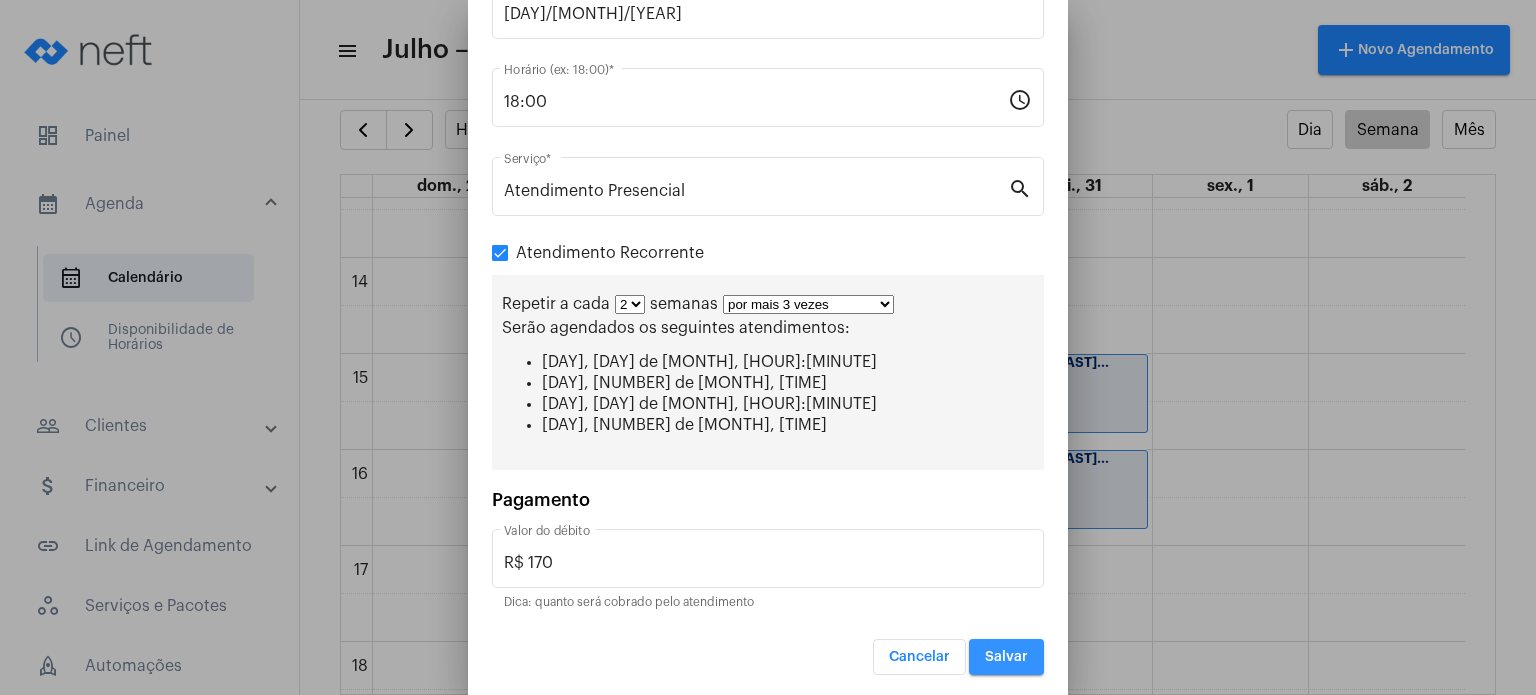 click on "Salvar" at bounding box center [1006, 657] 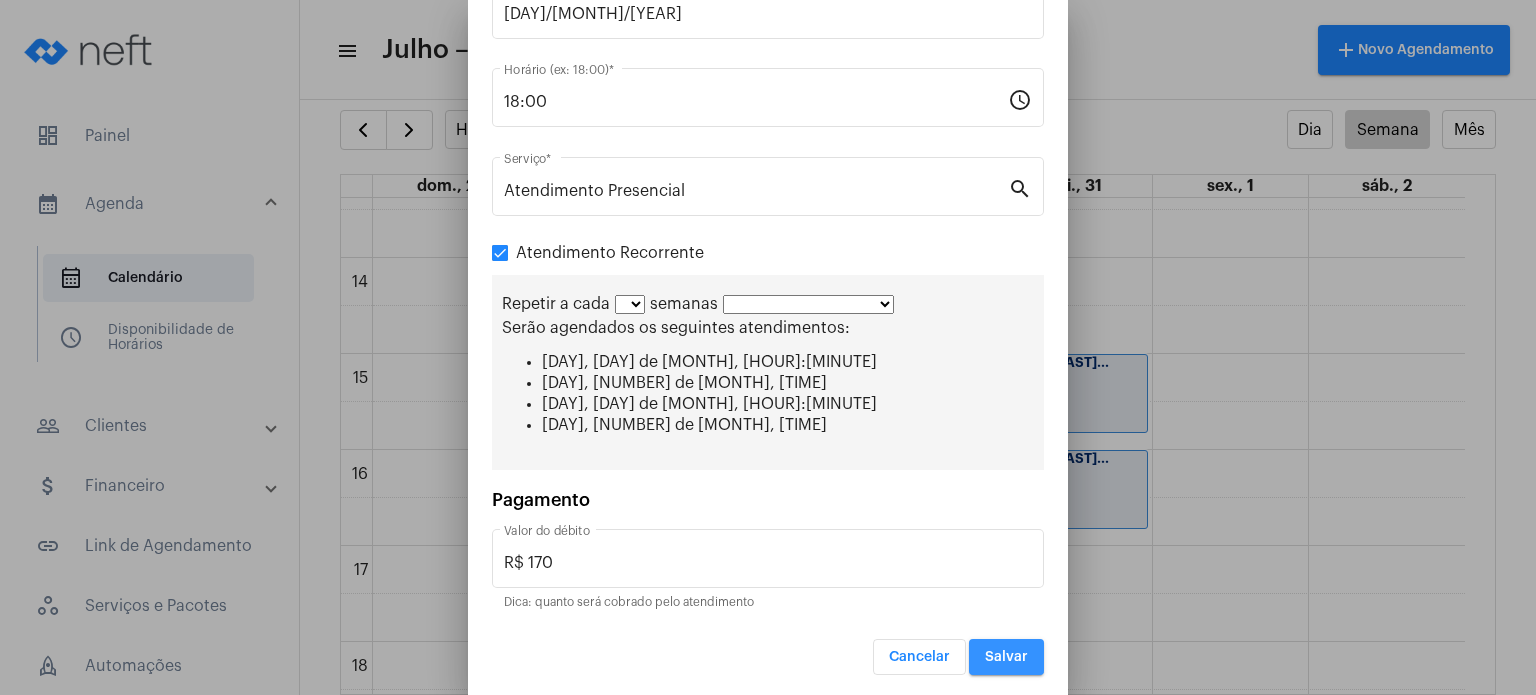 scroll, scrollTop: 0, scrollLeft: 0, axis: both 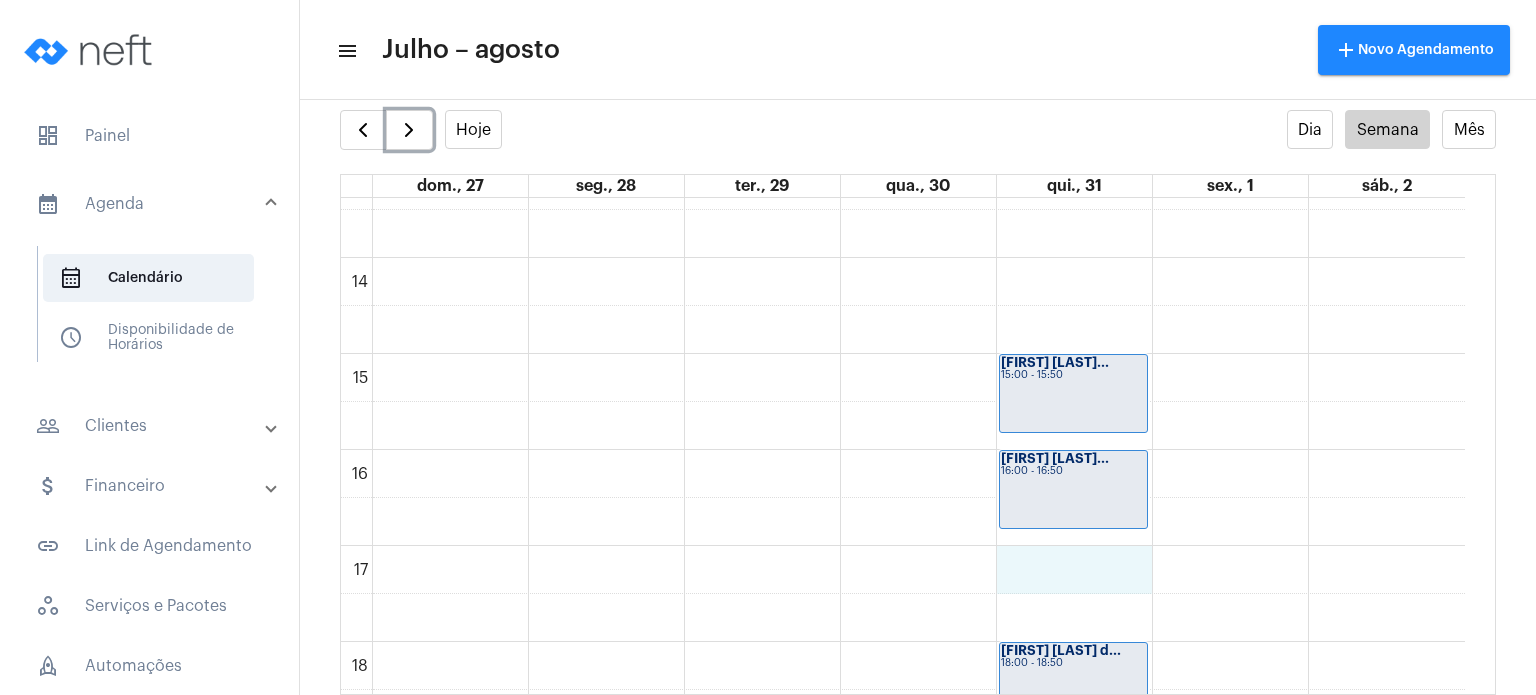 click on "00 01 02 03 04 05 06 07 08 09 10 11 12 13 14 15 16 17 18 19 20 21 22 23
[FIRST] [LAST]
[HOUR]:[MINUTE] - [HOUR]:[MINUTE]
[FIRST] [LAST]
[HOUR]:[MINUTE] - [HOUR]:[MINUTE]
[FIRST] [LAST]
[HOUR]:[MINUTE] - [HOUR]:[MINUTE]
[FIRST] [LAST]
[HOUR]:[MINUTE] - [HOUR]:[MINUTE]" 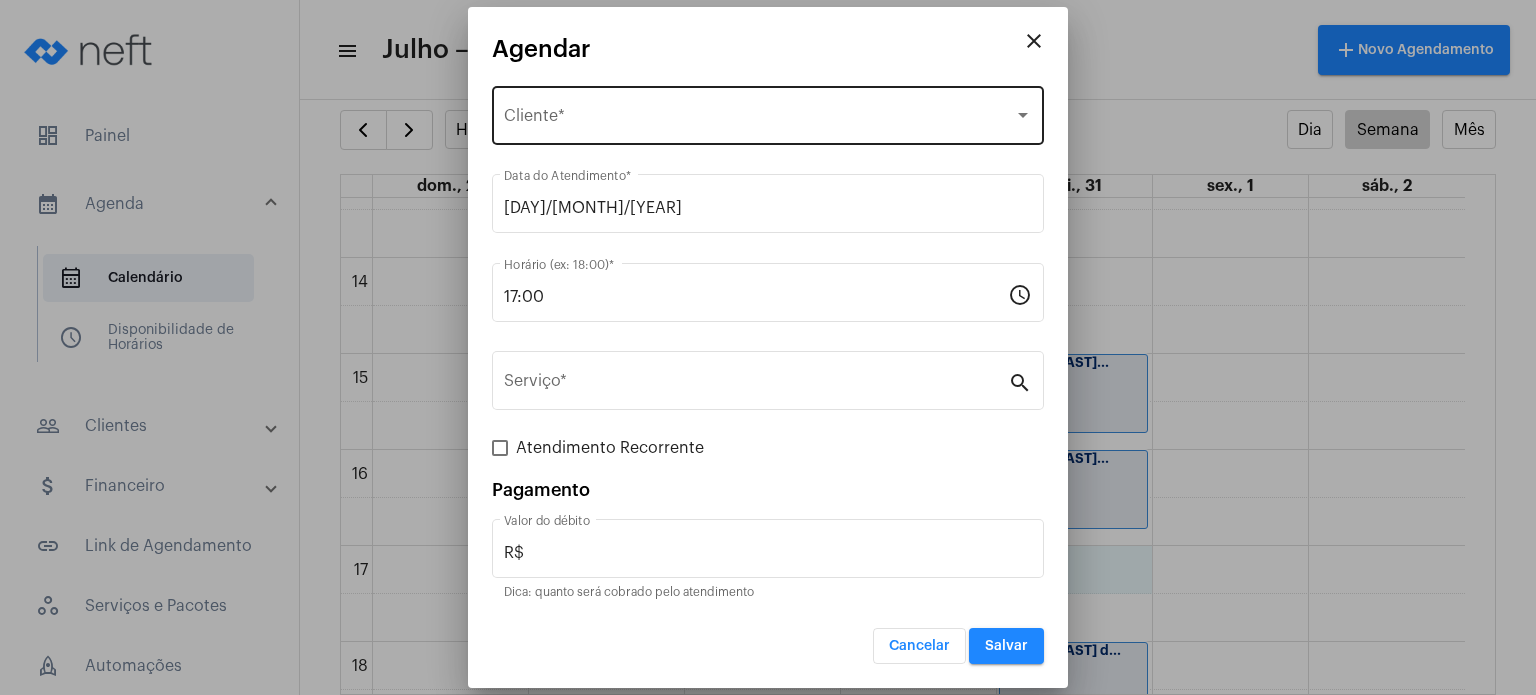 click on "Selecione o Cliente Cliente  *" at bounding box center (768, 113) 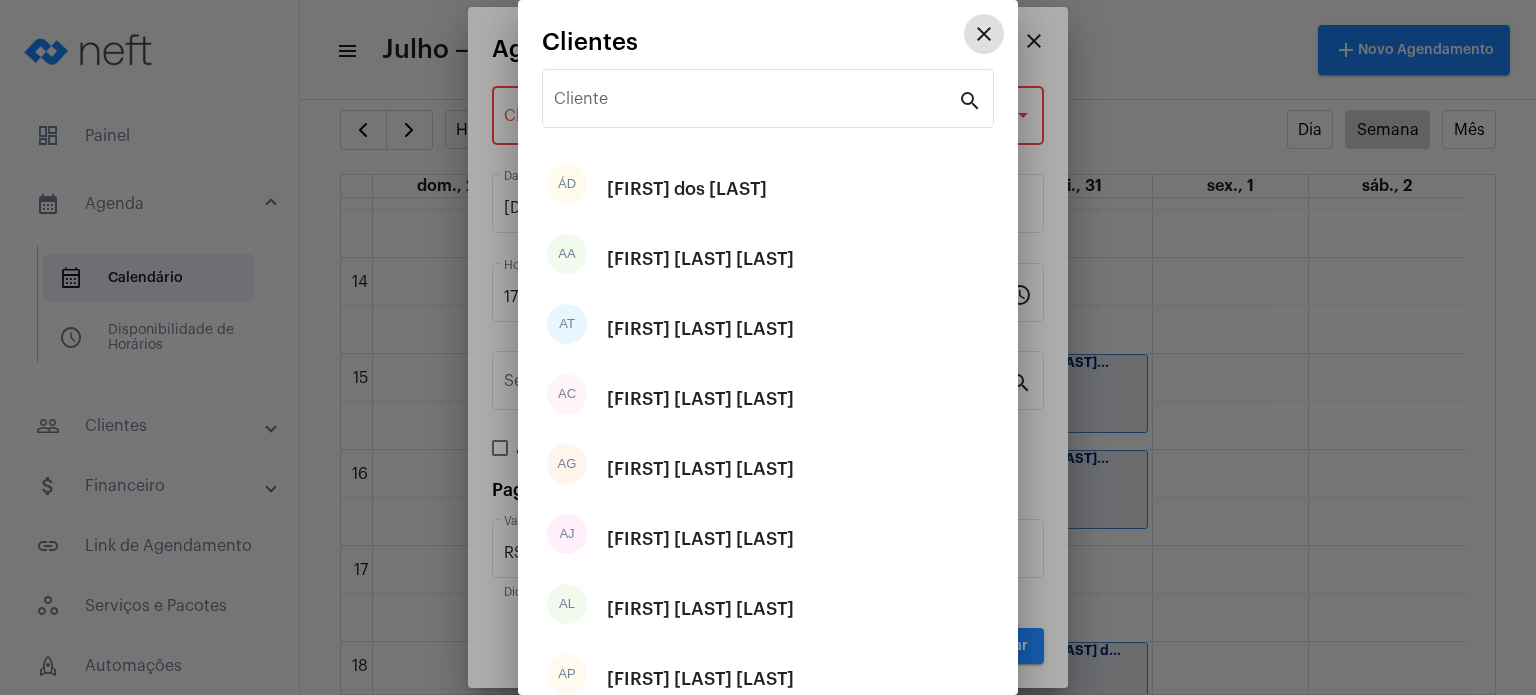 click on "Cliente" at bounding box center [756, 103] 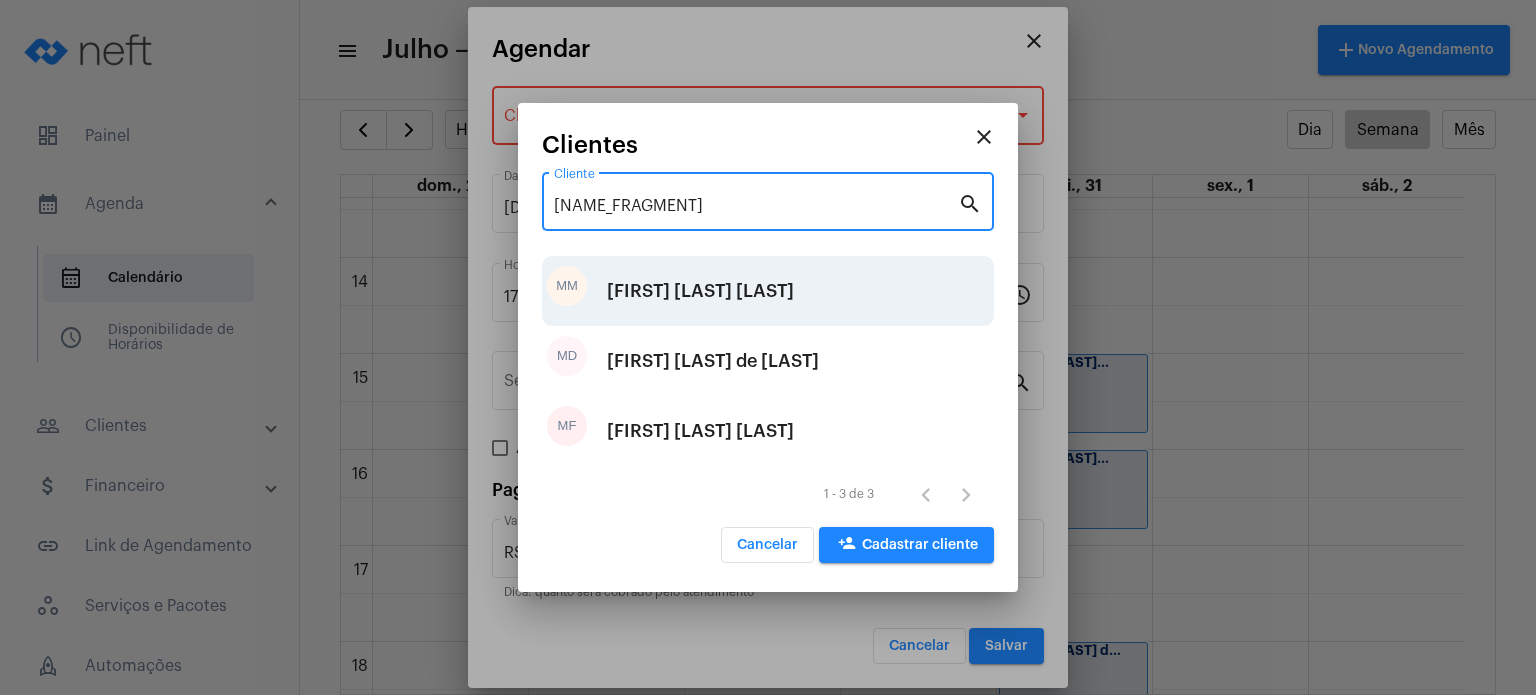 type on "[NAME_FRAGMENT]" 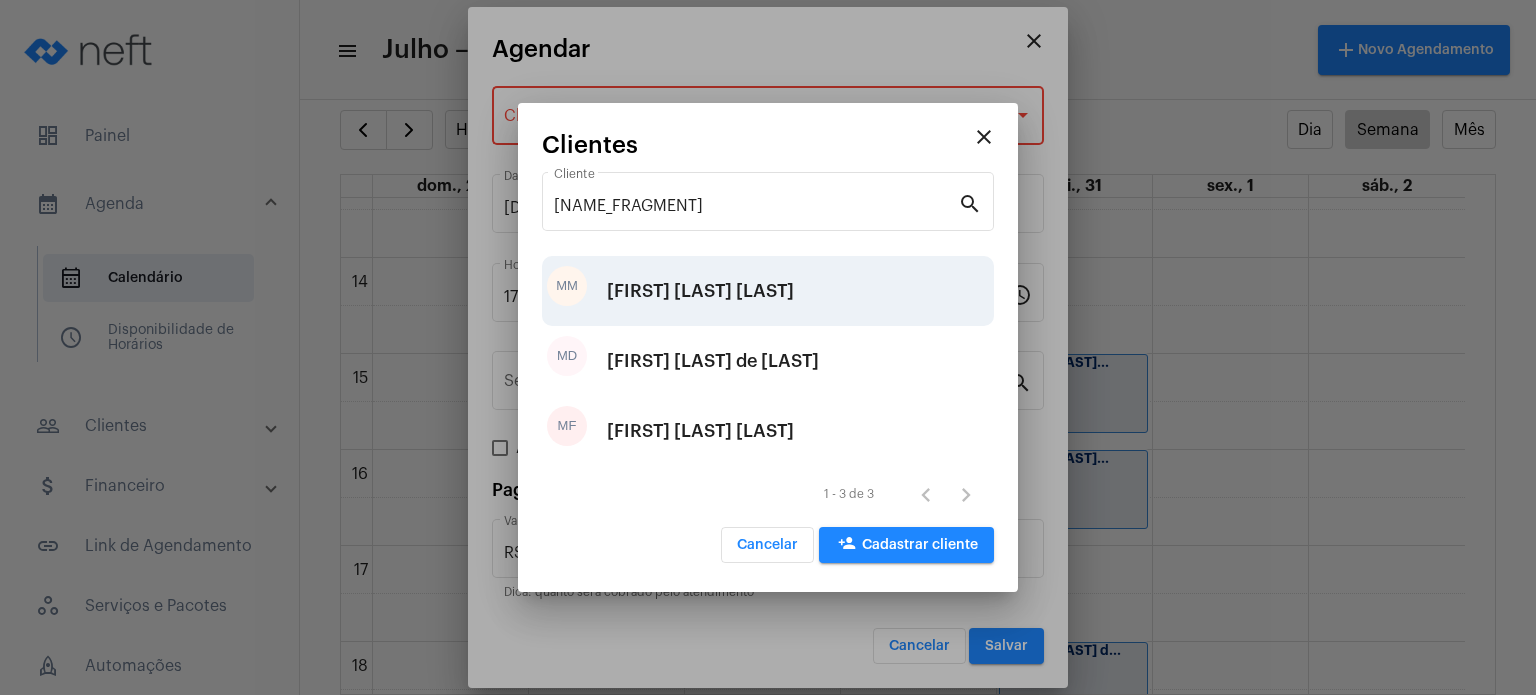 click on "[FIRST] [LAST] [LAST]" at bounding box center [700, 291] 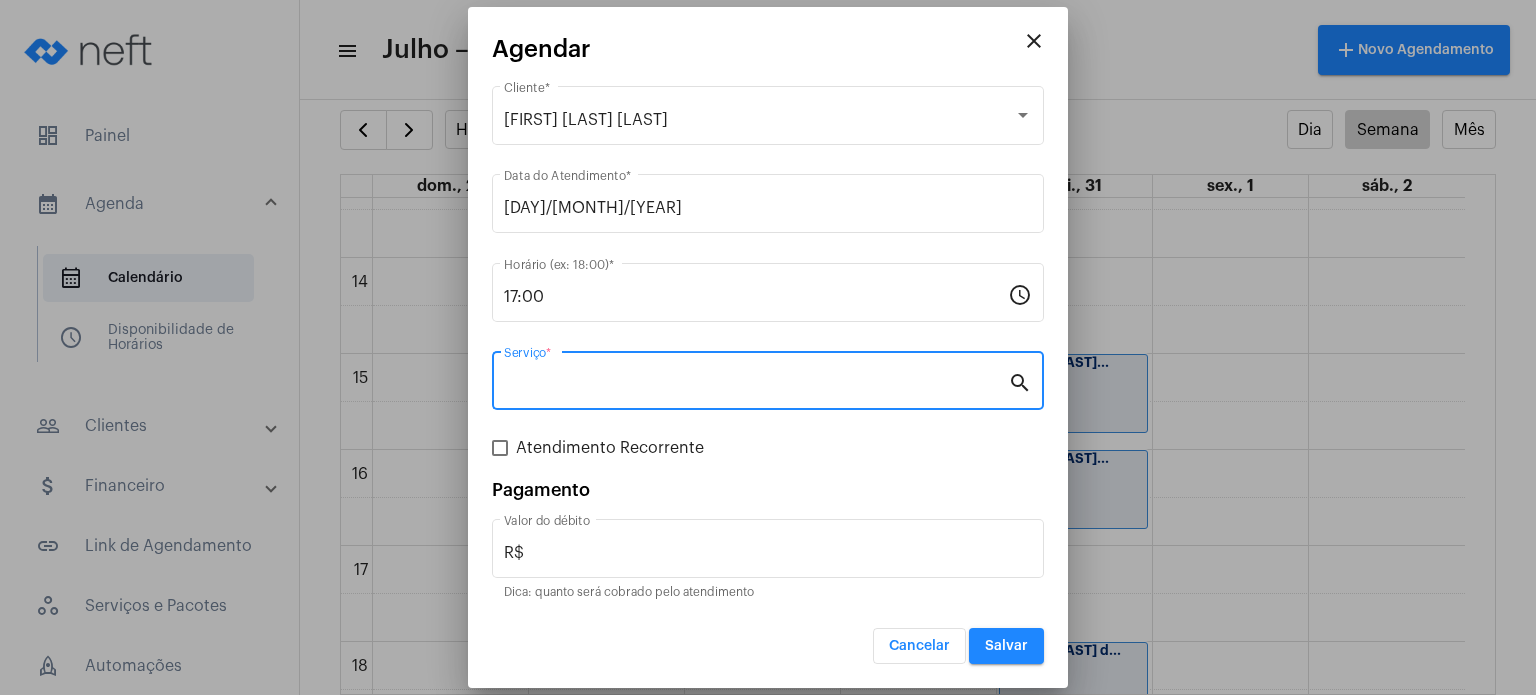 click on "Serviço  *" at bounding box center (756, 385) 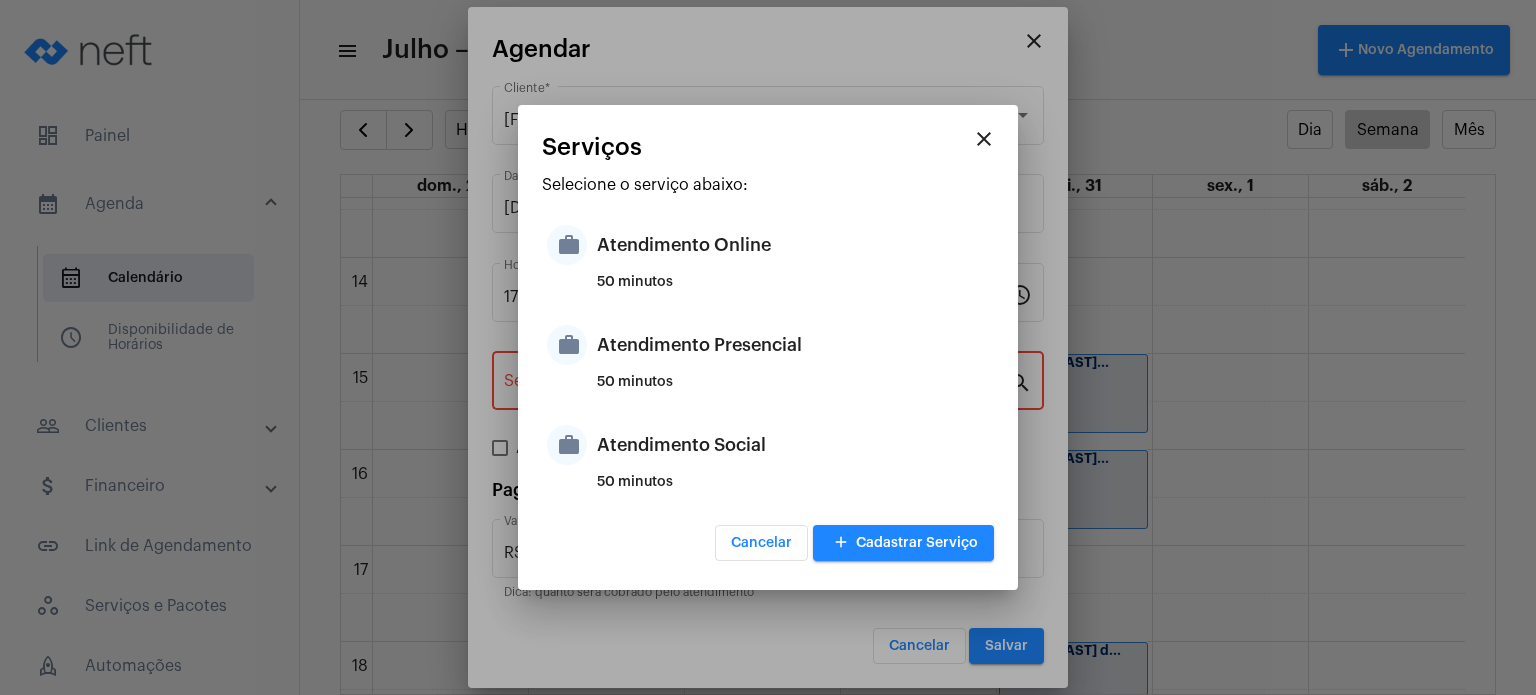 click on "50 minutos" at bounding box center [793, 390] 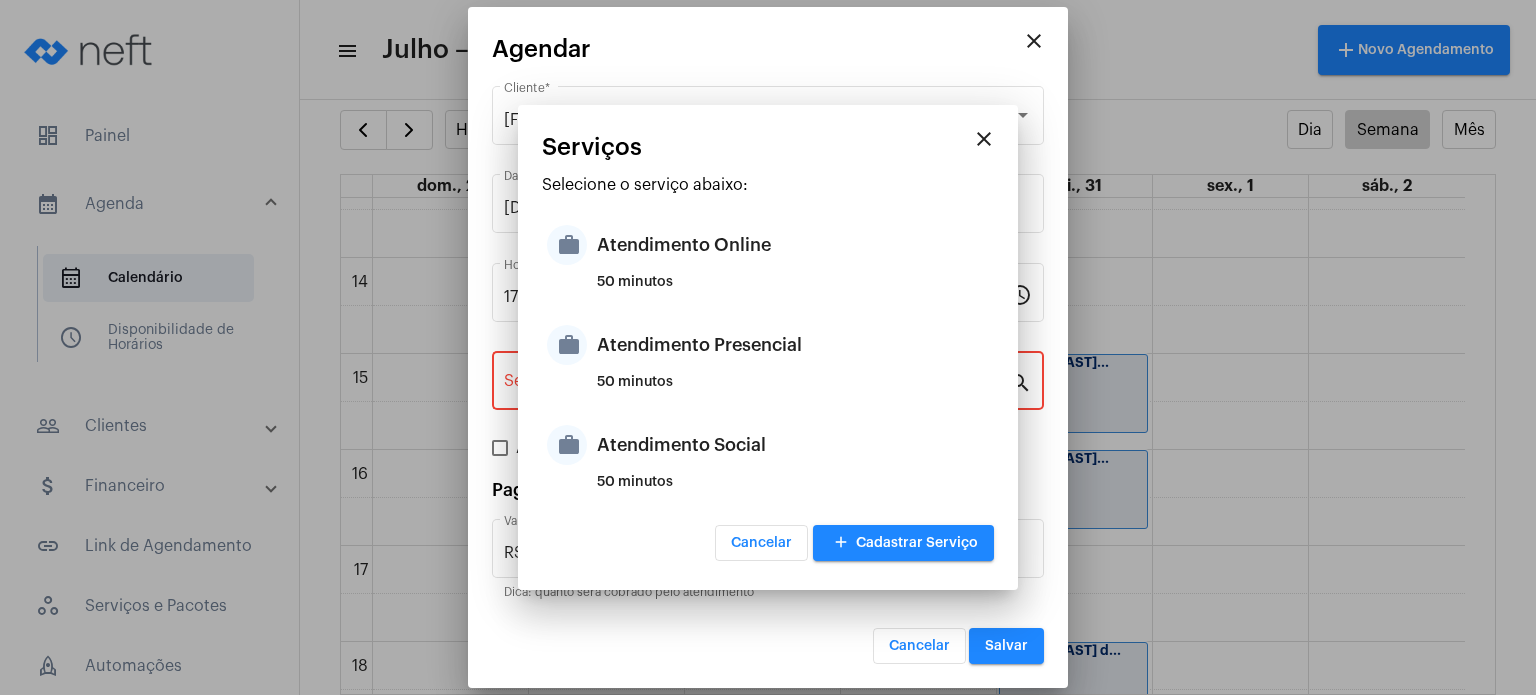 type on "Atendimento Presencial" 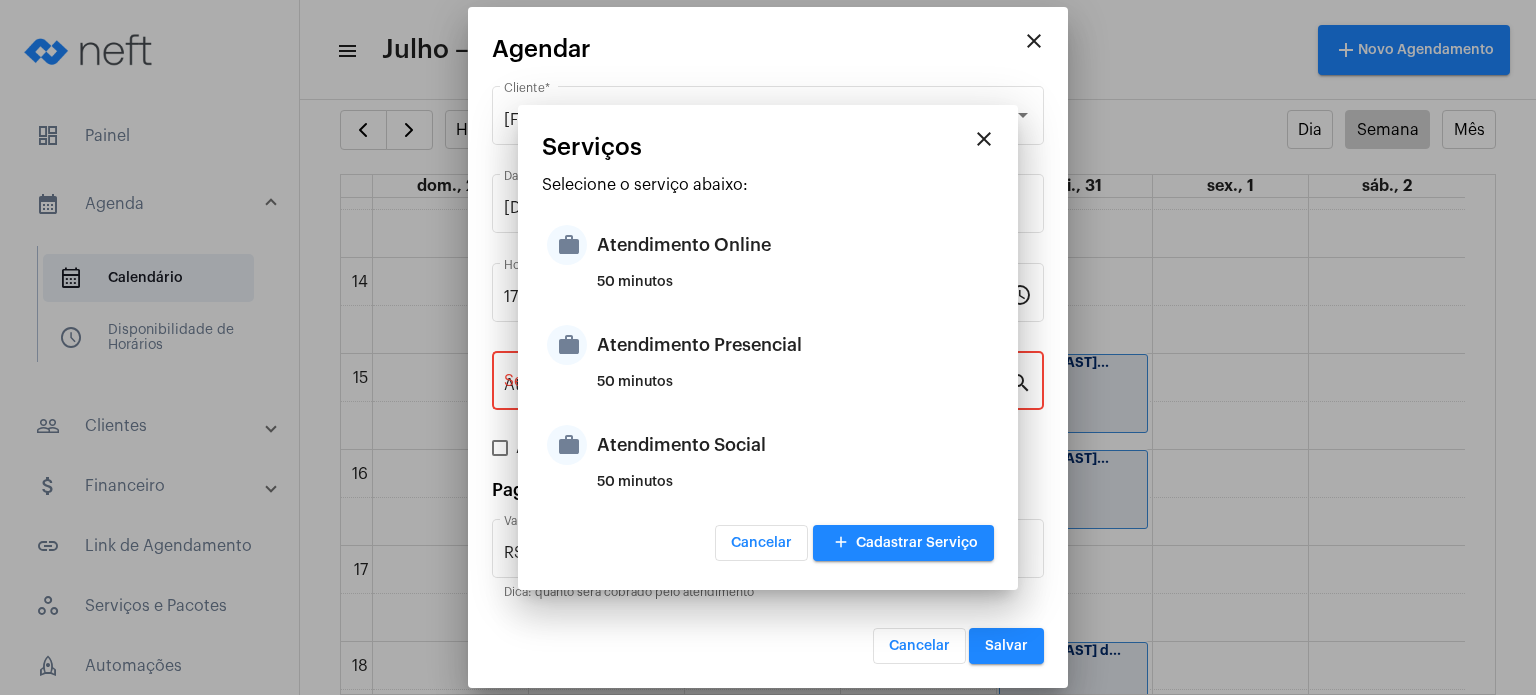 type on "R$ 170" 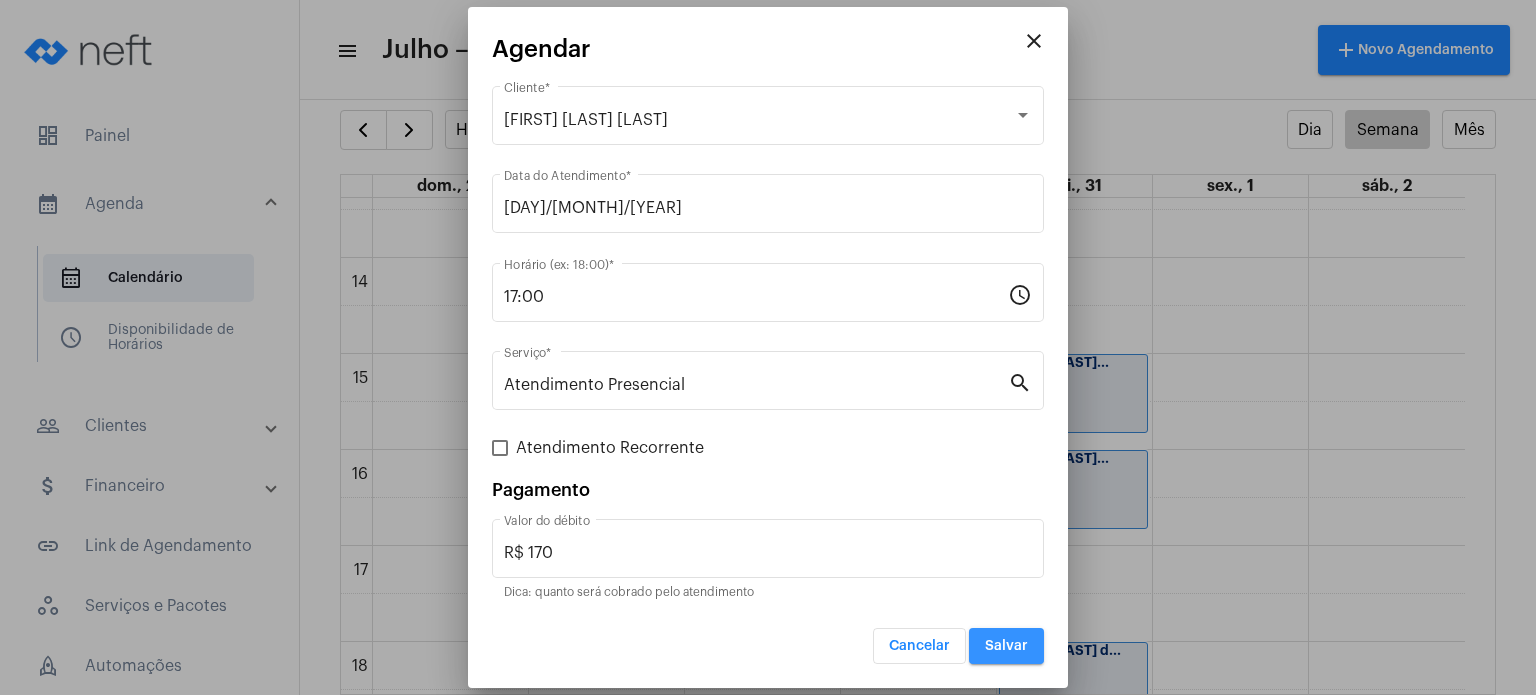 click on "Salvar" at bounding box center (1006, 646) 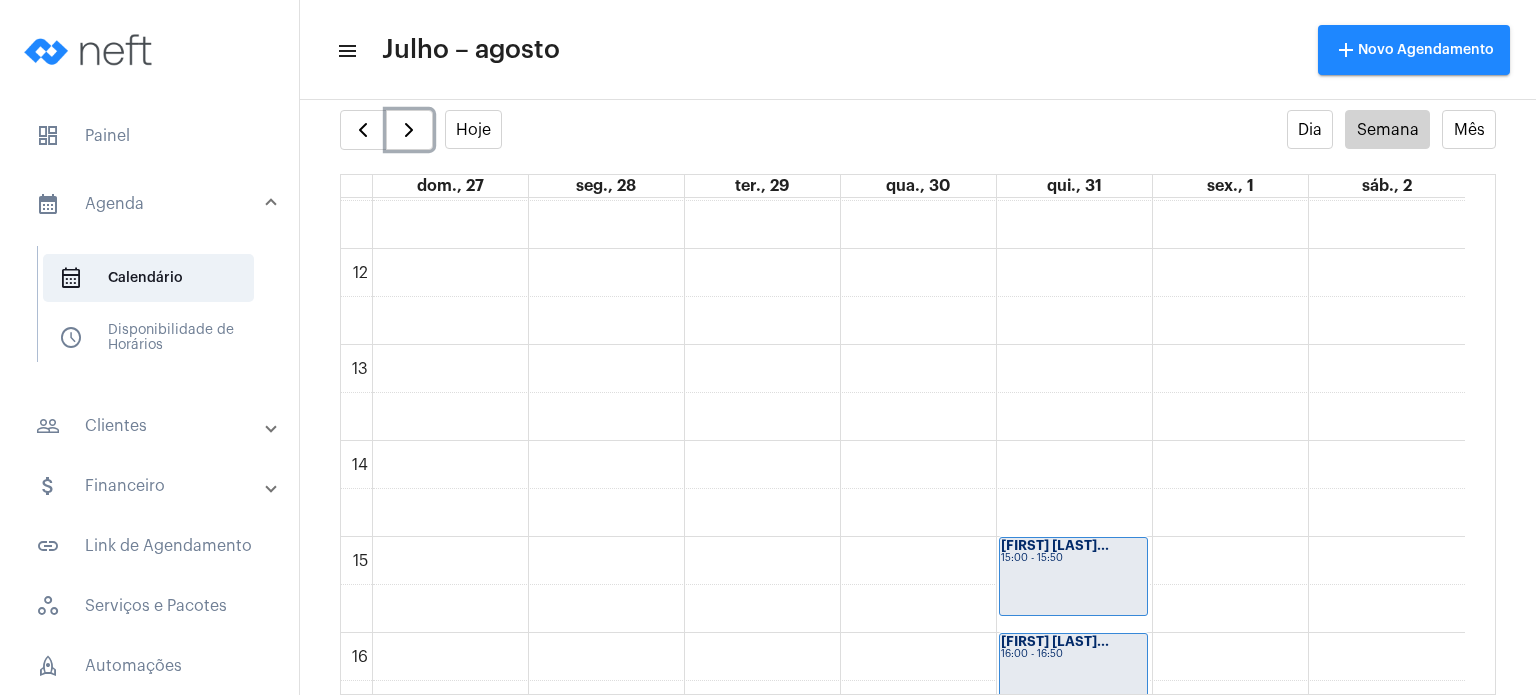 scroll, scrollTop: 1093, scrollLeft: 0, axis: vertical 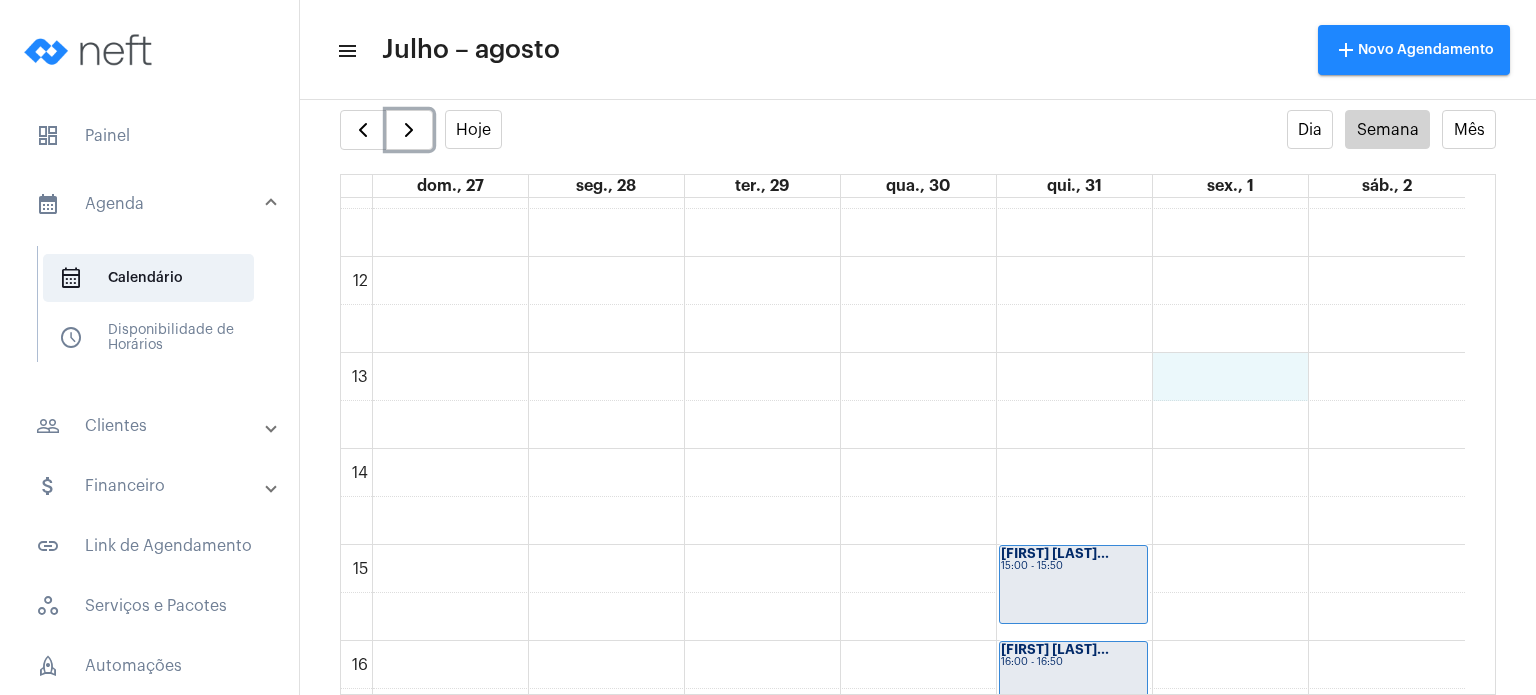 click on "00 01 02 03 04 05 06 07 08 09 10 11 12 13 14 15 16 17 18 19 20 21 22 23
[FIRST] [LAST]
[HOUR]:[MINUTE] - [HOUR]:[MINUTE]
[FIRST] [LAST]
[HOUR]:[MINUTE] - [HOUR]:[MINUTE]
[FIRST] [LAST]
[HOUR]:[MINUTE] - [HOUR]:[MINUTE]
[FIRST] [LAST]
[HOUR]:[MINUTE] - [HOUR]:[MINUTE]
[FIRST] [LAST]
[HOUR]:[MINUTE] - [HOUR]:[MINUTE]" 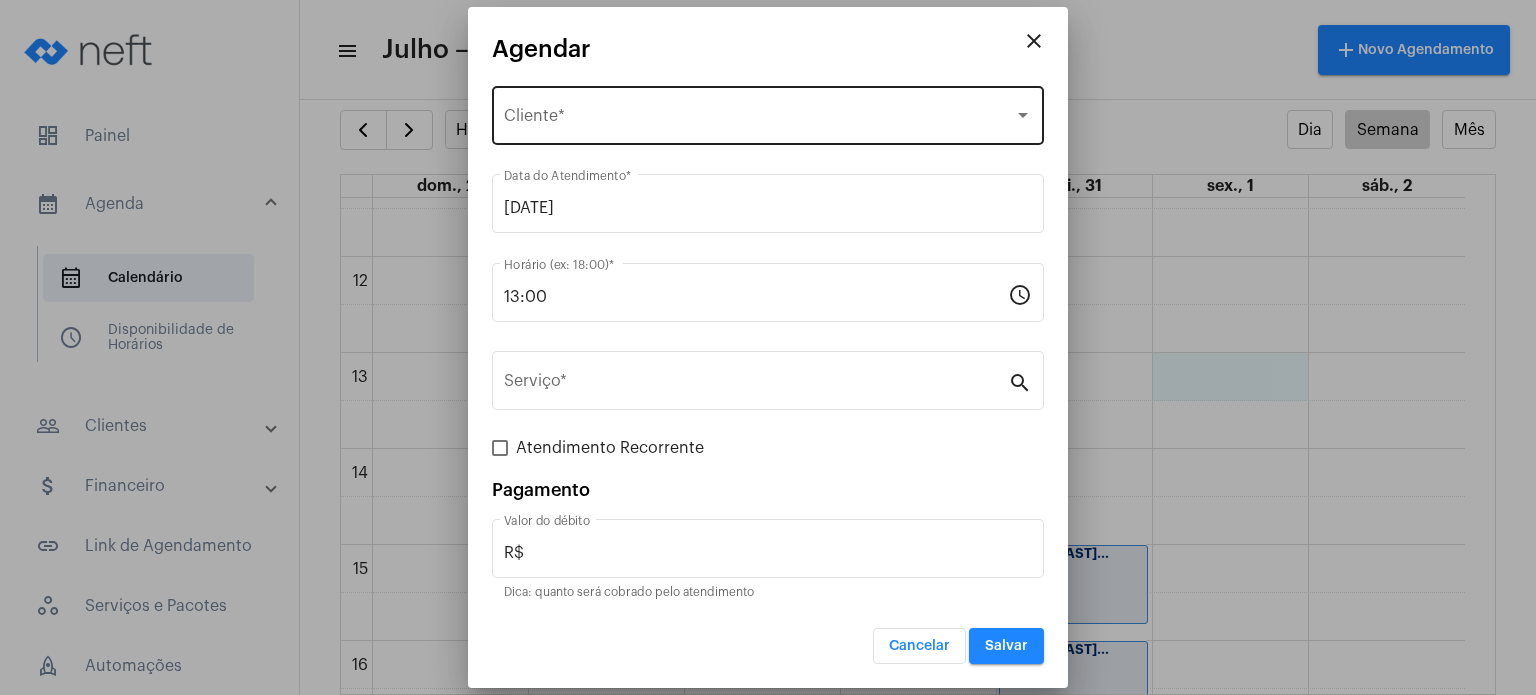 click on "Selecione o Cliente Cliente  *" at bounding box center [768, 113] 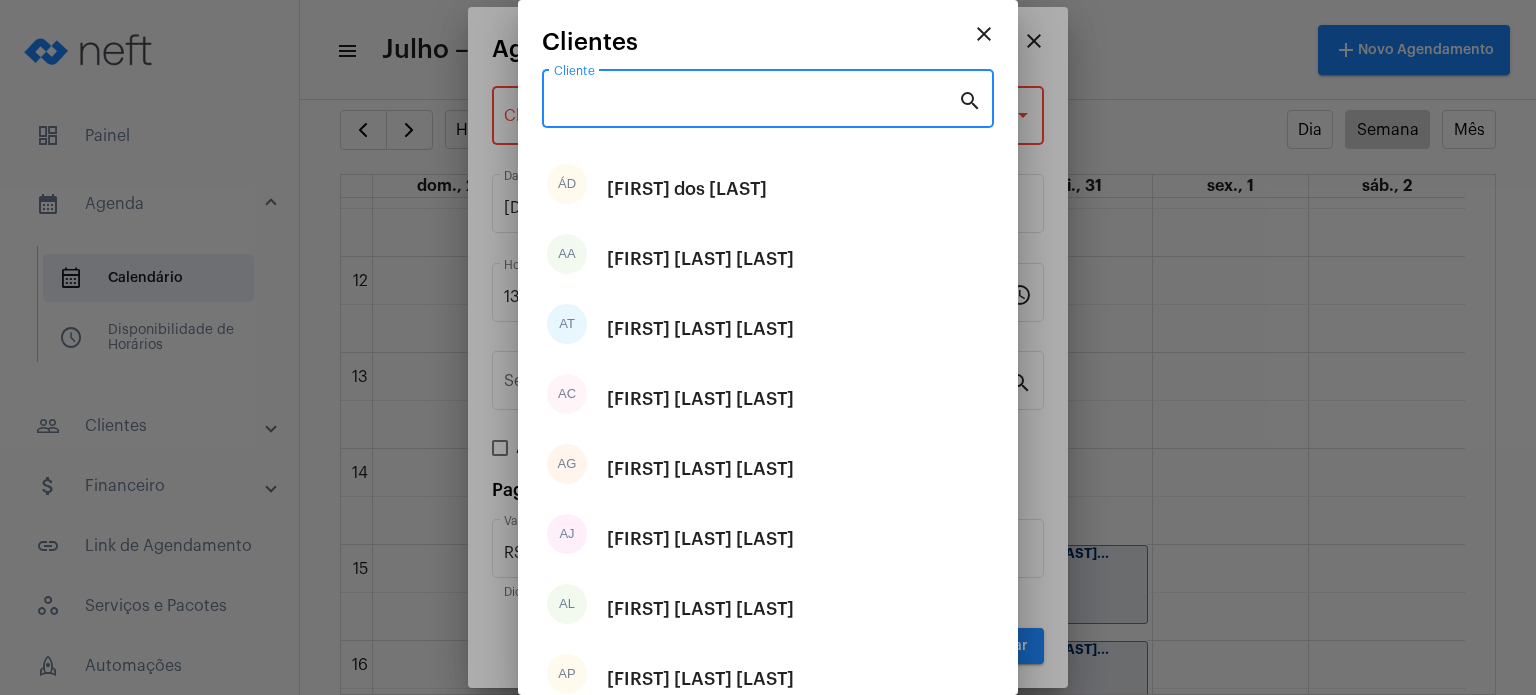 click on "Cliente" at bounding box center [756, 103] 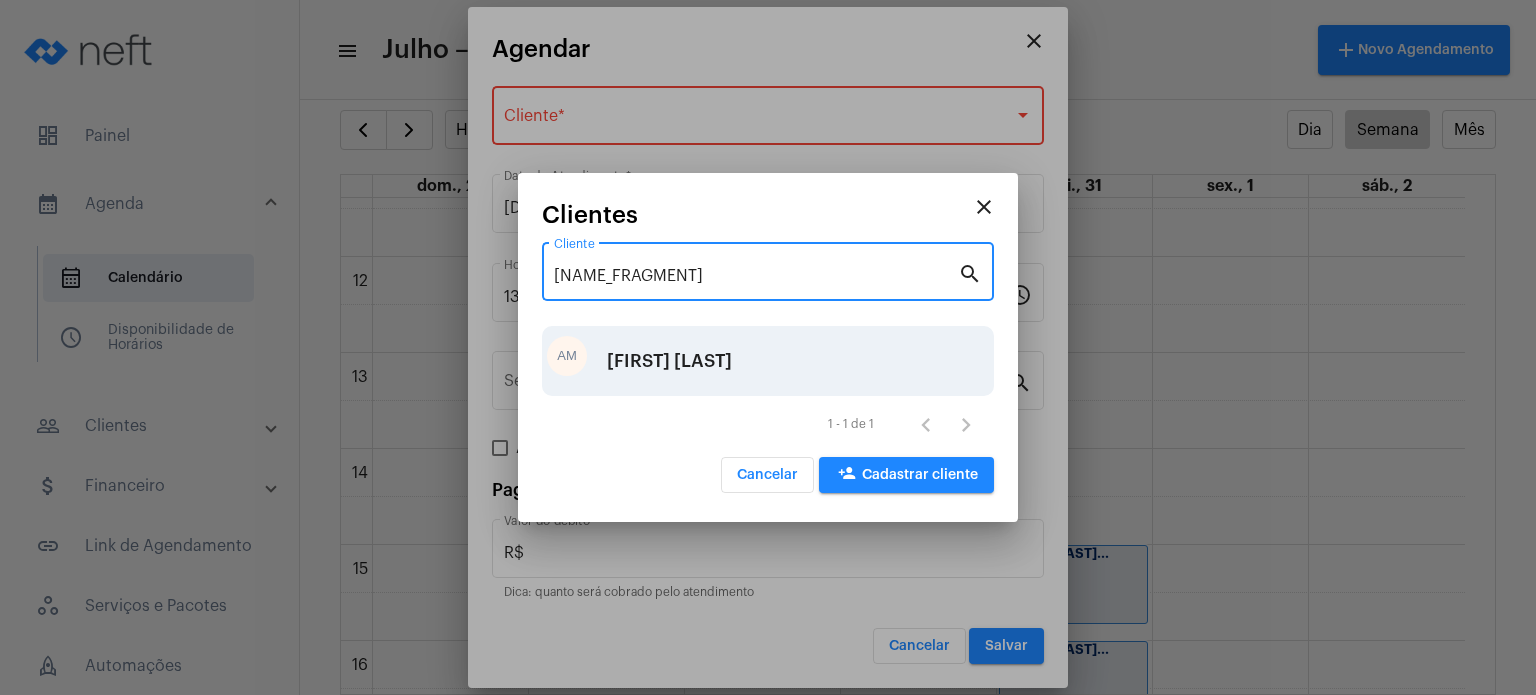 type on "[NAME_FRAGMENT]" 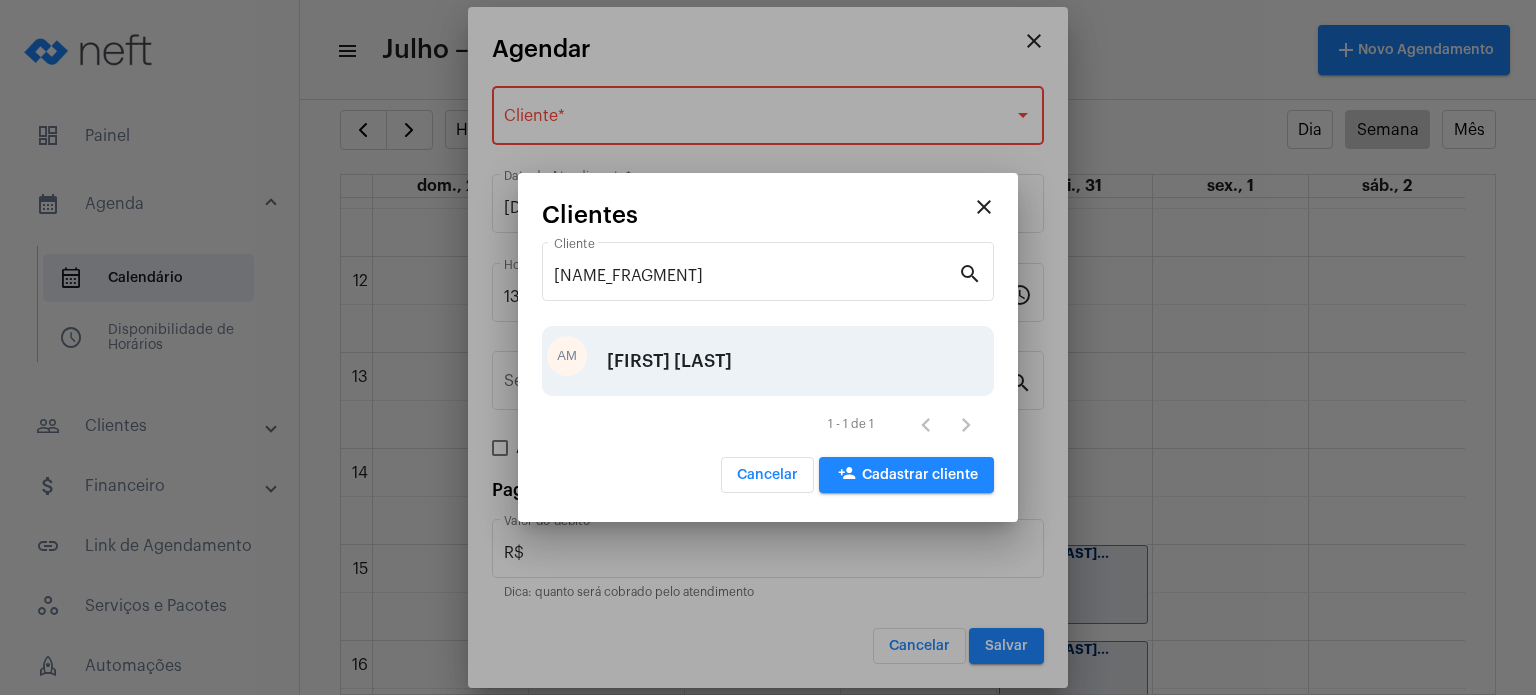 click on "[STATE] [FIRST] [LAST]" at bounding box center [768, 361] 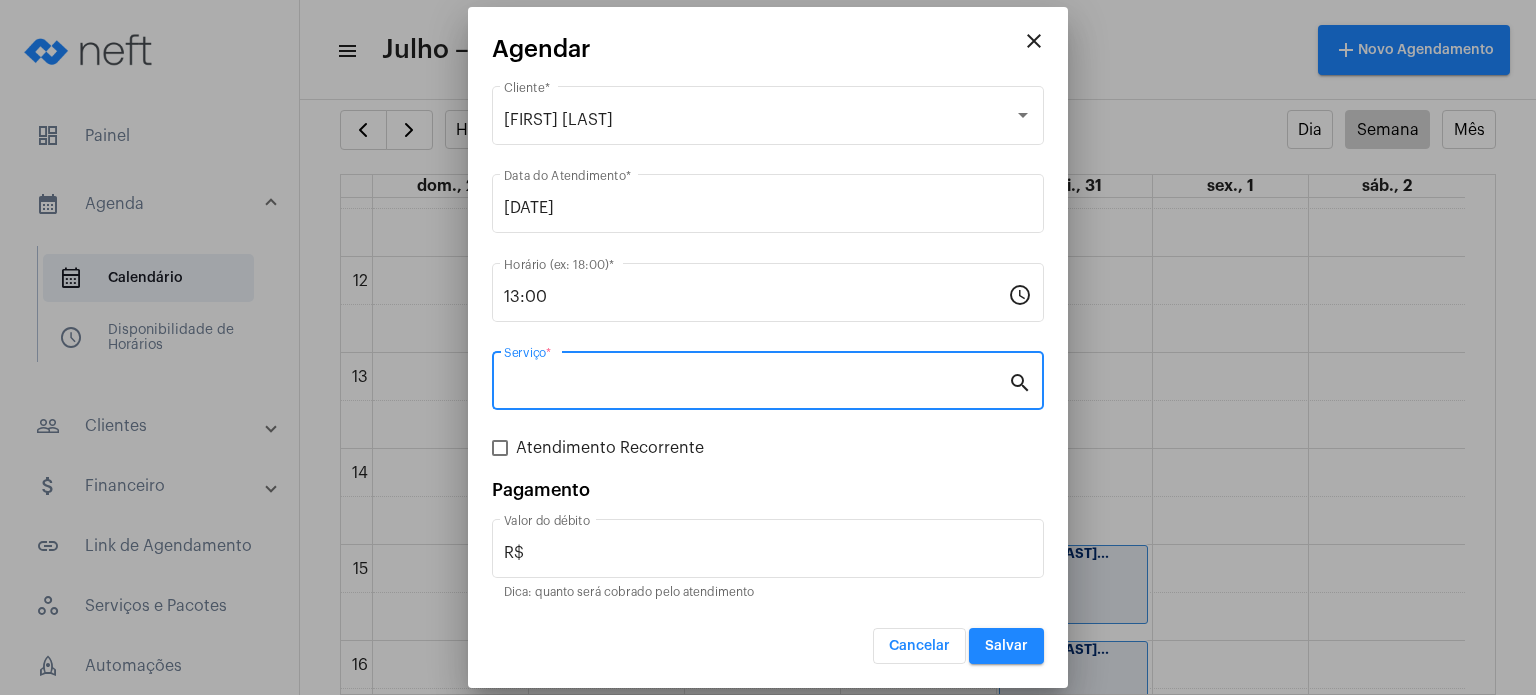 click on "Serviço  *" at bounding box center (756, 385) 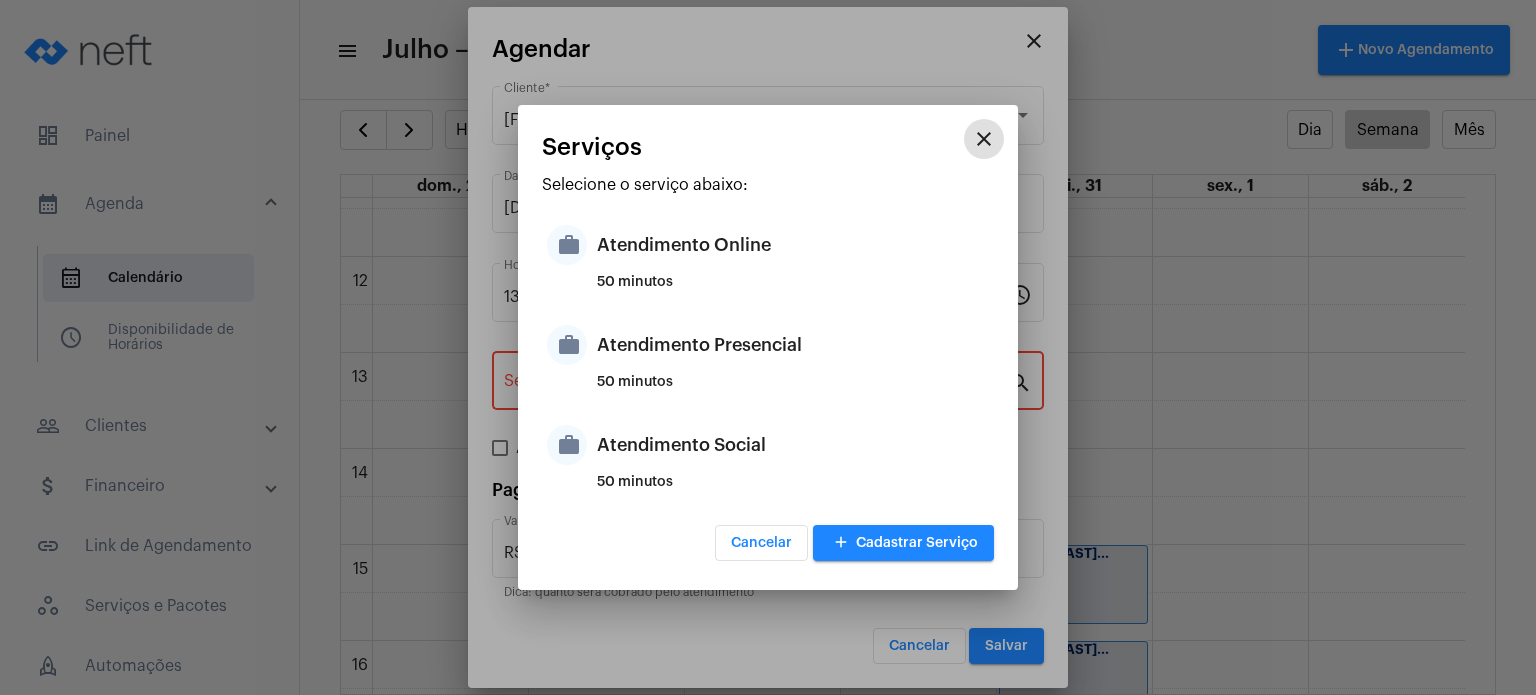 click on "50 minutos" at bounding box center [793, 390] 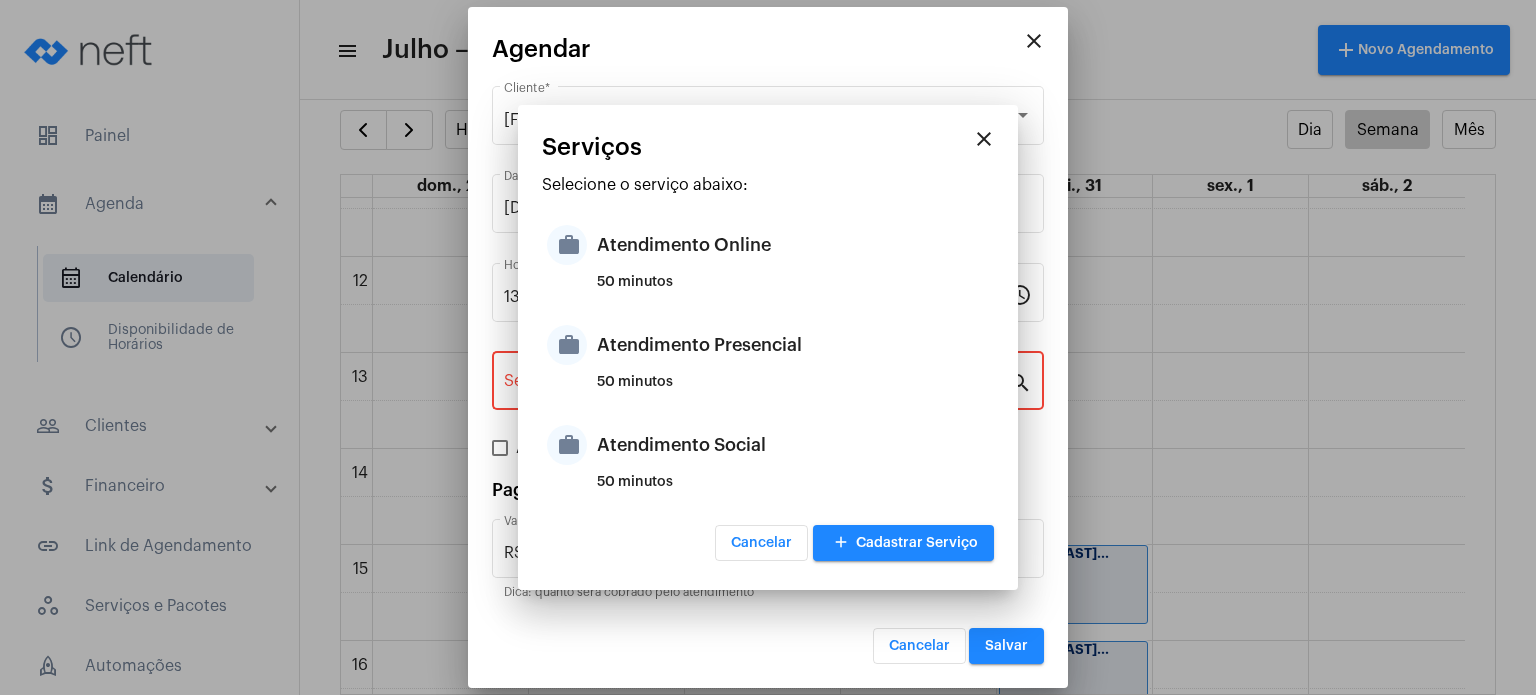 type on "Atendimento Presencial" 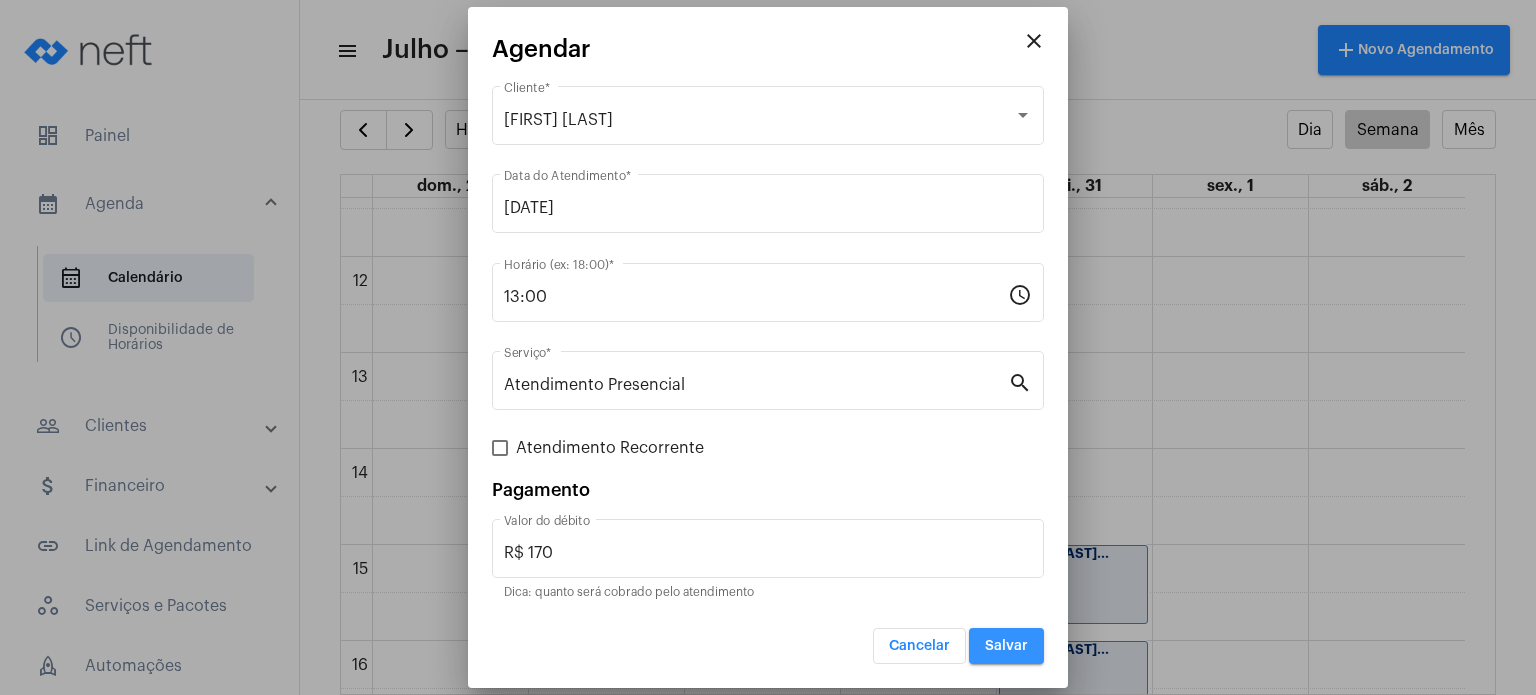 click on "Salvar" at bounding box center [1006, 646] 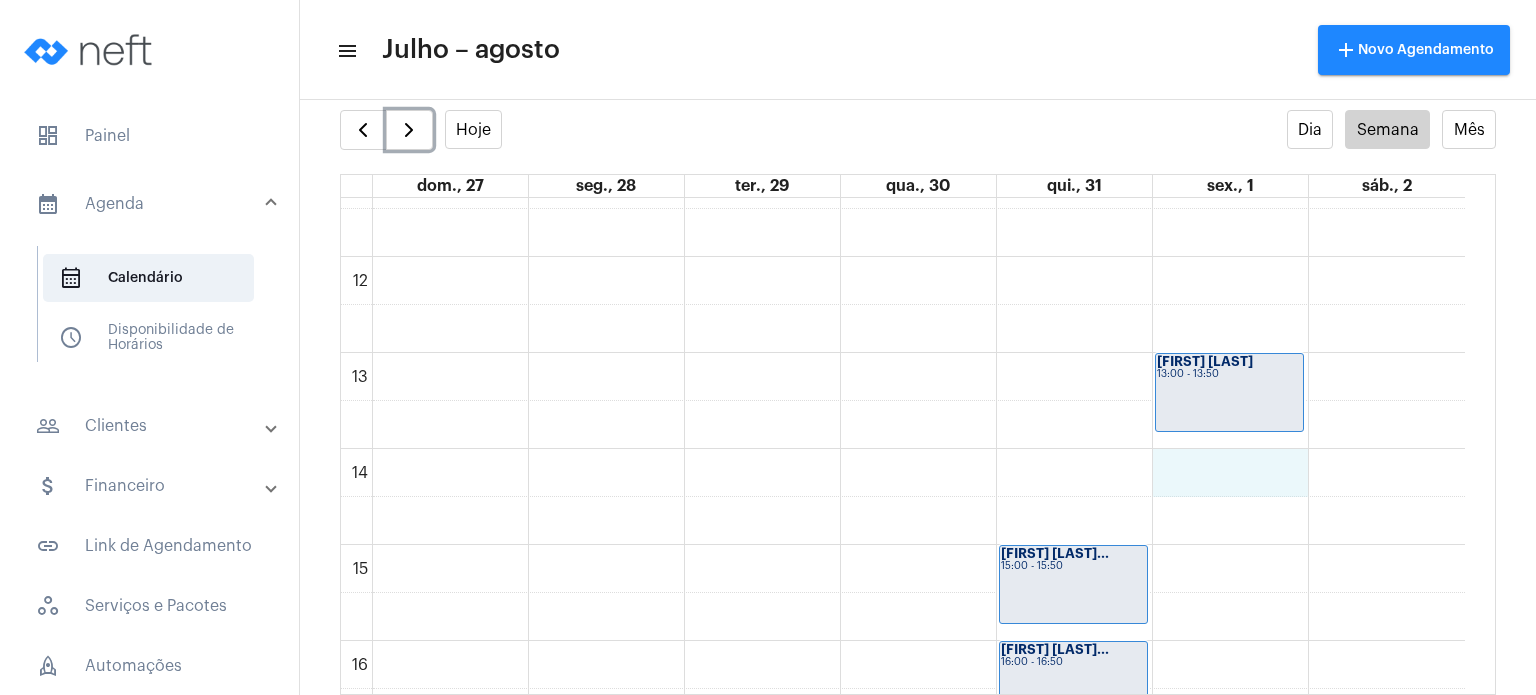 click on "00 01 02 03 04 05 06 07 08 09 10 11 12 13 14 15 16 17 18 19 20 21 22 23
[FIRST] [LAST]
[TIME] - [TIME]
[FIRST] [LAST]...
[TIME] - [TIME]
[FIRST] [LAST]...
[TIME] - [TIME]
[FIRST] [LAST]...
[TIME] - [TIME]
[FIRST] [LAST]...
[TIME] - [TIME]
[FIRST] [LAST]
[TIME] - [TIME]
[FIRST] [LAST]...
[TIME] - [TIME]" 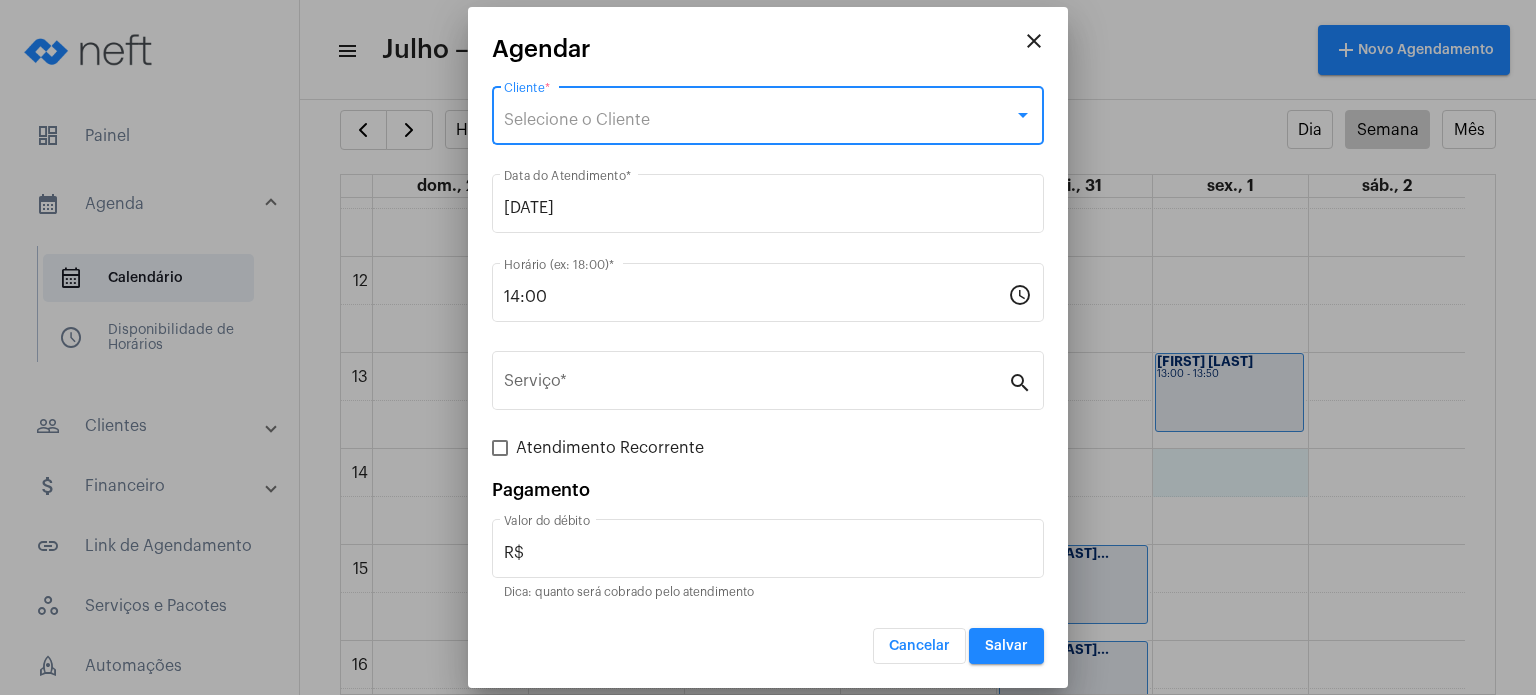 click on "Selecione o Cliente" at bounding box center [759, 120] 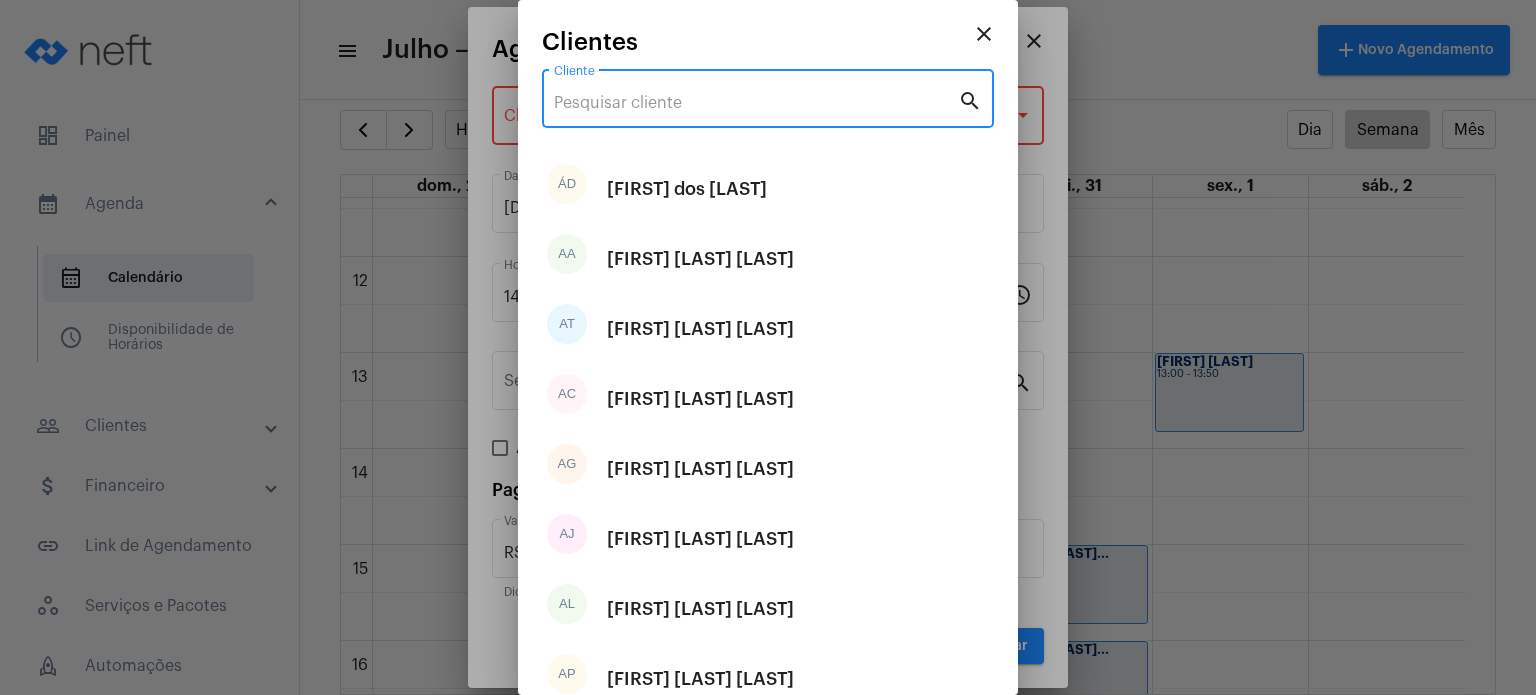 click on "Cliente" at bounding box center [756, 103] 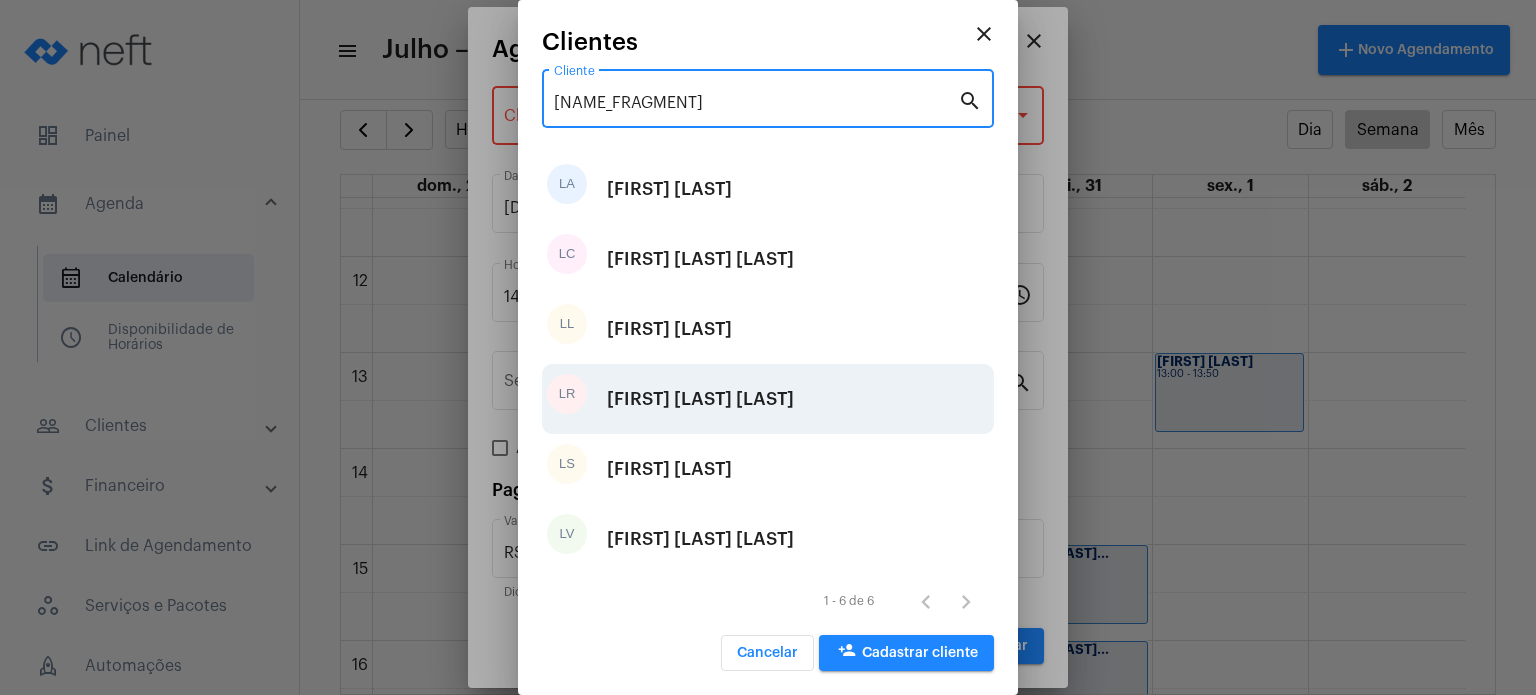 type on "[NAME_FRAGMENT]" 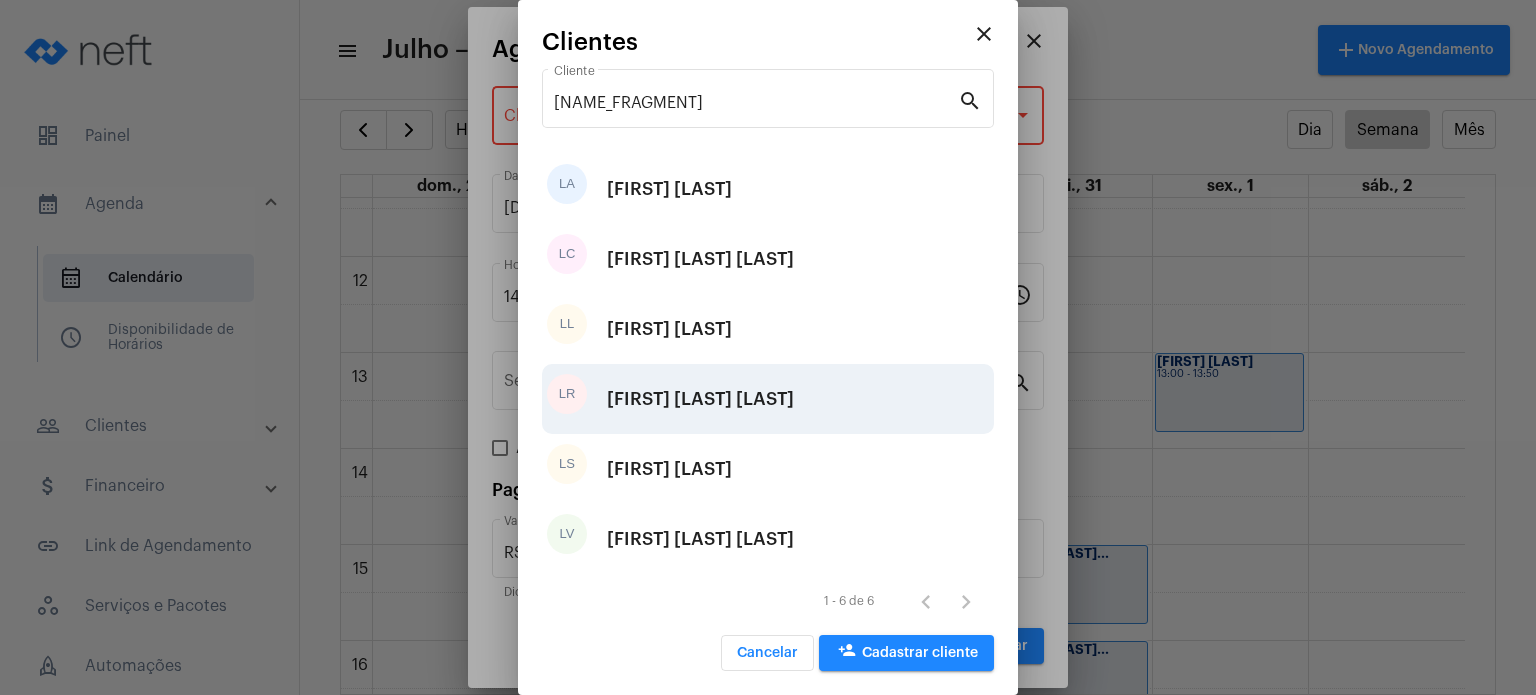 click on "[FIRST] [LAST] [LAST]" at bounding box center (700, 399) 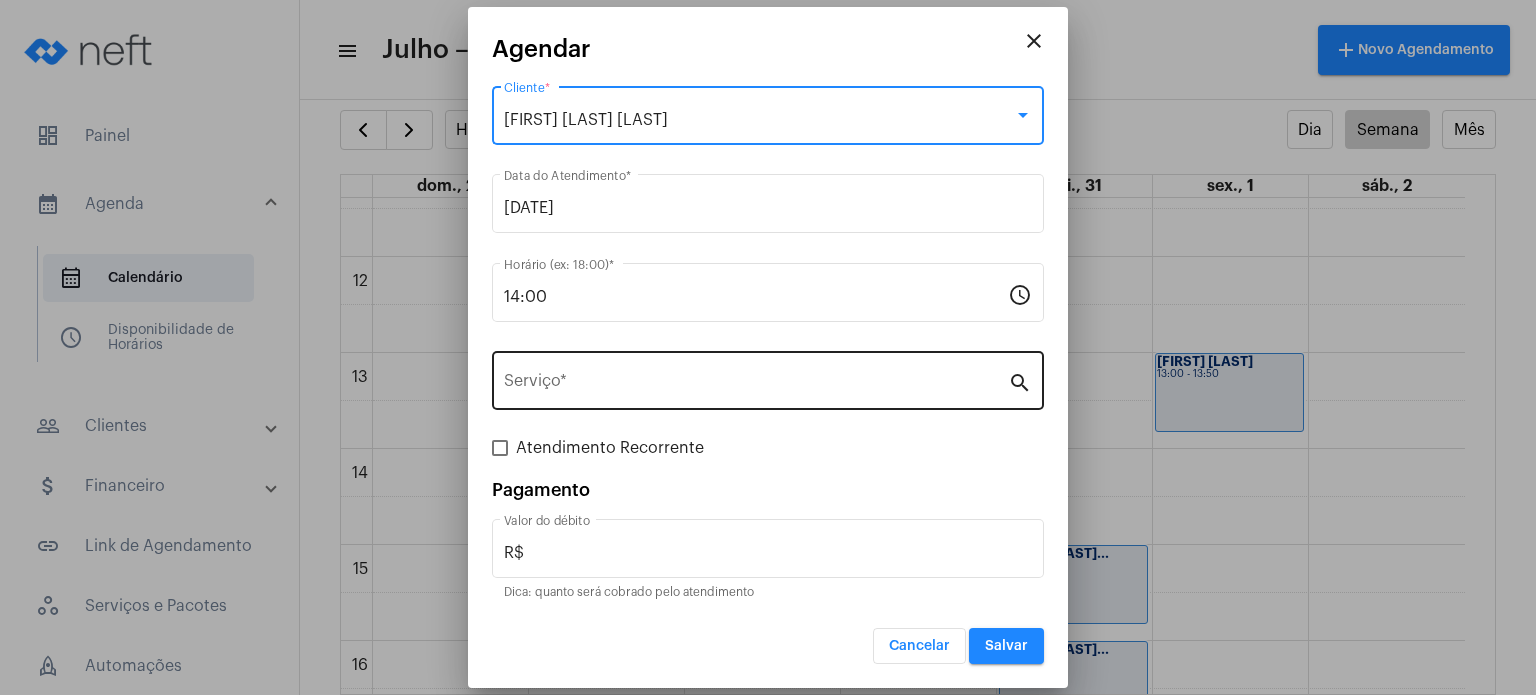 click on "Serviço  *" at bounding box center [756, 385] 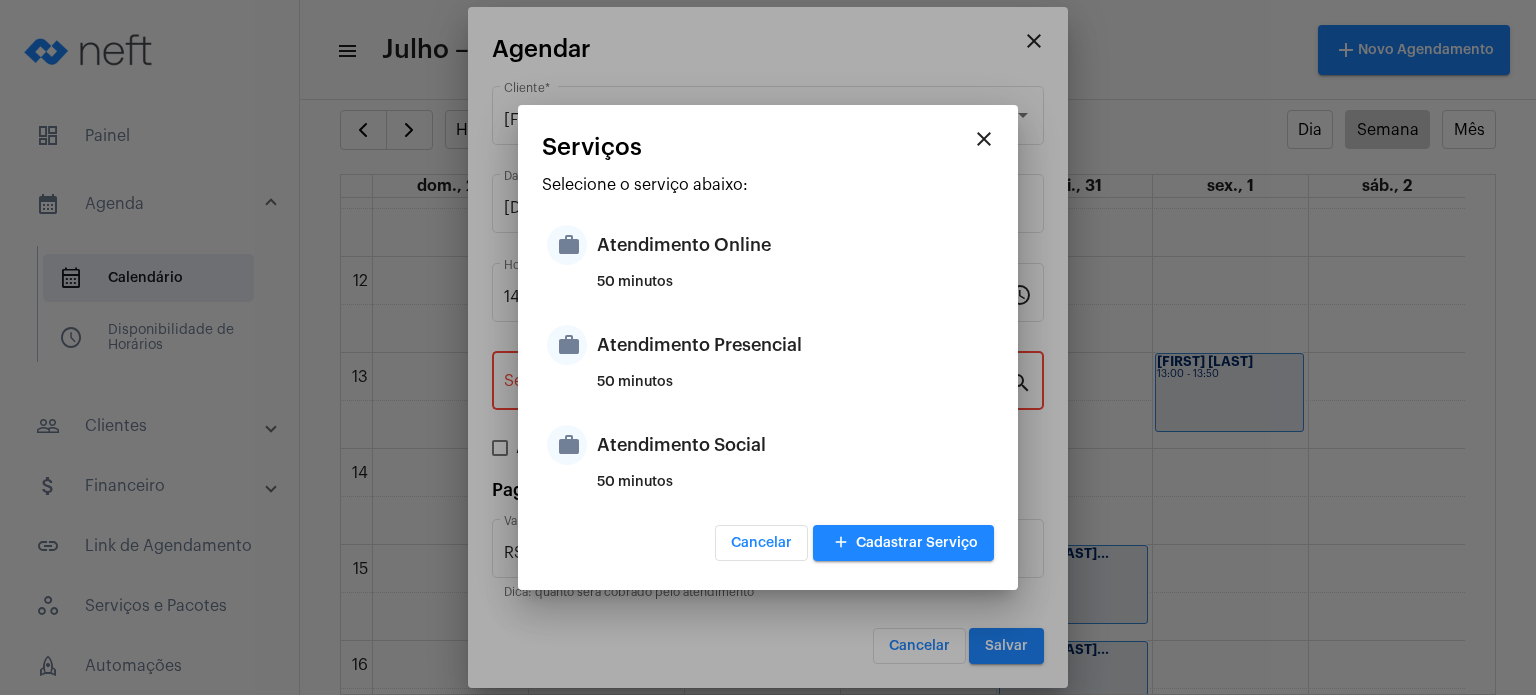 click on "50 minutos" at bounding box center [793, 390] 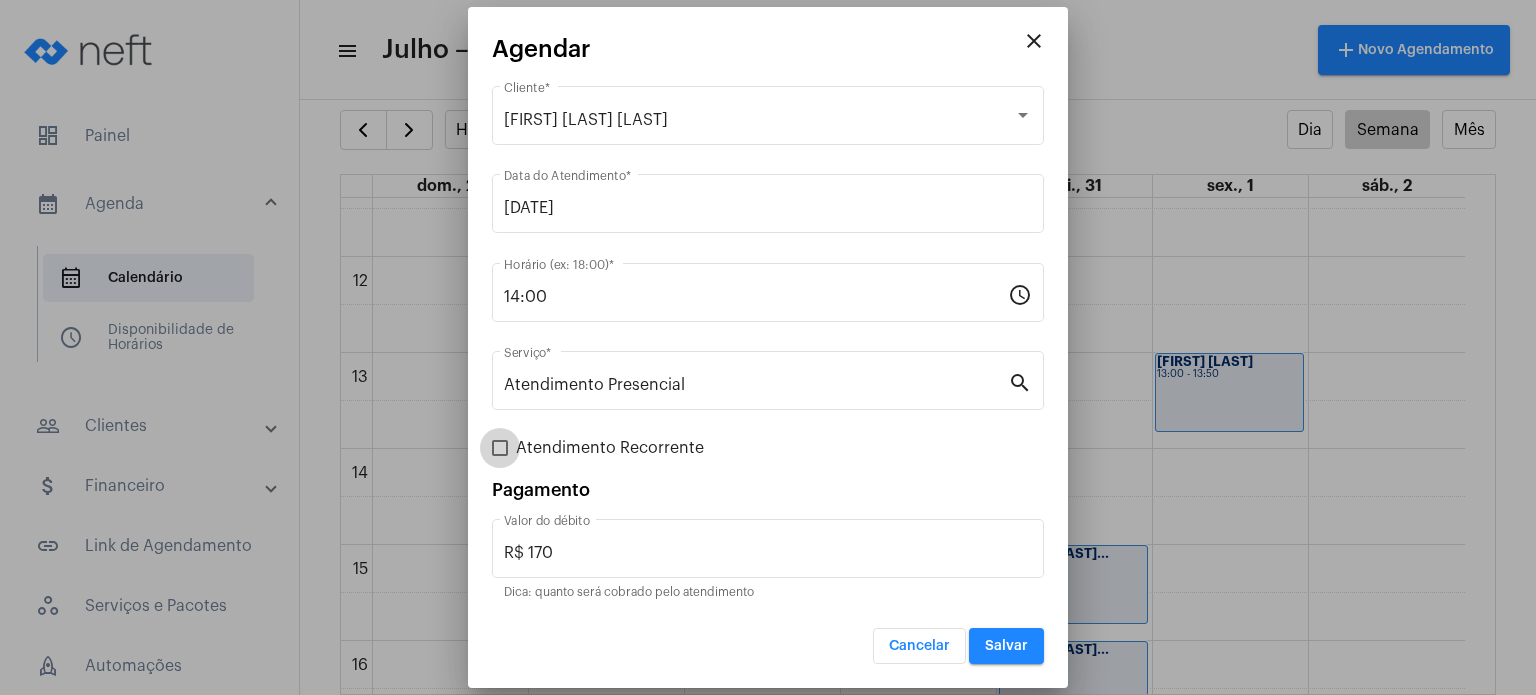 click on "Atendimento Recorrente" at bounding box center (610, 448) 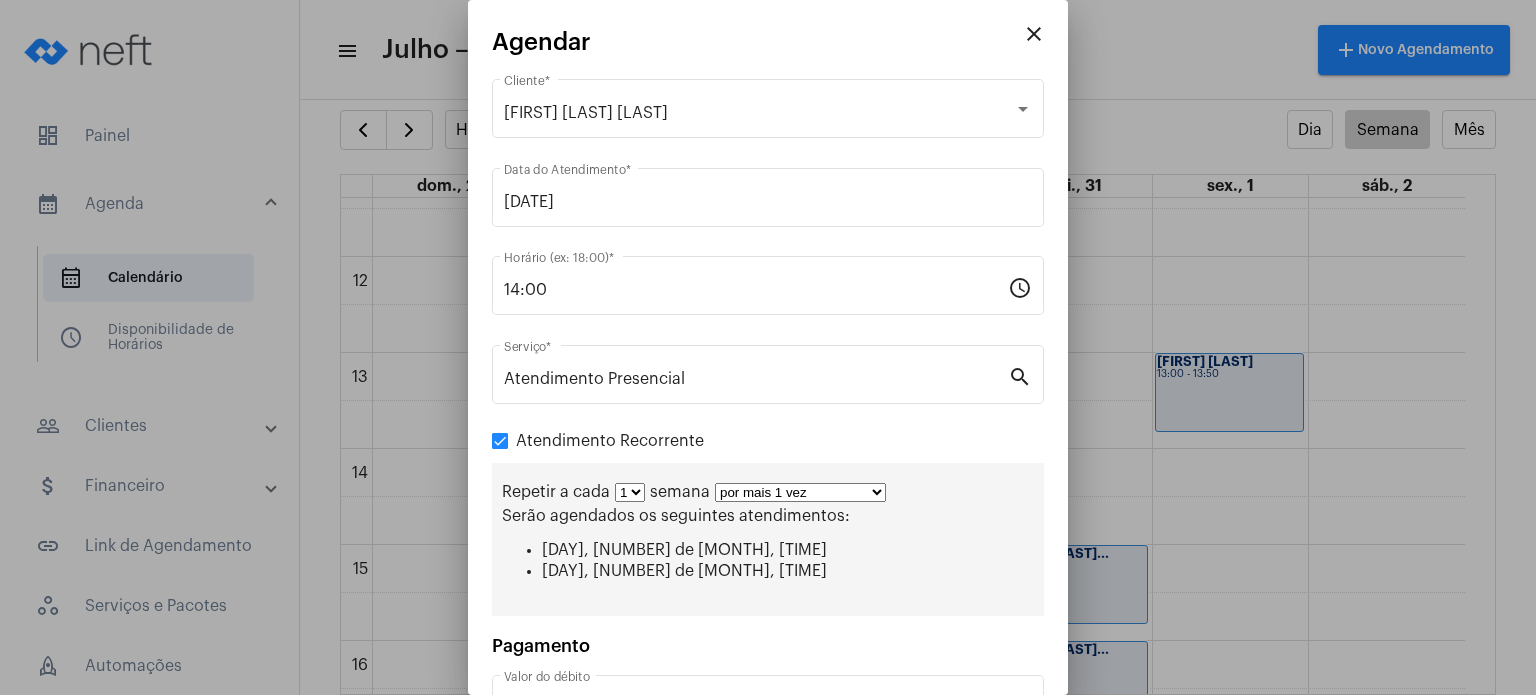 click on "por mais 1 vez por mais 2 vezes por mais 3 vezes por mais 4 vezes por mais 5 vezes por mais 6 vezes por mais 7 vezes por mais 8 vezes por mais 9 vezes por mais 10 vezes por tempo indeterminado" at bounding box center [800, 492] 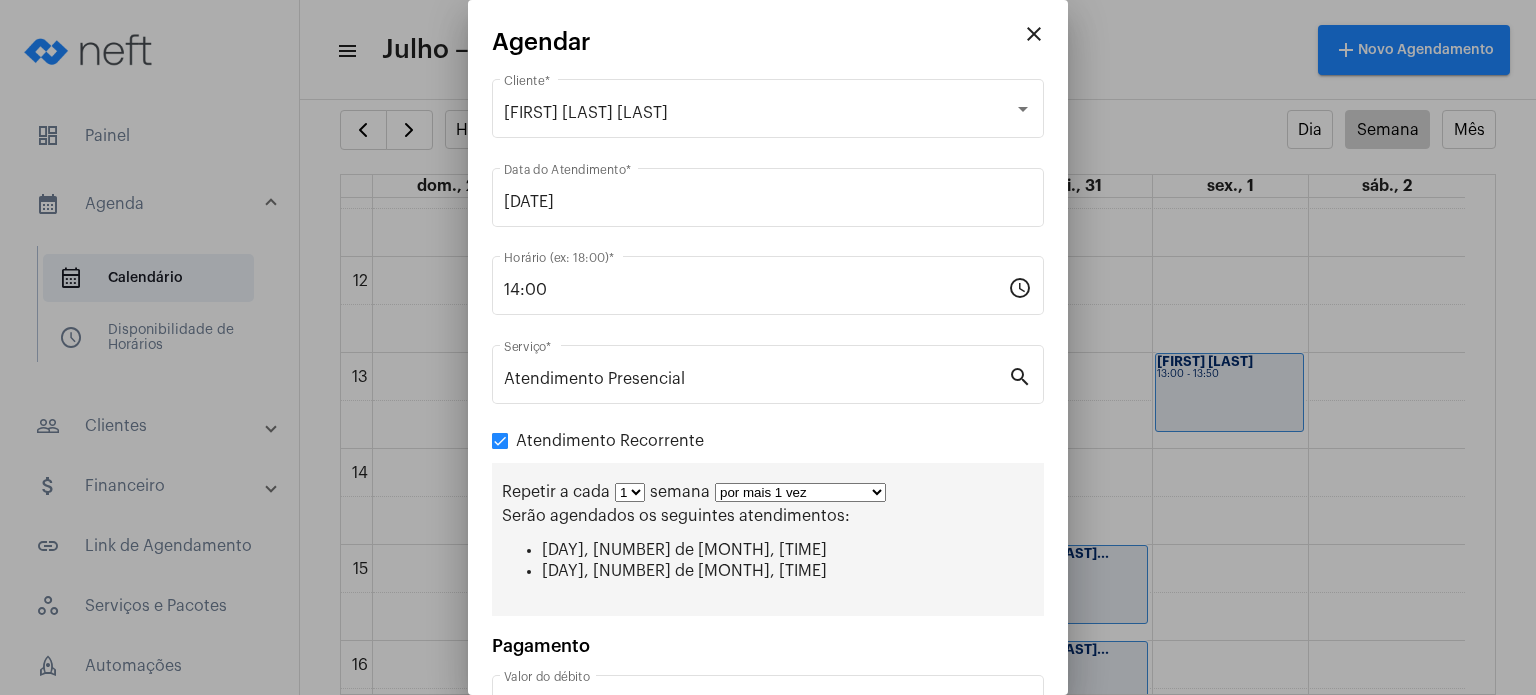 select on "3: 4" 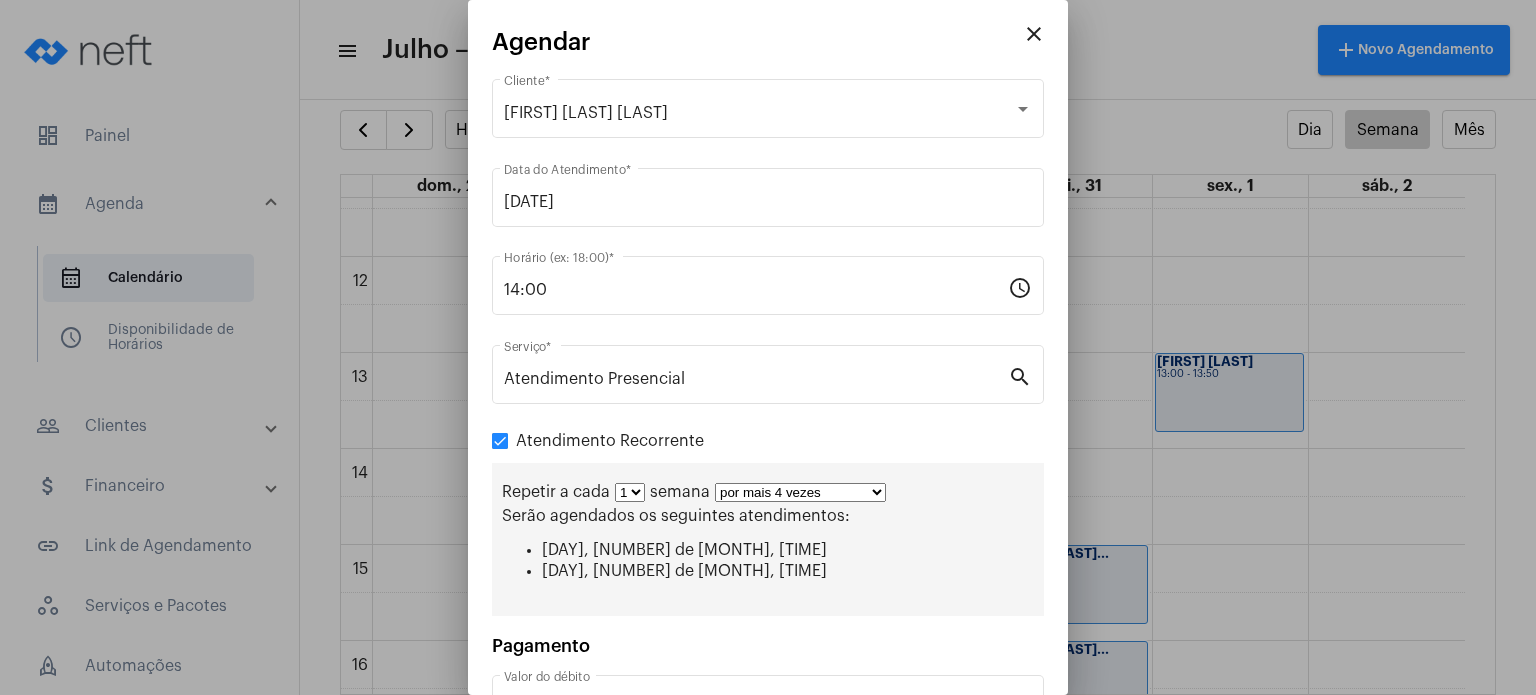 click on "por mais 1 vez por mais 2 vezes por mais 3 vezes por mais 4 vezes por mais 5 vezes por mais 6 vezes por mais 7 vezes por mais 8 vezes por mais 9 vezes por mais 10 vezes por tempo indeterminado" at bounding box center (800, 492) 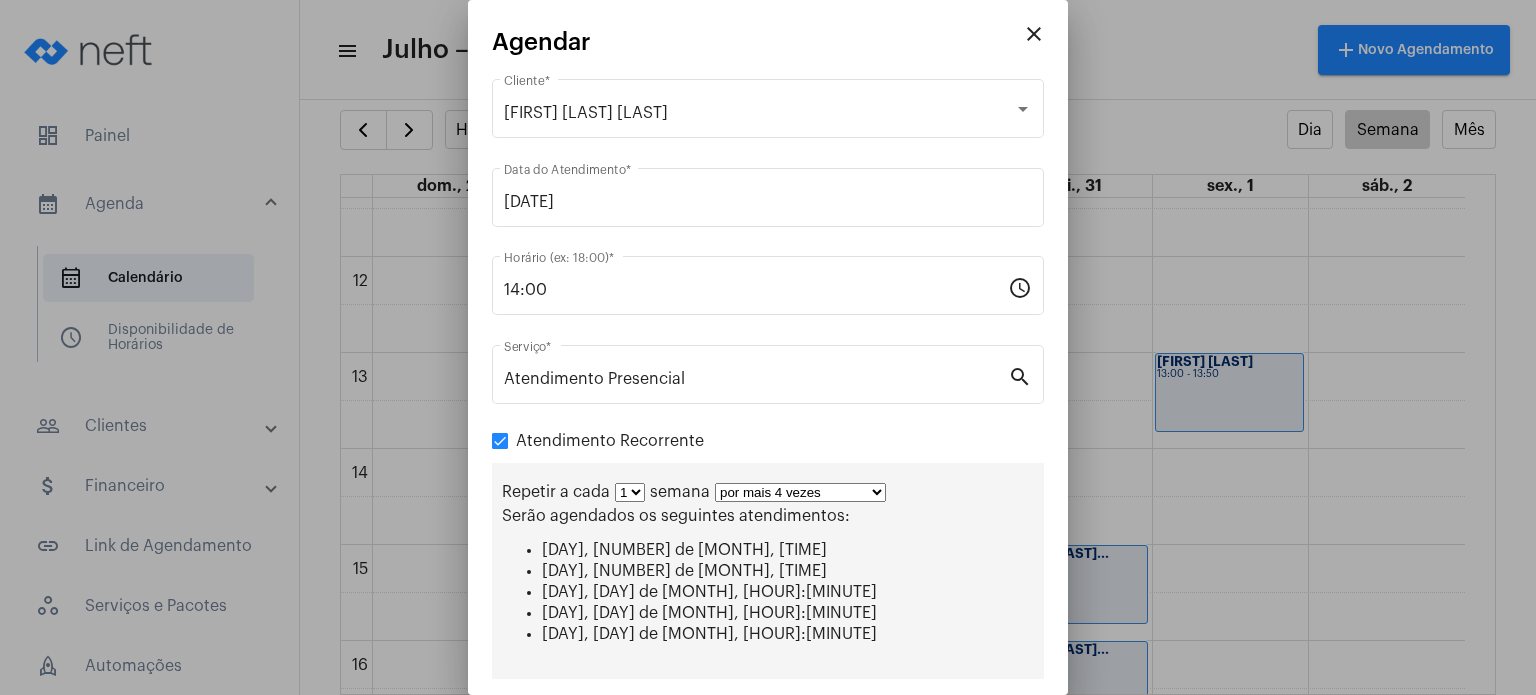 scroll, scrollTop: 208, scrollLeft: 0, axis: vertical 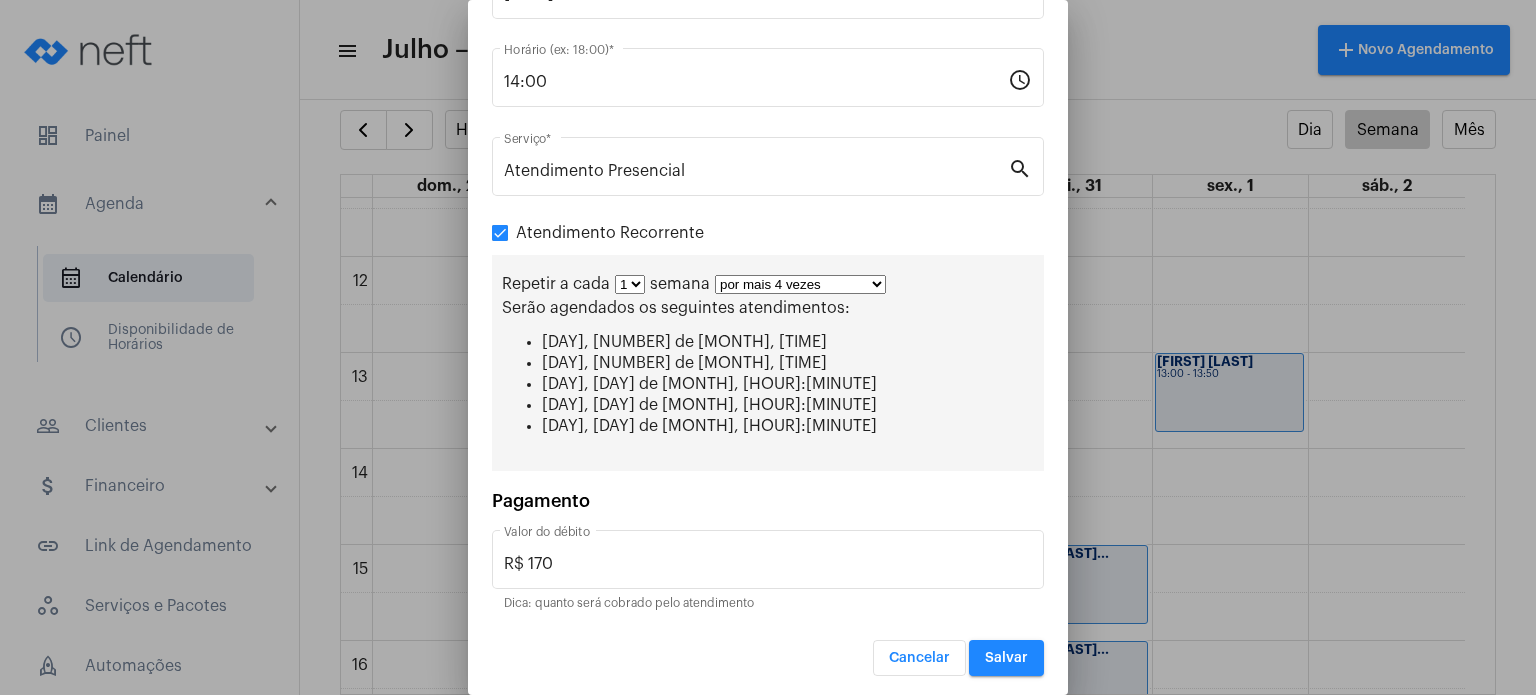 click on "Salvar" at bounding box center [1006, 658] 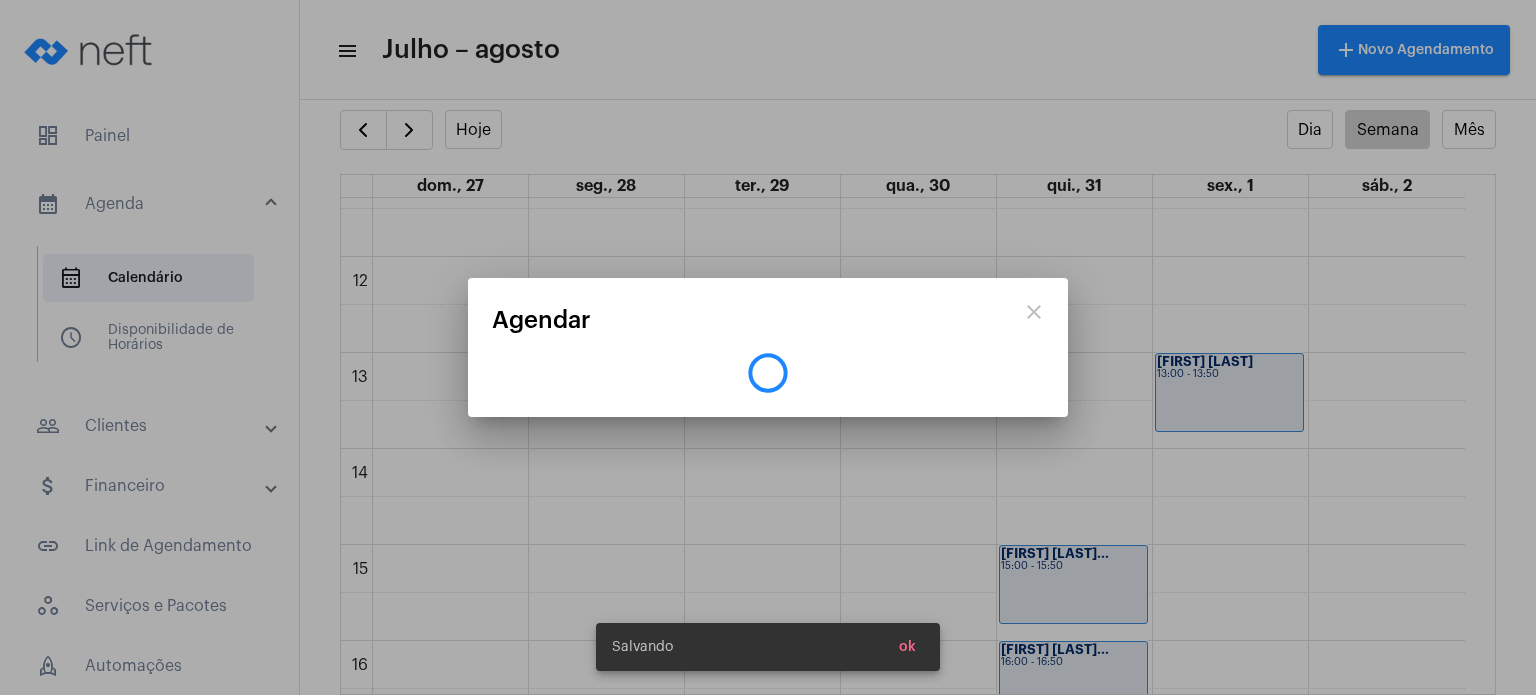 scroll, scrollTop: 0, scrollLeft: 0, axis: both 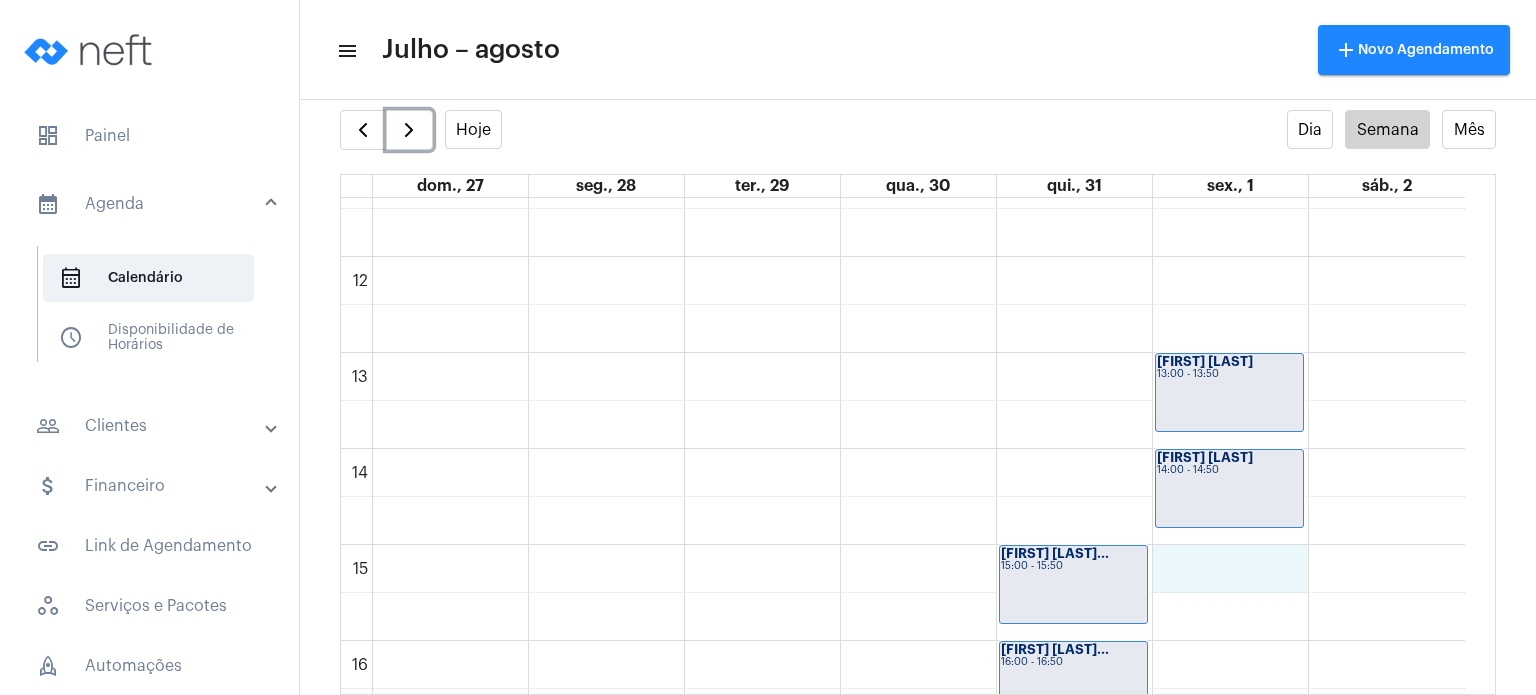 click on "00 01 02 03 04 05 06 07 08 09 10 11 12 13 14 15 16 17 18 19 20 21 22 23
[FIRST] [LAST]
[HOUR]:[MINUTE] - [HOUR]:[MINUTE]
[FIRST] [LAST]
[HOUR]:[MINUTE] - [HOUR]:[MINUTE]
[FIRST] [LAST]
[HOUR]:[MINUTE] - [HOUR]:[MINUTE]
[FIRST] [LAST]
[HOUR]:[MINUTE] - [HOUR]:[MINUTE]
[FIRST] [LAST]
[HOUR]:[MINUTE] - [HOUR]:[MINUTE]
[FIRST] [LAST]
[HOUR]:[MINUTE] - [HOUR]:[MINUTE]
[FIRST] [LAST]
[HOUR]:[MINUTE] - [HOUR]:[MINUTE]" 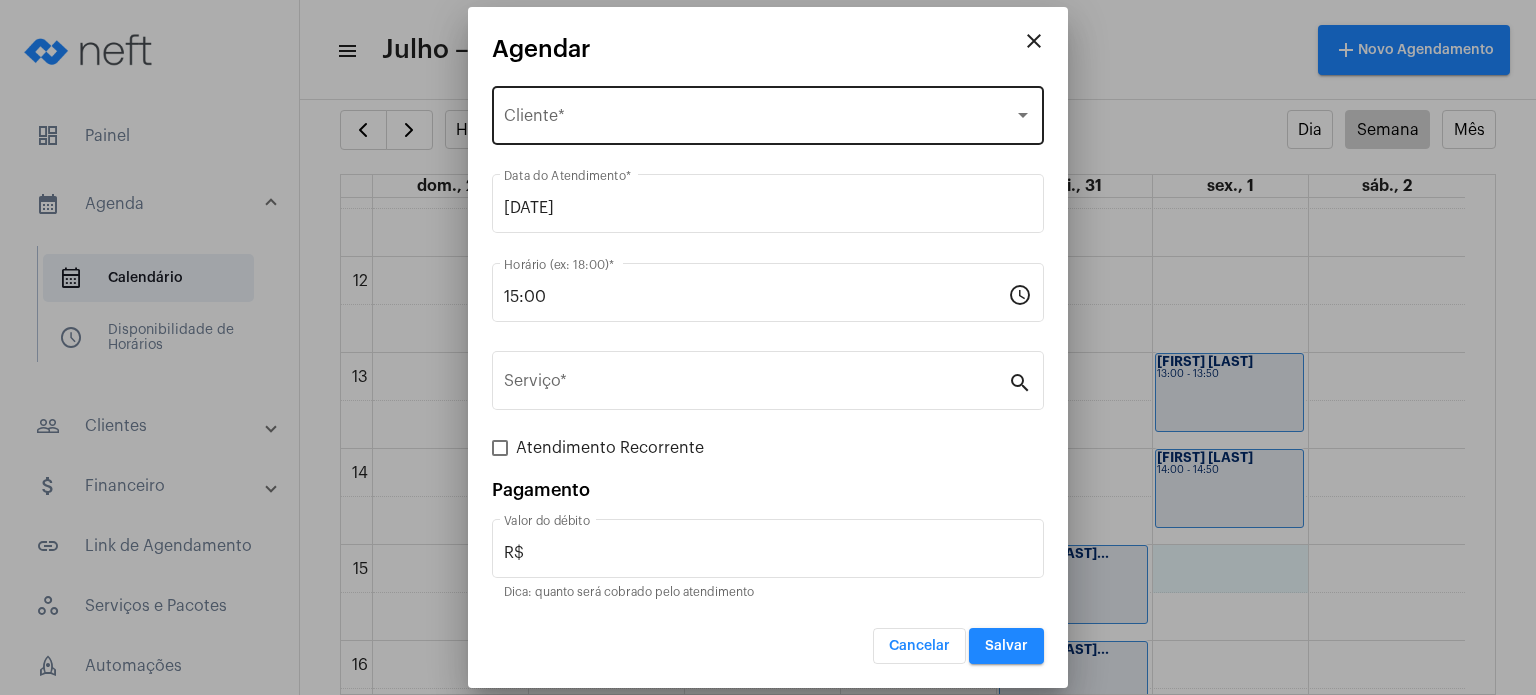 click on "Selecione o Cliente" at bounding box center (759, 120) 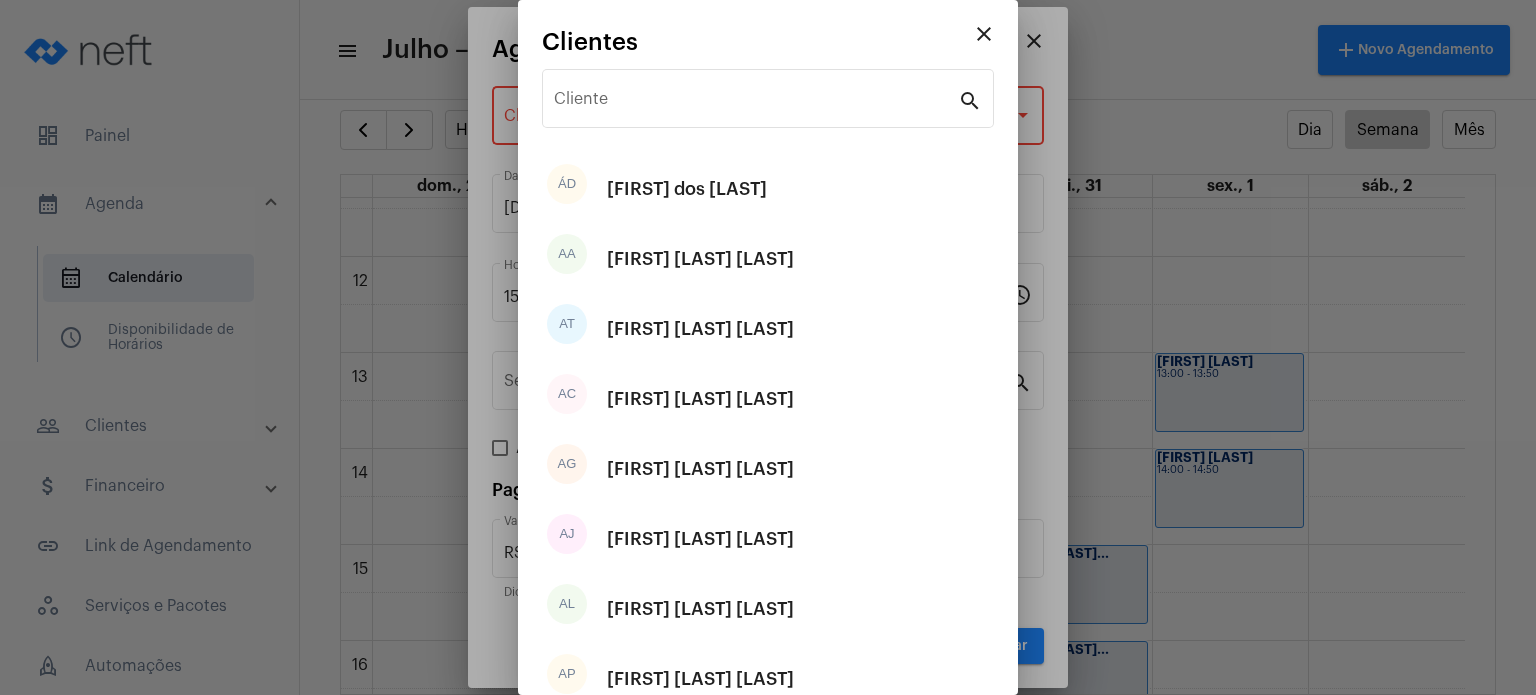 click on "Cliente" at bounding box center [756, 96] 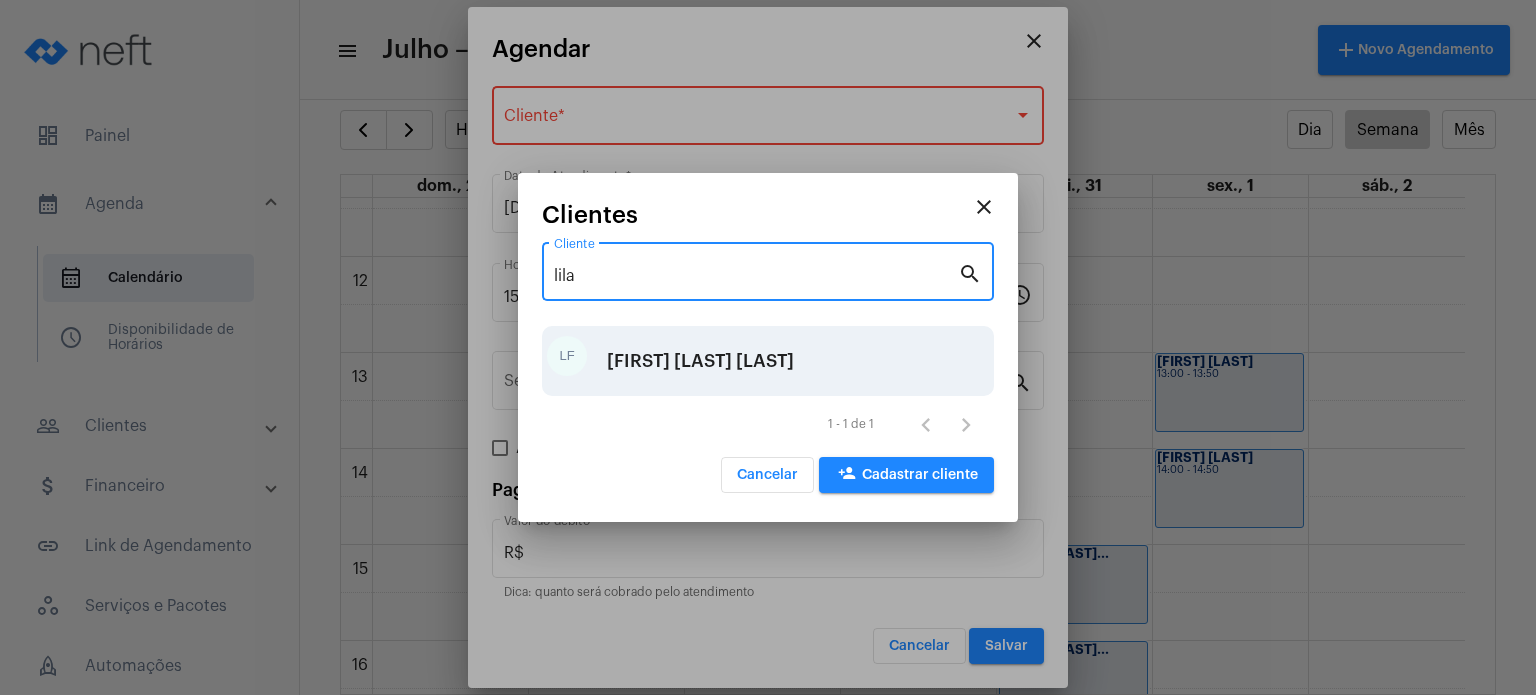 type on "lila" 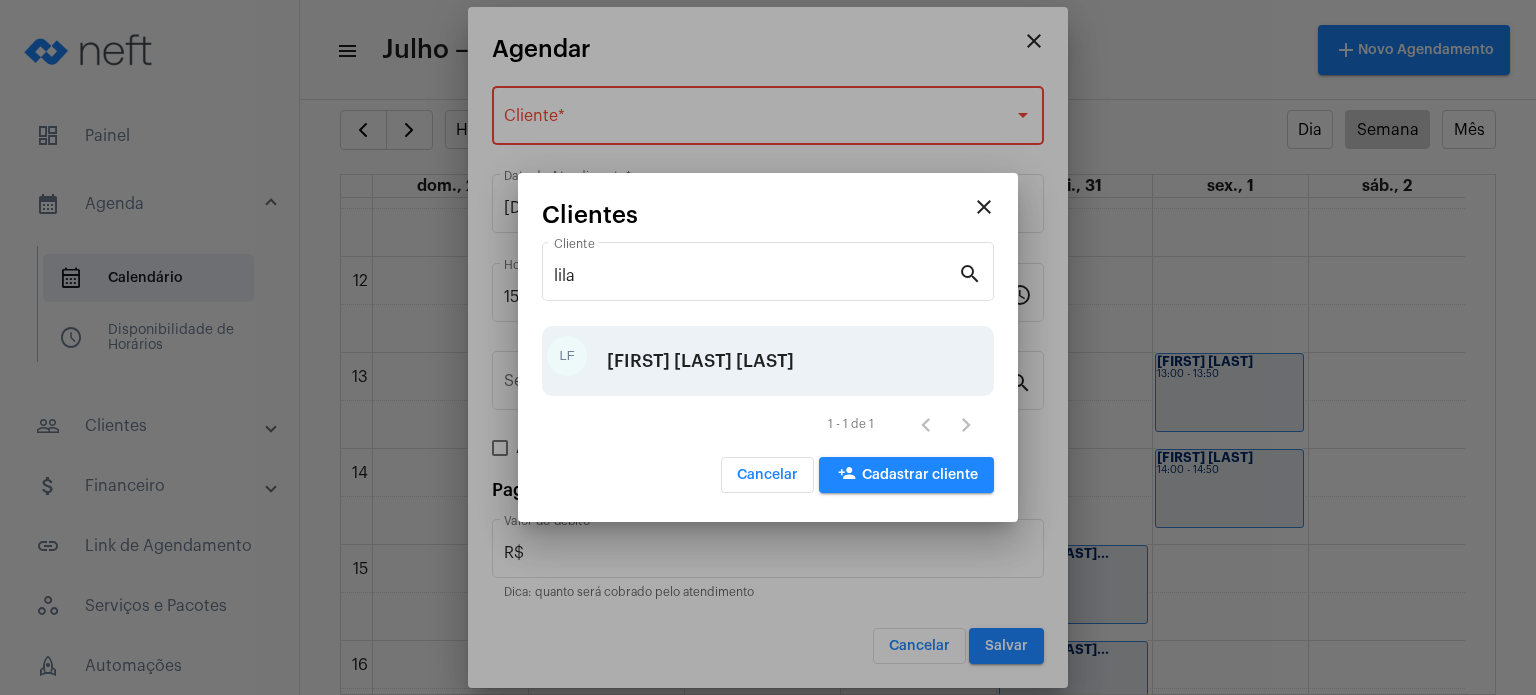 click on "[FIRST] [LAST] [LAST]" at bounding box center (700, 361) 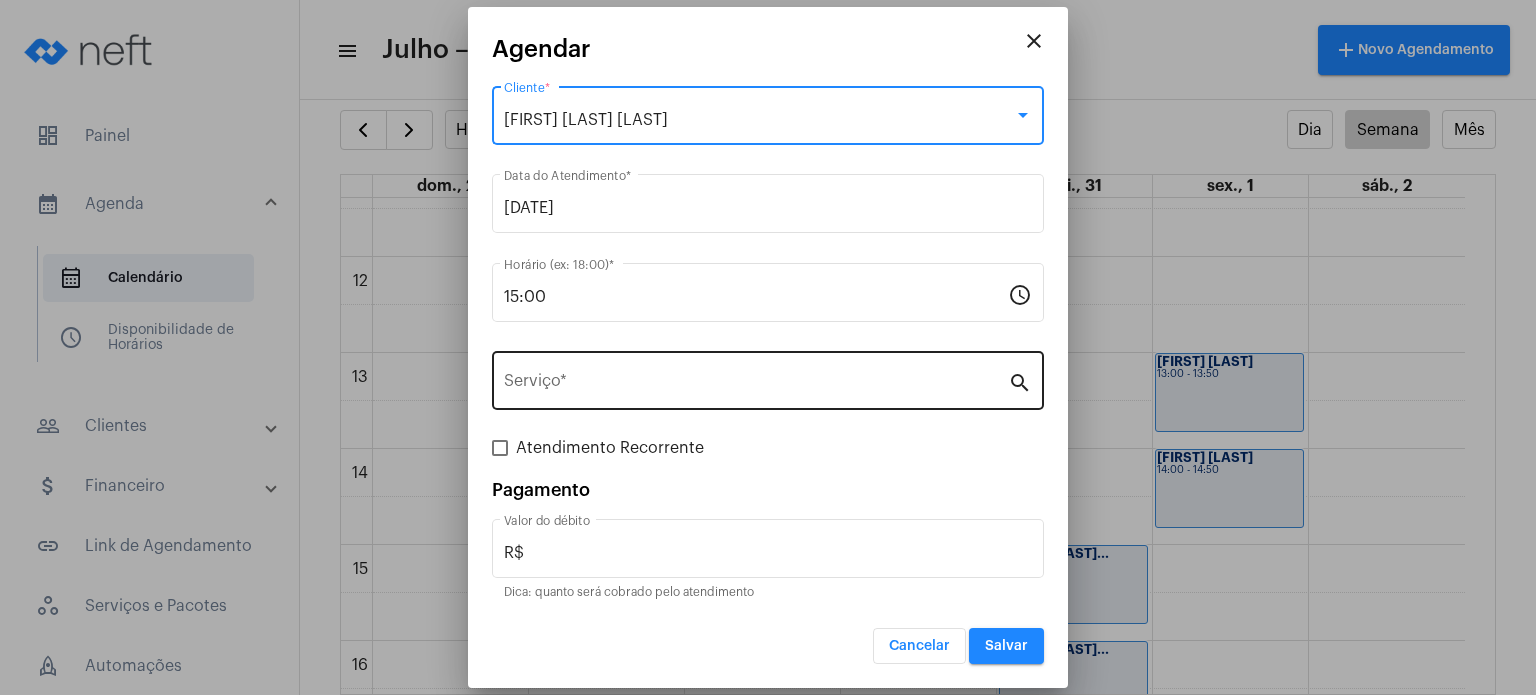 click on "Serviço  *" at bounding box center (756, 378) 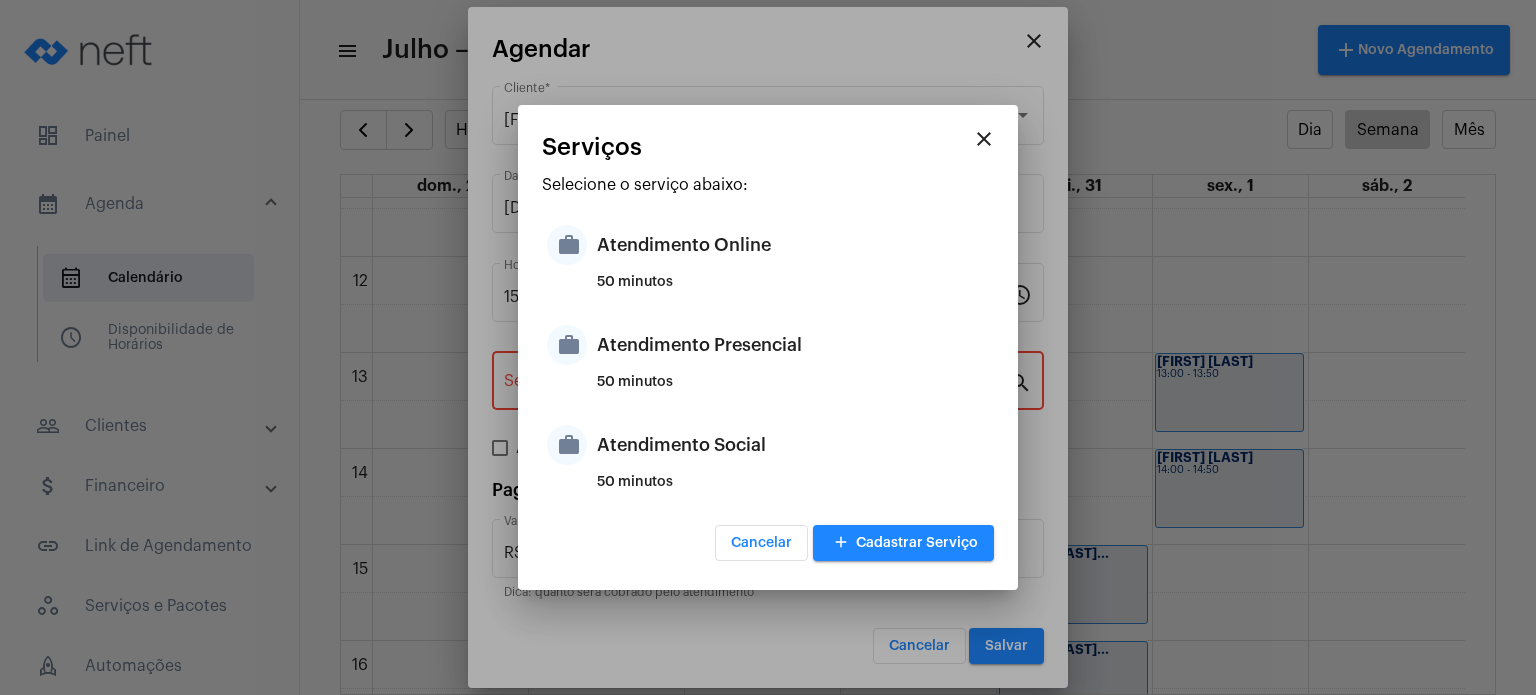 click on "Atendimento Presencial" at bounding box center (793, 345) 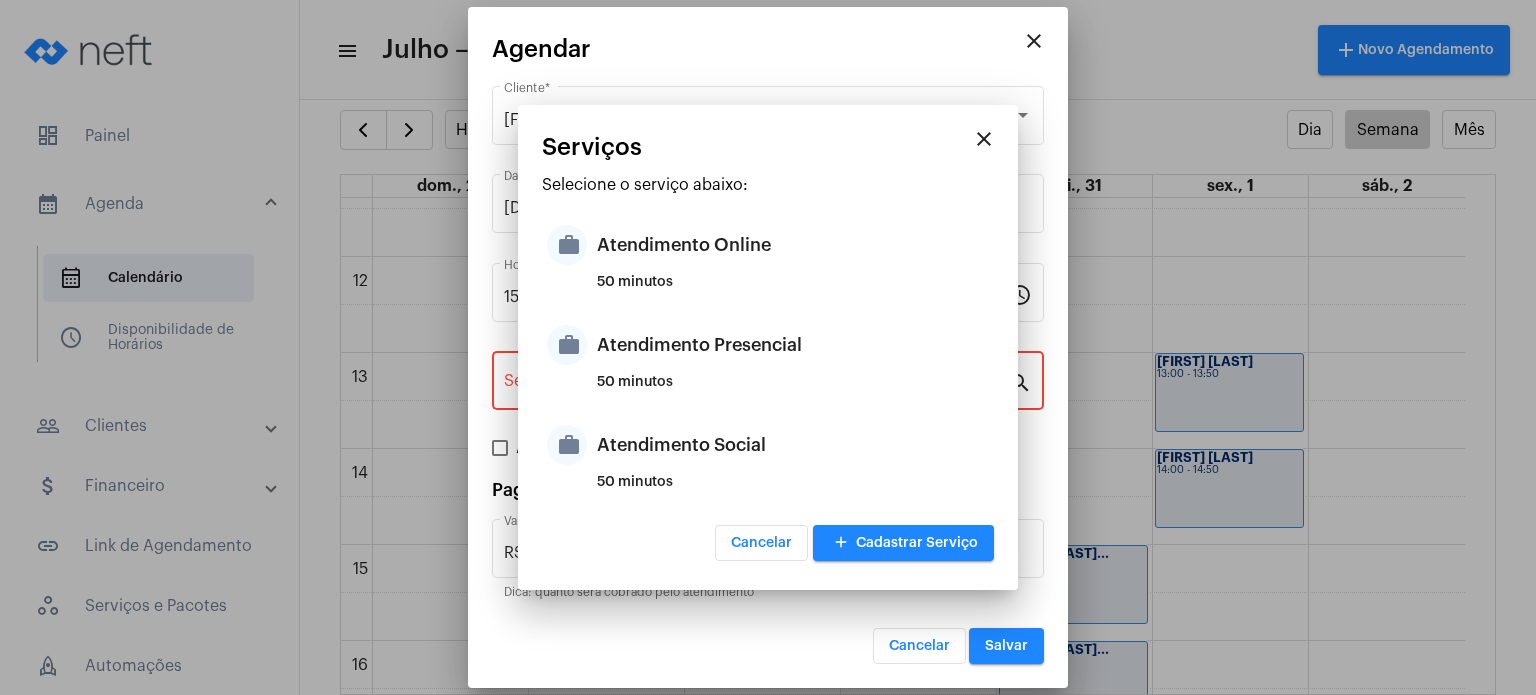 type on "Atendimento Presencial" 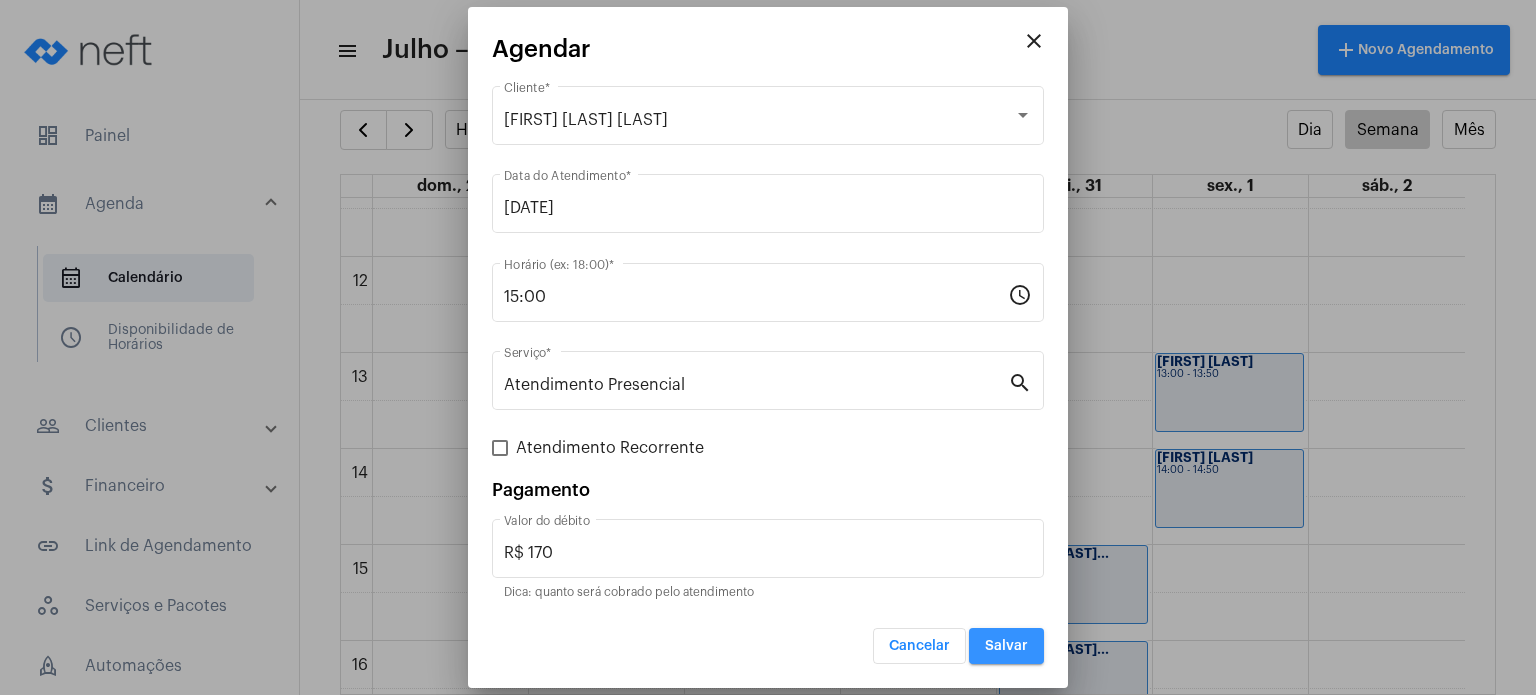 click on "Salvar" at bounding box center [1006, 646] 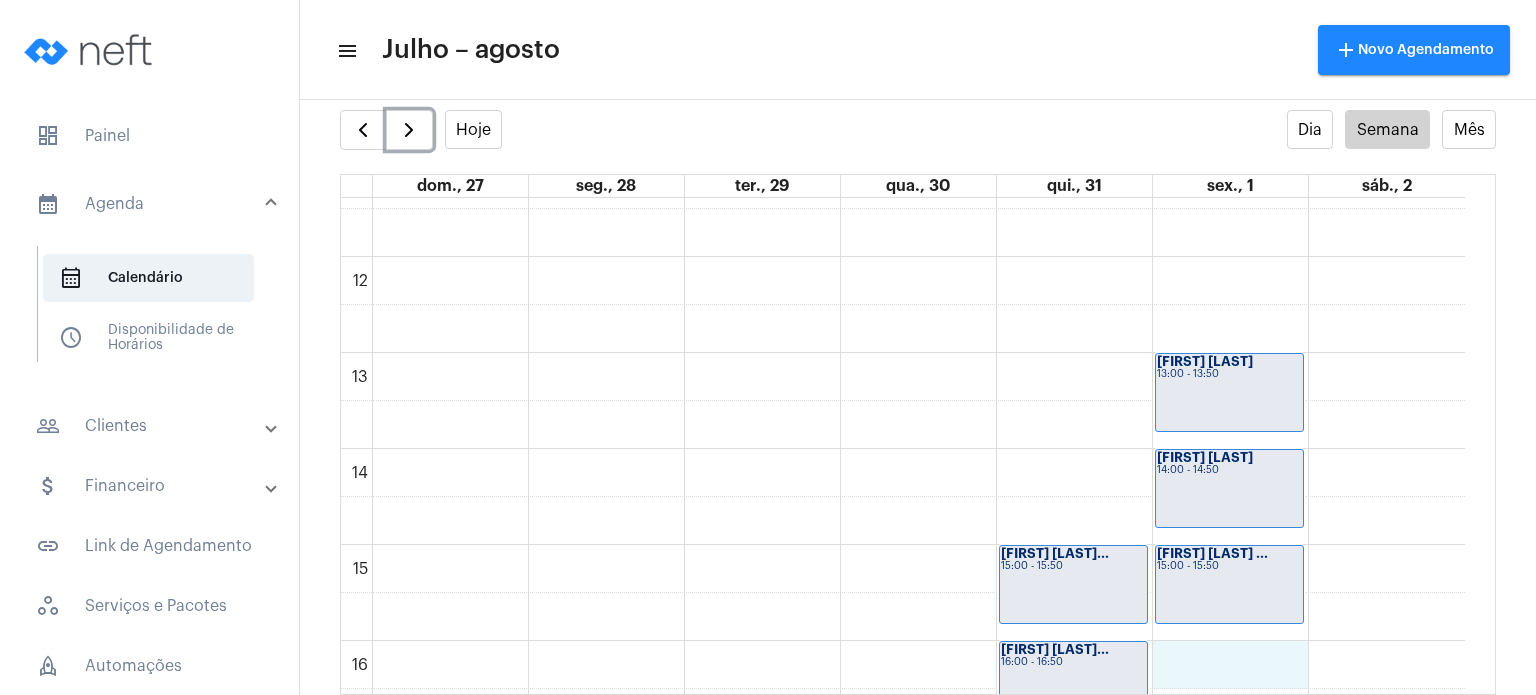 click on "00 01 02 03 04 05 06 07 08 09 10 11 12 13 14 15 16 17 18 19 20 21 22 23
[FIRST] [LAST]
[TIME] - [TIME]
[FIRST] [LAST]...
[TIME] - [TIME]
[FIRST] [LAST]...
[TIME] - [TIME]
[FIRST] [LAST]...
[TIME] - [TIME]
[FIRST] [LAST]...
[TIME] - [TIME]
[FIRST] [LAST]
[TIME] - [TIME]
[FIRST] [LAST]...
[TIME] - [TIME]
[FIRST] [LAST] ...
[TIME] - [TIME]
[FIRST] [LAST] ...
[TIME] - [TIME]" 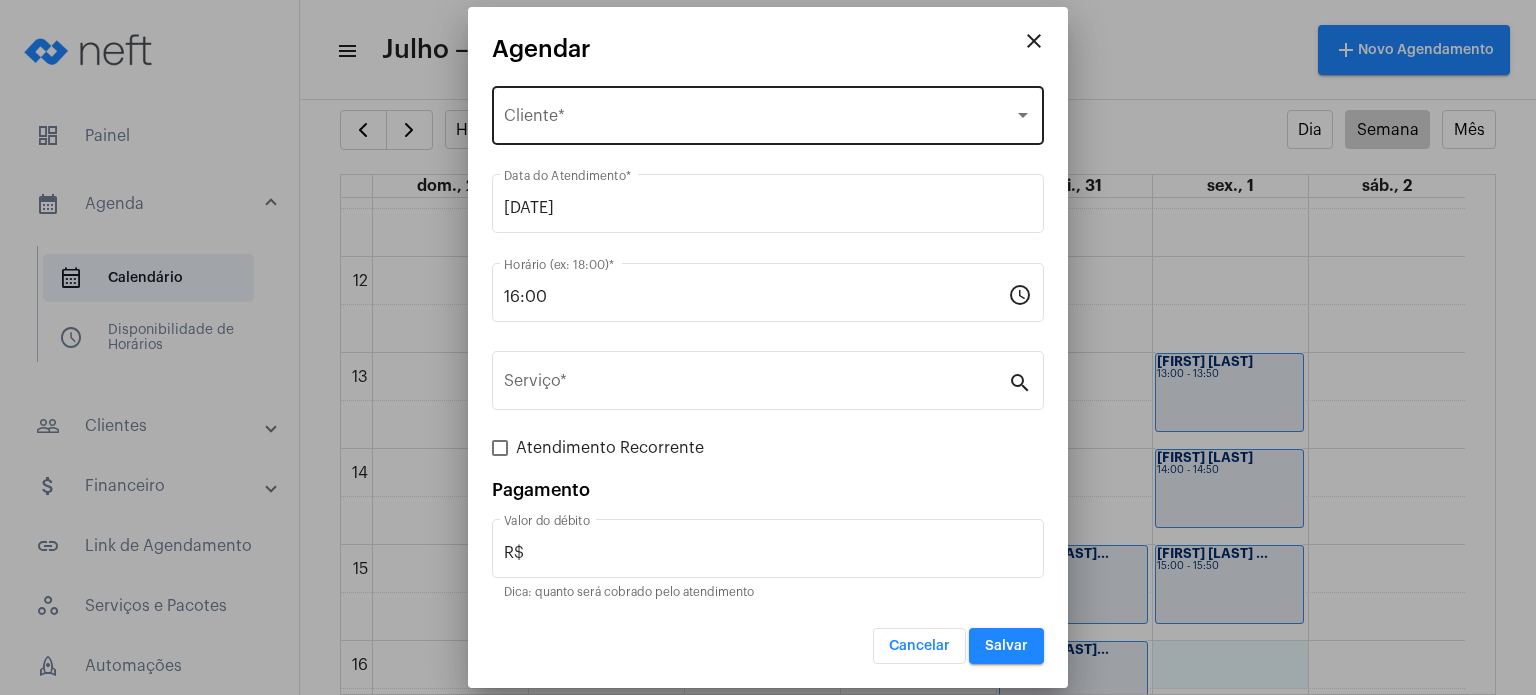 click on "Selecione o Cliente Cliente  *" at bounding box center [768, 113] 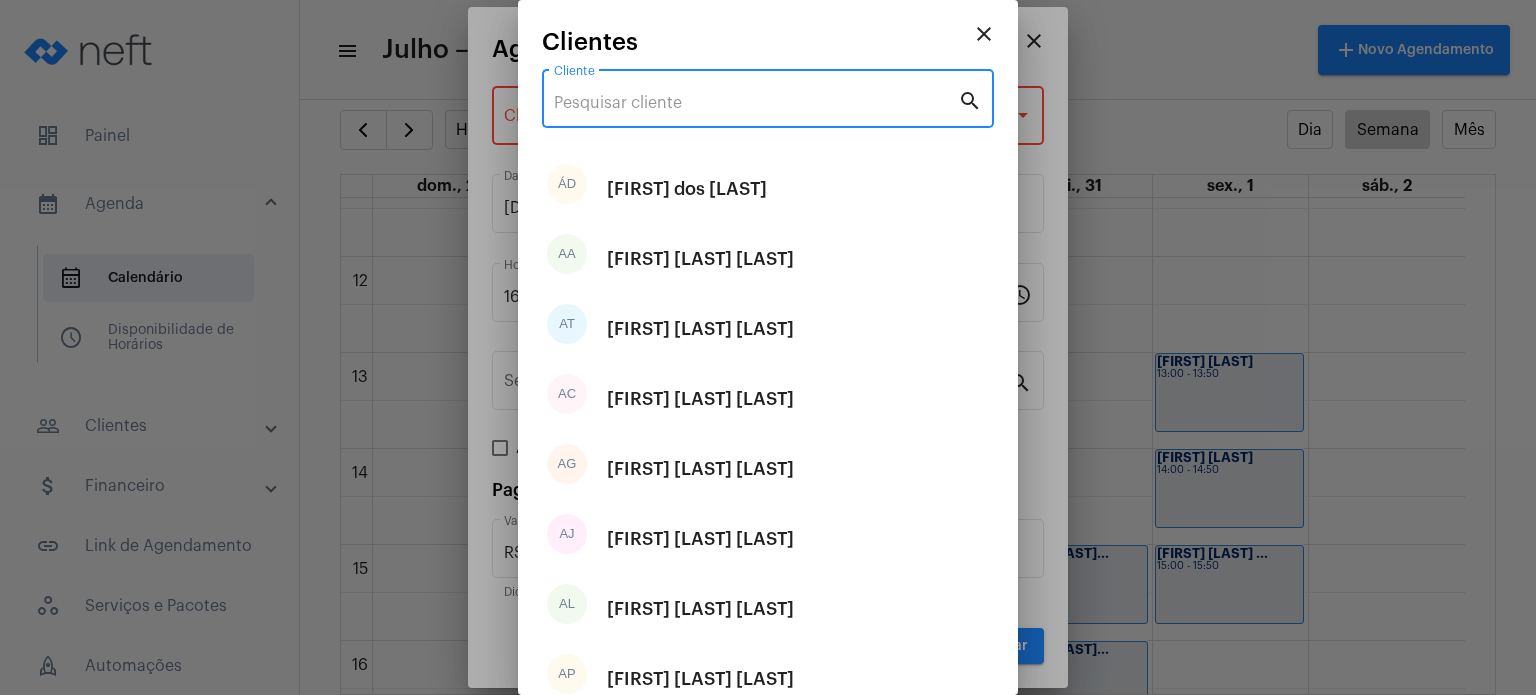 click on "Cliente" at bounding box center (756, 103) 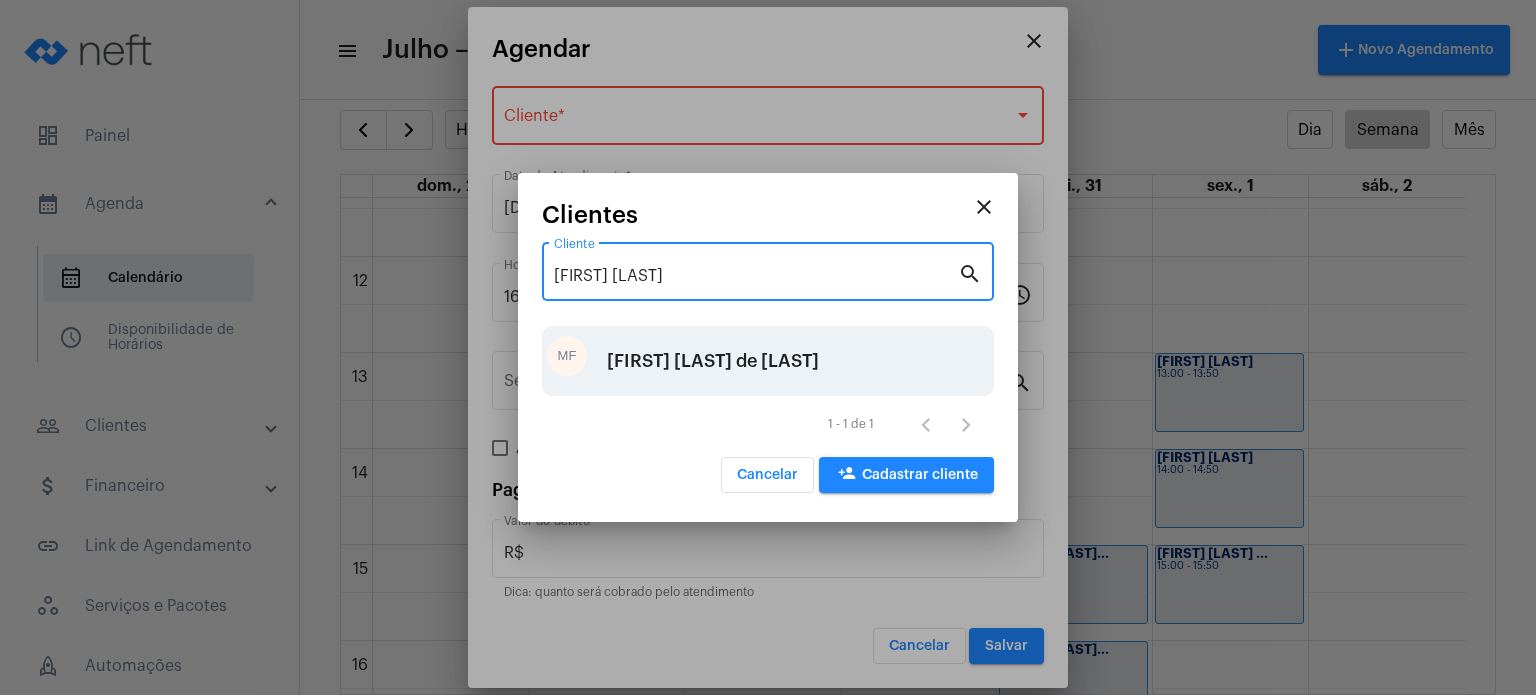type on "[FIRST] [LAST]" 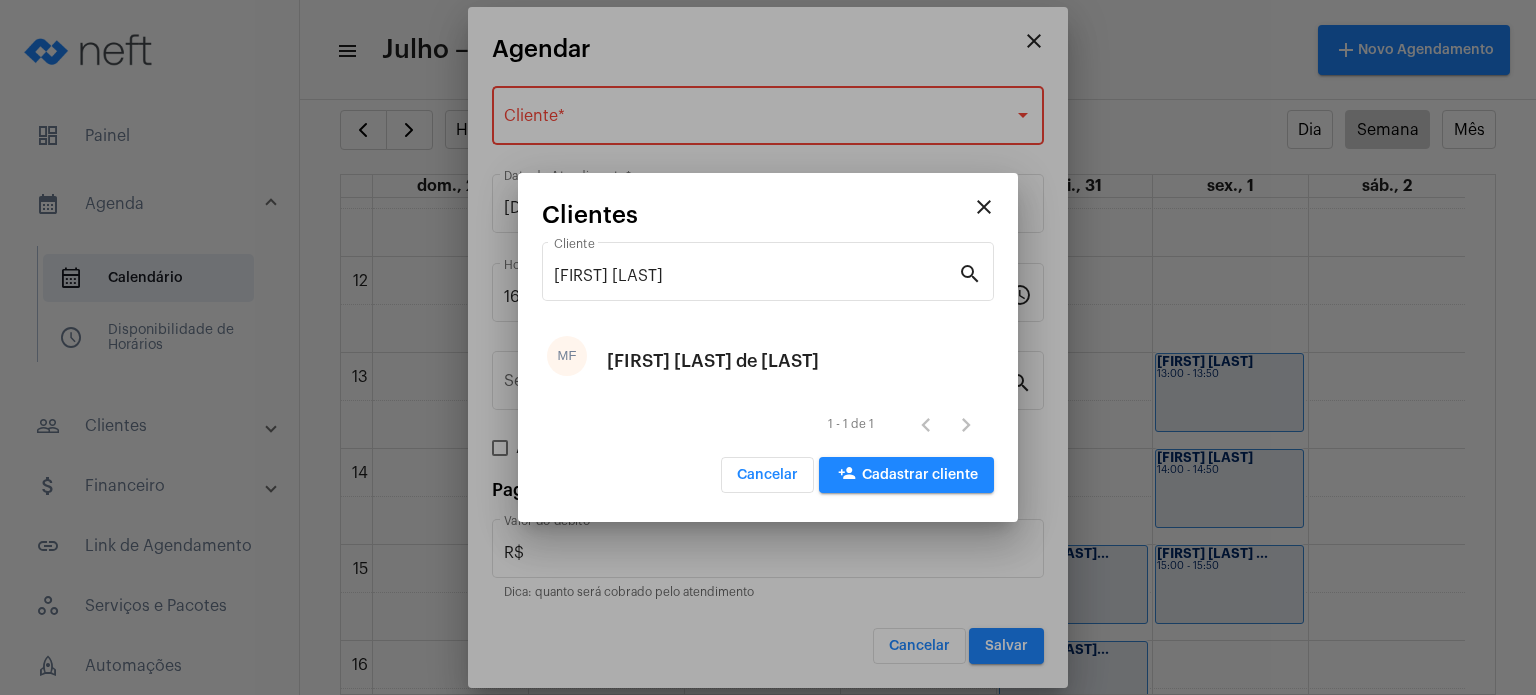 click on "[FIRST] [LAST] de [LAST]" at bounding box center [713, 361] 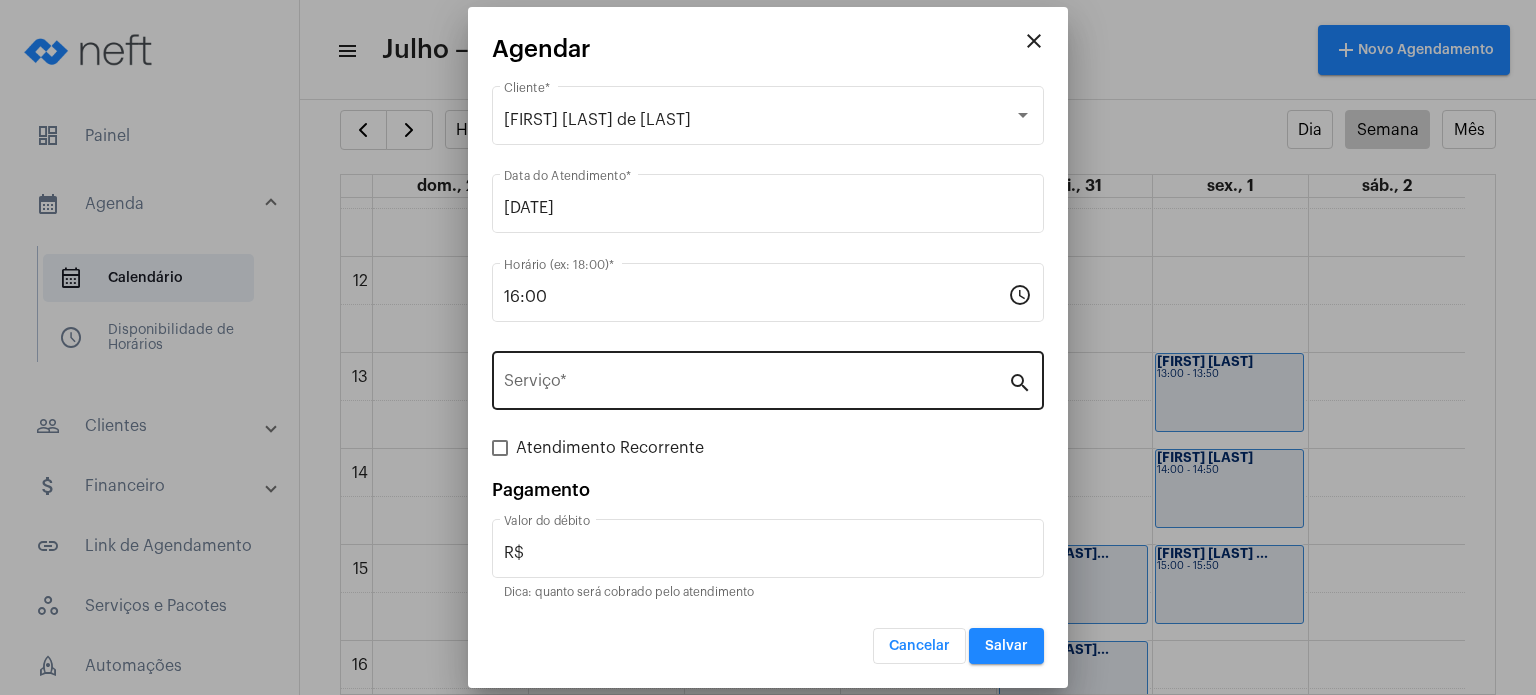 click on "Serviço  *" at bounding box center (756, 378) 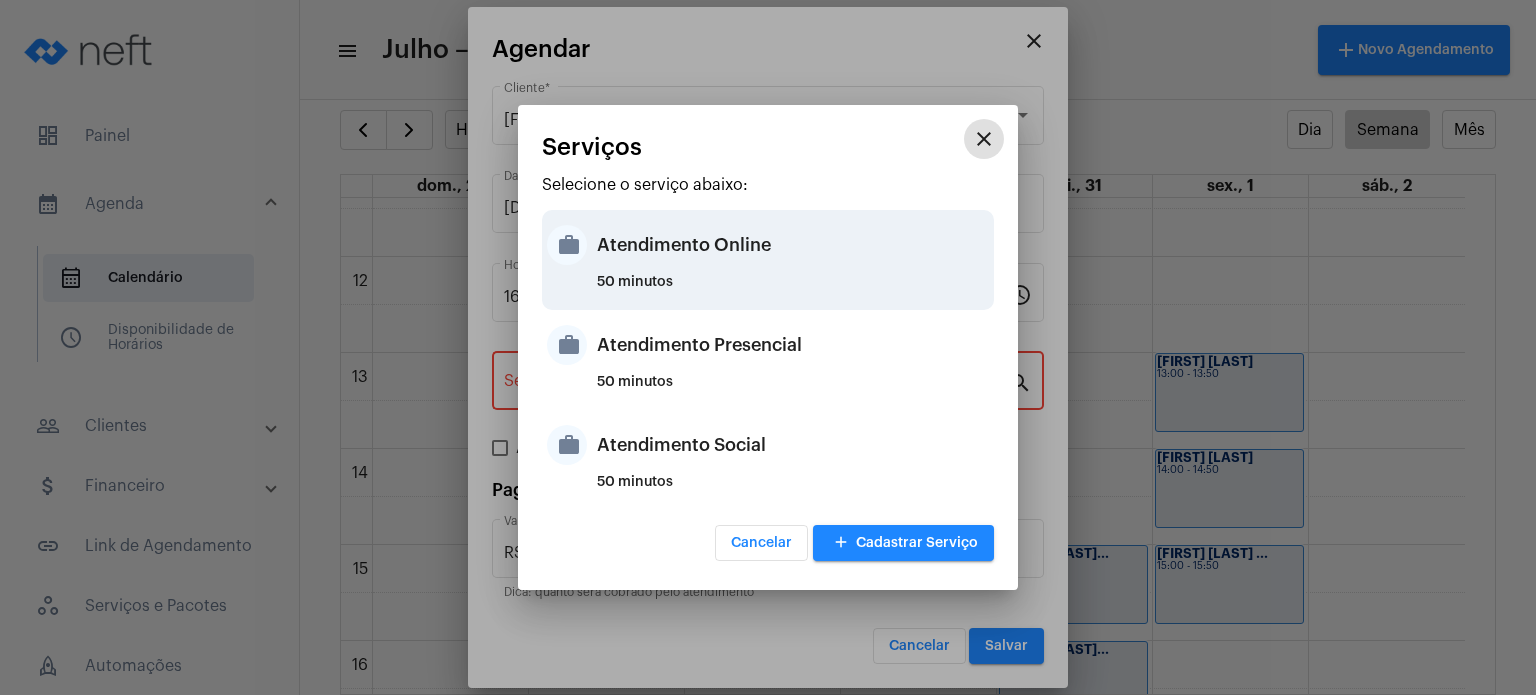 click on "Atendimento Online" at bounding box center [793, 245] 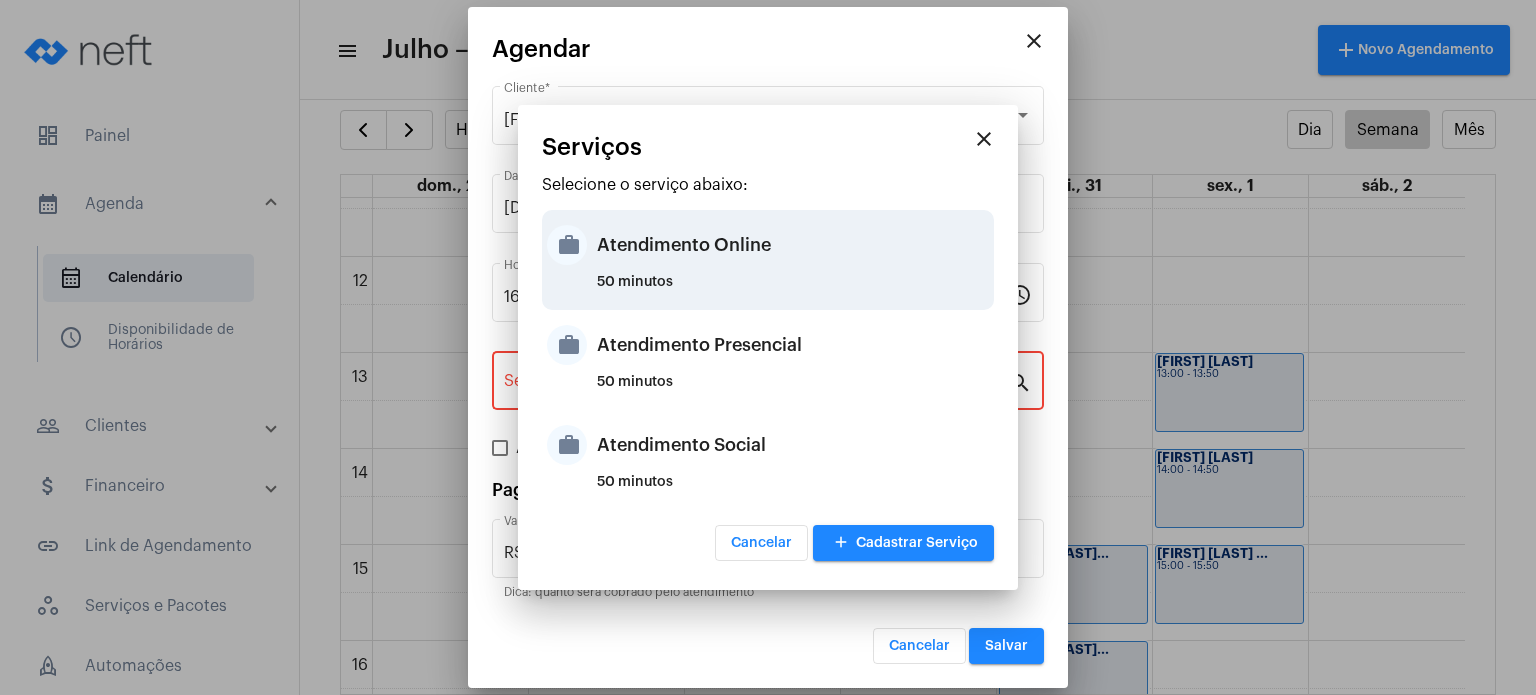 type on "Atendimento Online" 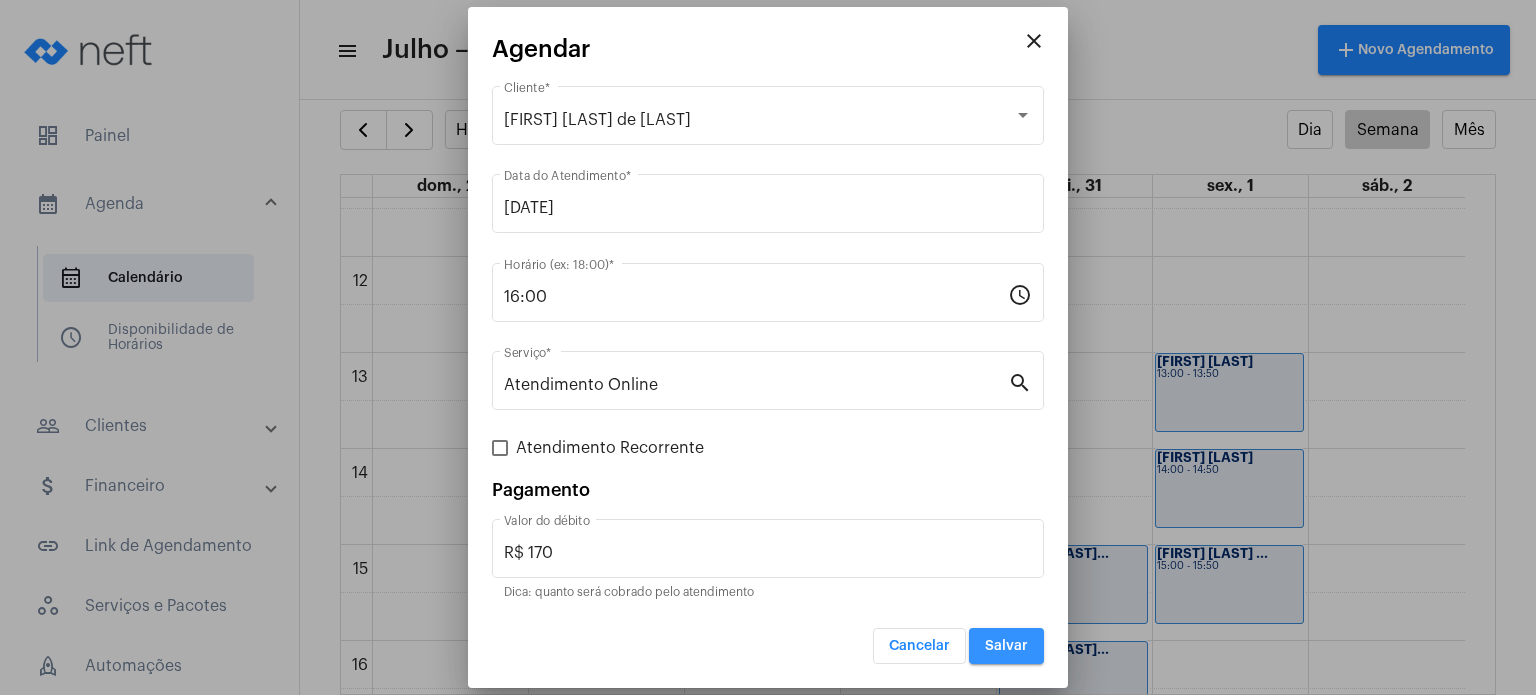 click on "Salvar" at bounding box center [1006, 646] 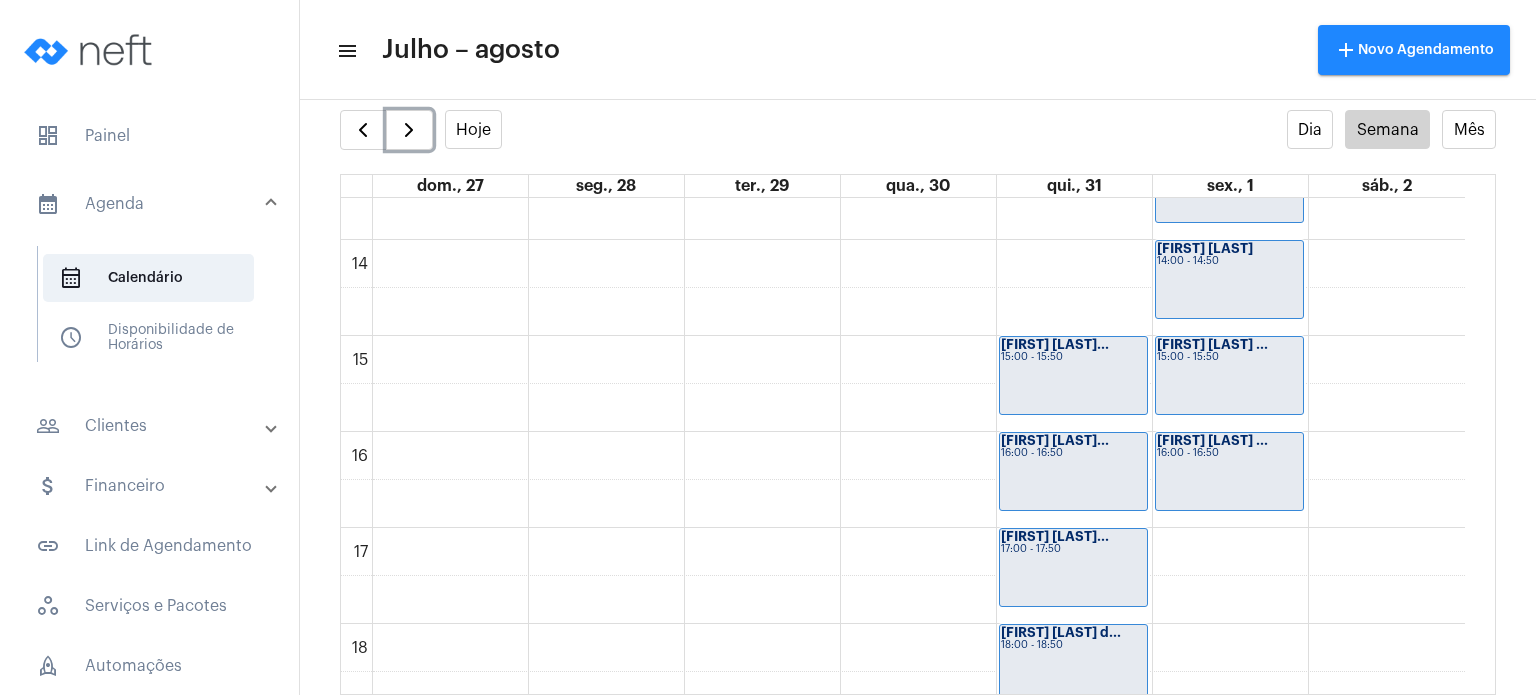 scroll, scrollTop: 1346, scrollLeft: 0, axis: vertical 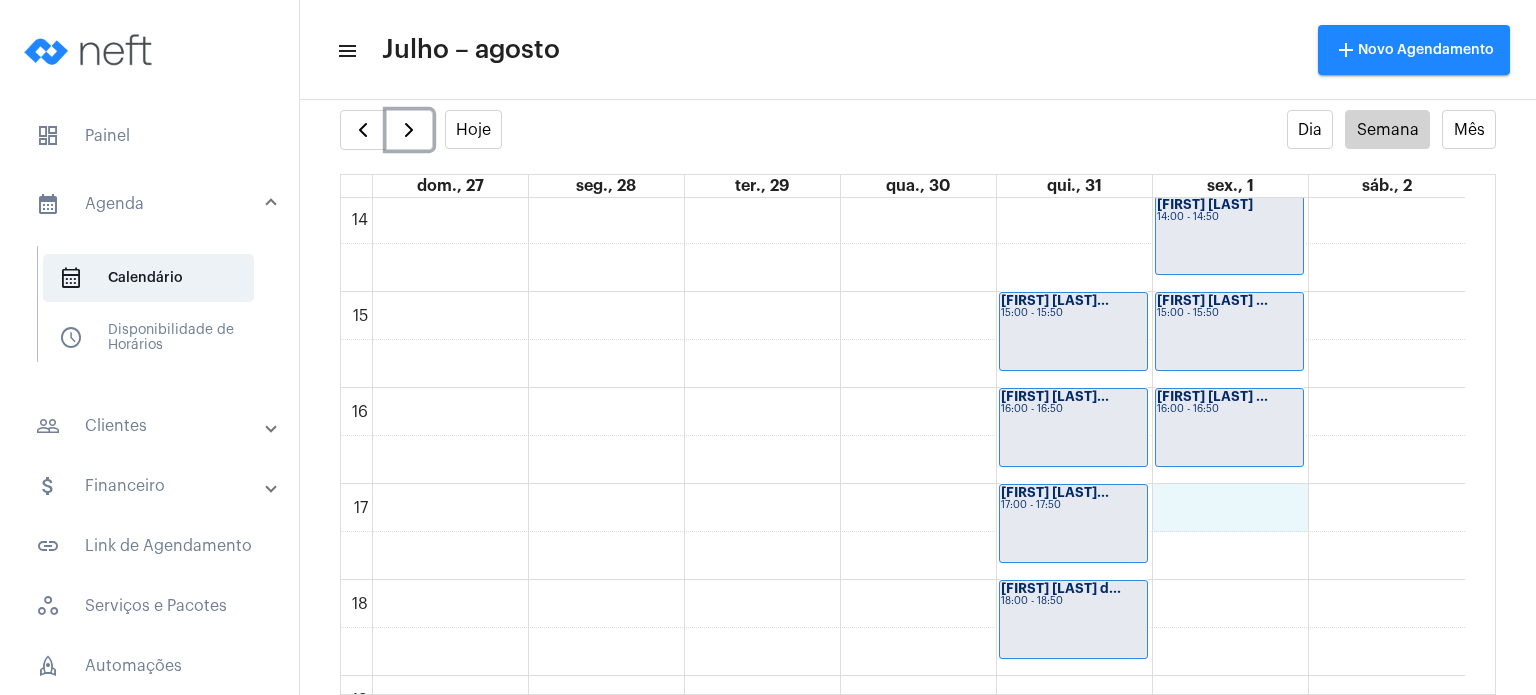 click on "00 01 02 03 04 05 06 07 08 09 10 11 12 13 14 15 16 17 18 19 20 21 22 23
[FIRST] [LAST]
[TIME] - [TIME]
[FIRST] [LAST]...
[TIME] - [TIME]
[FIRST] [LAST]...
[TIME] - [TIME]
[FIRST] [LAST]...
[TIME] - [TIME]
[FIRST] [LAST]...
[TIME] - [TIME]
[FIRST] [LAST]
[TIME] - [TIME]
[FIRST] [LAST]...
[TIME] - [TIME]
[FIRST] [LAST] ...
[TIME] - [TIME]
[FIRST] [LAST] ...
[TIME] - [TIME]" 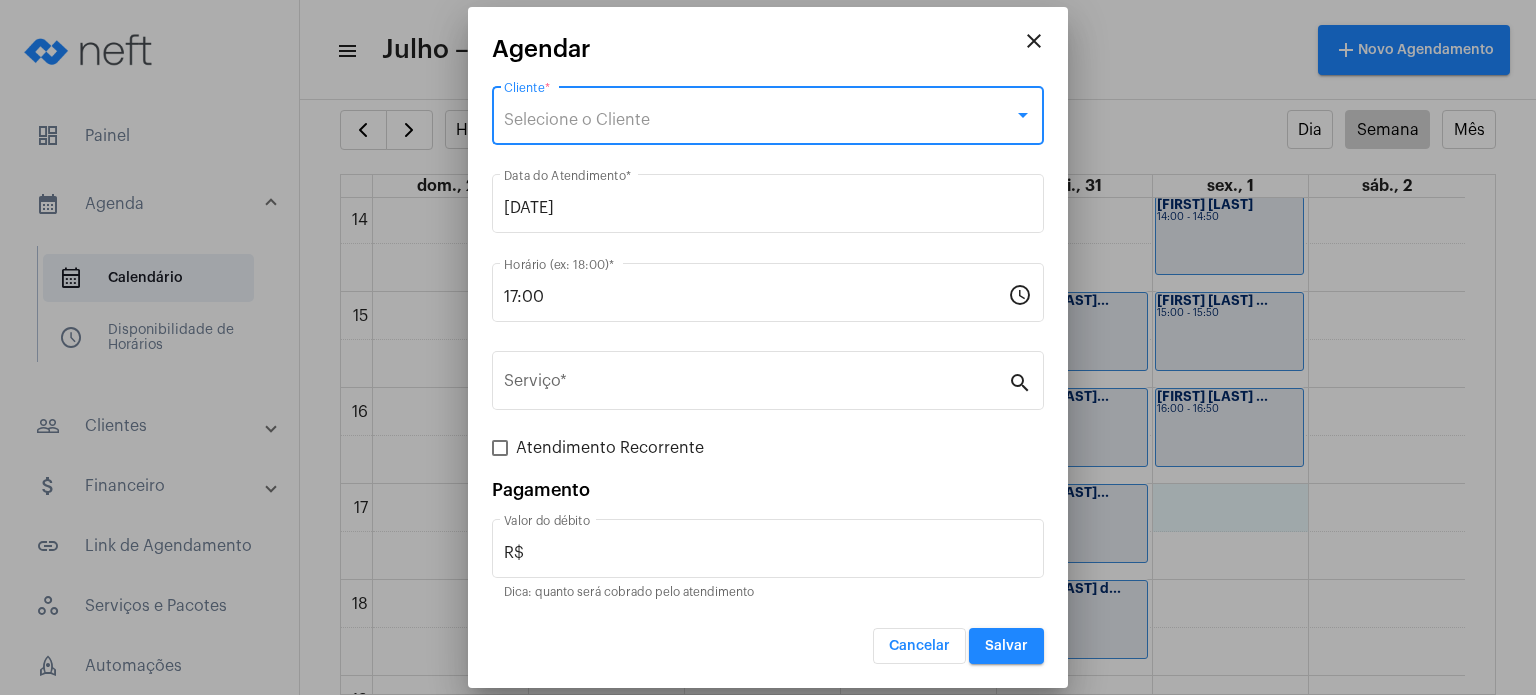 click on "Selecione o Cliente" at bounding box center [759, 120] 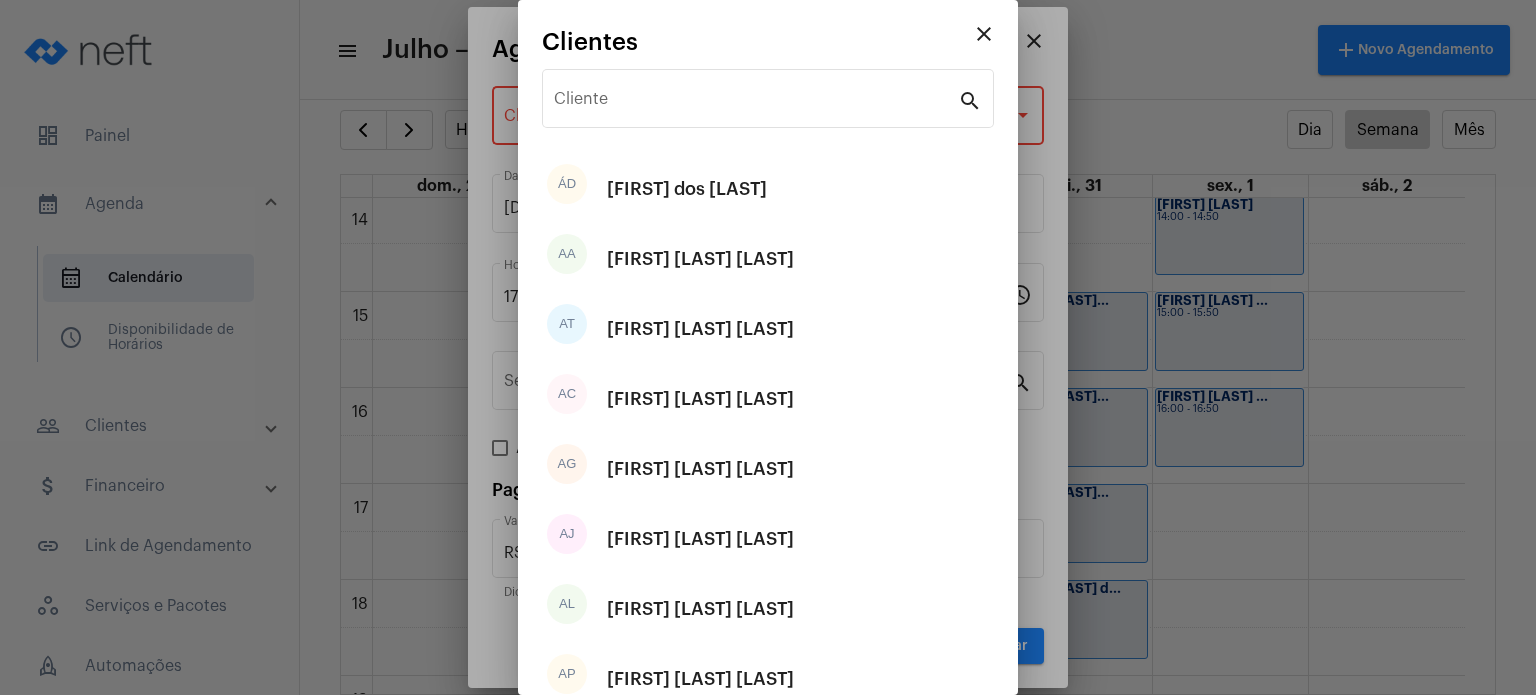 click on "Cliente" at bounding box center (756, 96) 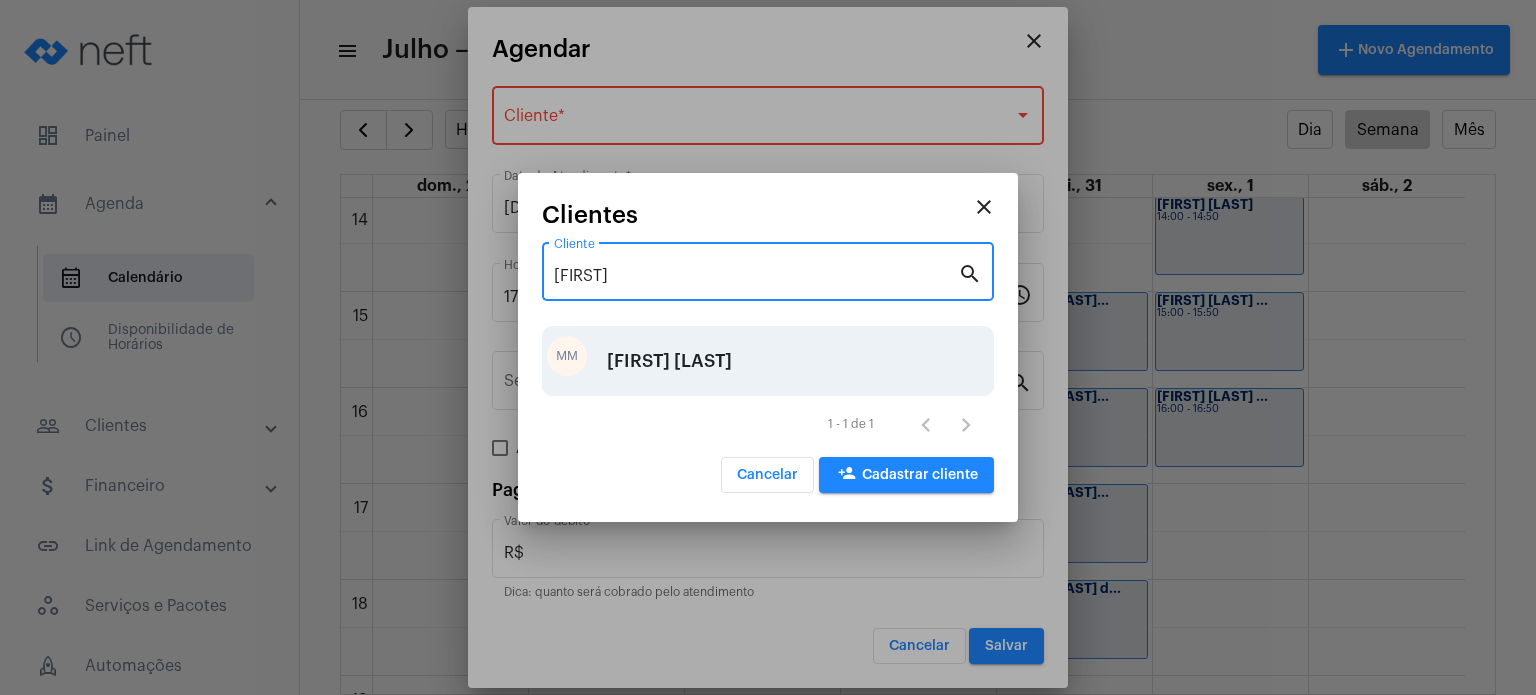 type on "[FIRST]" 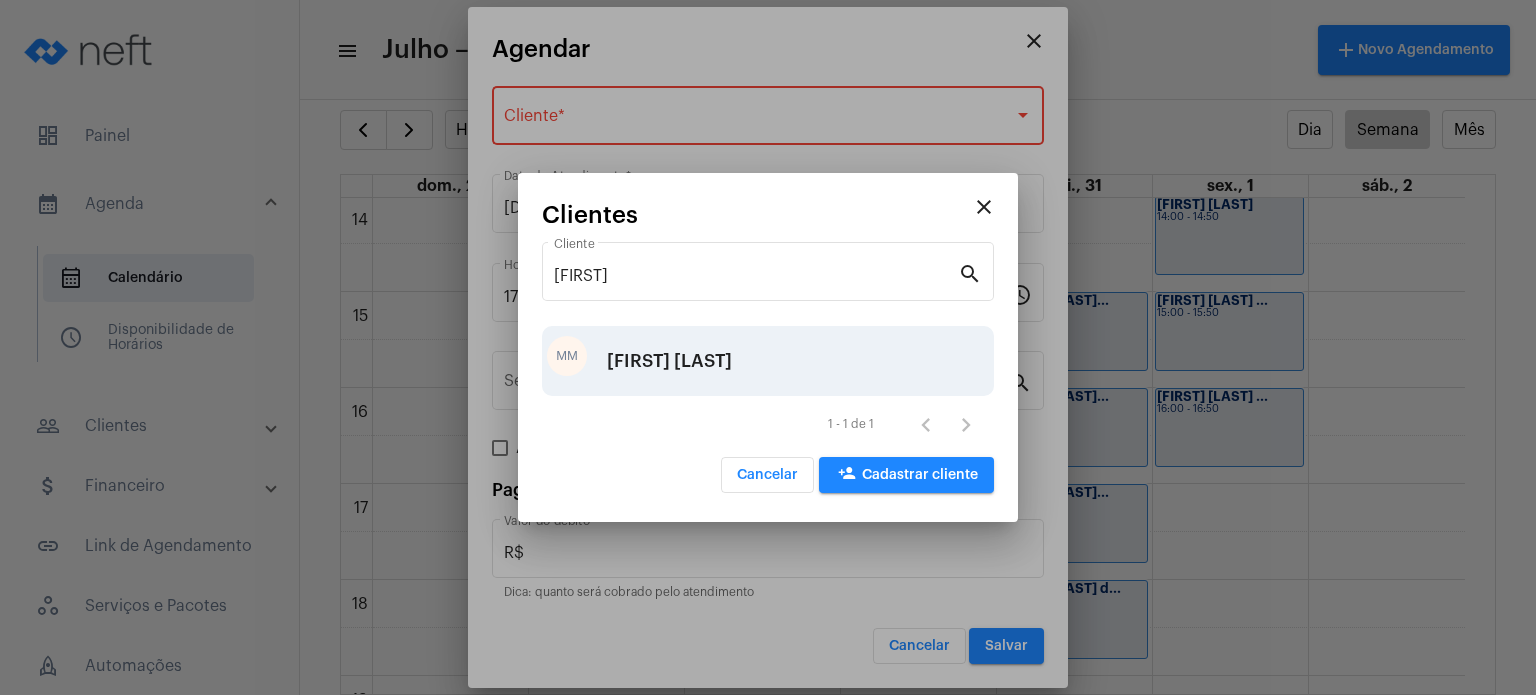 click on "[FIRST] [LAST]" at bounding box center (669, 361) 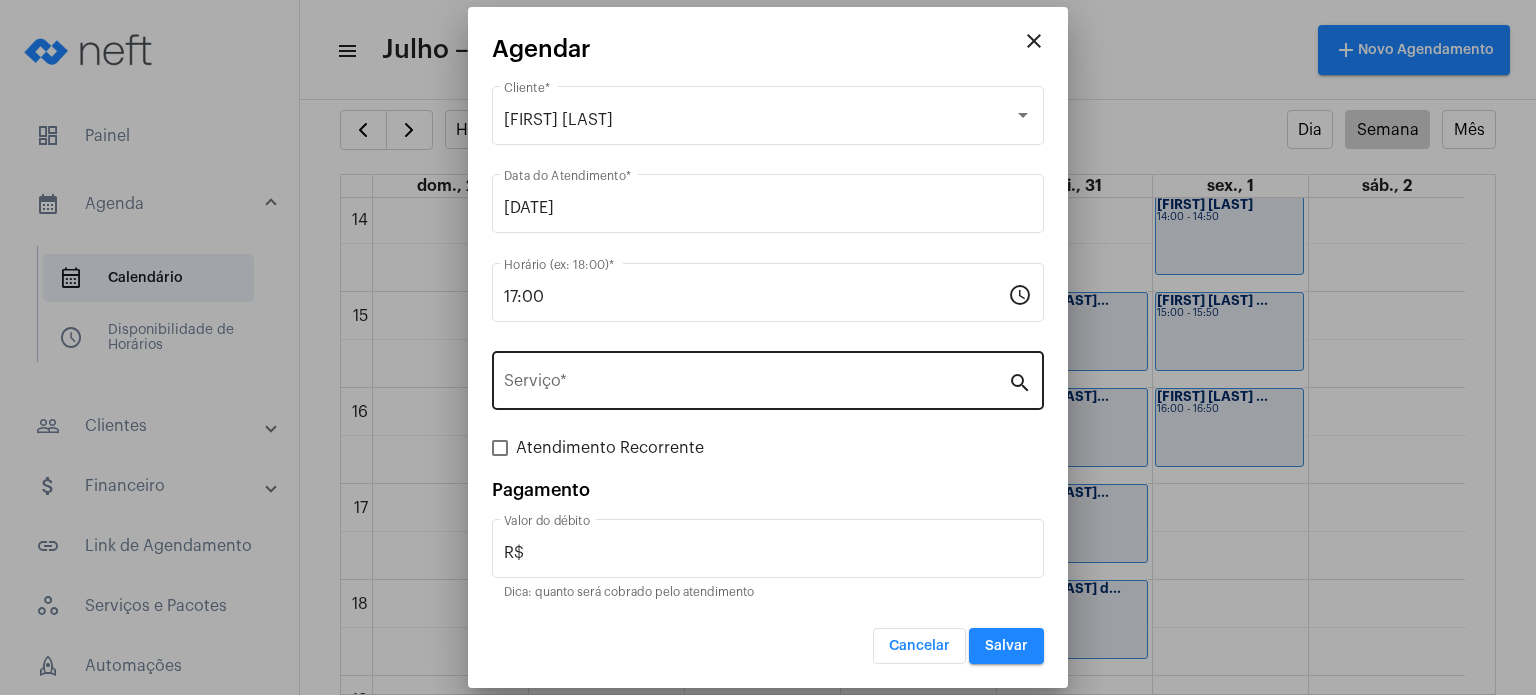 click on "Serviço  *" at bounding box center [756, 378] 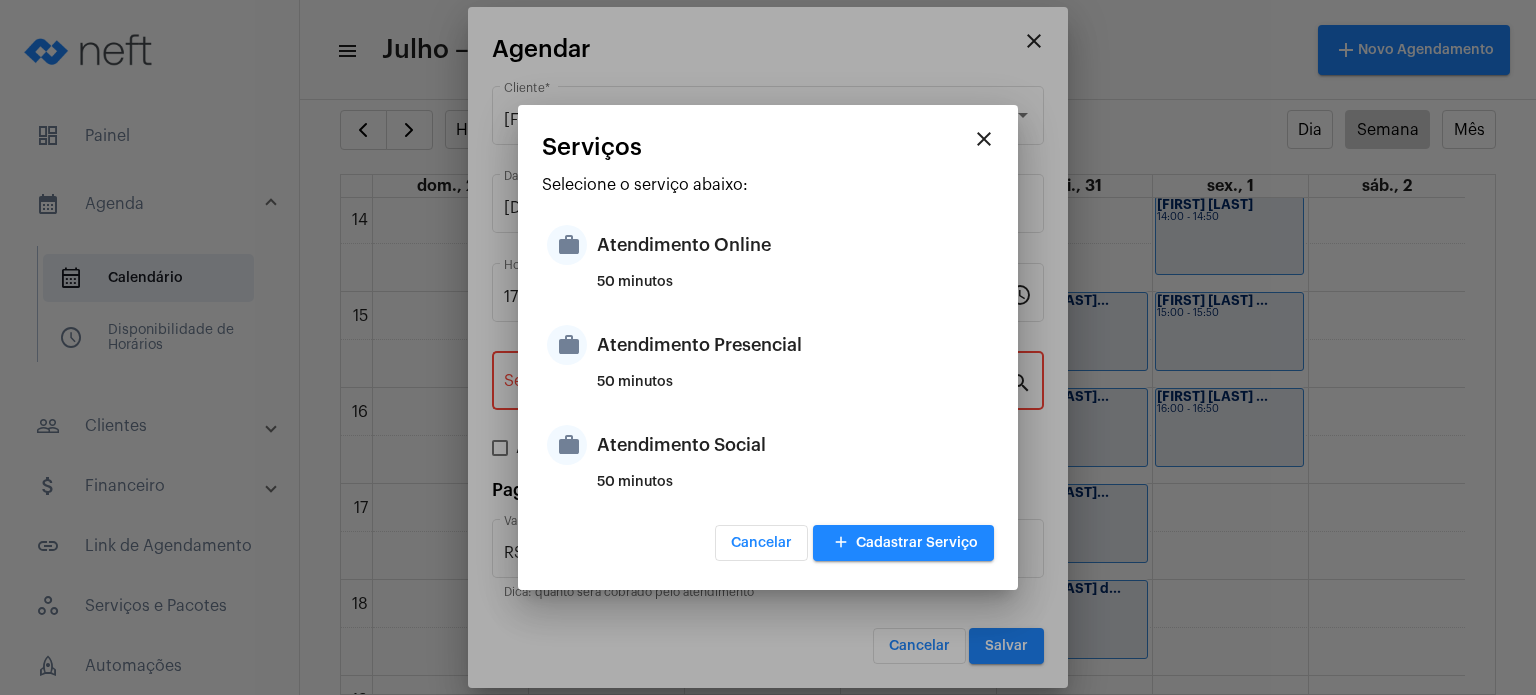 click on "50 minutos" at bounding box center (793, 390) 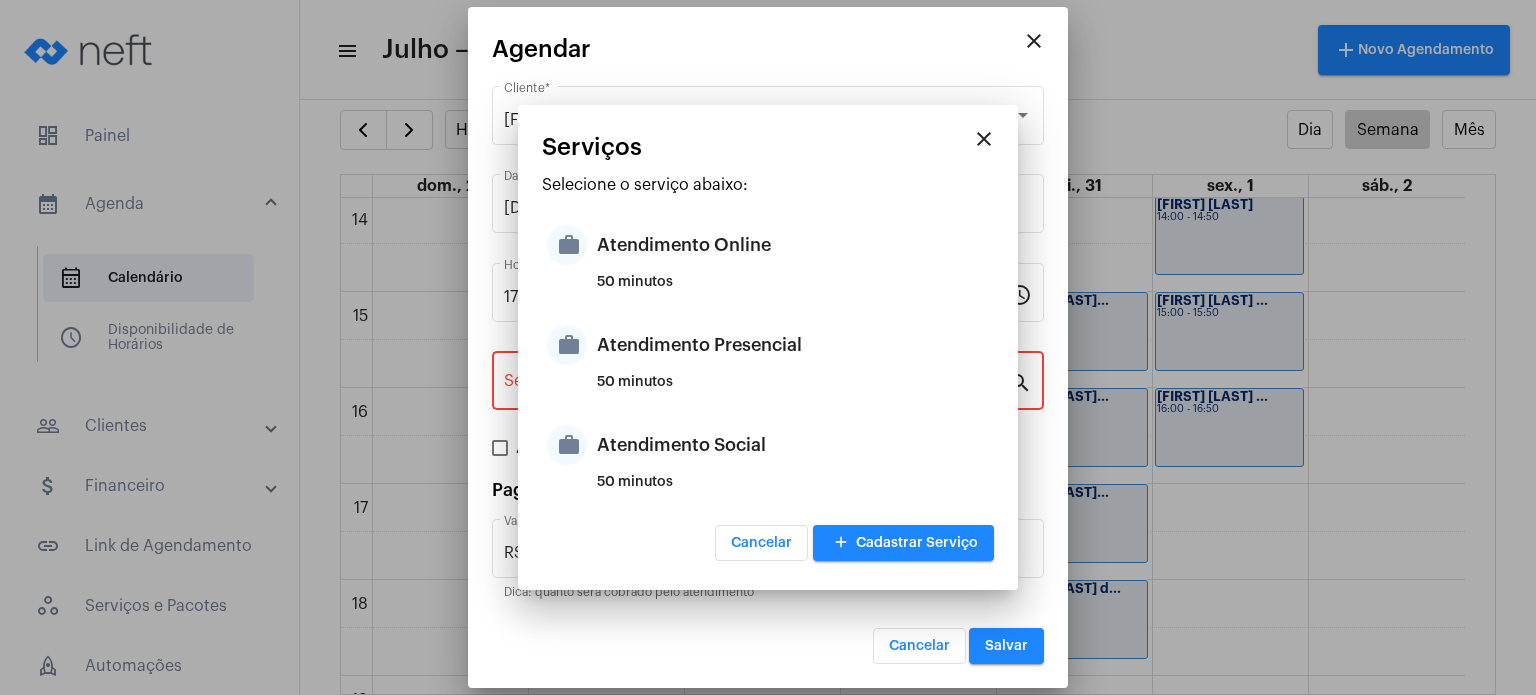 type on "Atendimento Presencial" 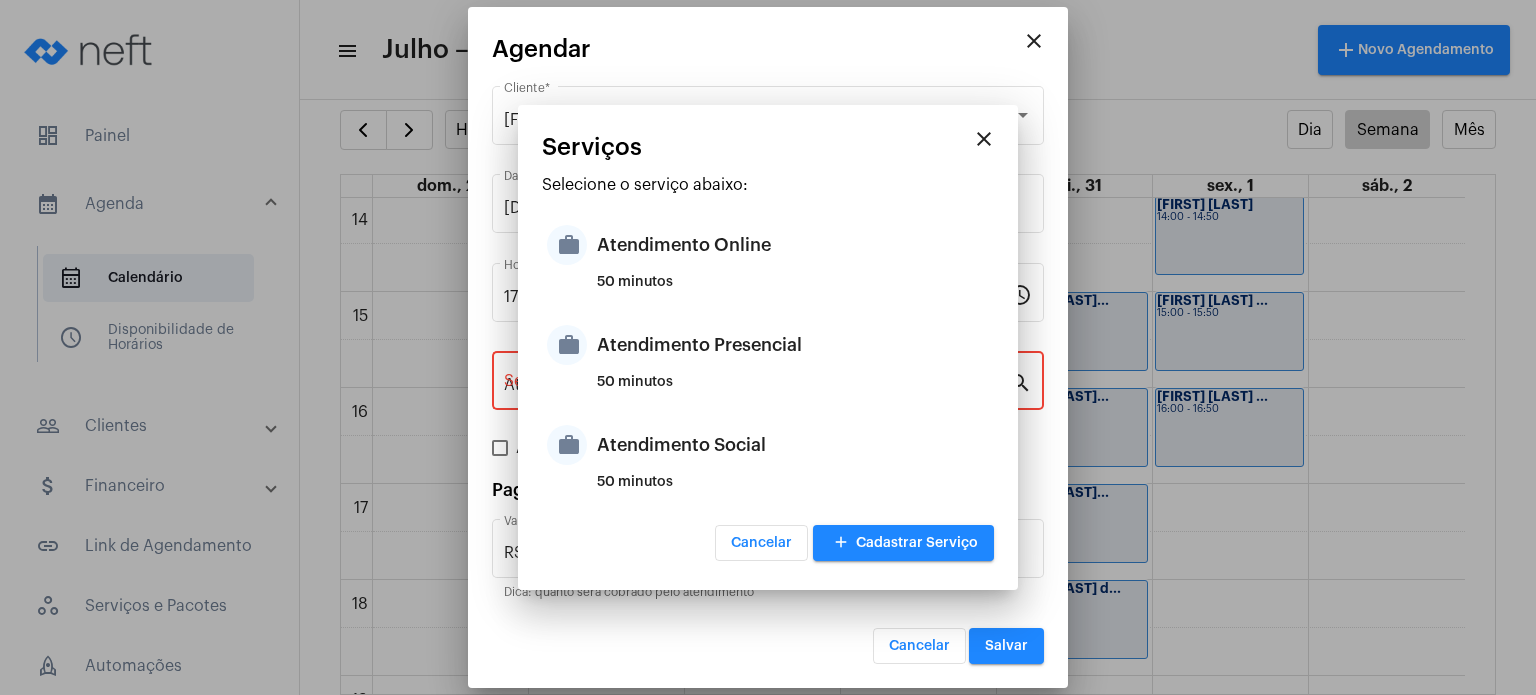 type on "R$ 170" 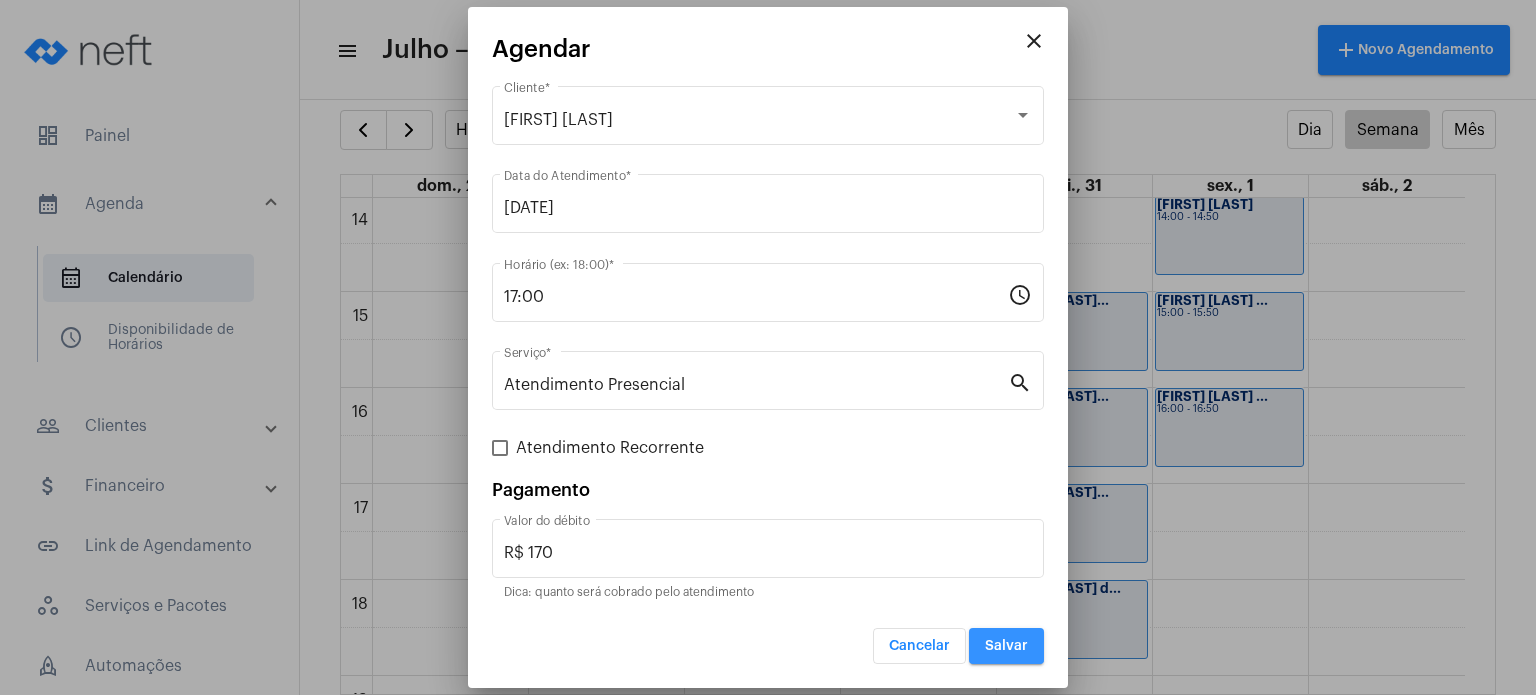click on "Salvar" at bounding box center [1006, 646] 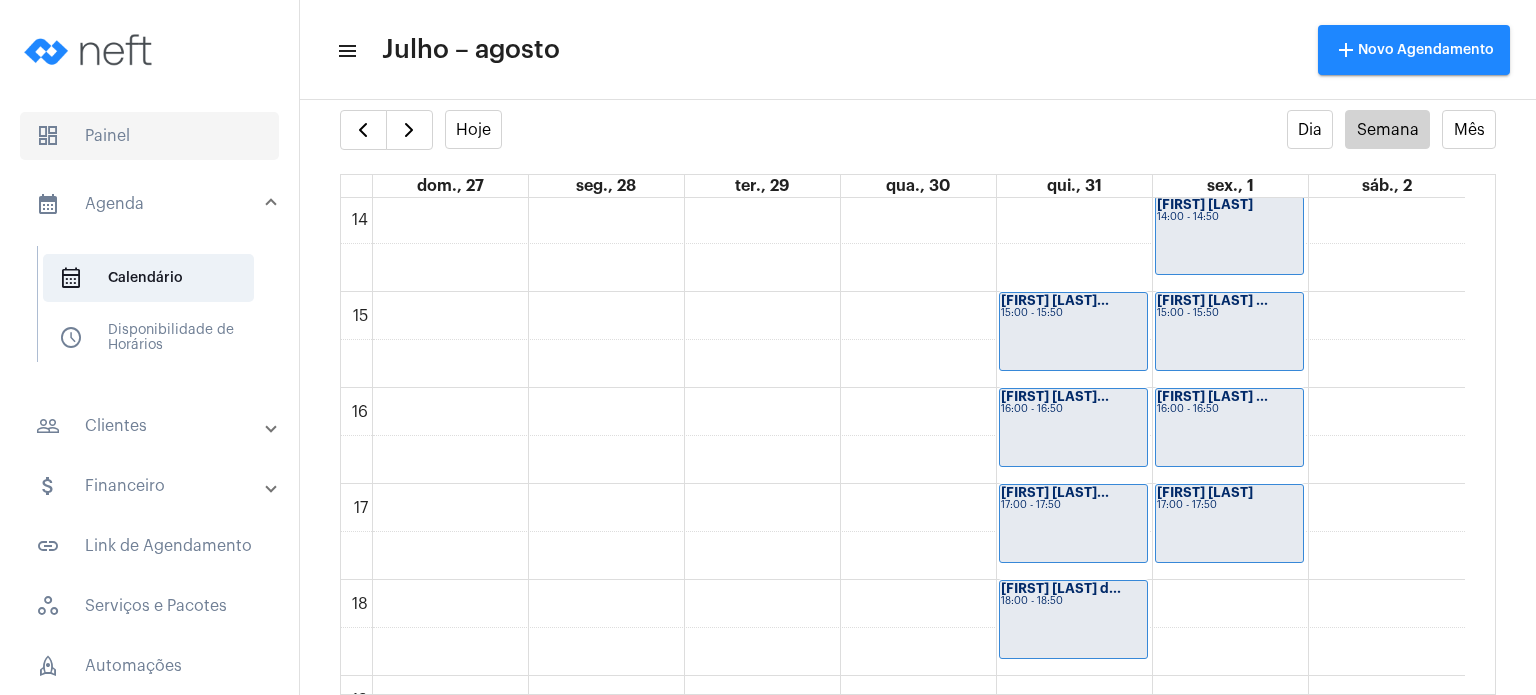 click on "dashboard   Painel" 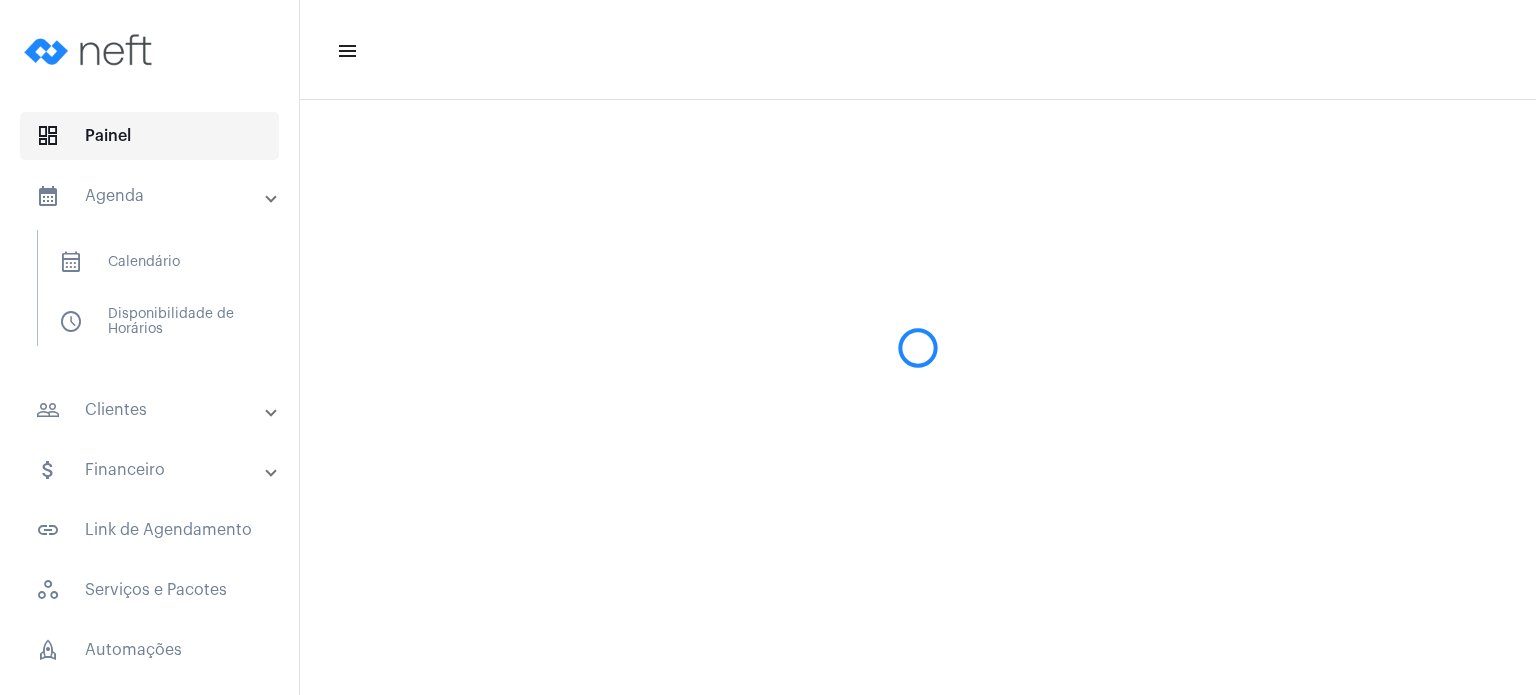 scroll, scrollTop: 0, scrollLeft: 0, axis: both 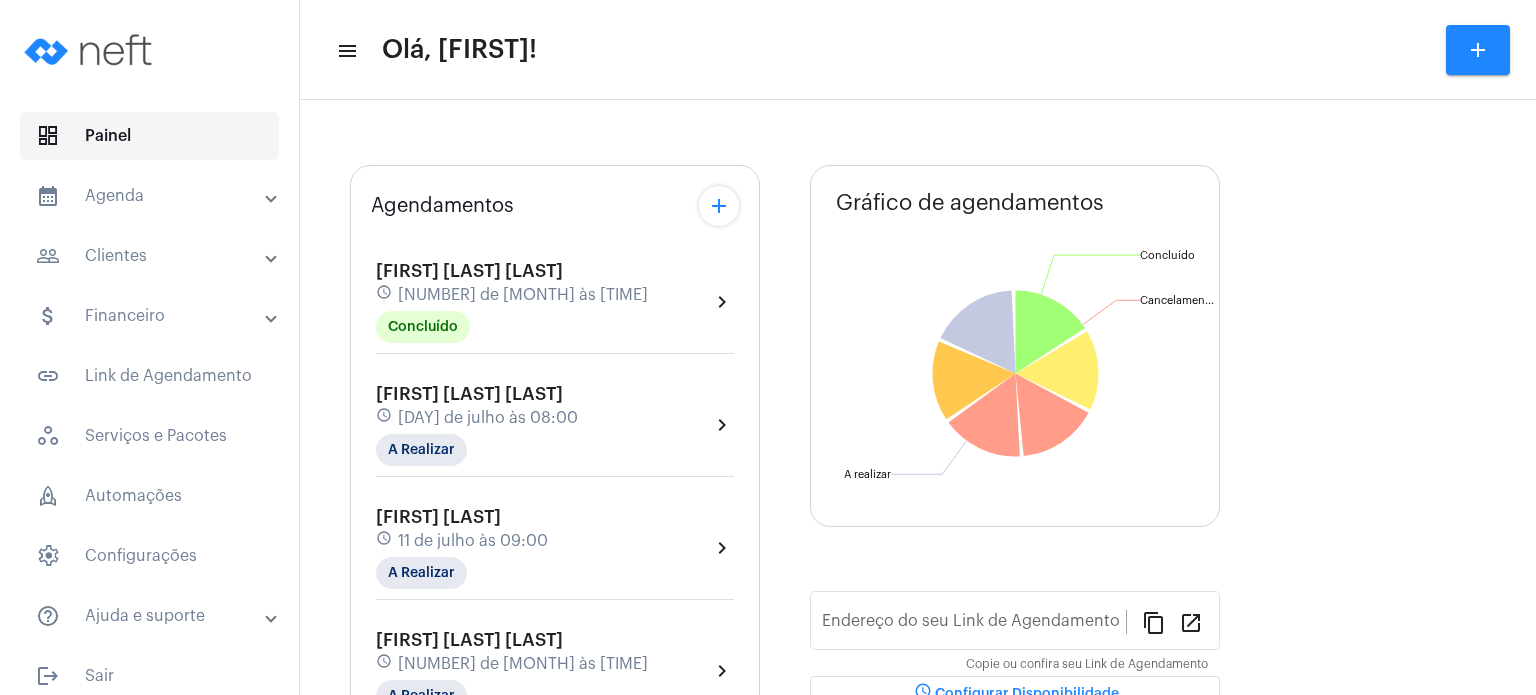 type on "https://neft.com.br/fabiana-davel-canal" 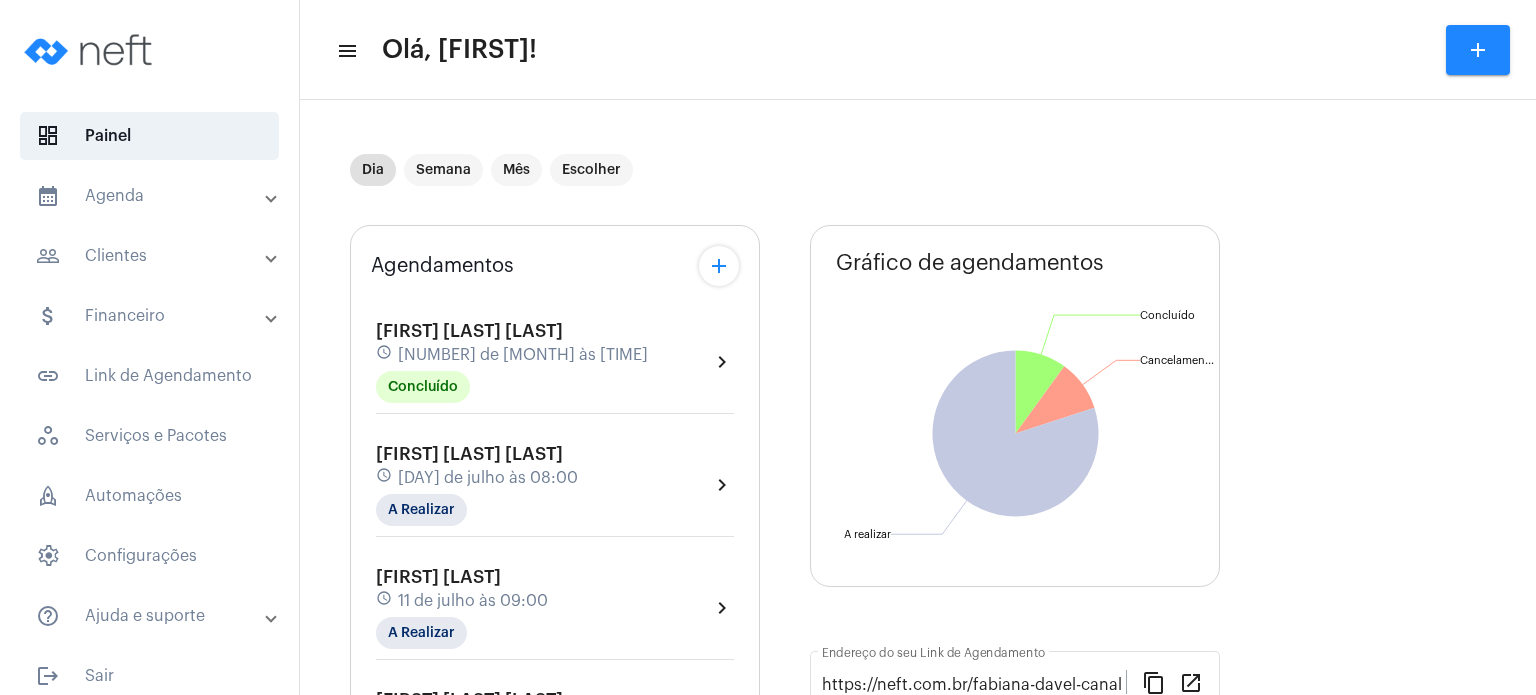 click on "[DAY] de julho às 08:00" 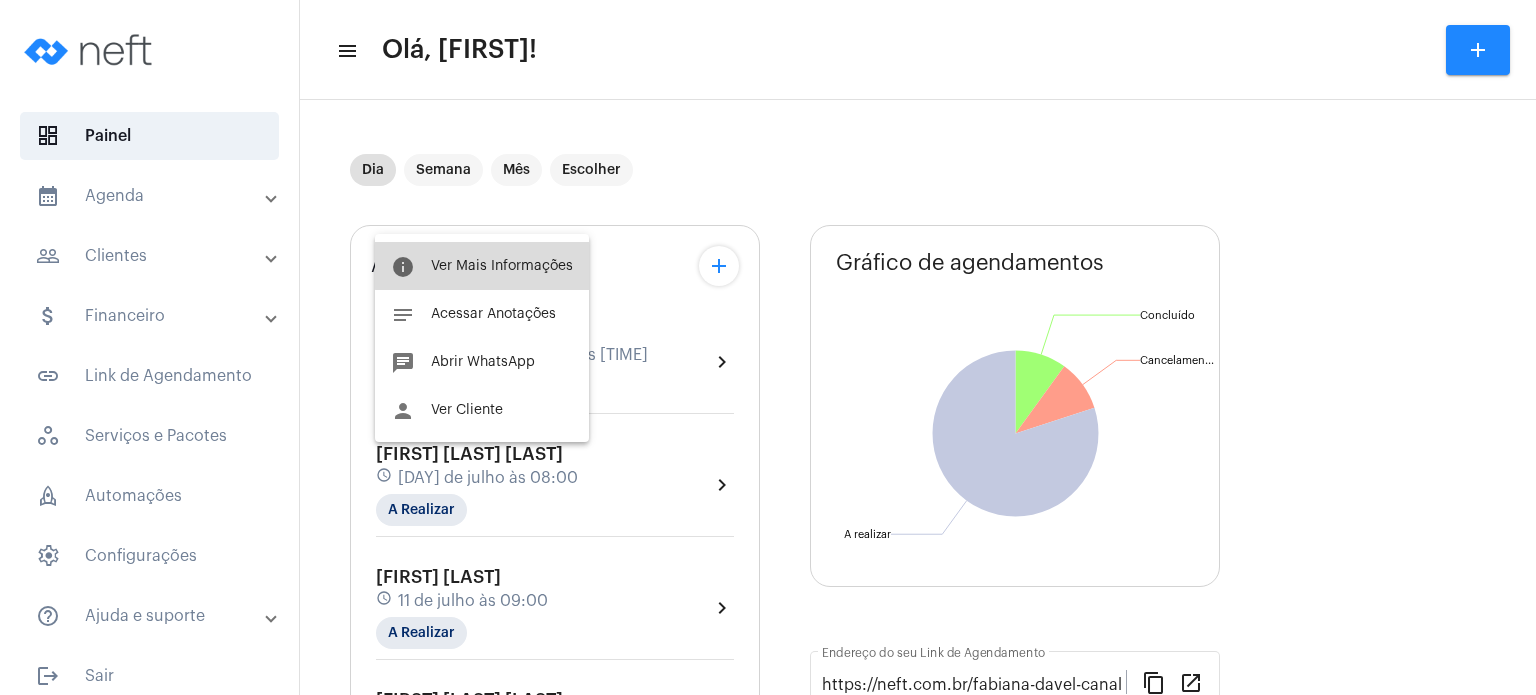 click on "info Ver Mais Informações" at bounding box center (482, 266) 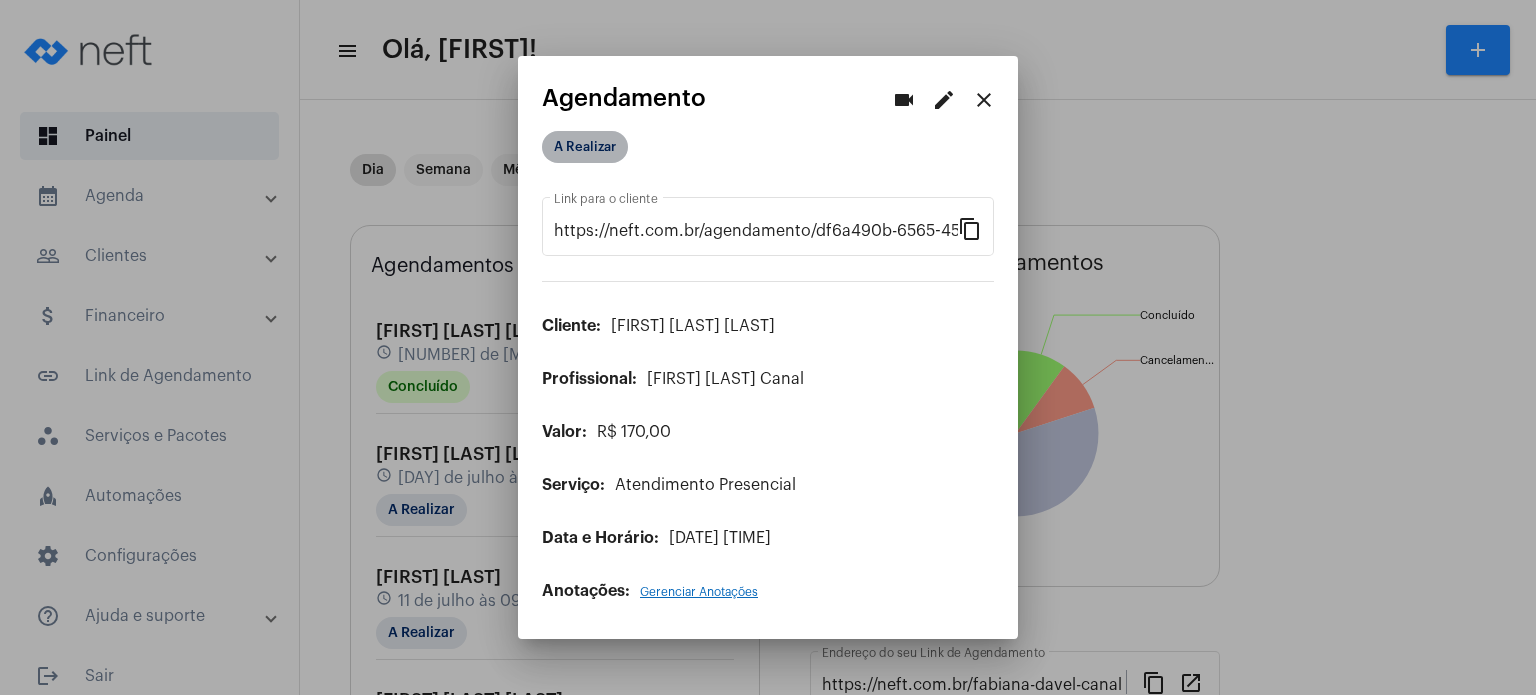 click on "A Realizar" at bounding box center (585, 147) 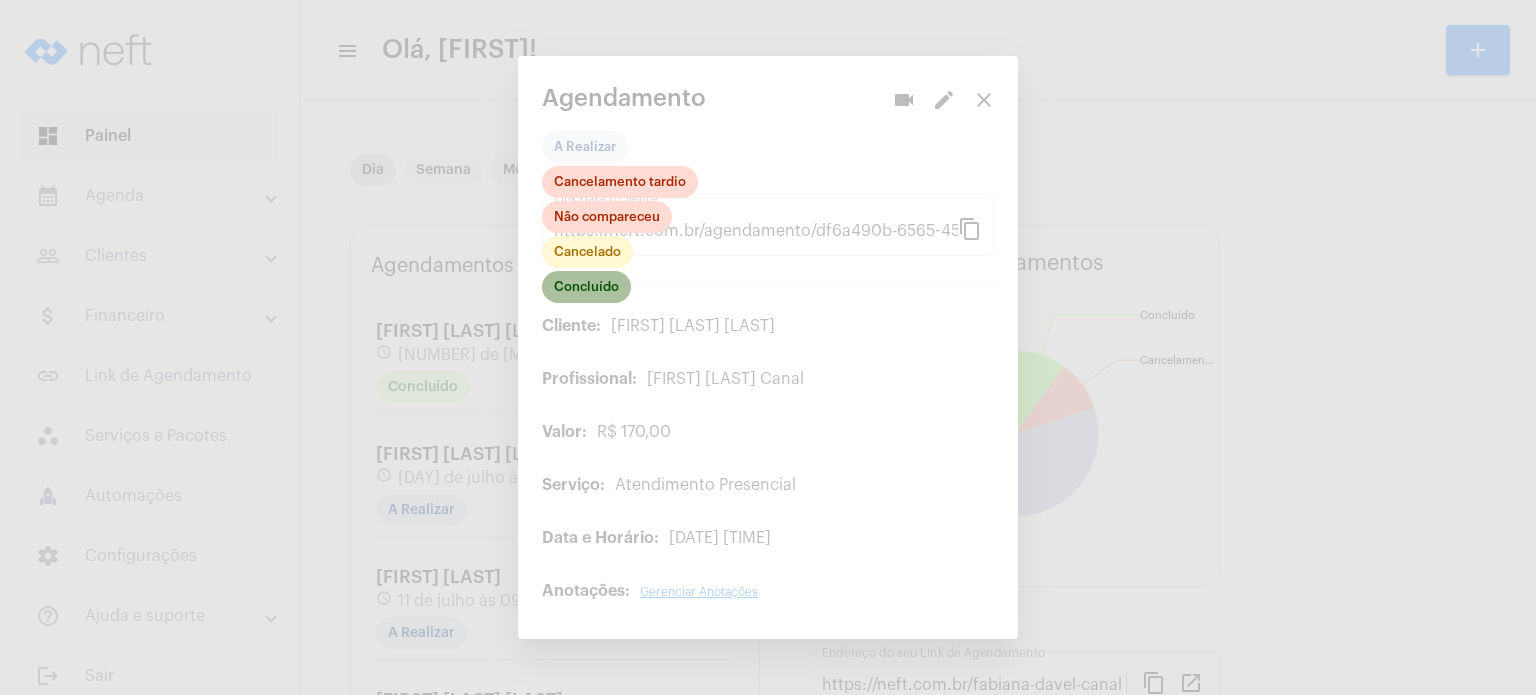 click on "Concluído" 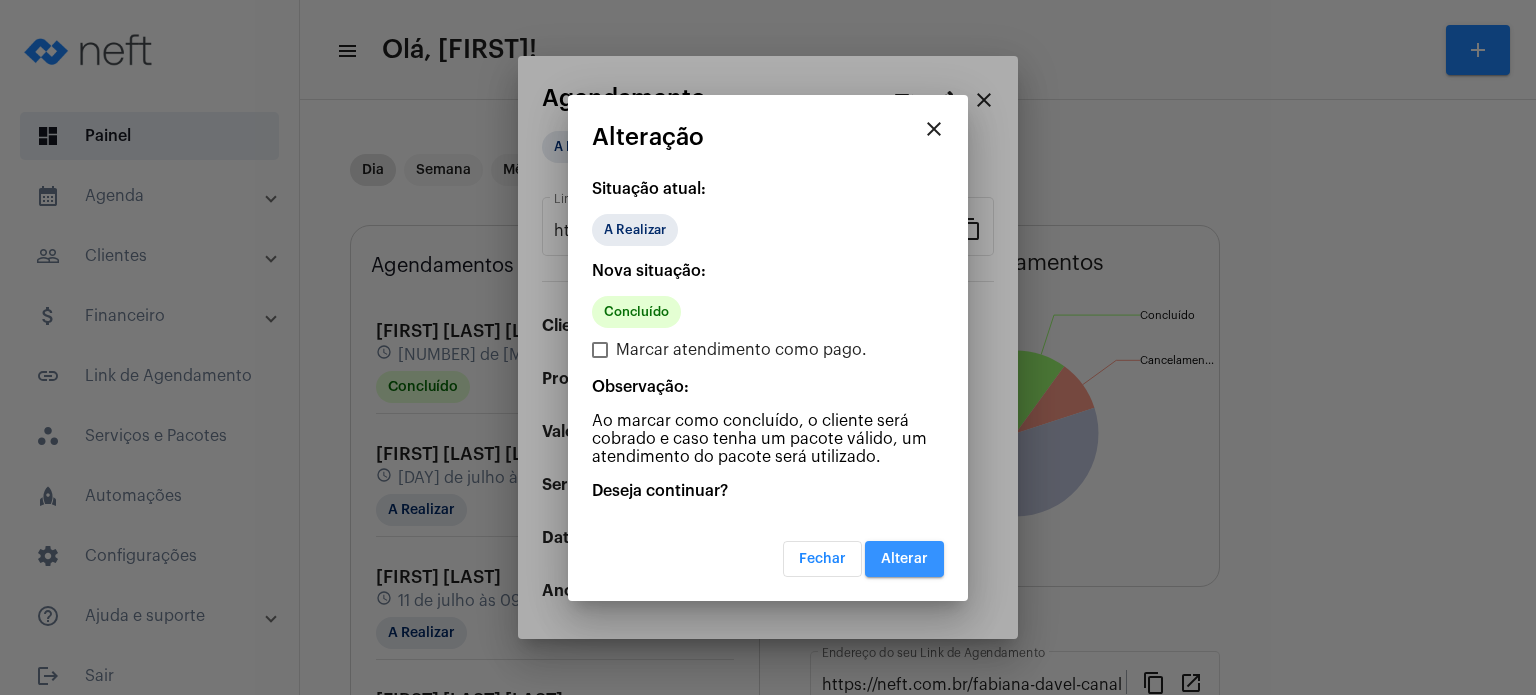 click on "Alterar" at bounding box center (904, 559) 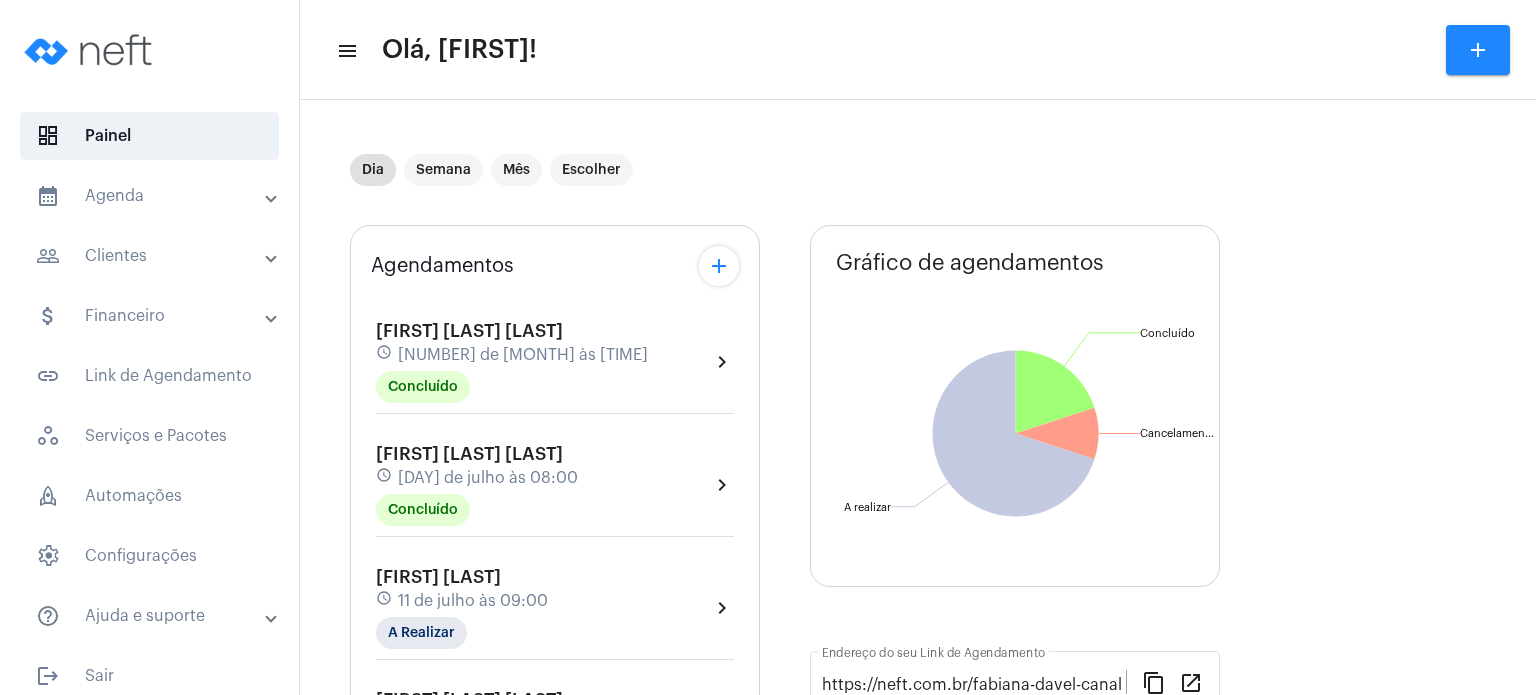 click on "Agendamentos add [FIRST] [LAST] [LAST] schedule [DATE] às [TIME] Concluído chevron_right [FIRST] de [LAST] [LAST] schedule [DATE] às [TIME] Concluído chevron_right [FIRST] [LAST] schedule [DATE] às [TIME] A Realizar chevron_right [FIRST] [LAST] [LAST] schedule [DATE] às [TIME] A Realizar chevron_right [FIRST] [LAST] schedule [DATE] às [TIME] Cancelamento tardio chevron_right [FIRST] [LAST] schedule [DATE] às [TIME] A Realizar chevron_right [FIRST] [LAST] schedule [DATE] às [TIME] A Realizar chevron_right [FIRST] [LAST] schedule [DATE] às [TIME] A Realizar chevron_right [FIRST] [LAST] [LAST] schedule [DATE] às [TIME] A Realizar chevron_right [FIRST] [LAST] [LAST] schedule [DATE] às [TIME] A Realizar chevron_right" 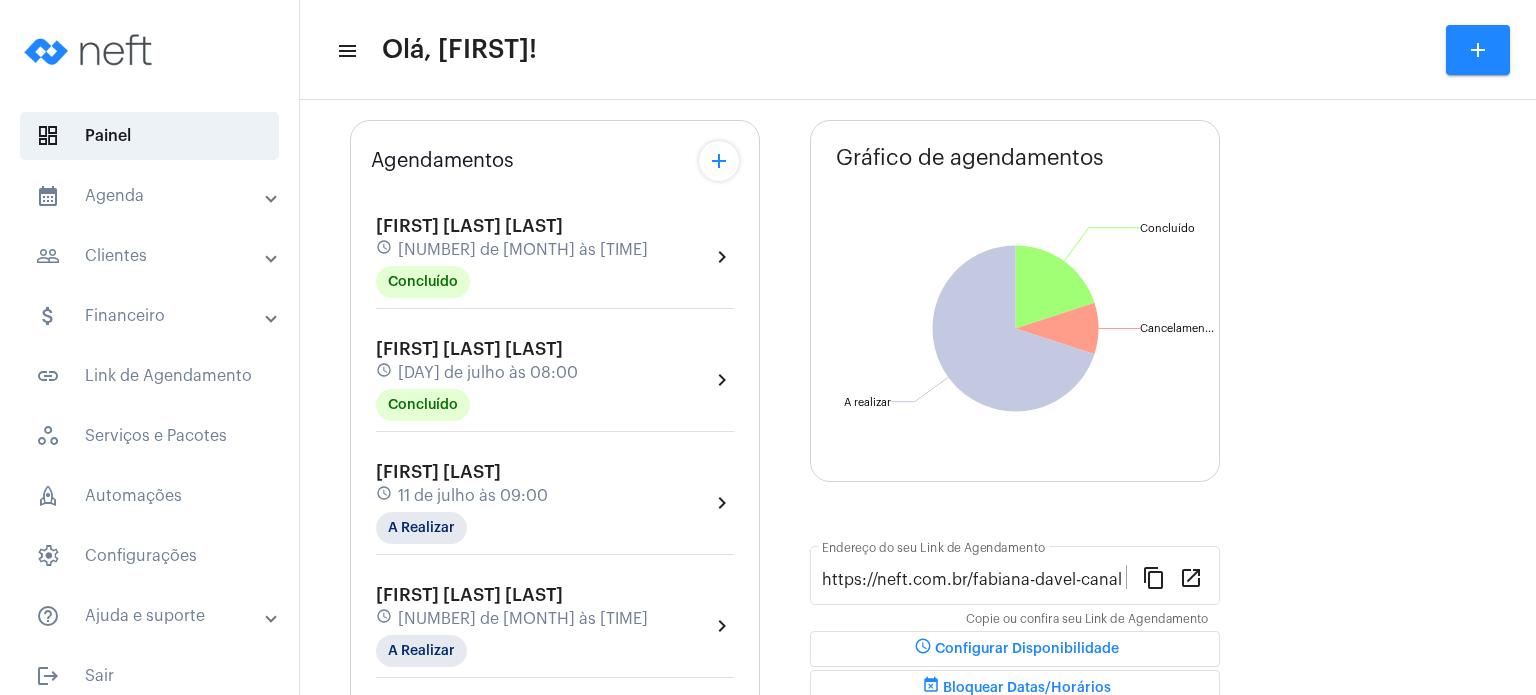 scroll, scrollTop: 120, scrollLeft: 0, axis: vertical 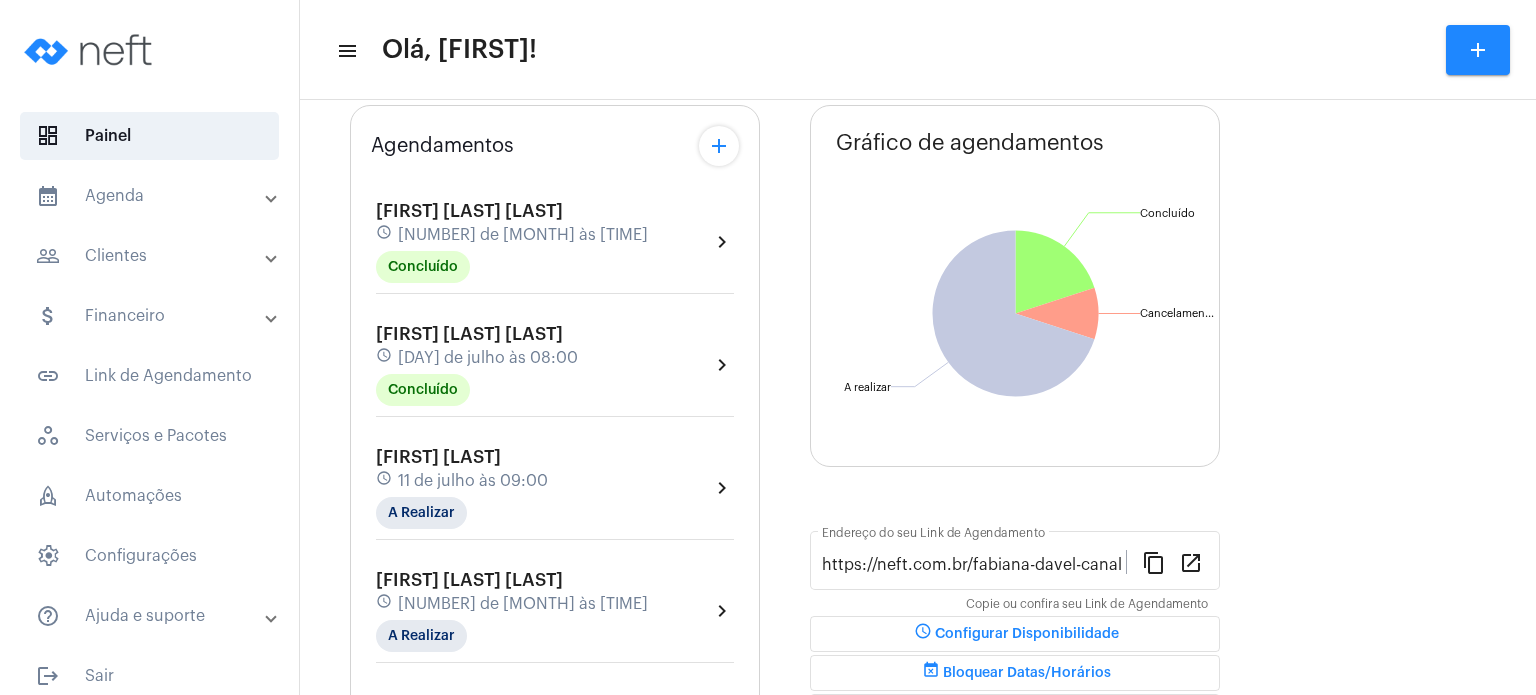 click on "calendar_month_outlined  Agenda" at bounding box center [151, 196] 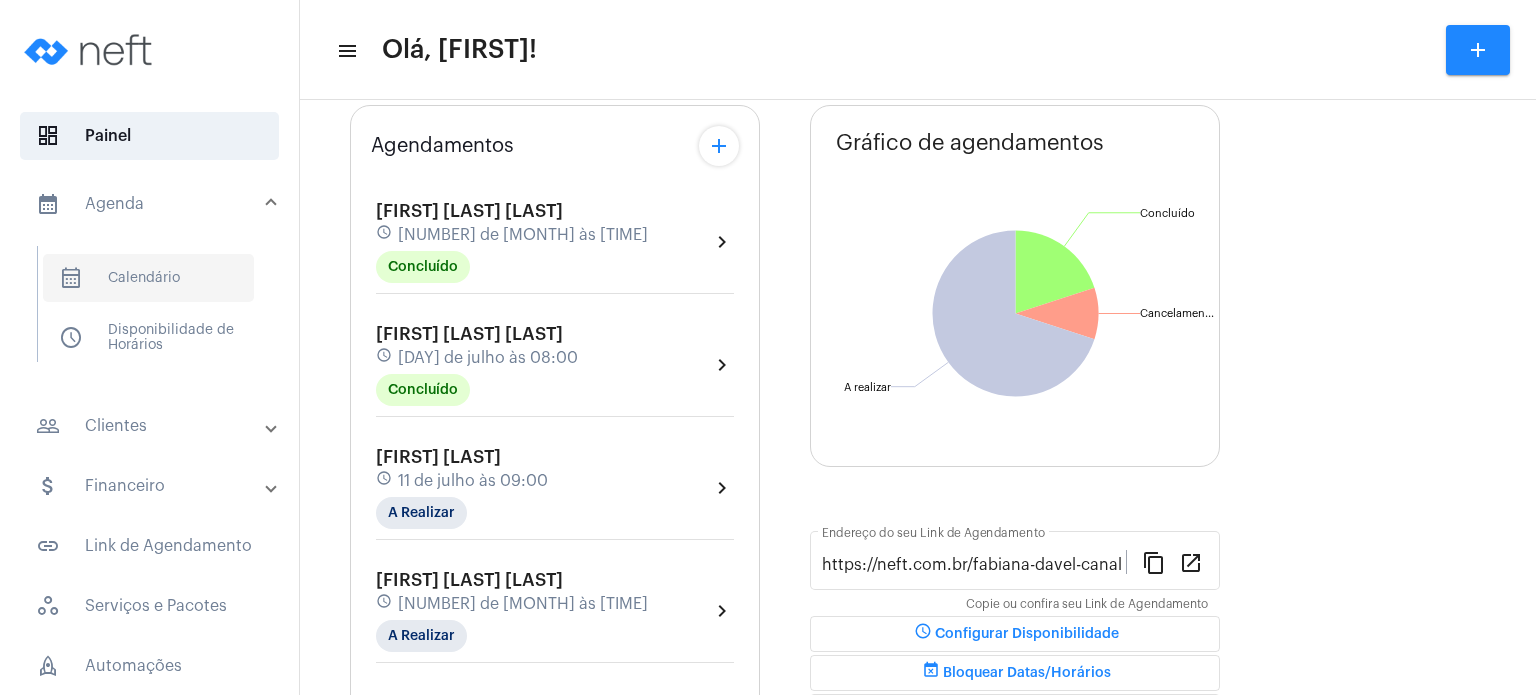 click on "calendar_month_outlined   Calendário" at bounding box center [148, 278] 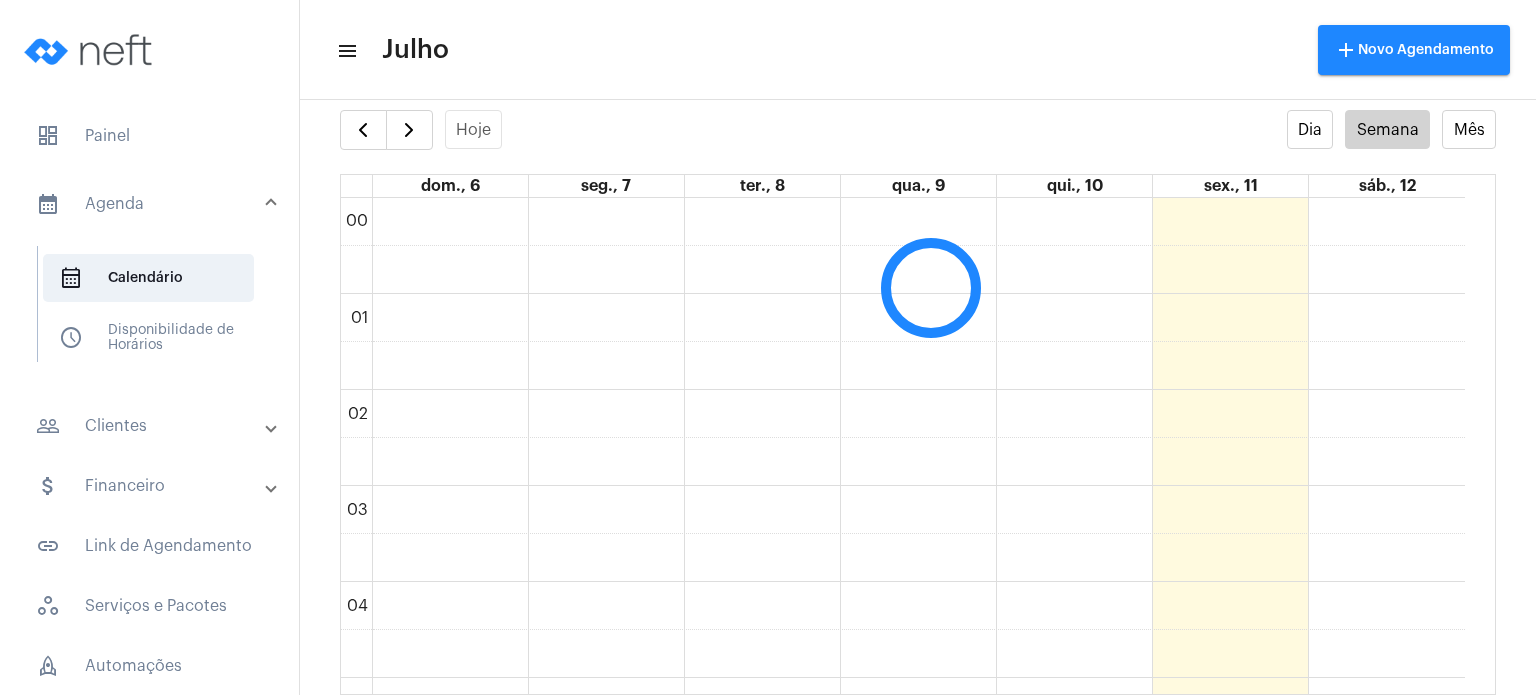 scroll, scrollTop: 576, scrollLeft: 0, axis: vertical 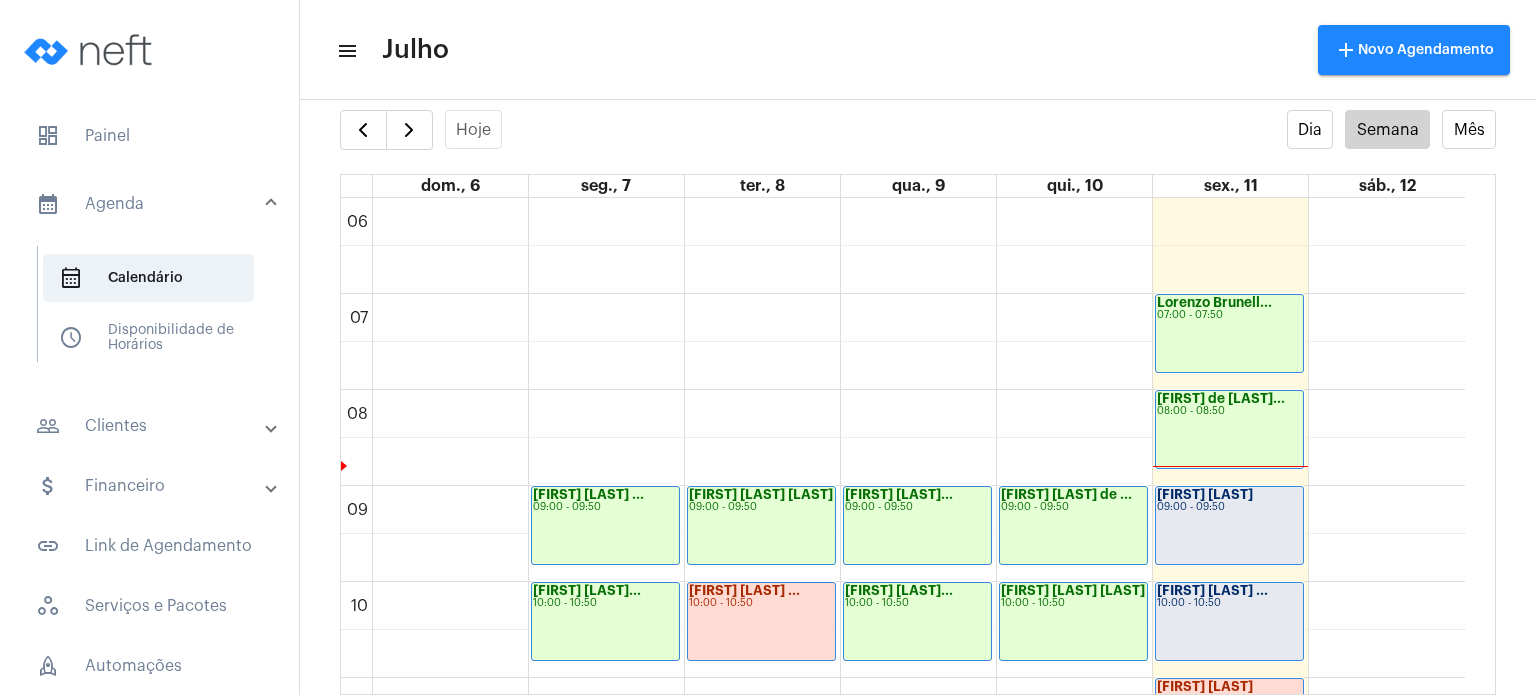 click 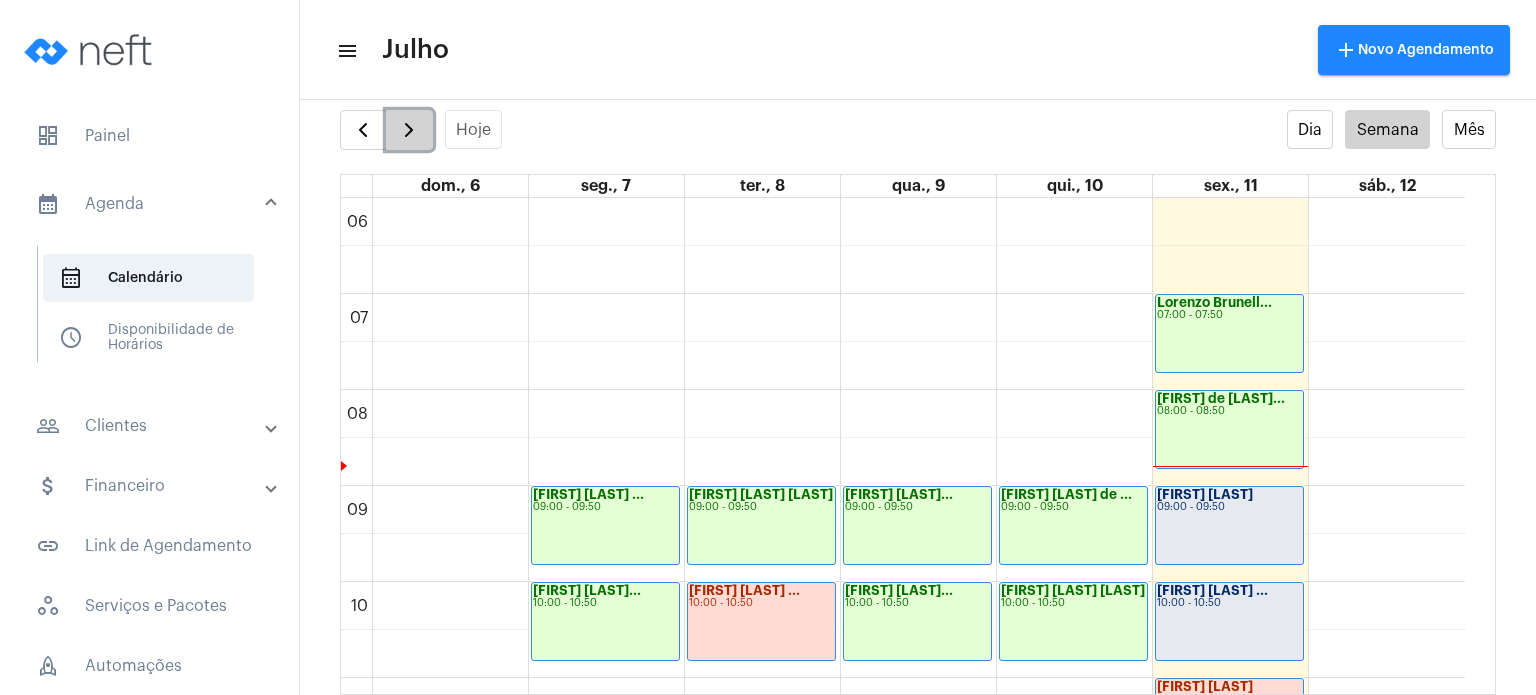 click 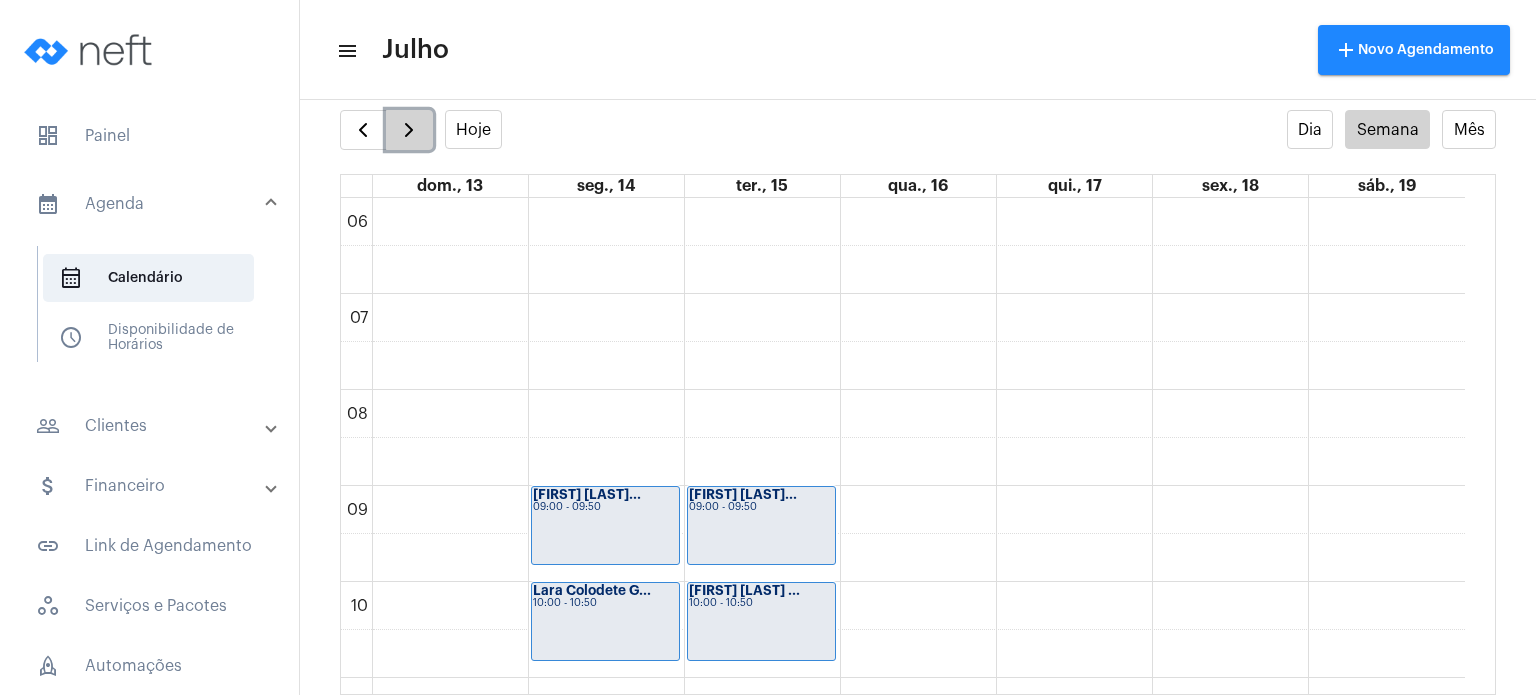 click 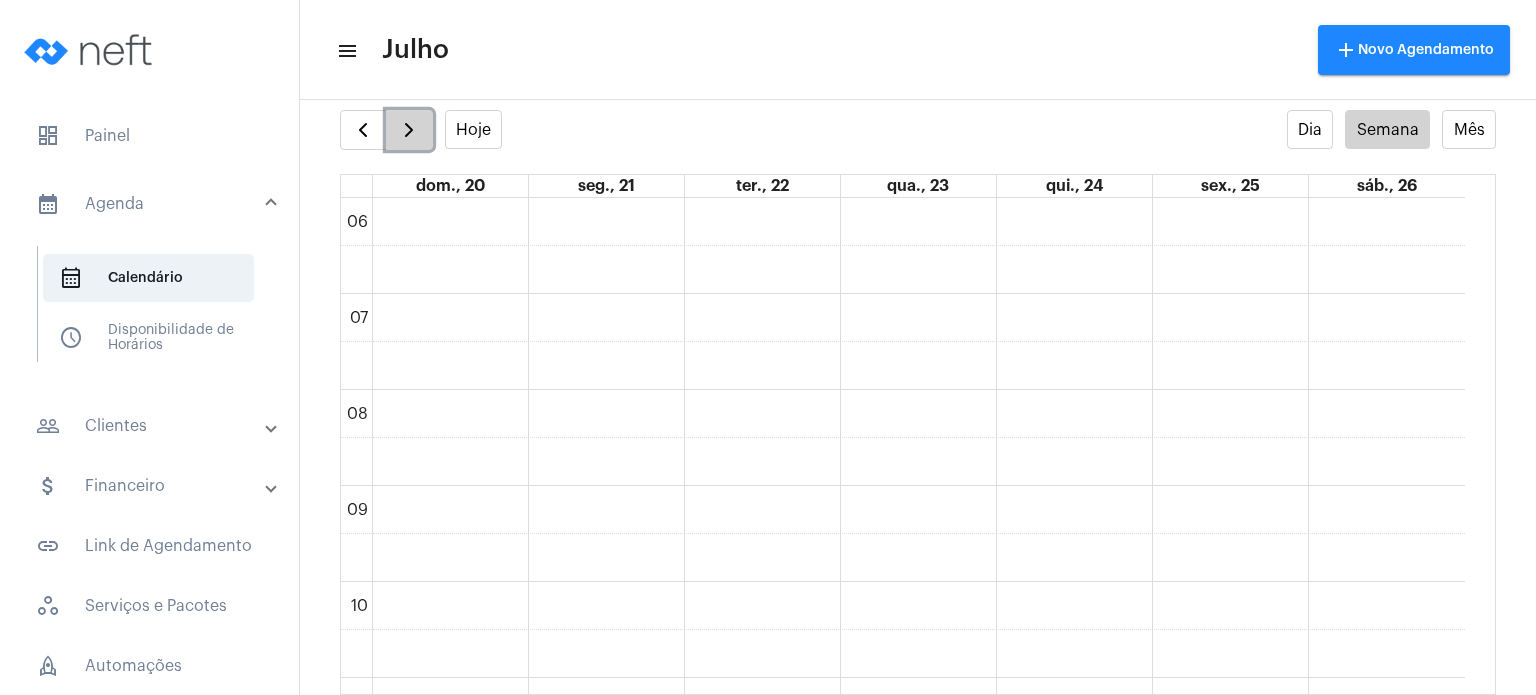 click 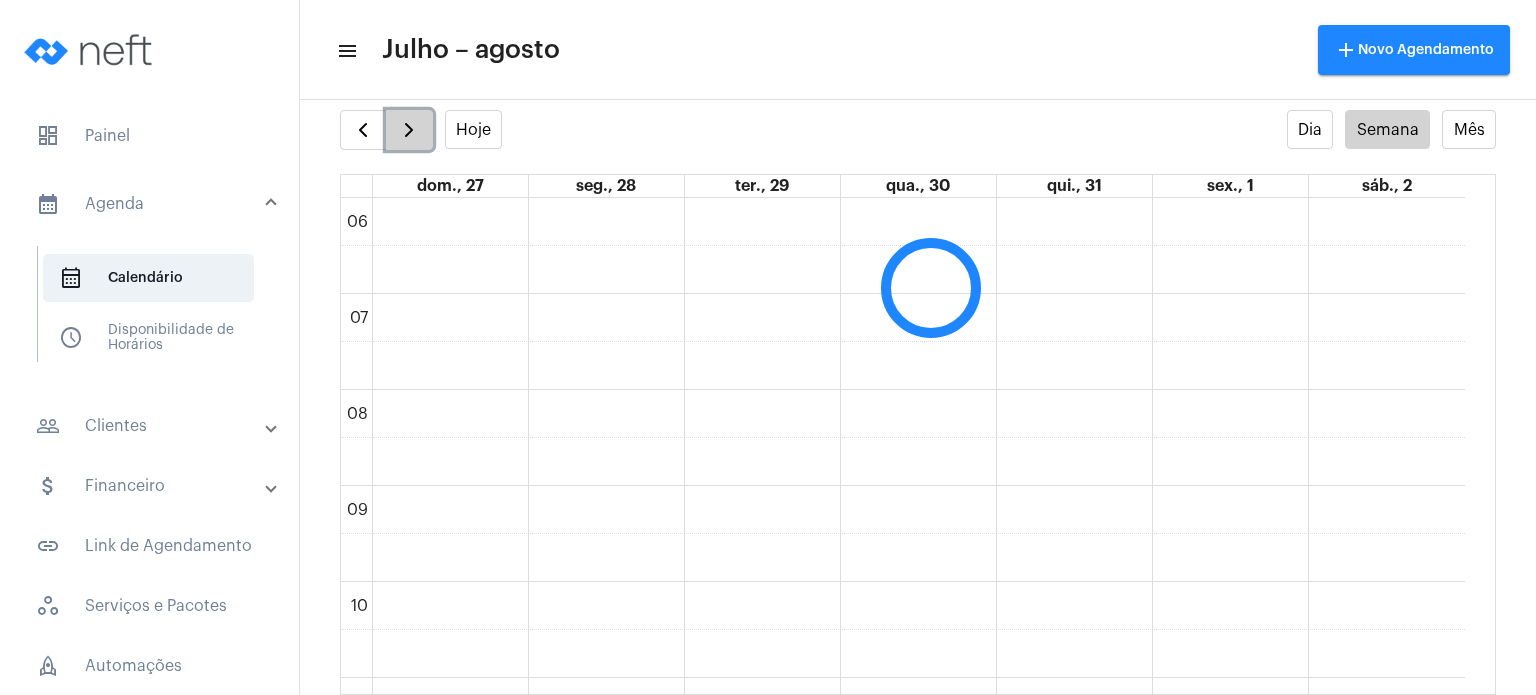 click 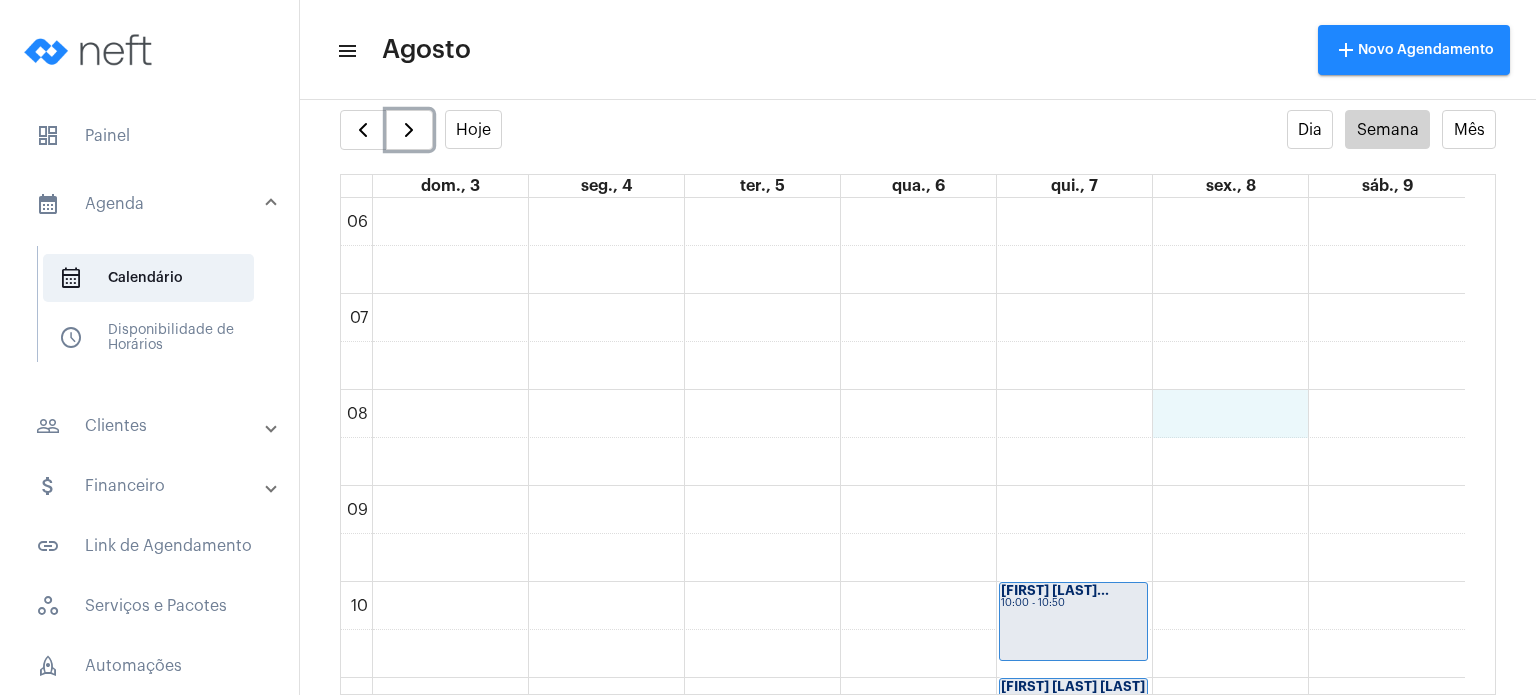 click on "00 01 02 03 04 05 06 07 08 09 10 11 12 13 14 15 16 17 18 19 20 21 22 23
[FIRST] [LAST]
[HOUR]:[MINUTE] - [HOUR]:[MINUTE]
[FIRST] [LAST]
[HOUR]:[MINUTE] - [HOUR]:[MINUTE]
[FIRST] [LAST]
[HOUR]:[MINUTE] - [HOUR]:[MINUTE]
[FIRST] [LAST]
[HOUR]:[MINUTE] - [HOUR]:[MINUTE]
[FIRST] [LAST]
[HOUR]:[MINUTE] - [HOUR]:[MINUTE]
[FIRST] [LAST]
[HOUR]:[MINUTE] - [HOUR]:[MINUTE]
[FIRST] [LAST]
[HOUR]:[MINUTE] - [HOUR]:[MINUTE]" 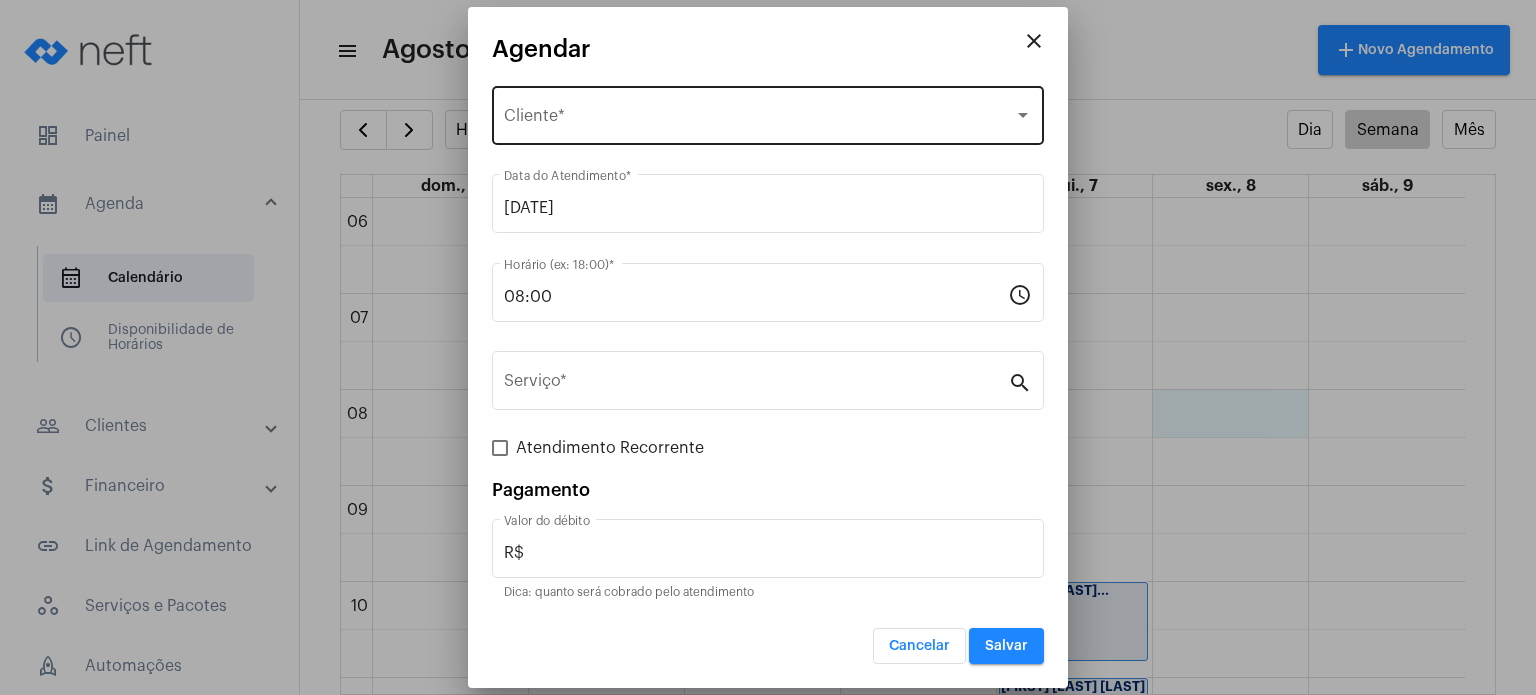 click on "Selecione o Cliente Cliente  *" at bounding box center (768, 113) 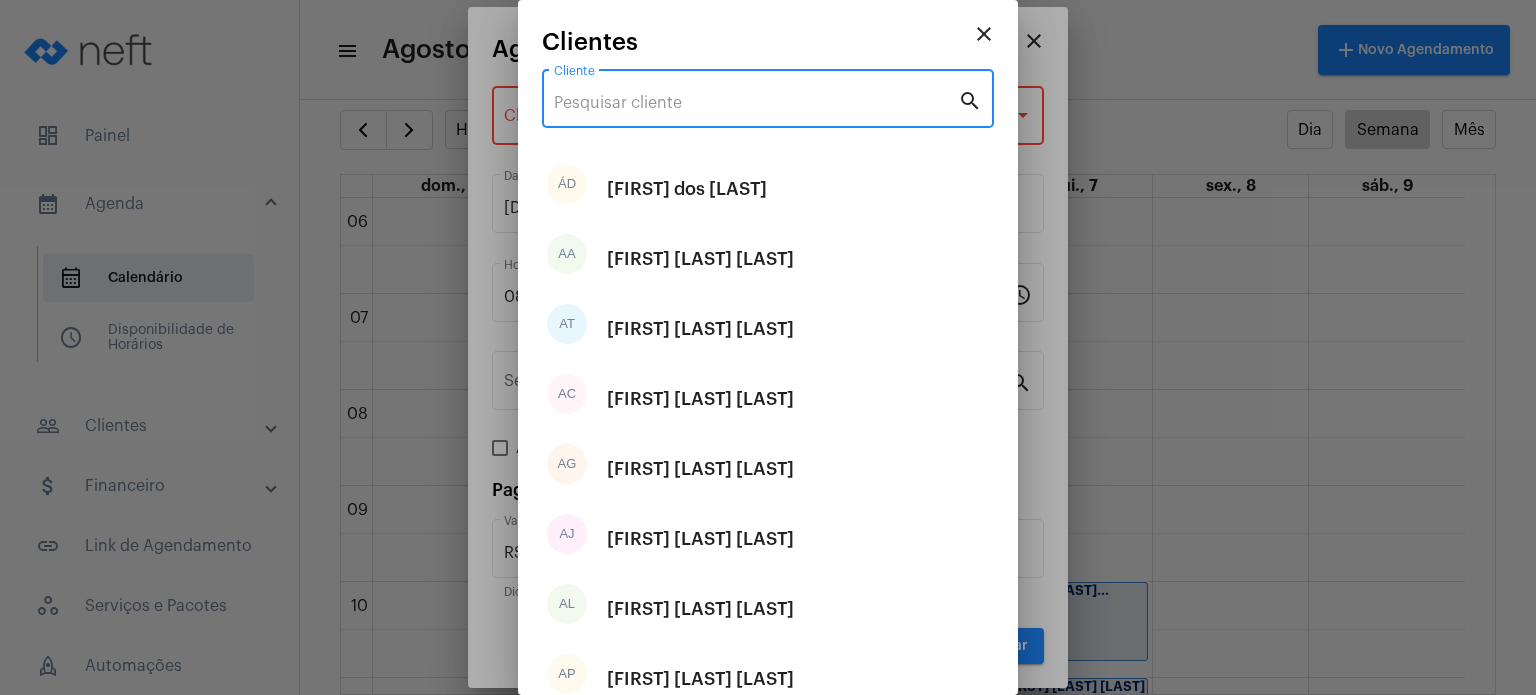 click on "Cliente" at bounding box center (756, 103) 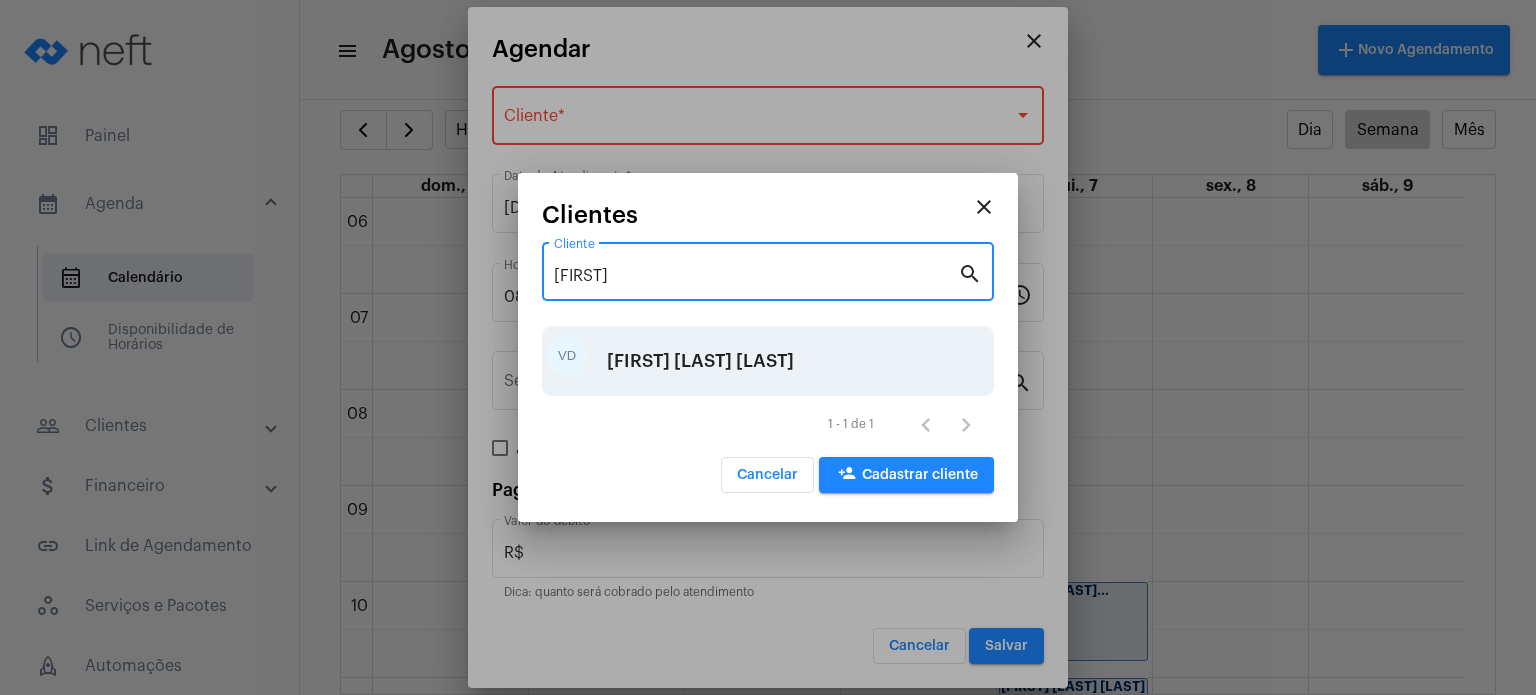 type on "[FIRST]" 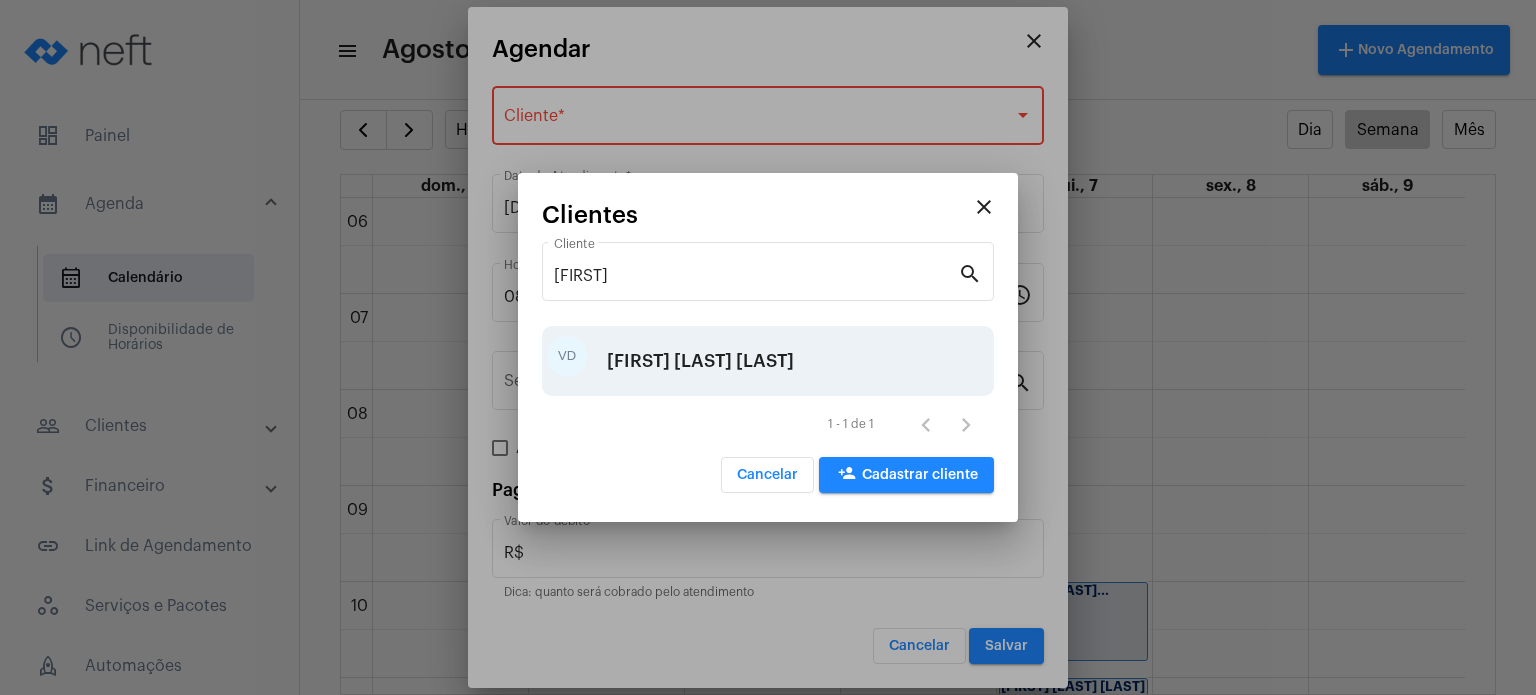 click on "[FIRST] [LAST] [LAST]" at bounding box center [700, 361] 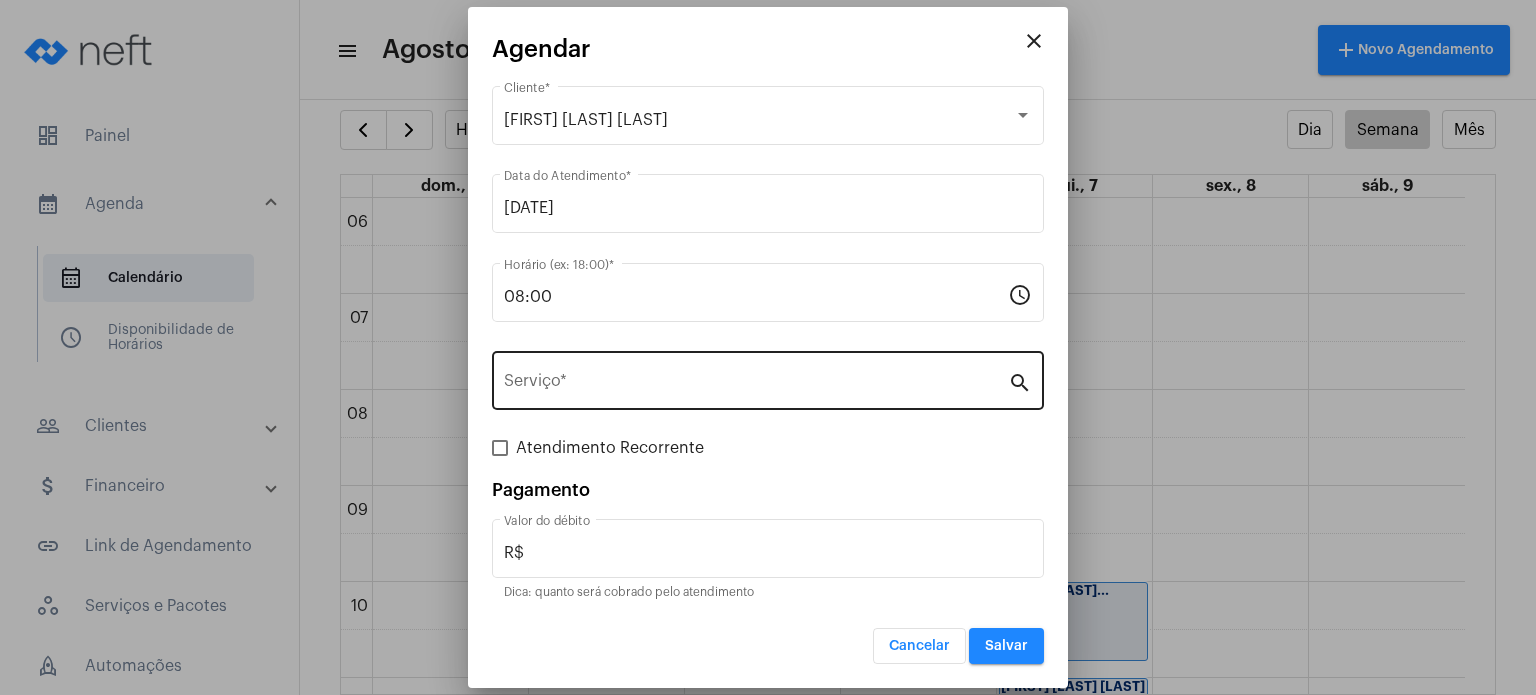 click on "Serviço  *" at bounding box center [756, 378] 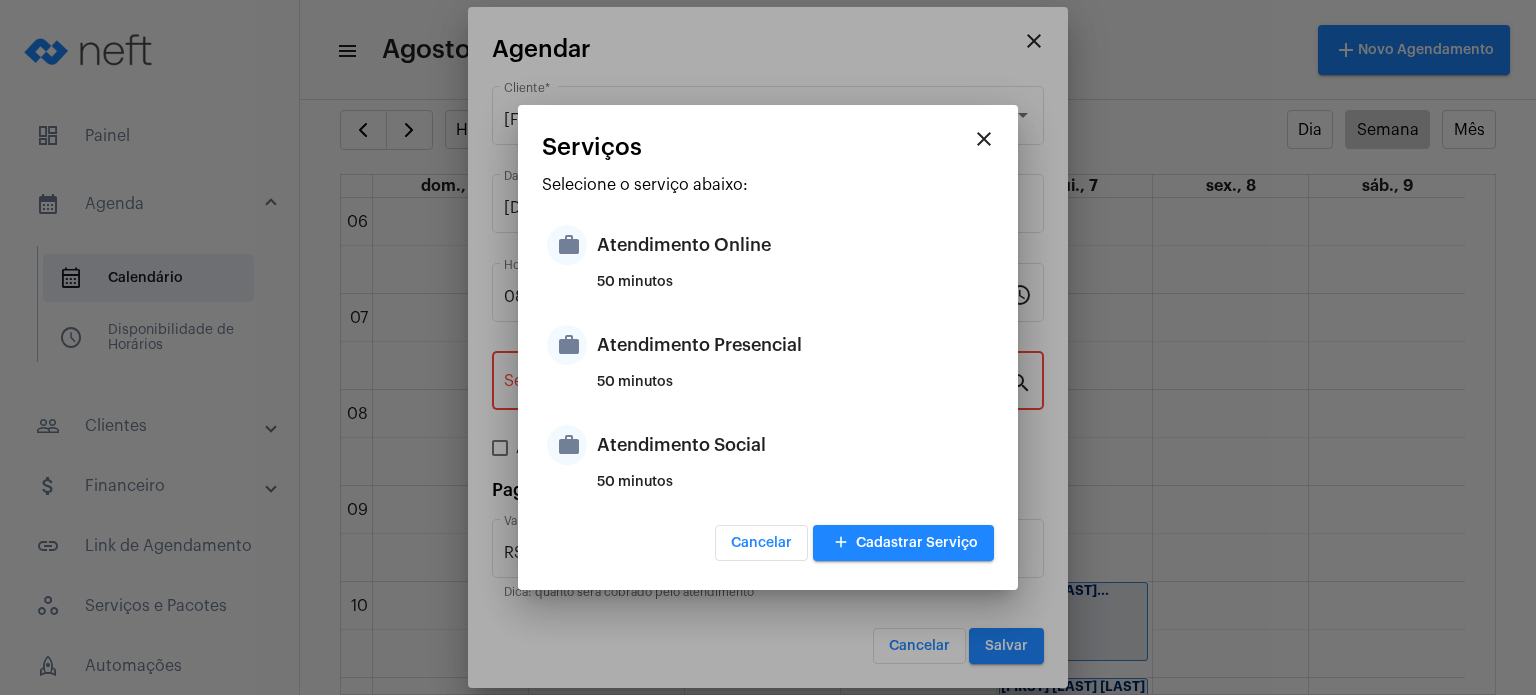 click on "Atendimento Presencial" at bounding box center (793, 345) 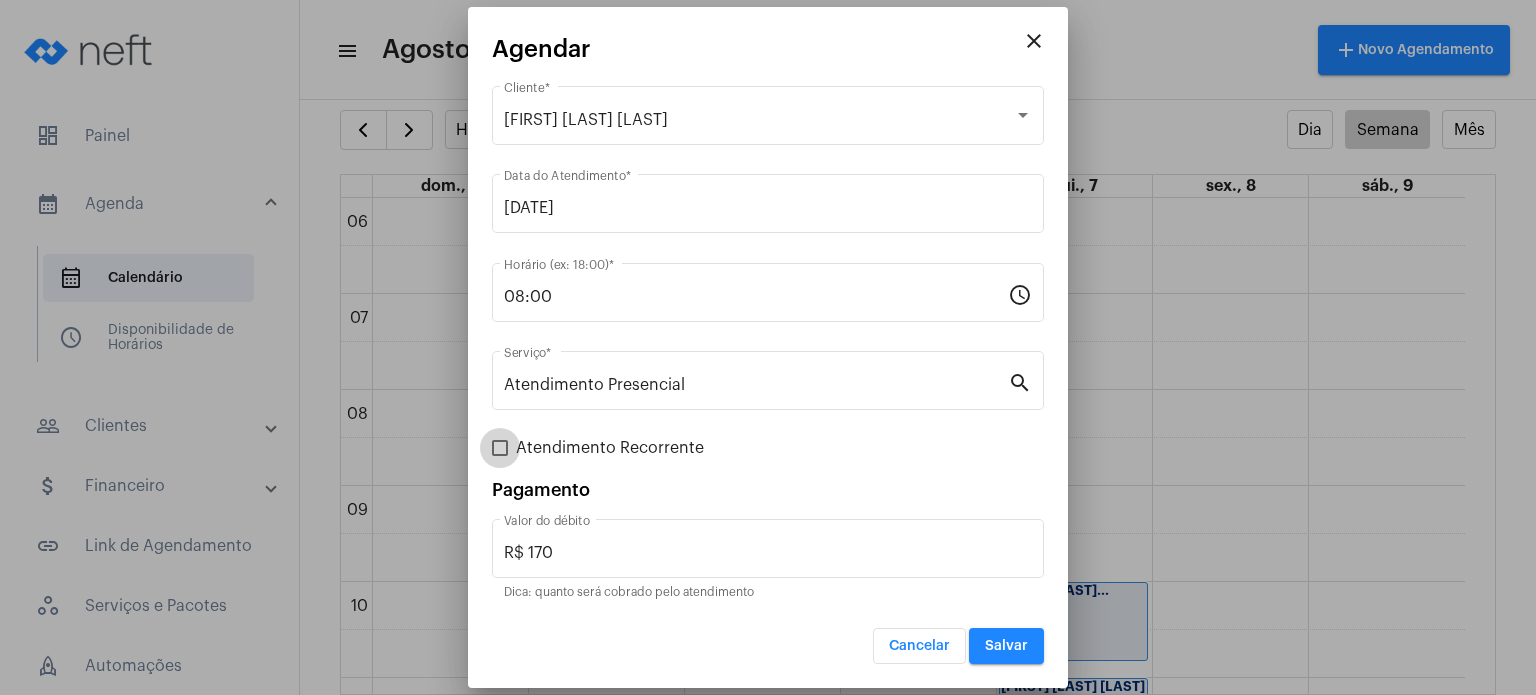 click on "Atendimento Recorrente" at bounding box center (610, 448) 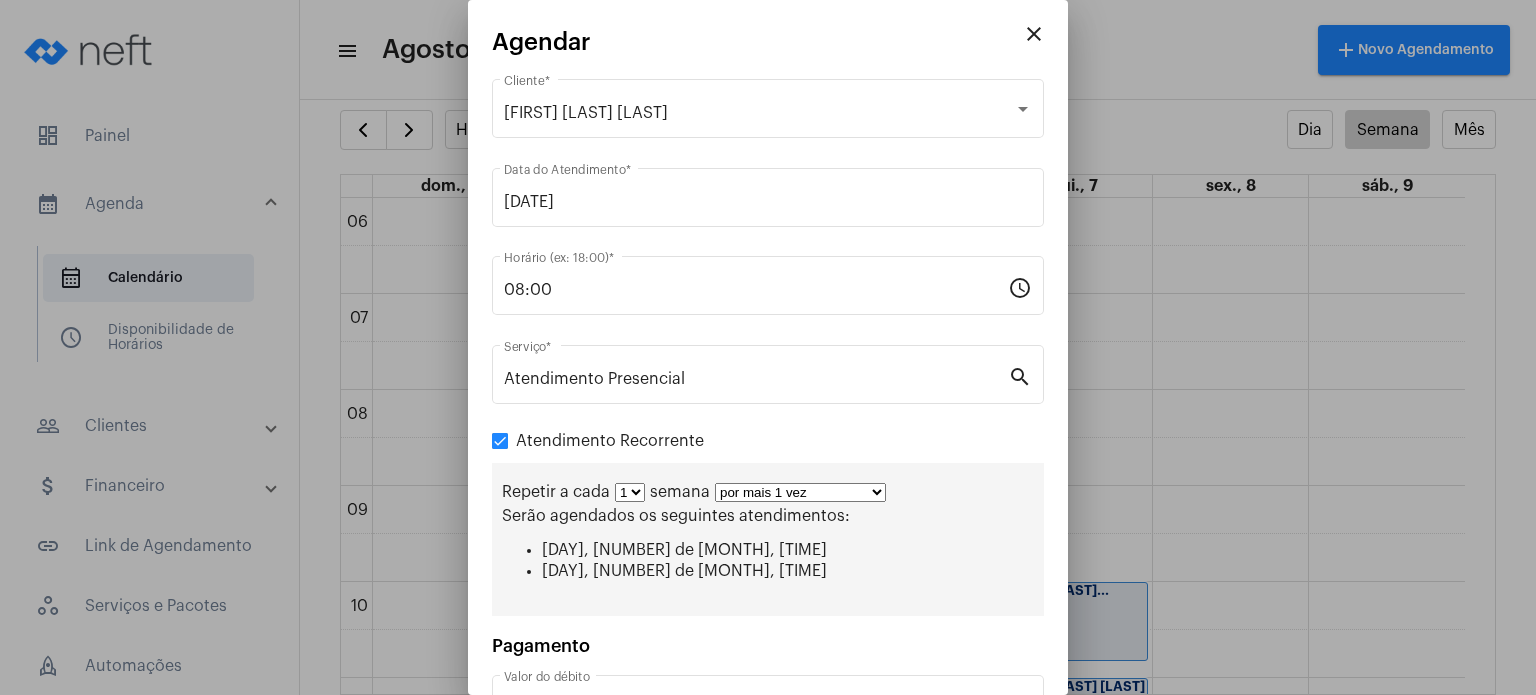click on "Repetir a cada 1 2 3 4 5 6 7 8 semana por mais 1 vez por mais 2 vezes por mais 3 vezes por mais 4 vezes por mais 5 vezes por mais 6 vezes por mais 7 vezes por mais 8 vezes por mais 9 vezes por mais 10 vezes por tempo indeterminado Serão agendados os seguintes atendimentos: [DAY], [NUMBER] de [MONTH], [TIME] [DAY], [NUMBER] de [MONTH], [TIME]" at bounding box center [768, 539] 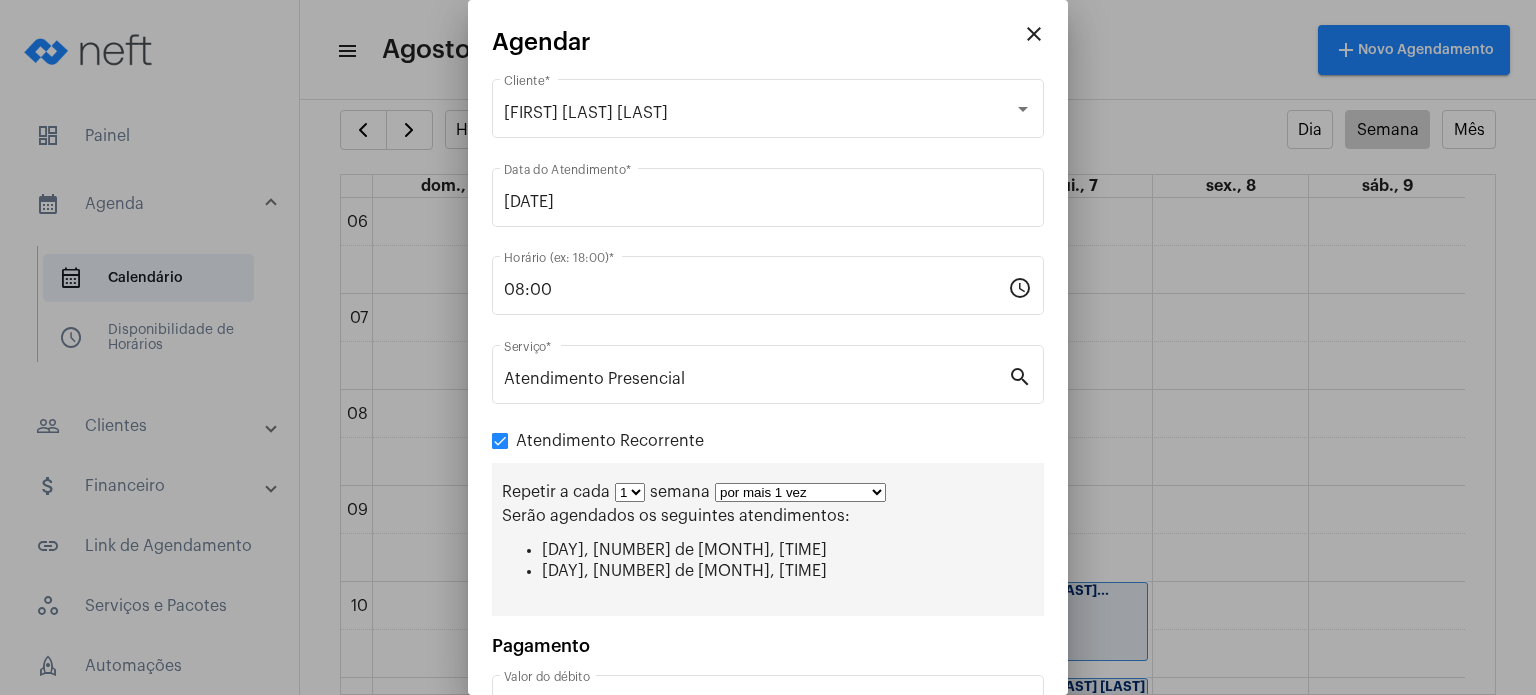 click on "por mais 1 vez por mais 2 vezes por mais 3 vezes por mais 4 vezes por mais 5 vezes por mais 6 vezes por mais 7 vezes por mais 8 vezes por mais 9 vezes por mais 10 vezes por tempo indeterminado" at bounding box center [800, 492] 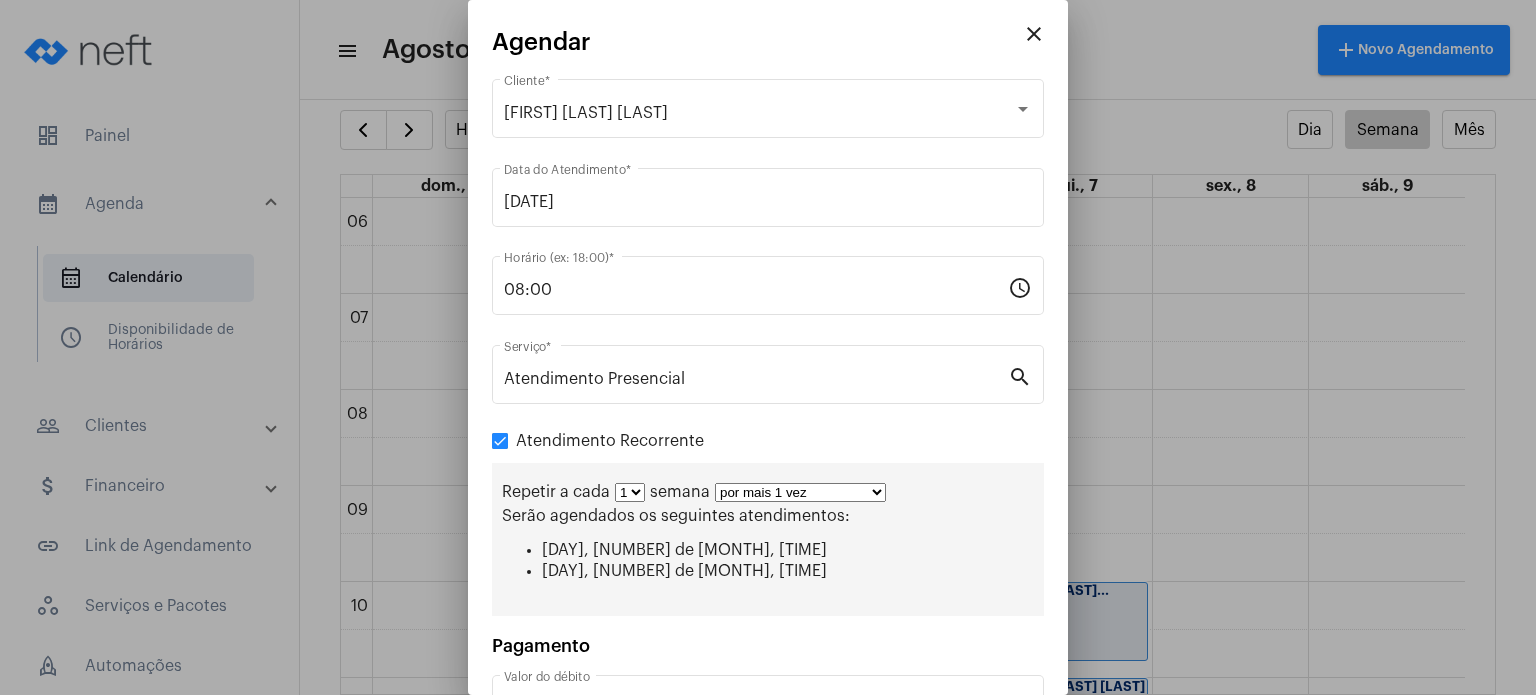 select on "3: 4" 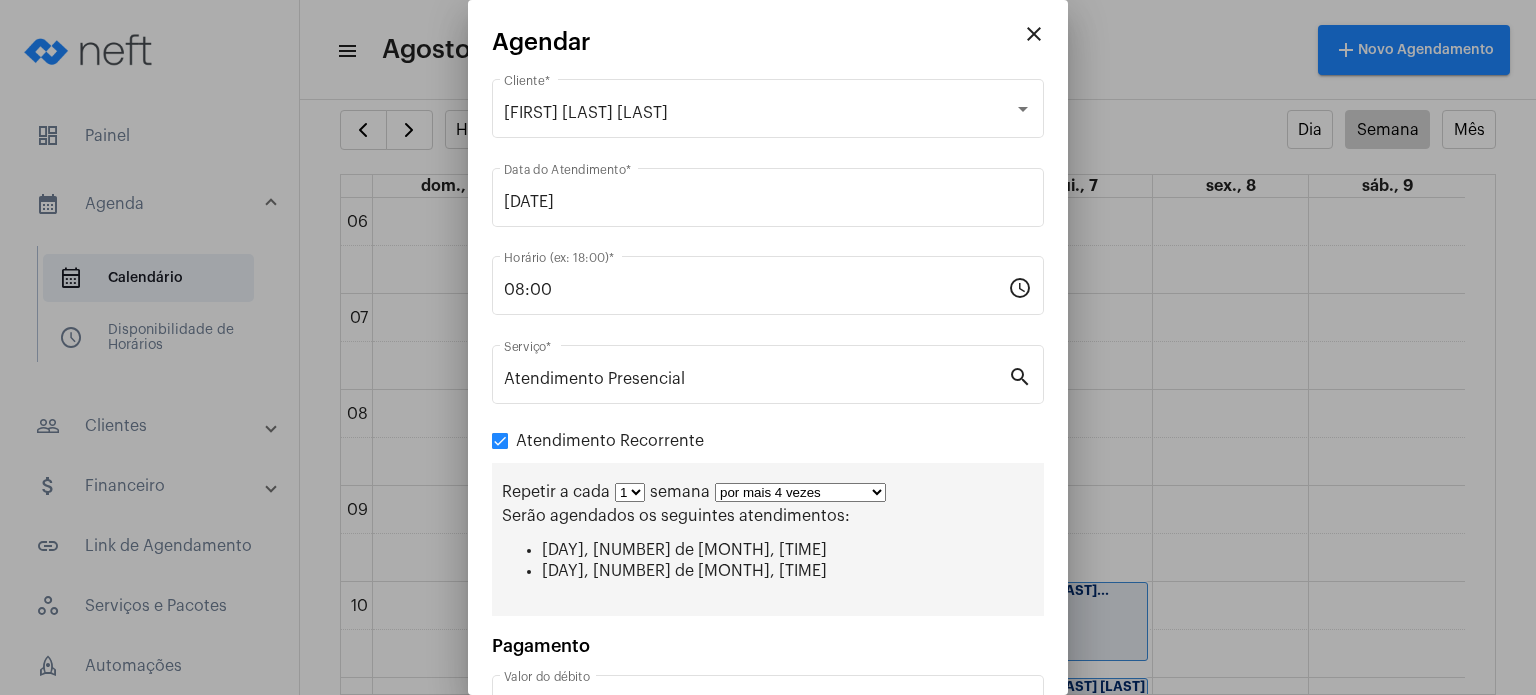click on "por mais 1 vez por mais 2 vezes por mais 3 vezes por mais 4 vezes por mais 5 vezes por mais 6 vezes por mais 7 vezes por mais 8 vezes por mais 9 vezes por mais 10 vezes por tempo indeterminado" at bounding box center [800, 492] 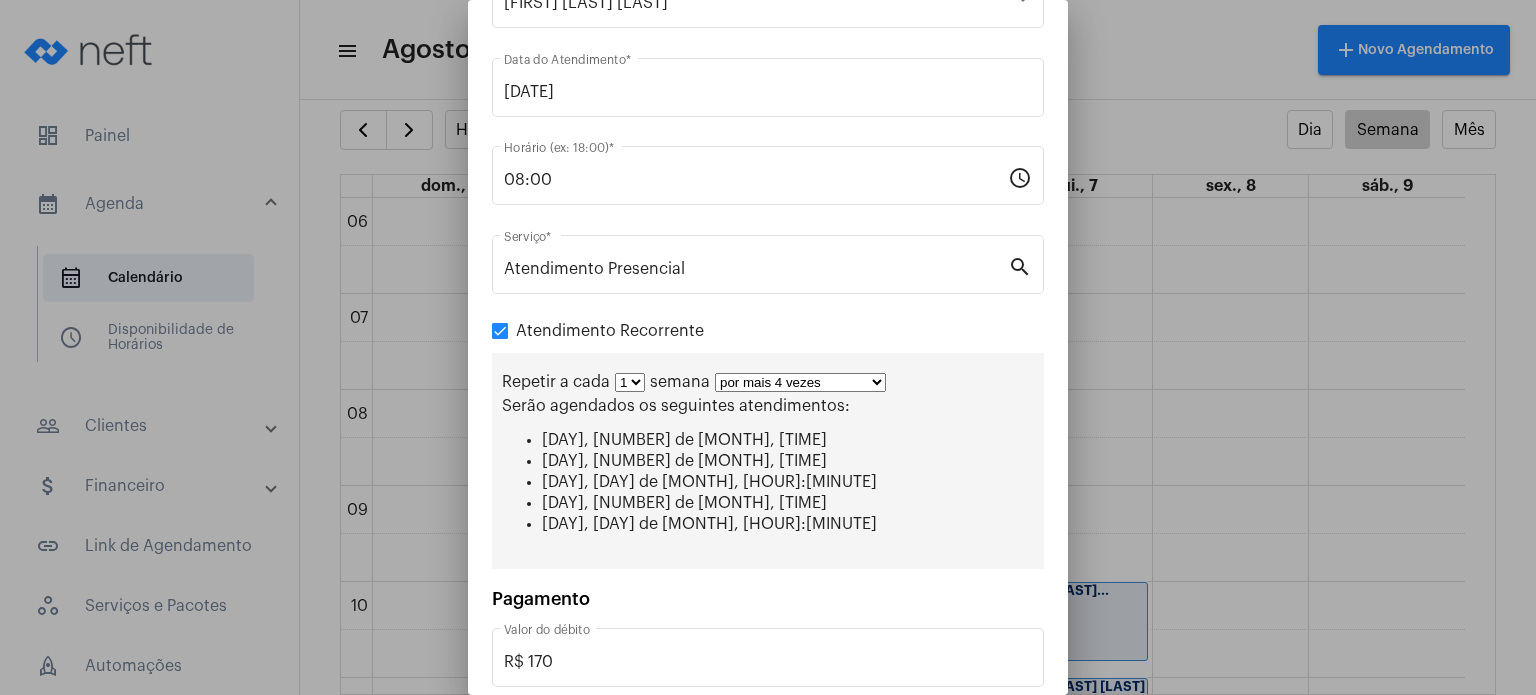 scroll, scrollTop: 208, scrollLeft: 0, axis: vertical 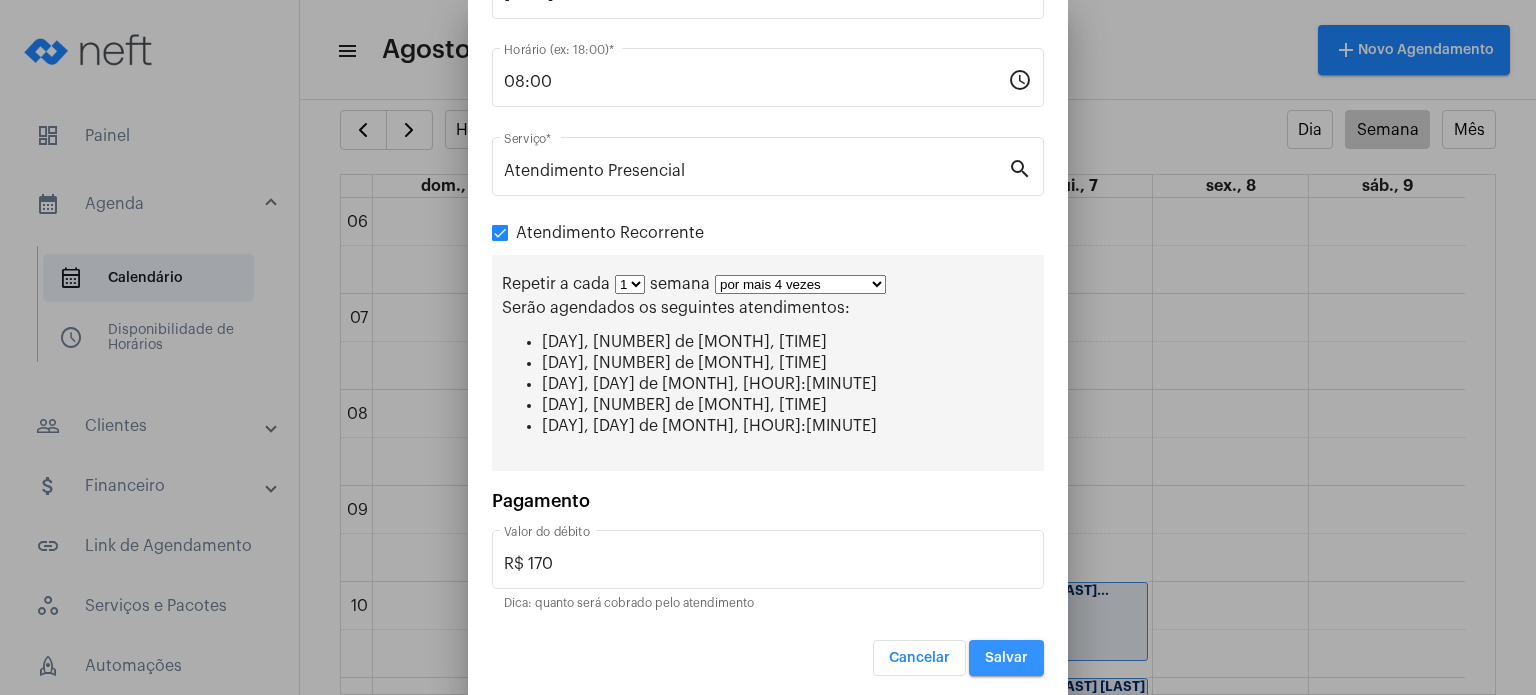 click on "Salvar" at bounding box center (1006, 658) 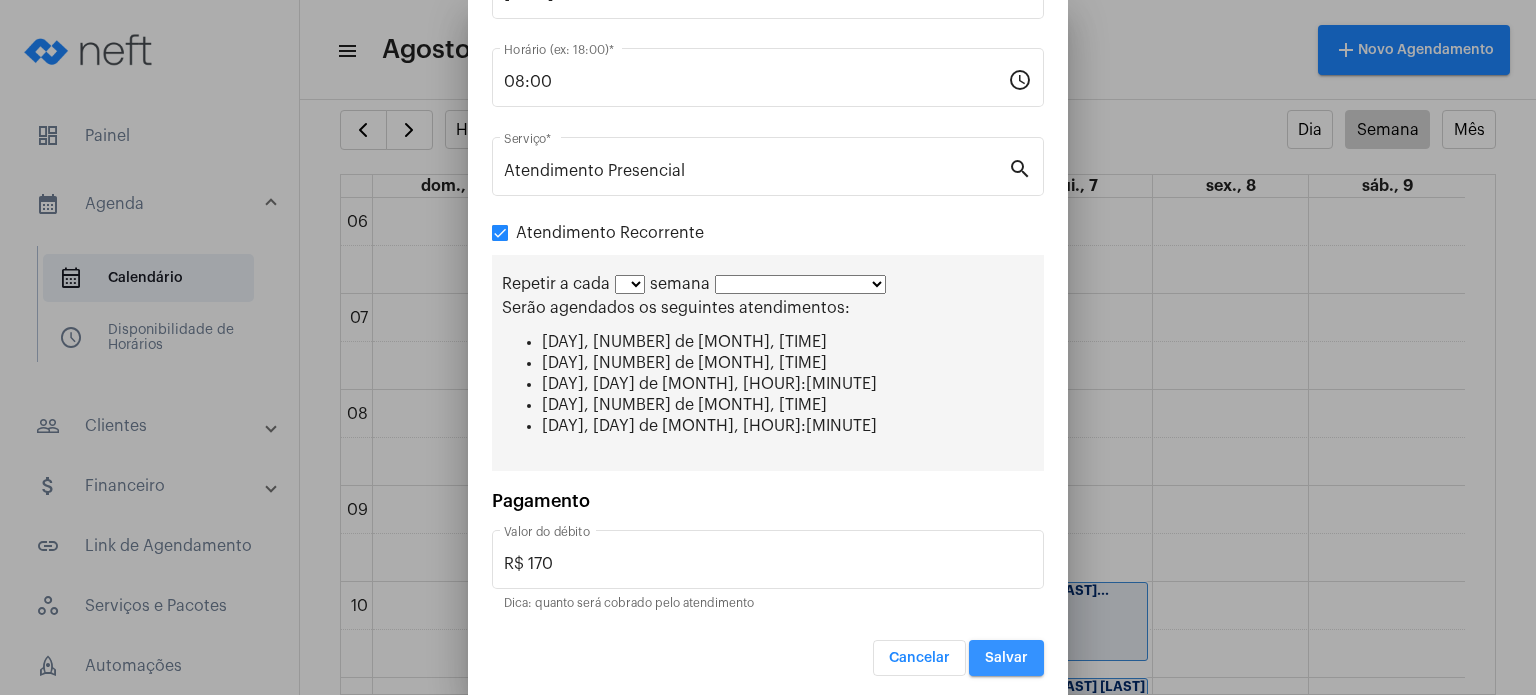 scroll, scrollTop: 0, scrollLeft: 0, axis: both 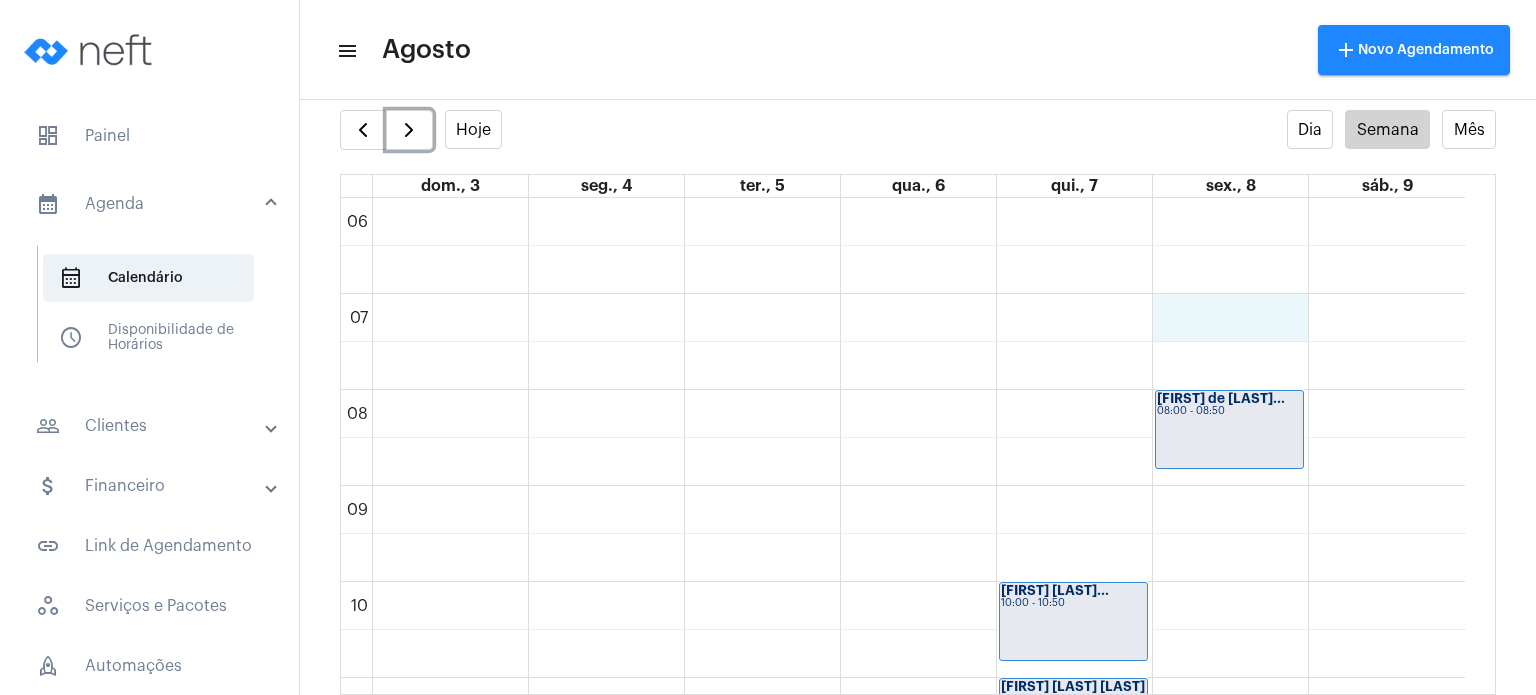 click on "00 01 02 03 04 05 06 07 08 09 10 11 12 13 14 15 16 17 18 19 20 21 22 23
[FIRST] [LAST]
[HOUR]:[MINUTE] - [HOUR]:[MINUTE]
[FIRST] [LAST]
[HOUR]:[HOUR] - [HOUR]:[MINUTE]
[FIRST] [LAST]
[HOUR]:[MINUTE] - [HOUR]:[MINUTE]
[FIRST] [LAST]
[HOUR]:[MINUTE] - [HOUR]:[MINUTE]
[FIRST] [LAST]
[HOUR]:[MINUTE] - [HOUR]:[MINUTE]
[FIRST] [LAST]
[HOUR]:[MINUTE] - [HOUR]:[MINUTE]
[FIRST] [LAST]
[HOUR]:[MINUTE] - [HOUR]:[MINUTE]" 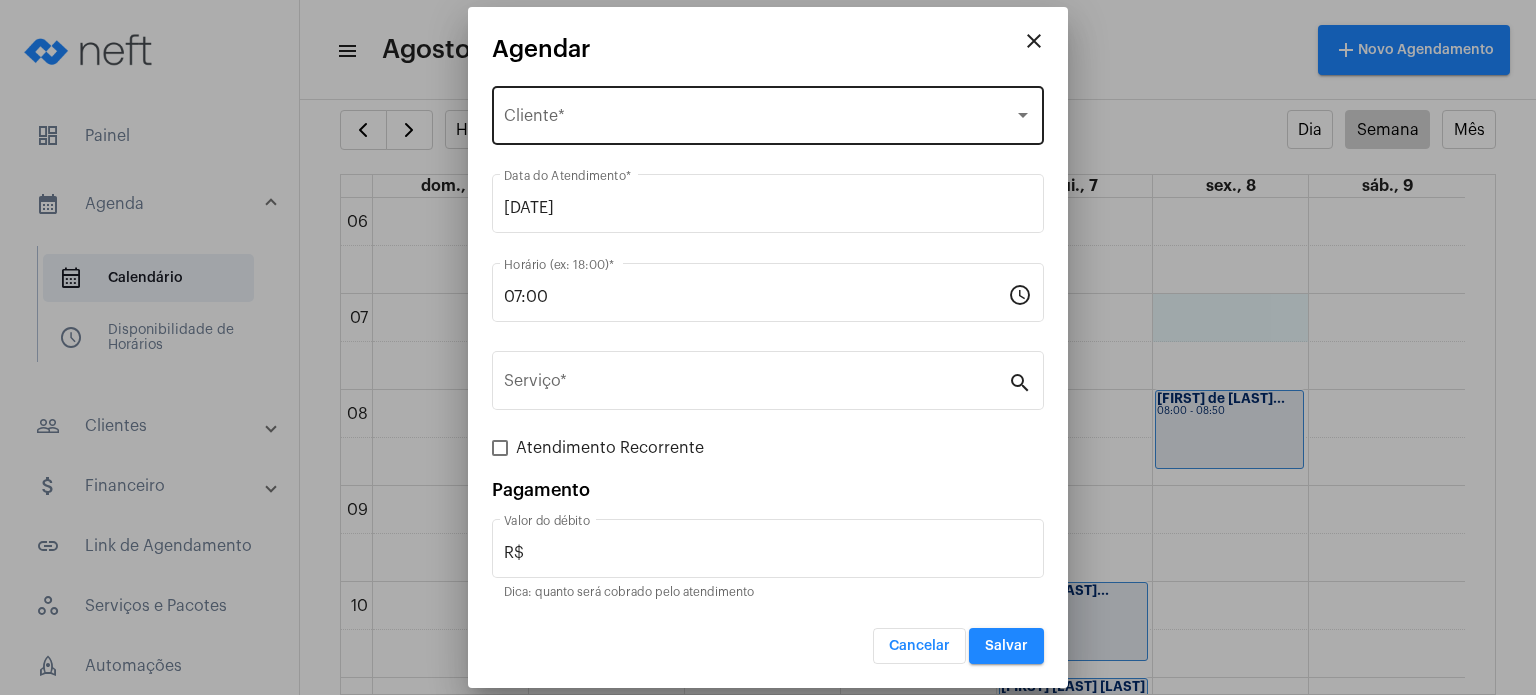click on "Selecione o Cliente Cliente  *" at bounding box center [768, 113] 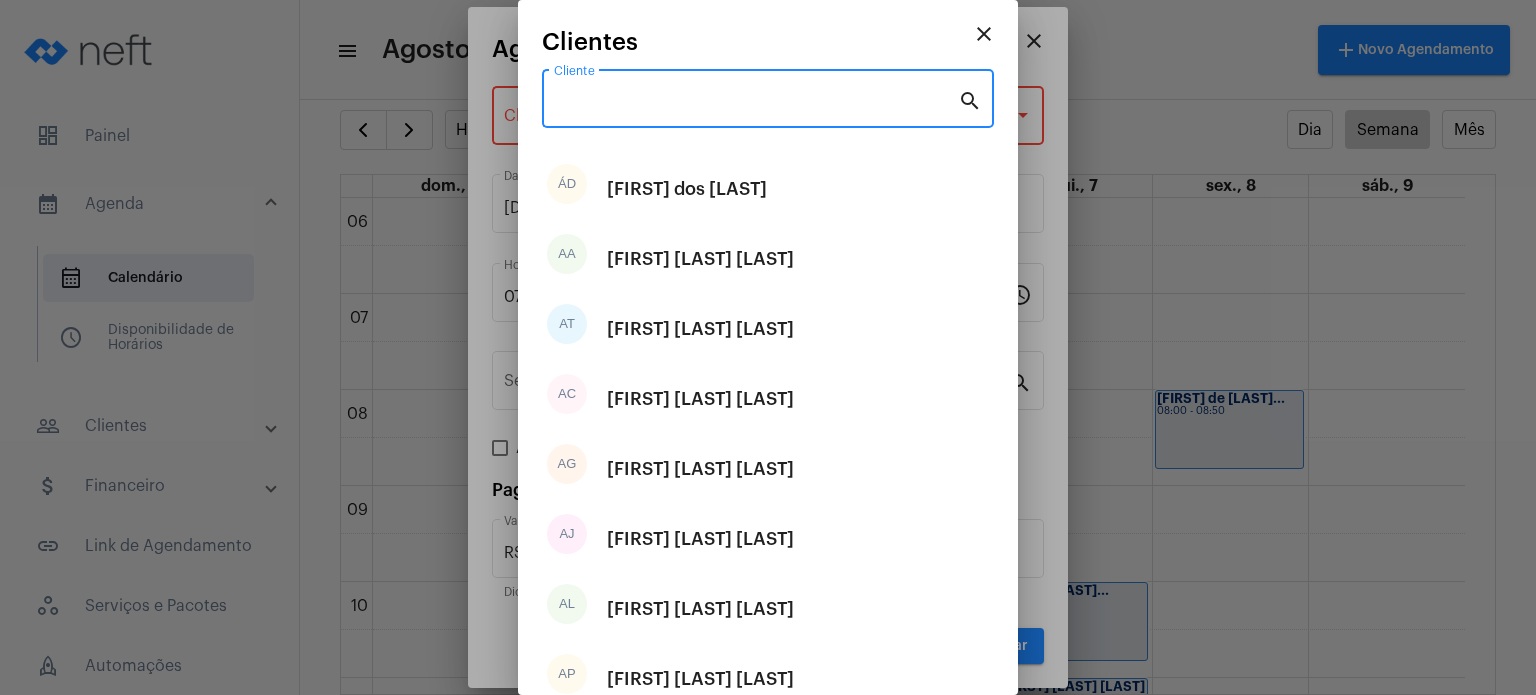 click on "Cliente" at bounding box center (756, 103) 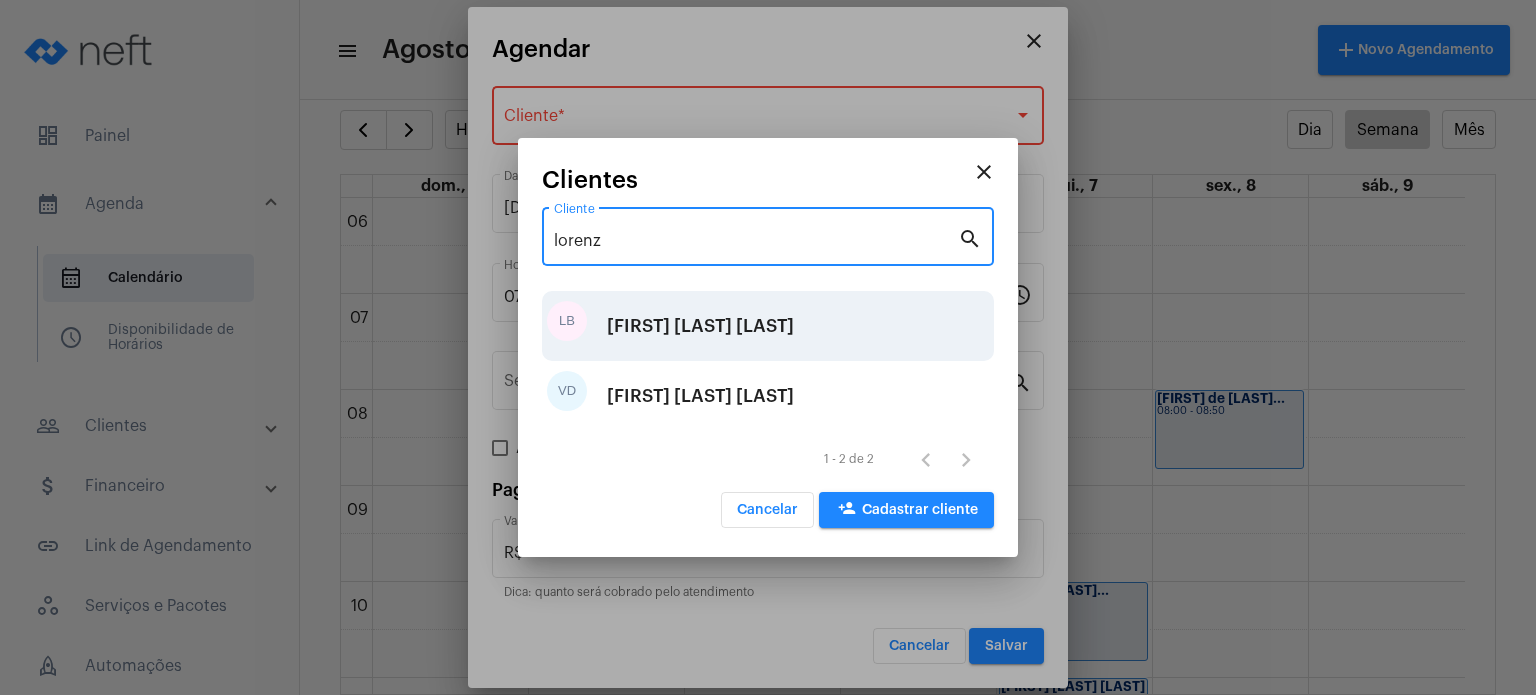 type on "lorenz" 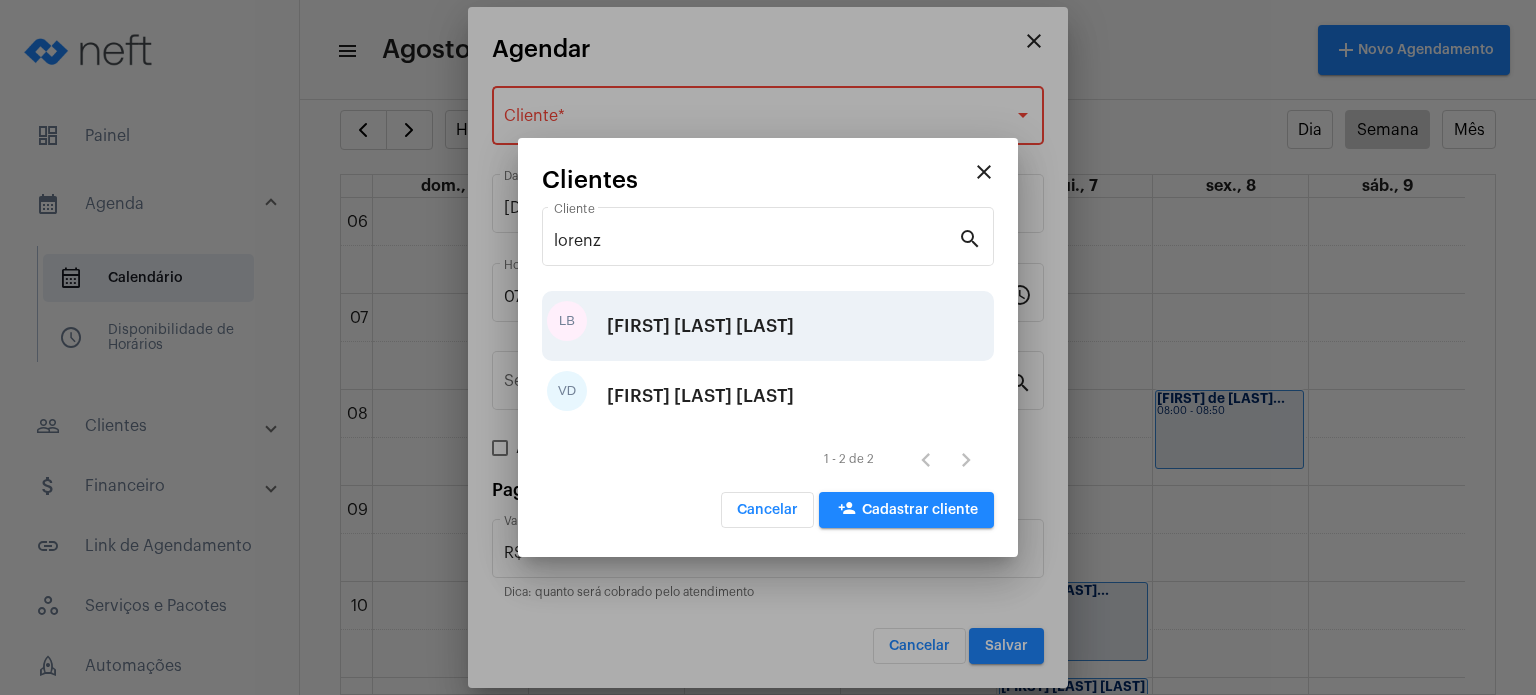 click on "[FIRST] [LAST] [LAST]" at bounding box center (700, 326) 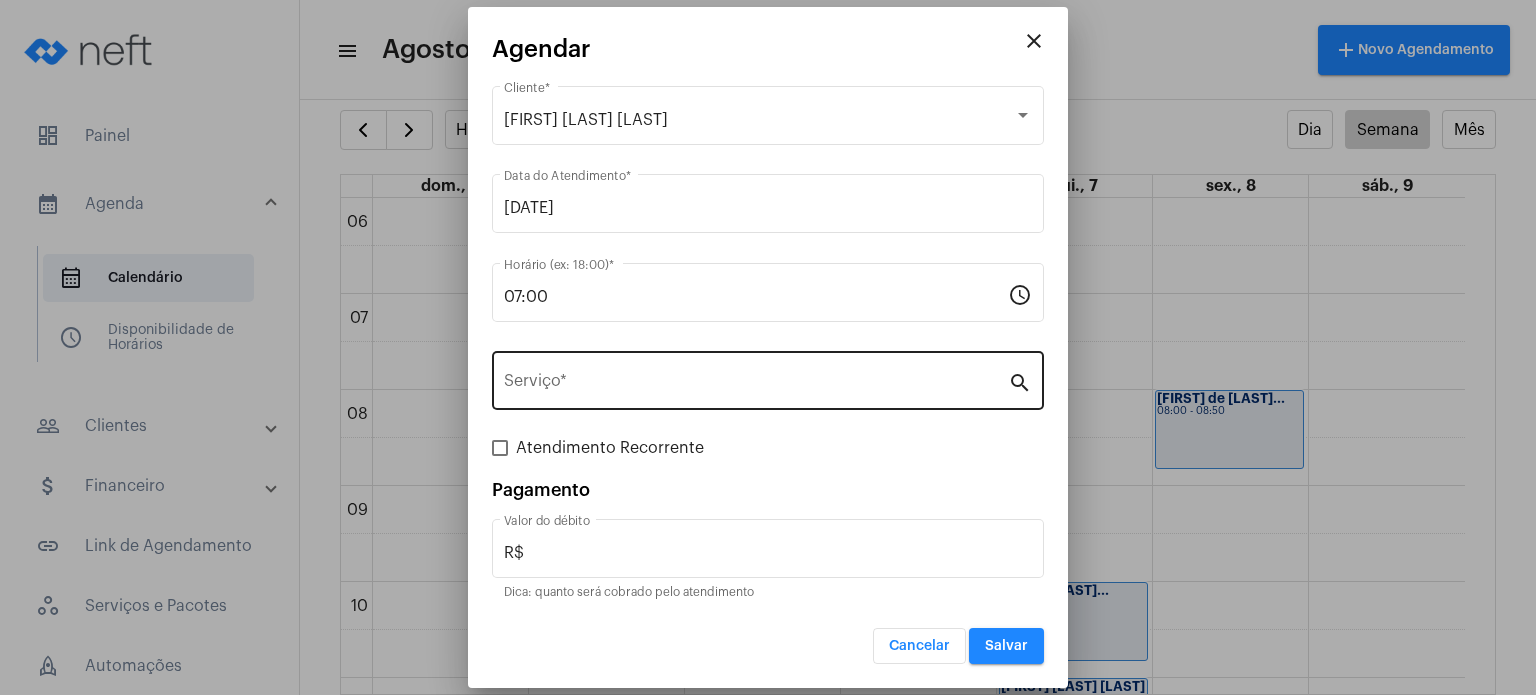 click on "Serviço  *" at bounding box center [756, 378] 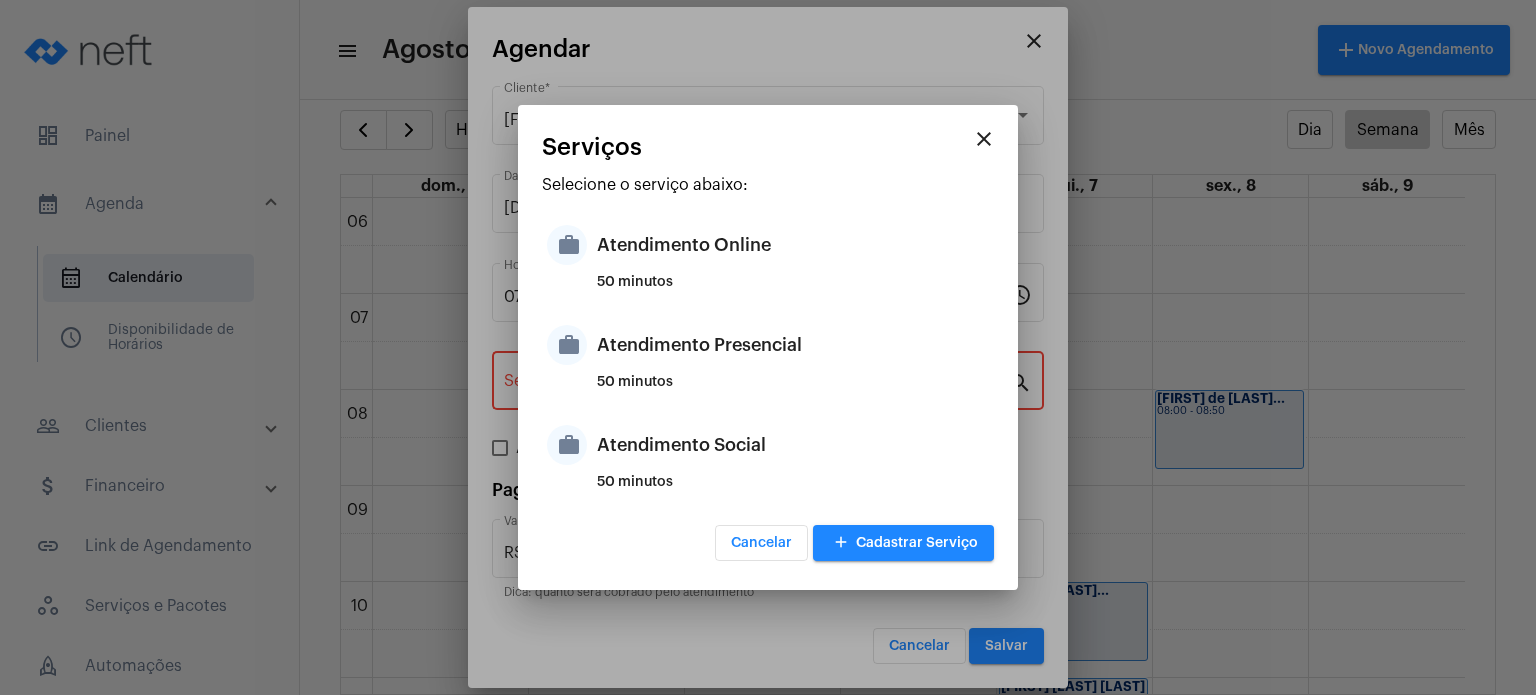 click on "Atendimento Presencial" at bounding box center [793, 345] 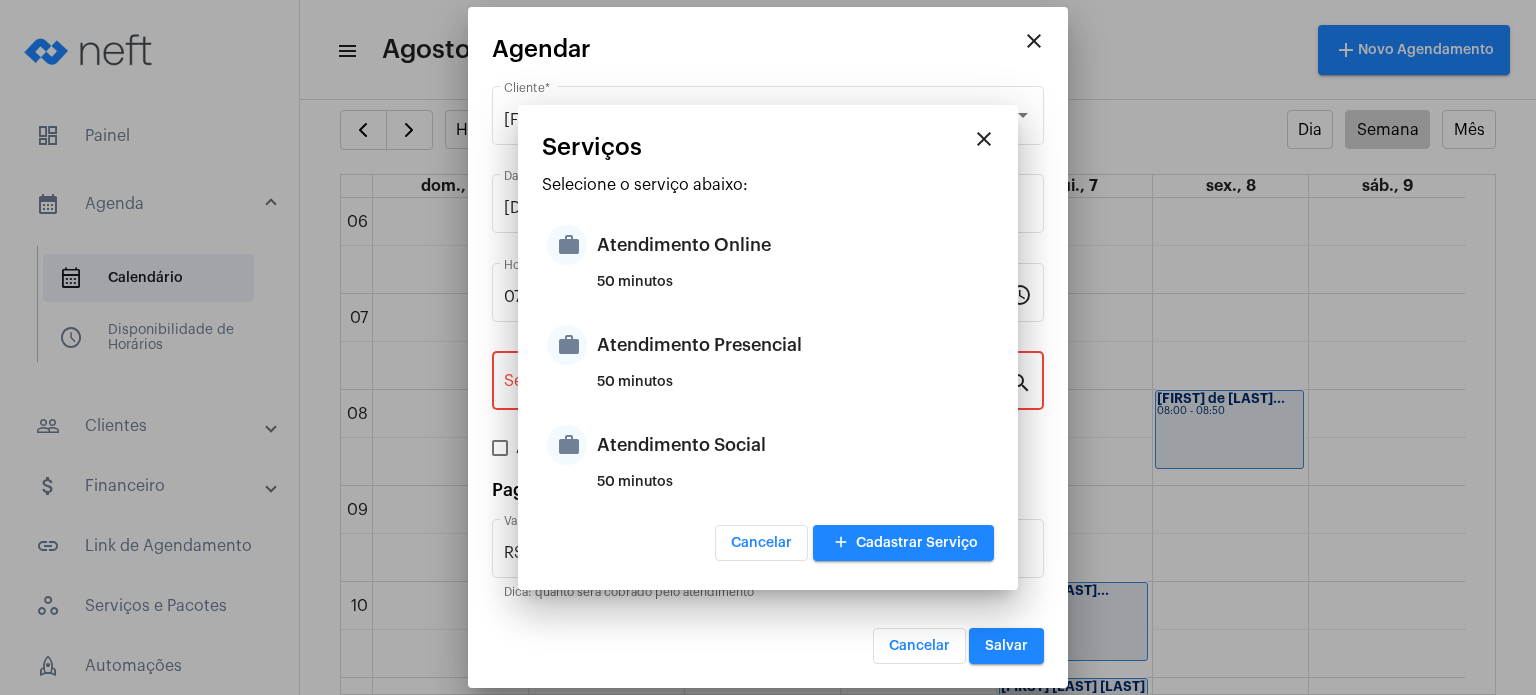 type on "Atendimento Presencial" 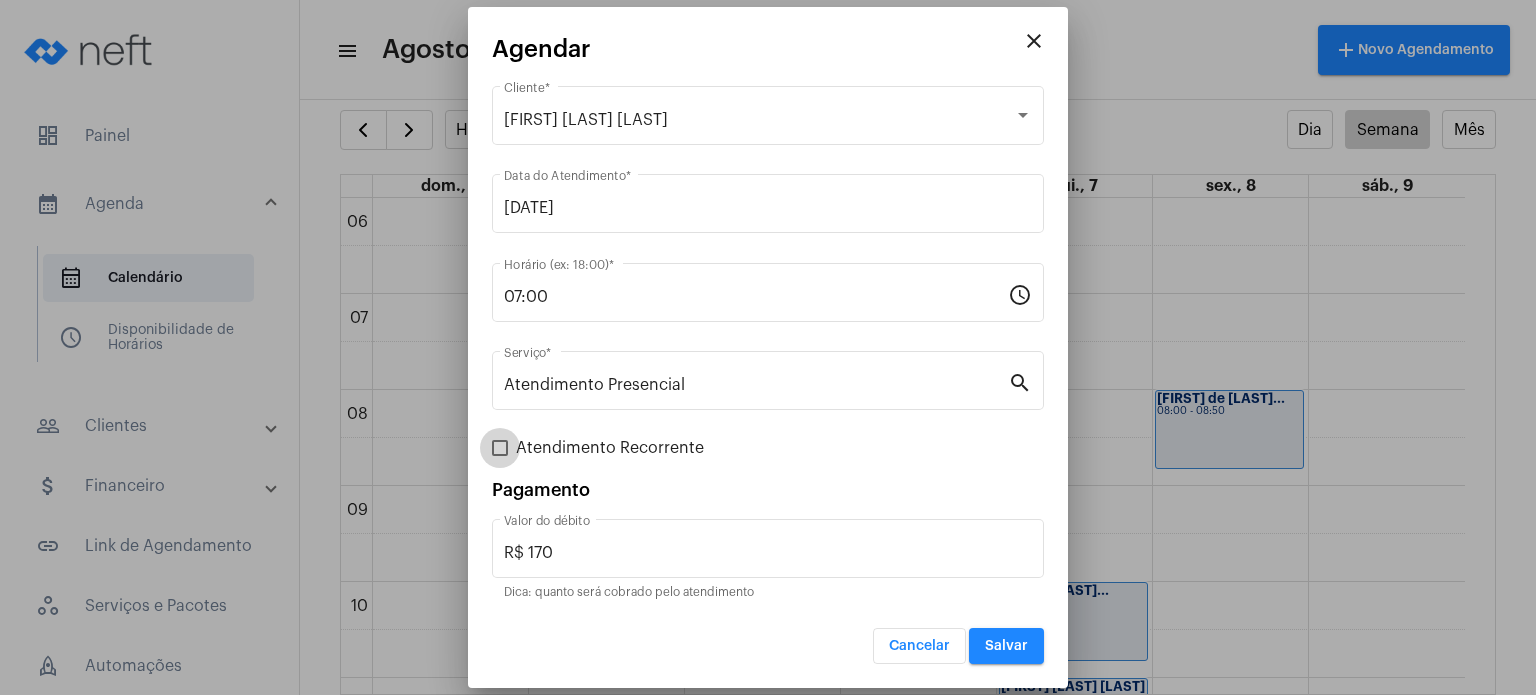 click on "Atendimento Recorrente" at bounding box center (610, 448) 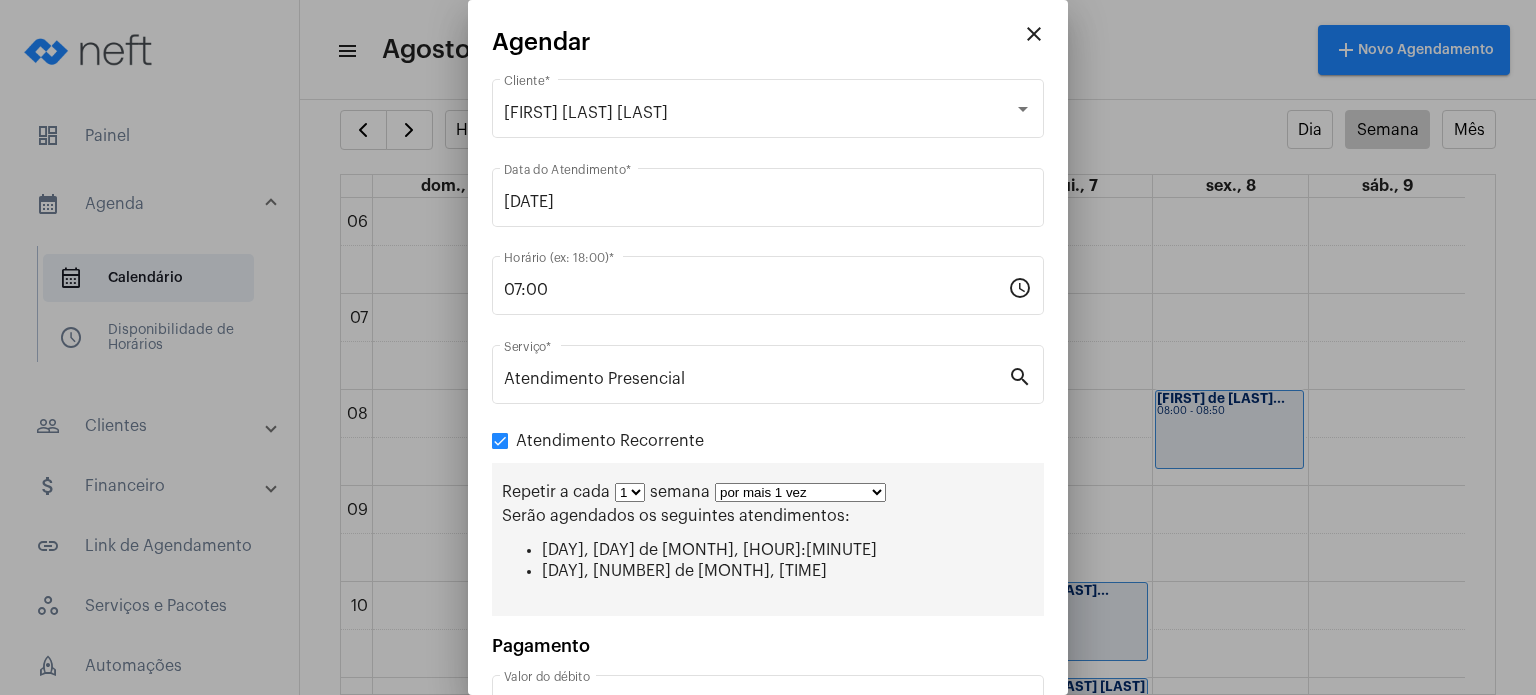 click on "1 2 3 4 5 6 7 8" at bounding box center (630, 492) 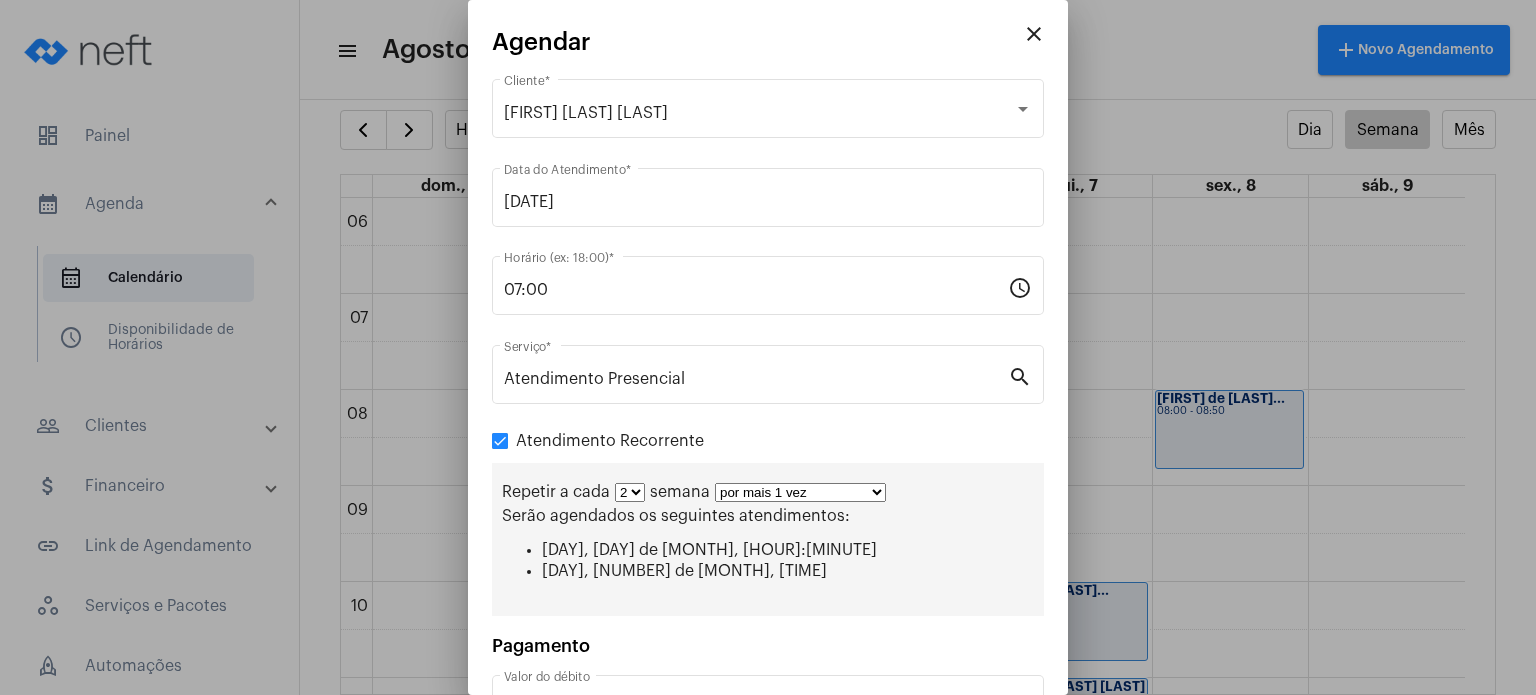 click on "1 2 3 4 5 6 7 8" at bounding box center [630, 492] 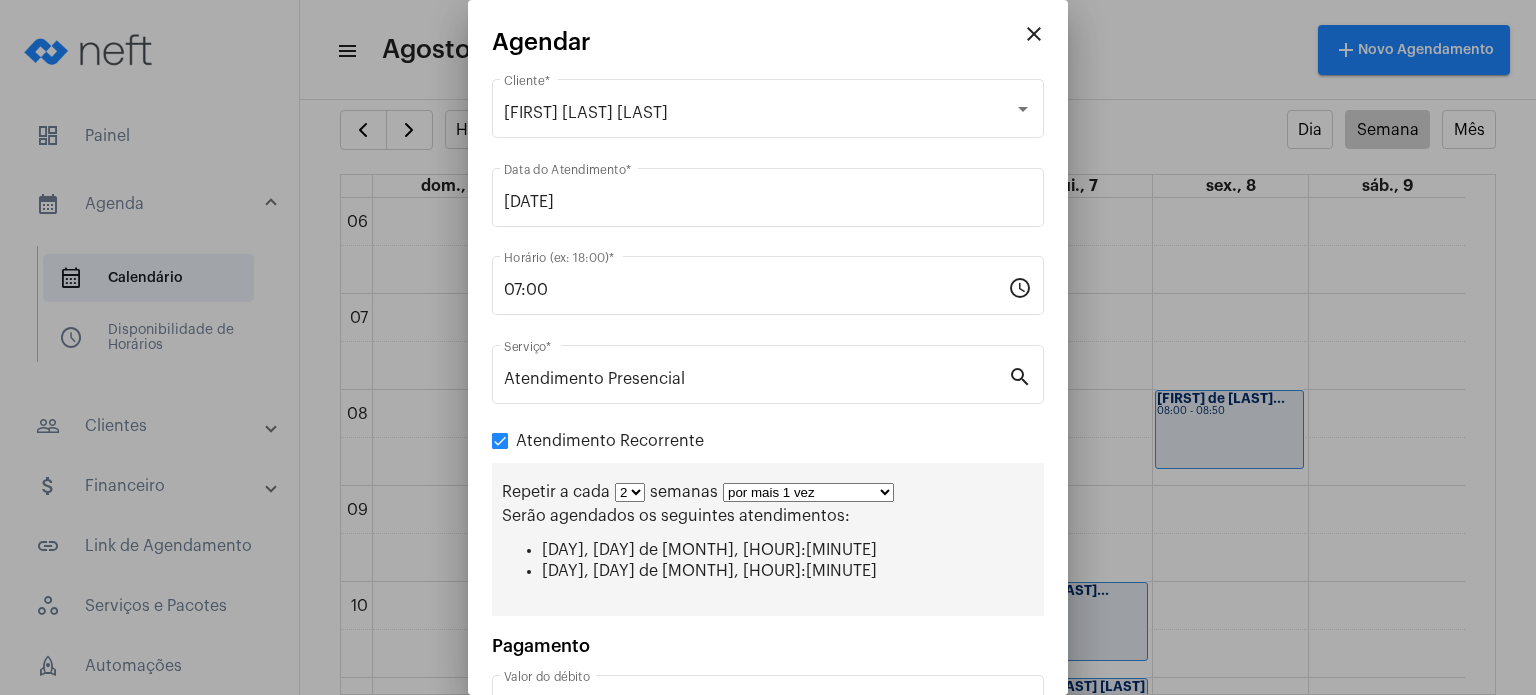 click on "por mais 1 vez por mais 2 vezes por mais 3 vezes por mais 4 vezes por mais 5 vezes por mais 6 vezes por mais 7 vezes por mais 8 vezes por mais 9 vezes por mais 10 vezes por tempo indeterminado" at bounding box center (808, 492) 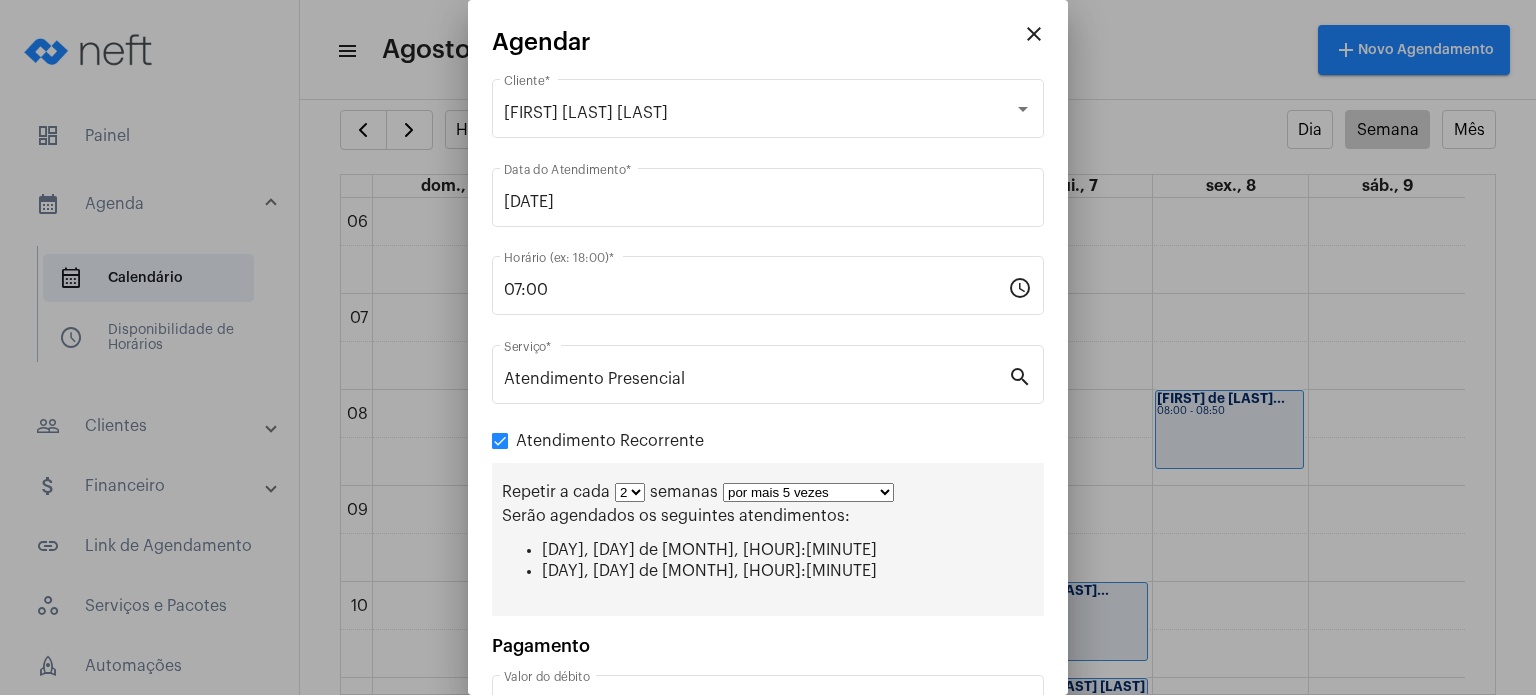 click on "por mais 1 vez por mais 2 vezes por mais 3 vezes por mais 4 vezes por mais 5 vezes por mais 6 vezes por mais 7 vezes por mais 8 vezes por mais 9 vezes por mais 10 vezes por tempo indeterminado" at bounding box center (808, 492) 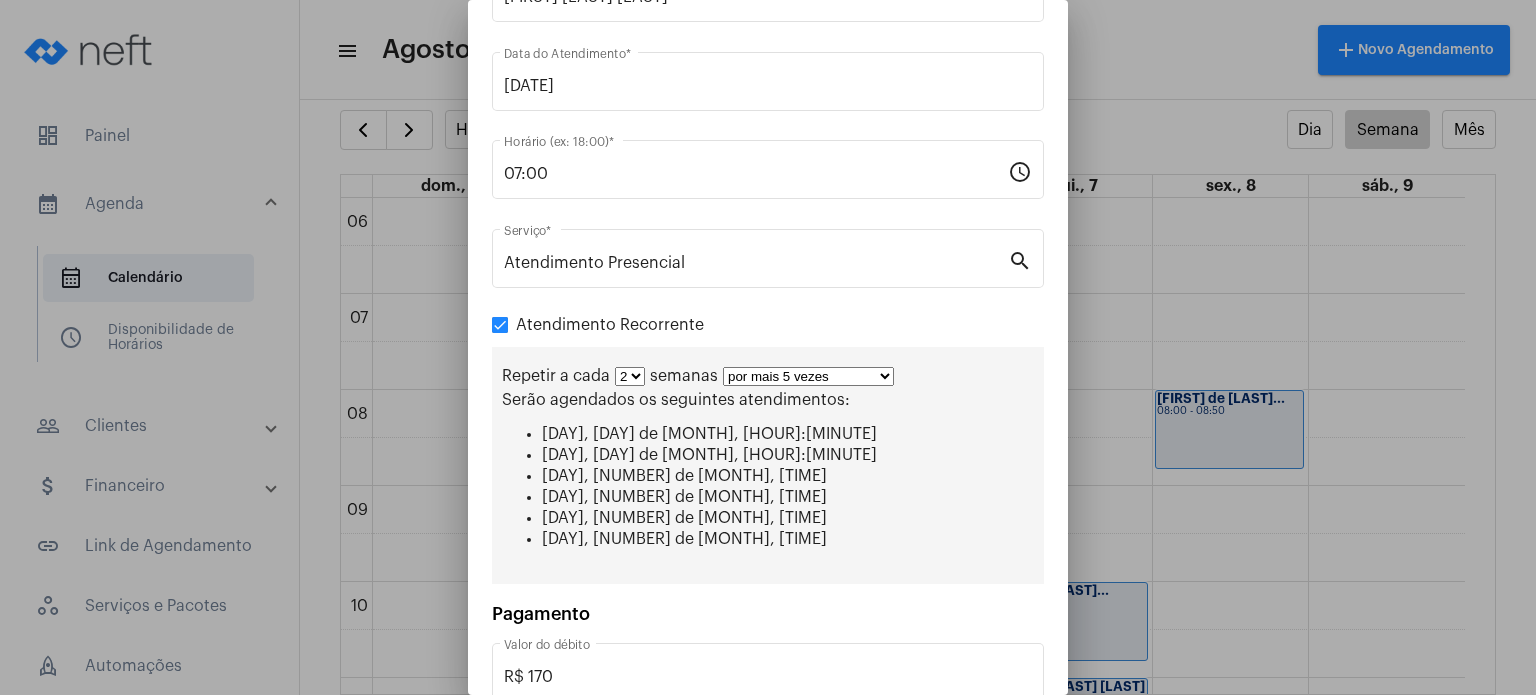 scroll, scrollTop: 228, scrollLeft: 0, axis: vertical 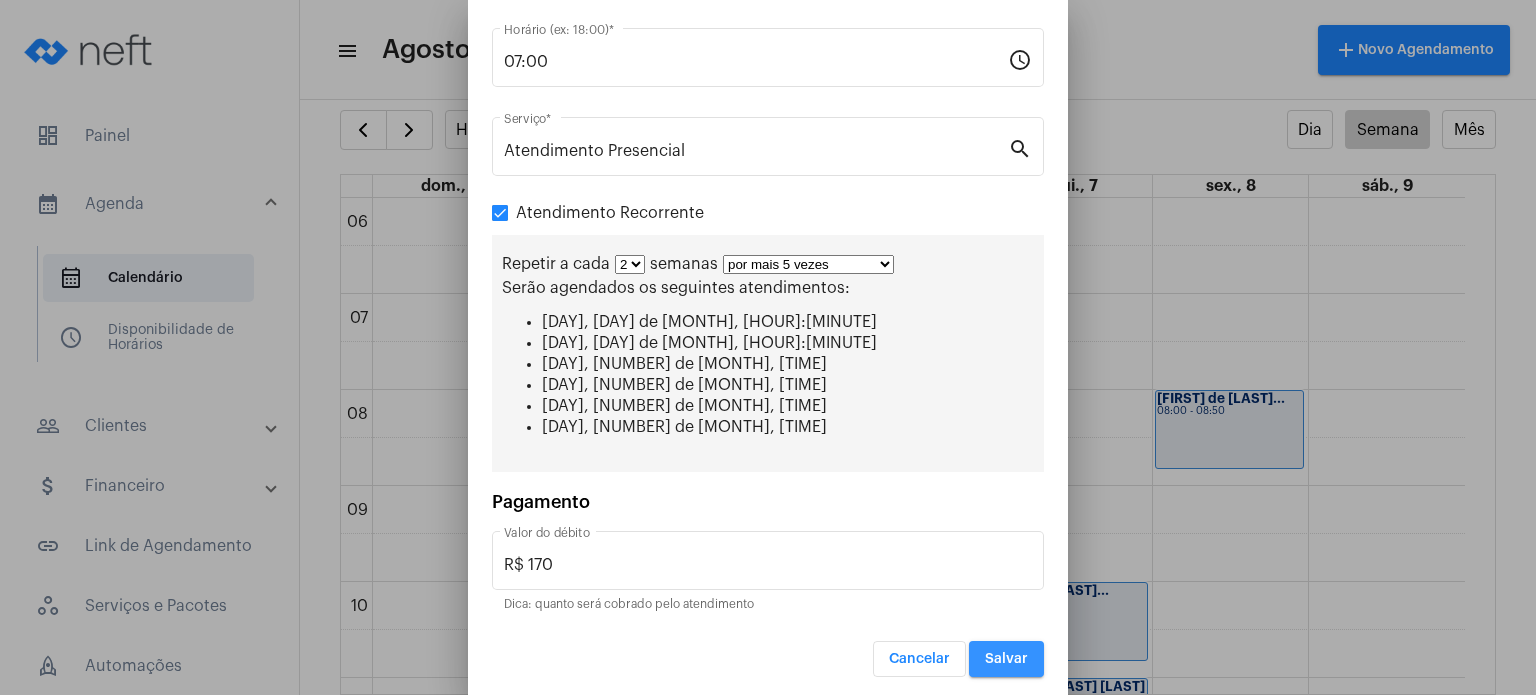 click on "Salvar" at bounding box center (1006, 659) 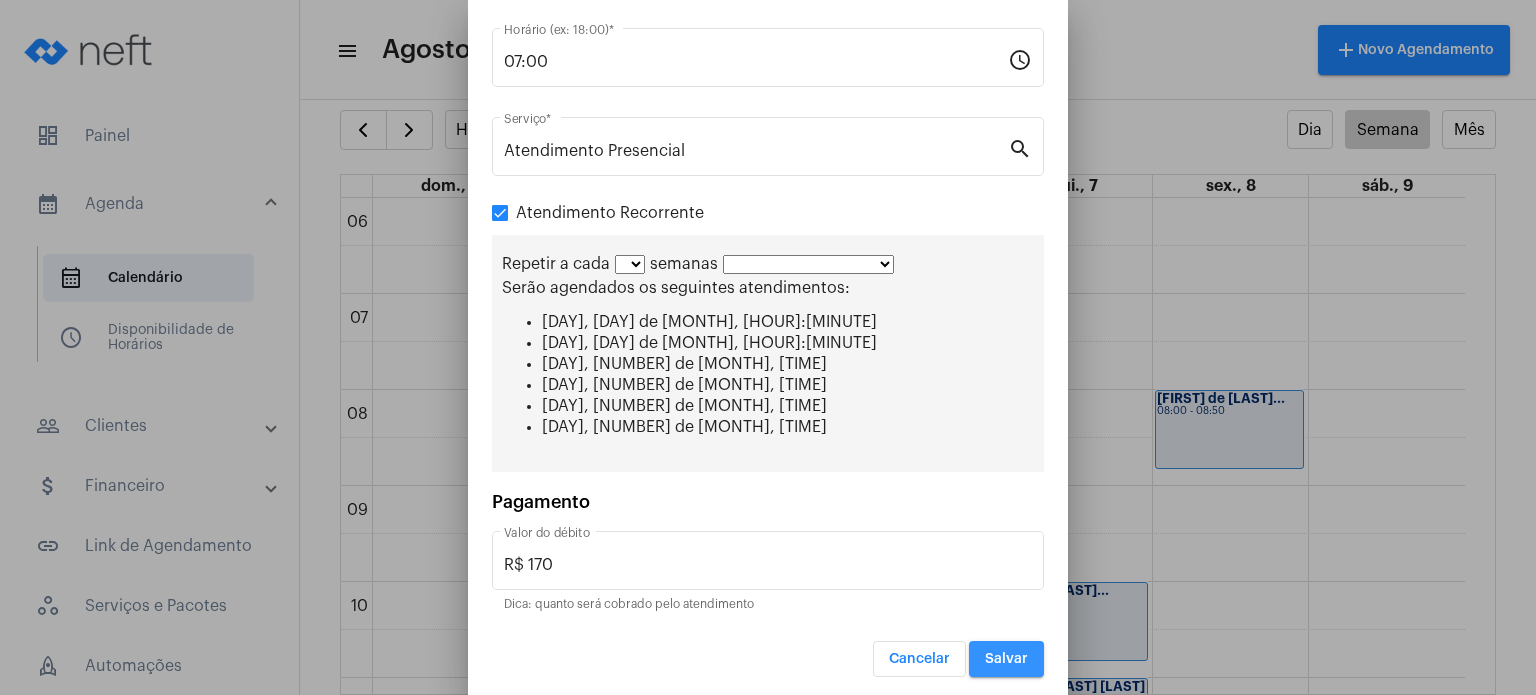 scroll, scrollTop: 0, scrollLeft: 0, axis: both 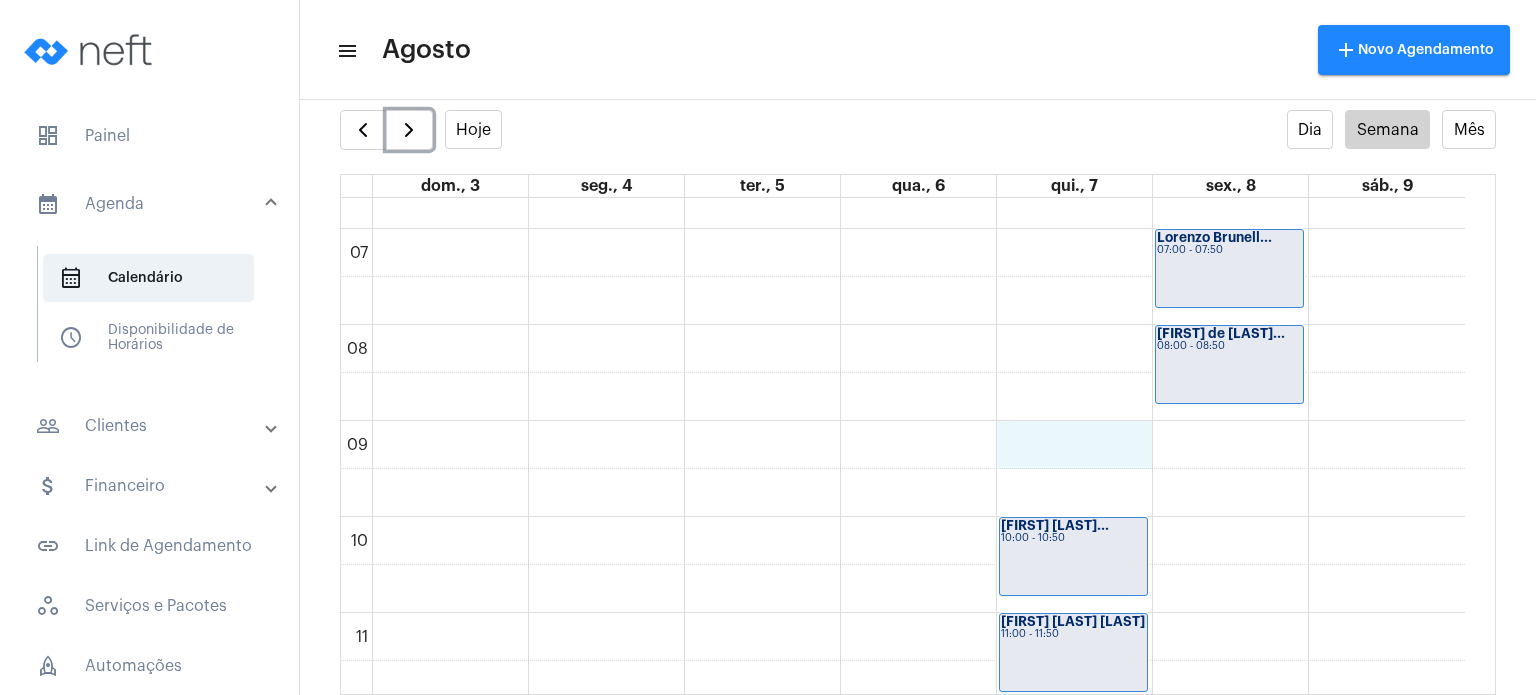 click on "00 01 02 03 04 05 06 07 08 09 10 11 12 13 14 15 16 17 18 19 20 21 22 23
[FIRST] [LAST]...
[TIME] - [TIME]
[FIRST] [LAST]...
[TIME] - [TIME]
[FIRST] [LAST]...
[TIME] - [TIME]
[FIRST] [LAST]...
[TIME] - [TIME]
[FIRST] [LAST]...
[TIME] - [TIME]
[FIRST] [LAST]...
[TIME] - [TIME]
[FIRST] de [LAST]...
[TIME] - [TIME]
[FIRST] [LAST]...
[TIME] - [TIME]" 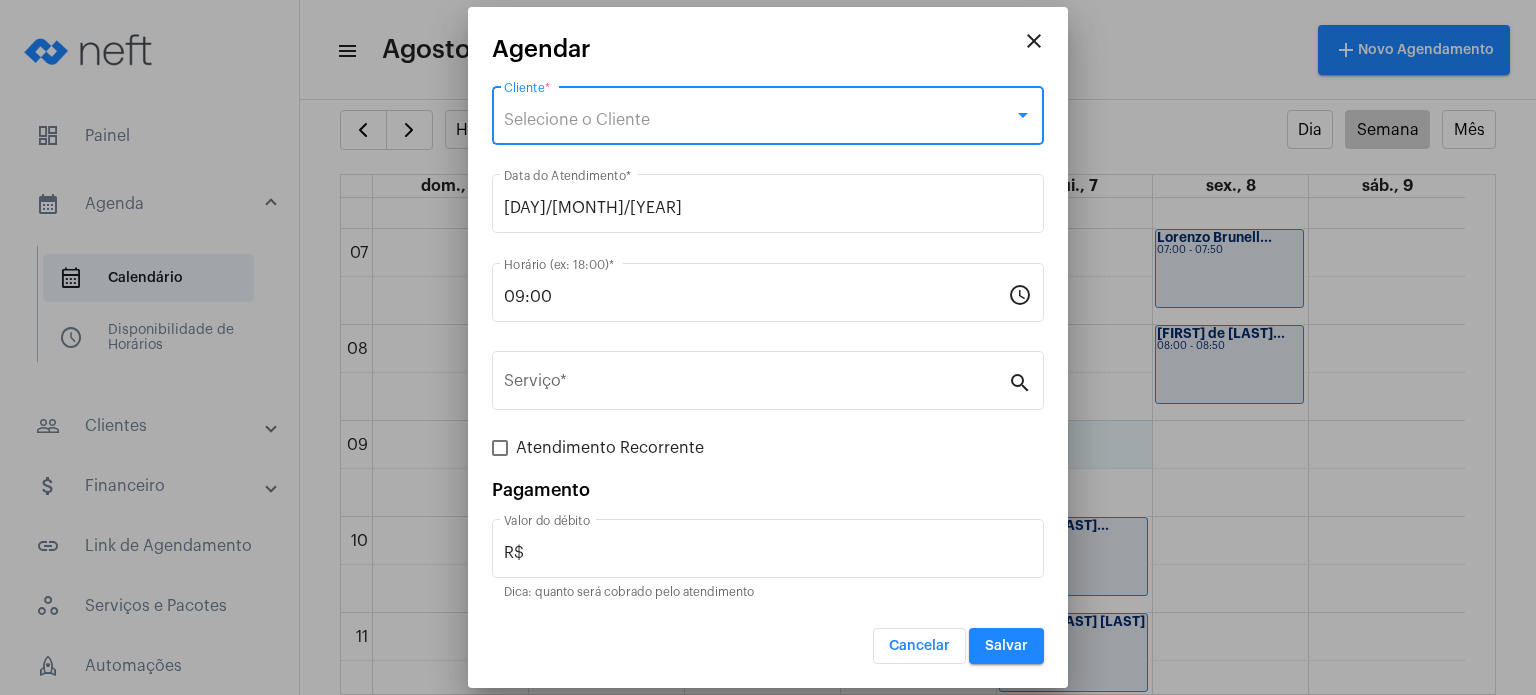 click on "Selecione o Cliente" at bounding box center [759, 120] 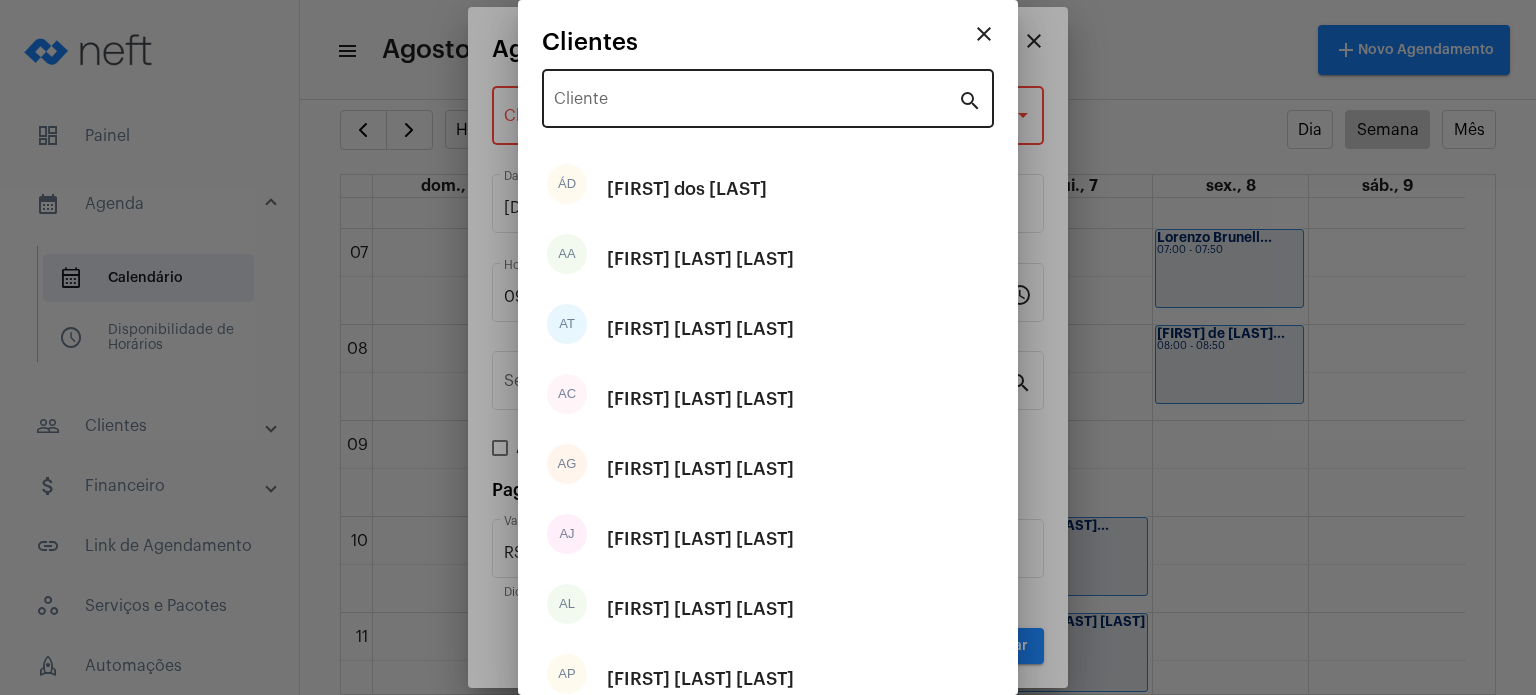 click on "Cliente" at bounding box center [756, 96] 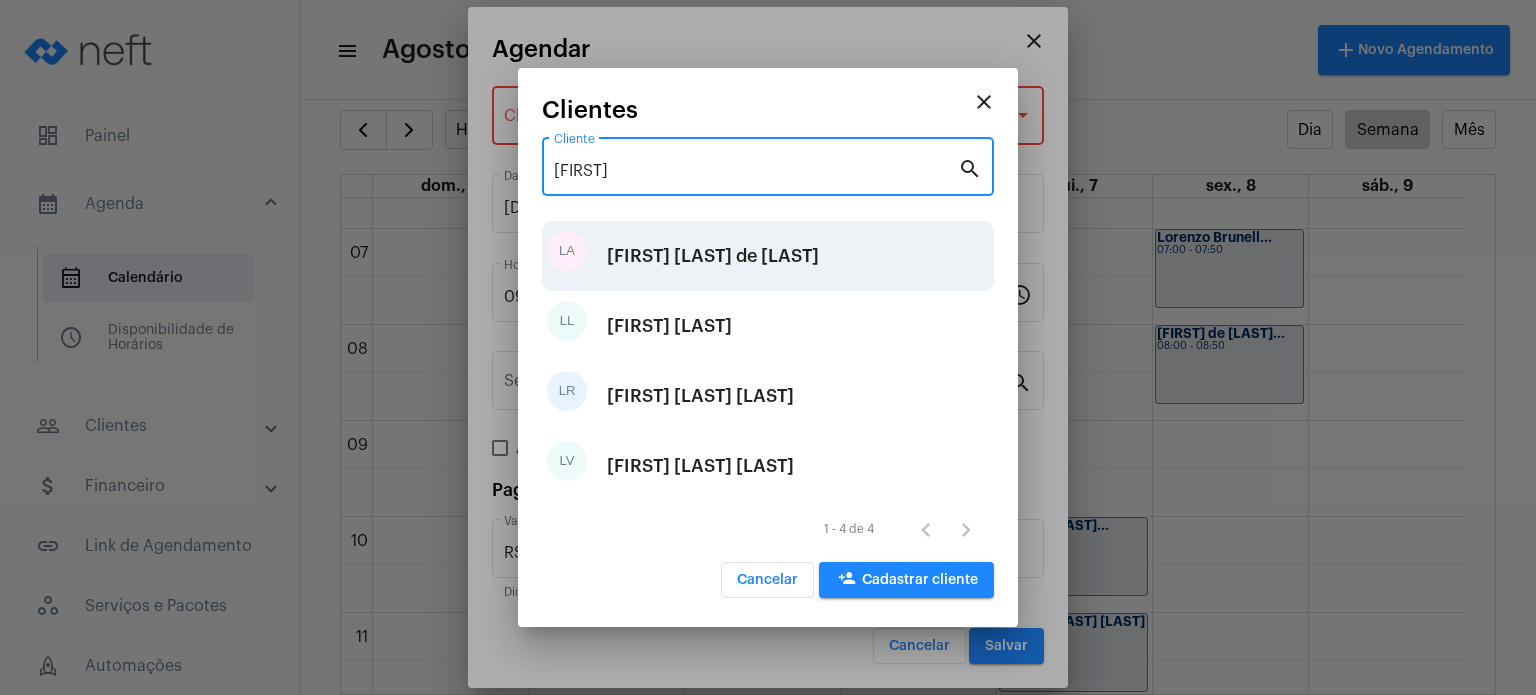 type on "[FIRST]" 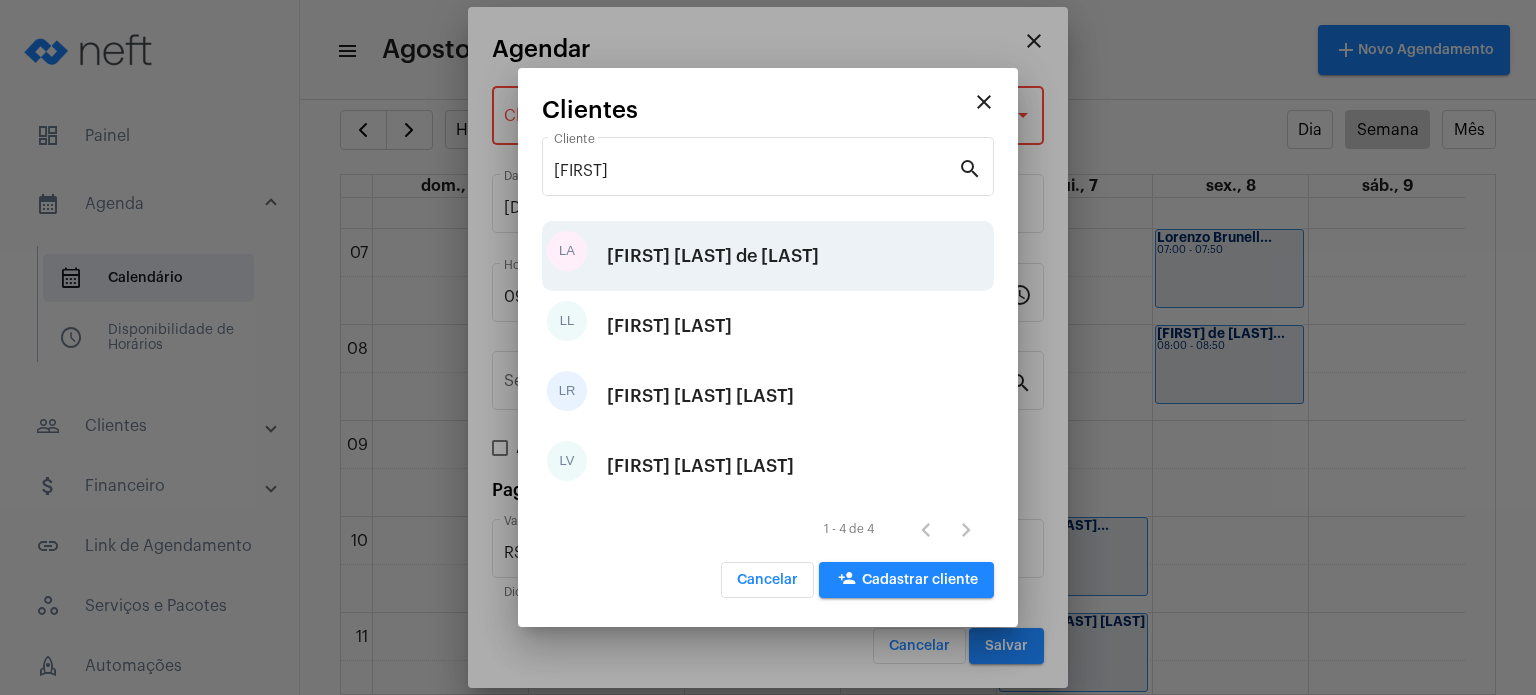 click on "[FIRST] [LAST] de [LAST]" at bounding box center (713, 256) 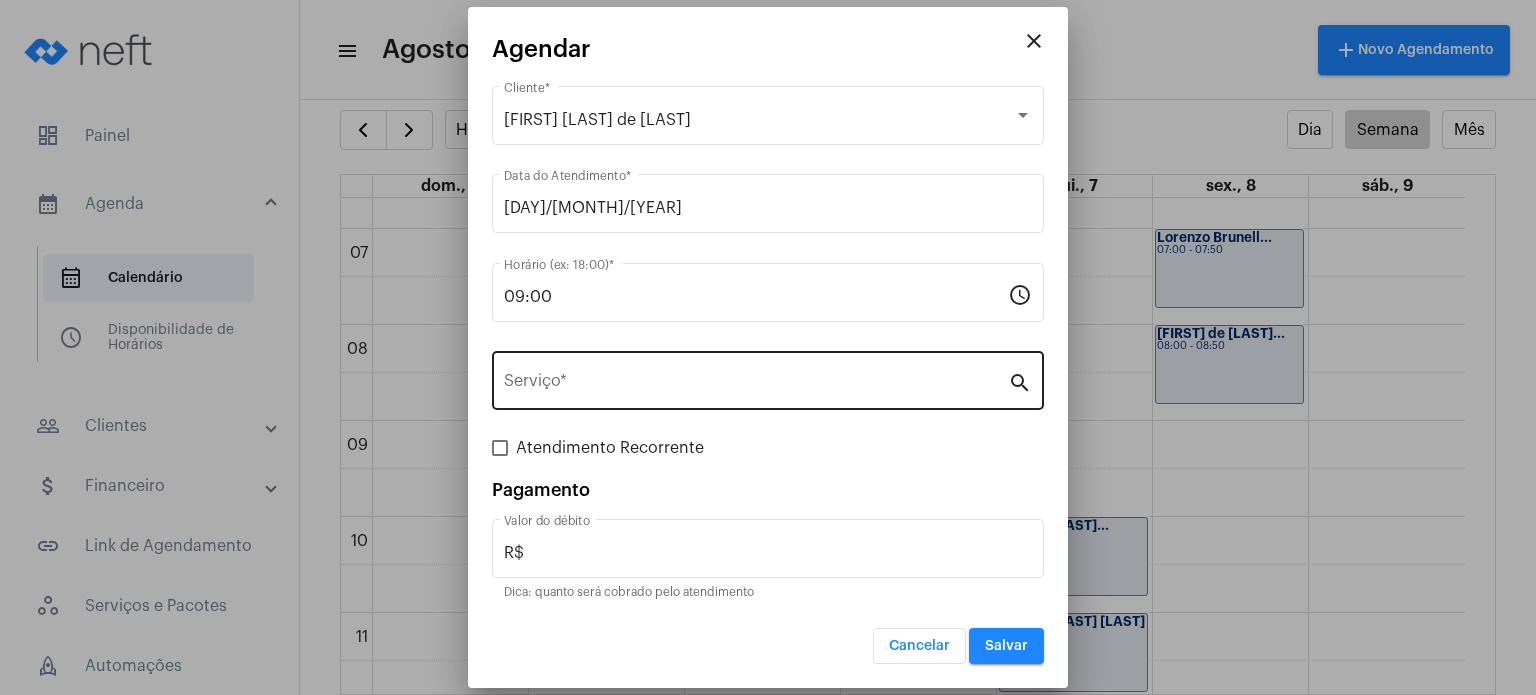 click on "Serviço  *" at bounding box center [756, 378] 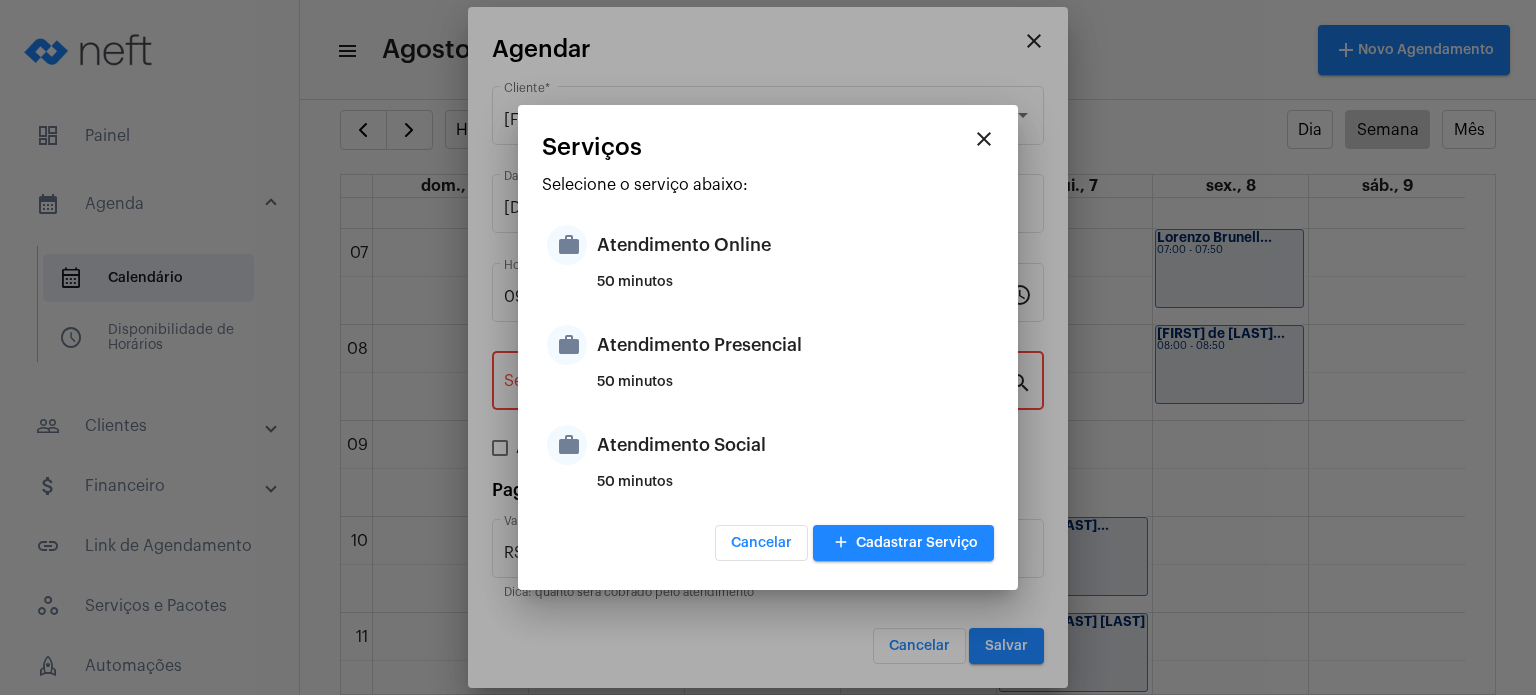 click on "50 minutos" at bounding box center (793, 390) 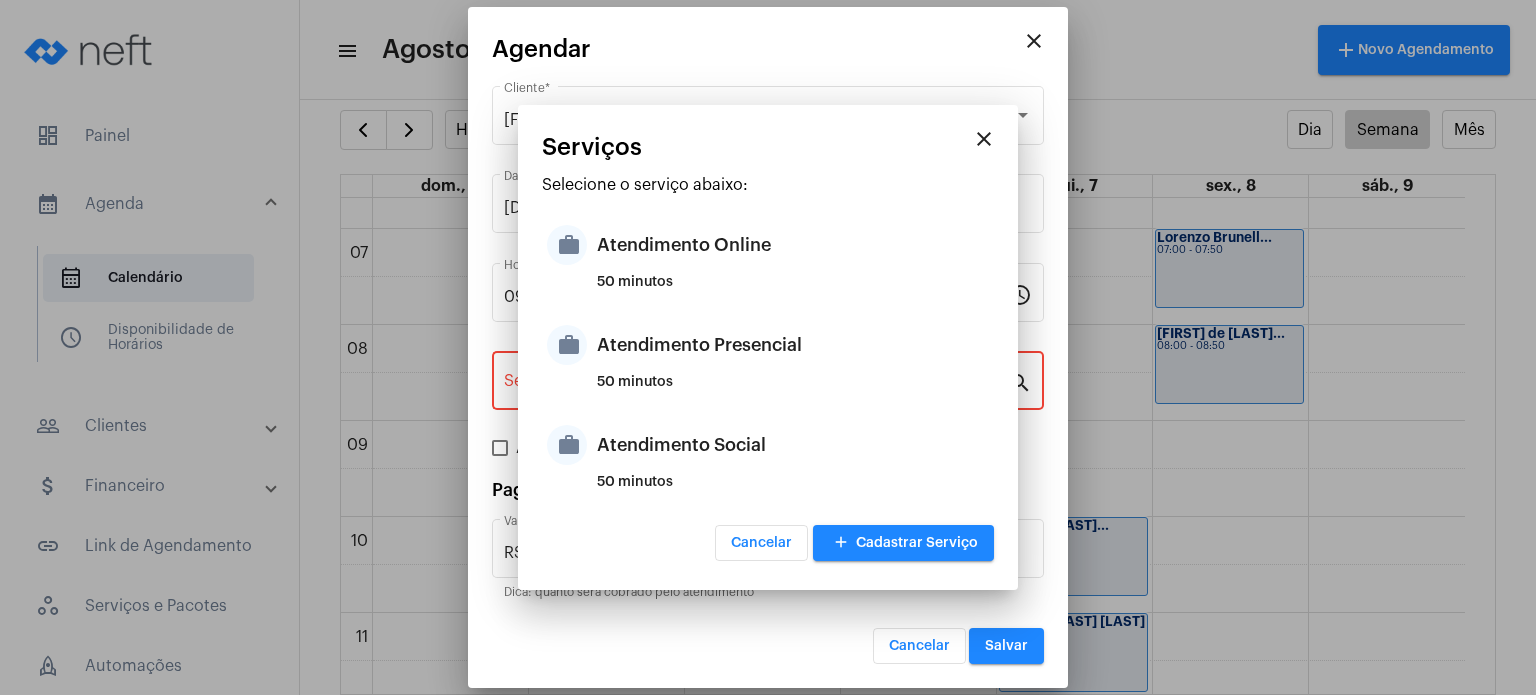 type on "Atendimento Presencial" 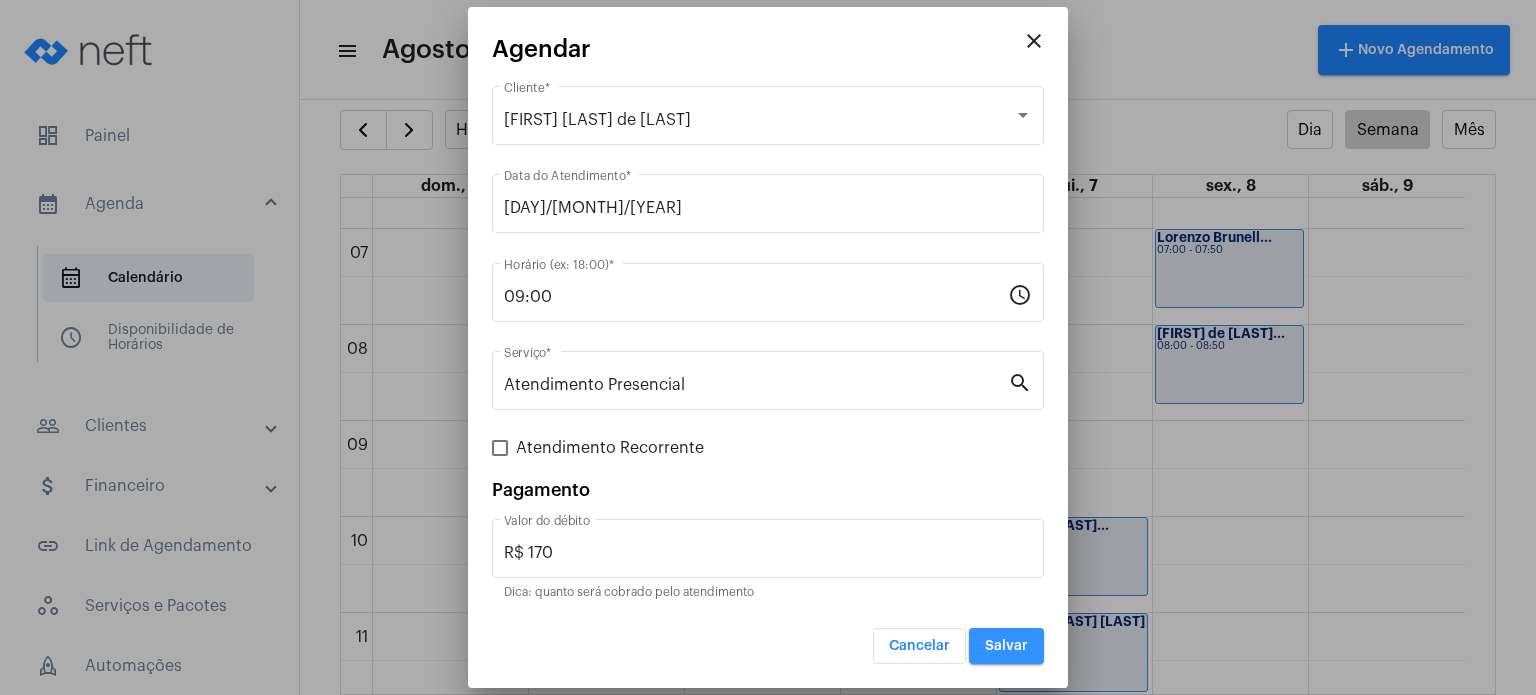 click on "Salvar" at bounding box center (1006, 646) 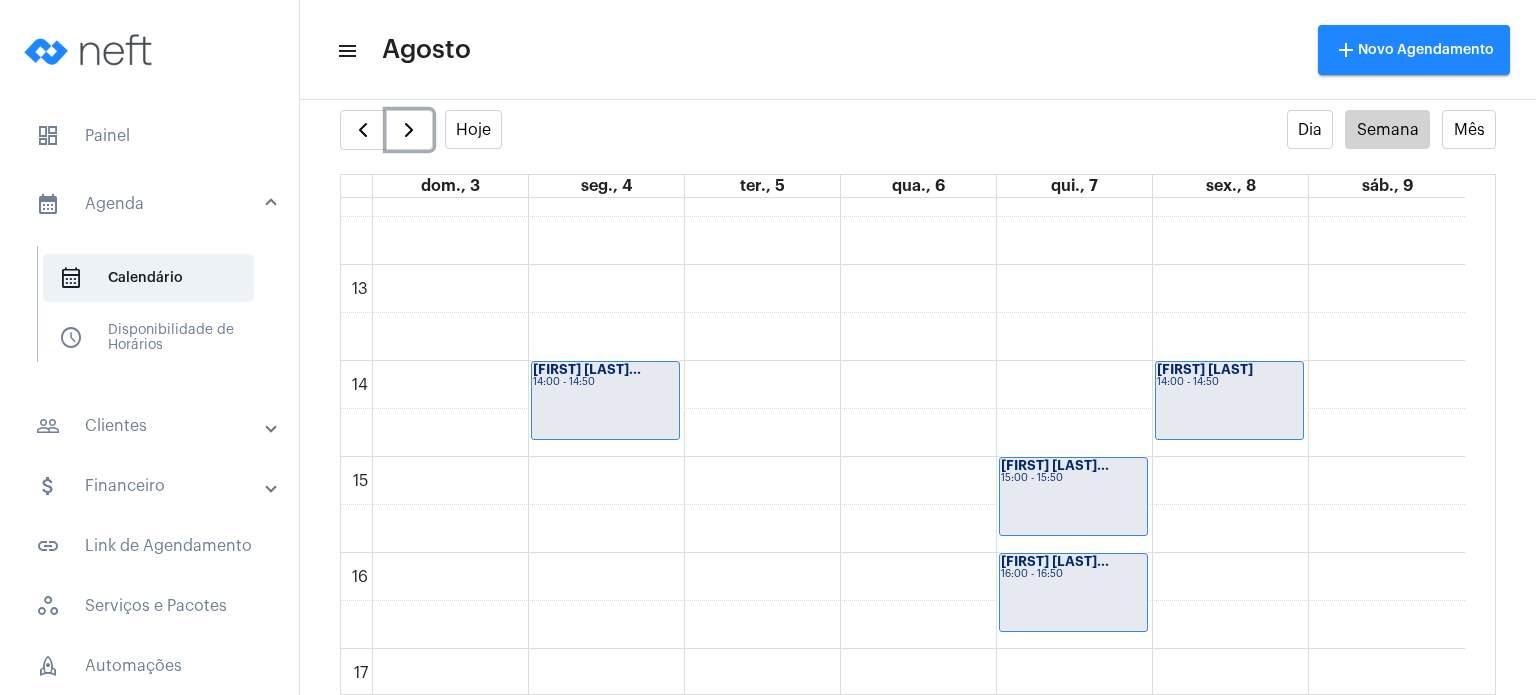 scroll, scrollTop: 1178, scrollLeft: 0, axis: vertical 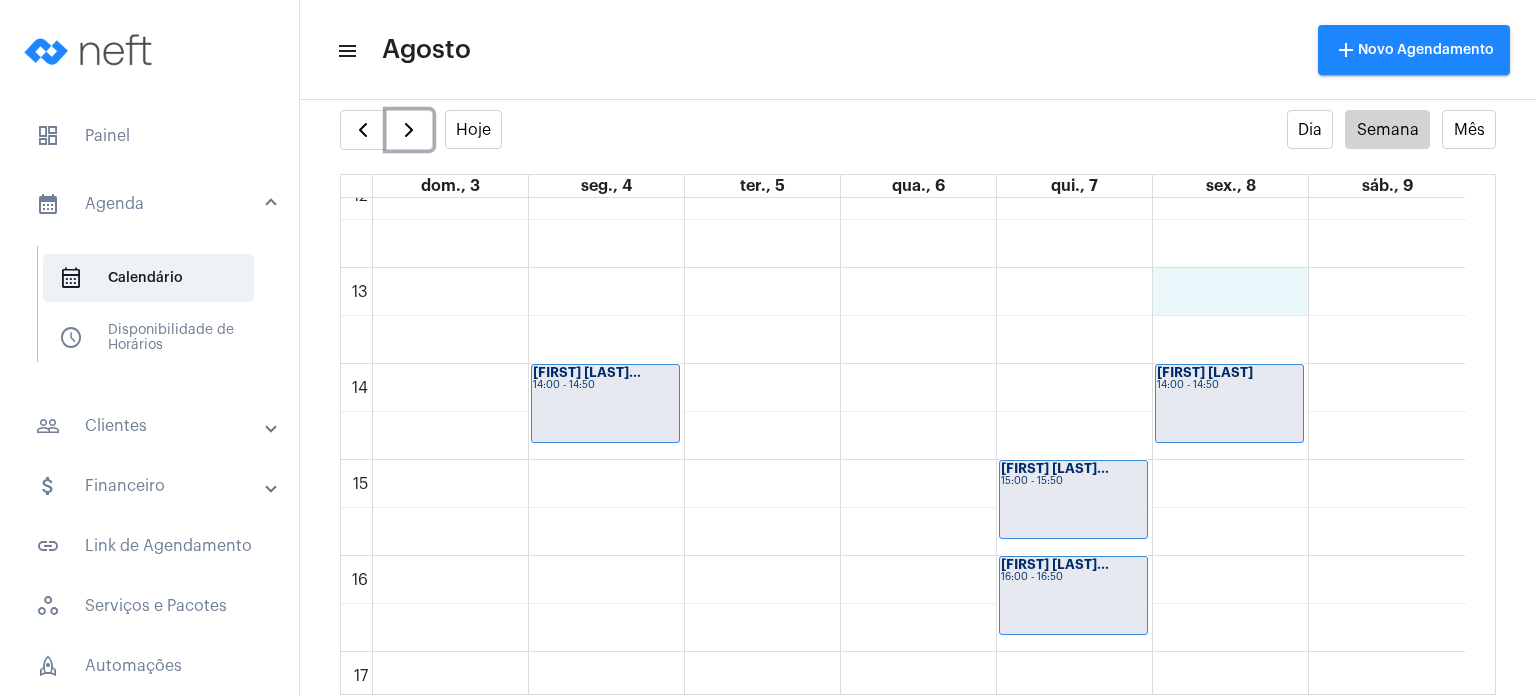 click on "00 01 02 03 04 05 06 07 08 09 10 11 12 13 14 15 16 17 18 19 20 21 22 23
[FIRST] [LAST]
[HOUR]:[MINUTE] - [HOUR]:[MINUTE]
[FIRST] [LAST]
[HOUR]:[MINUTE] - [HOUR]:[MINUTE]
[FIRST] [LAST]
[HOUR]:[MINUTE] - [HOUR]:[MINUTE]
[FIRST] [LAST]
[HOUR]:[MINUTE] - [HOUR]:[MINUTE]
[FIRST] [LAST]
[HOUR]:[MINUTE] - [HOUR]:[MINUTE]
[FIRST] [LAST]
[HOUR]:[MINUTE] - [HOUR]:[MINUTE]
[FIRST] [LAST]
[HOUR]:[MINUTE] - [HOUR]:[MINUTE]
[FIRST] [LAST]
[HOUR]:[MINUTE] - [HOUR]:[MINUTE]" 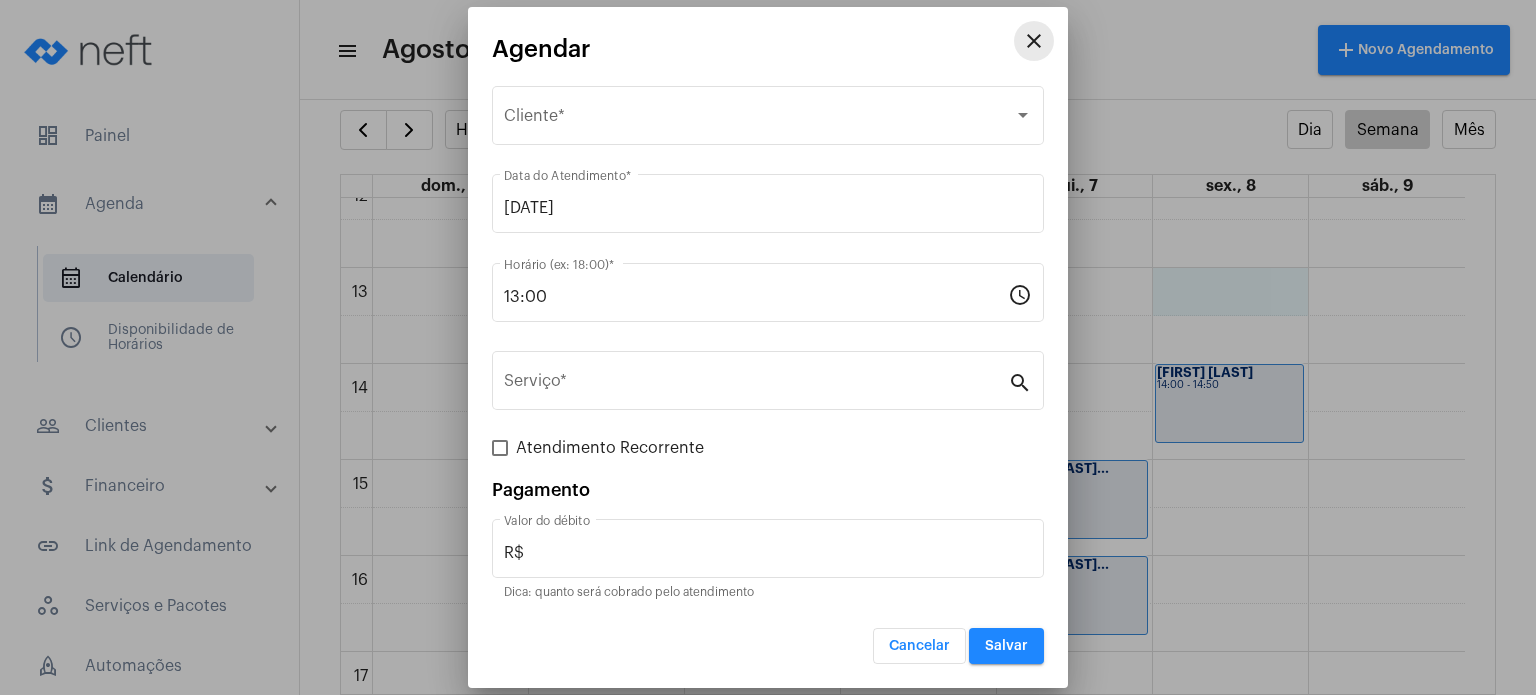 click on "close" at bounding box center [1034, 41] 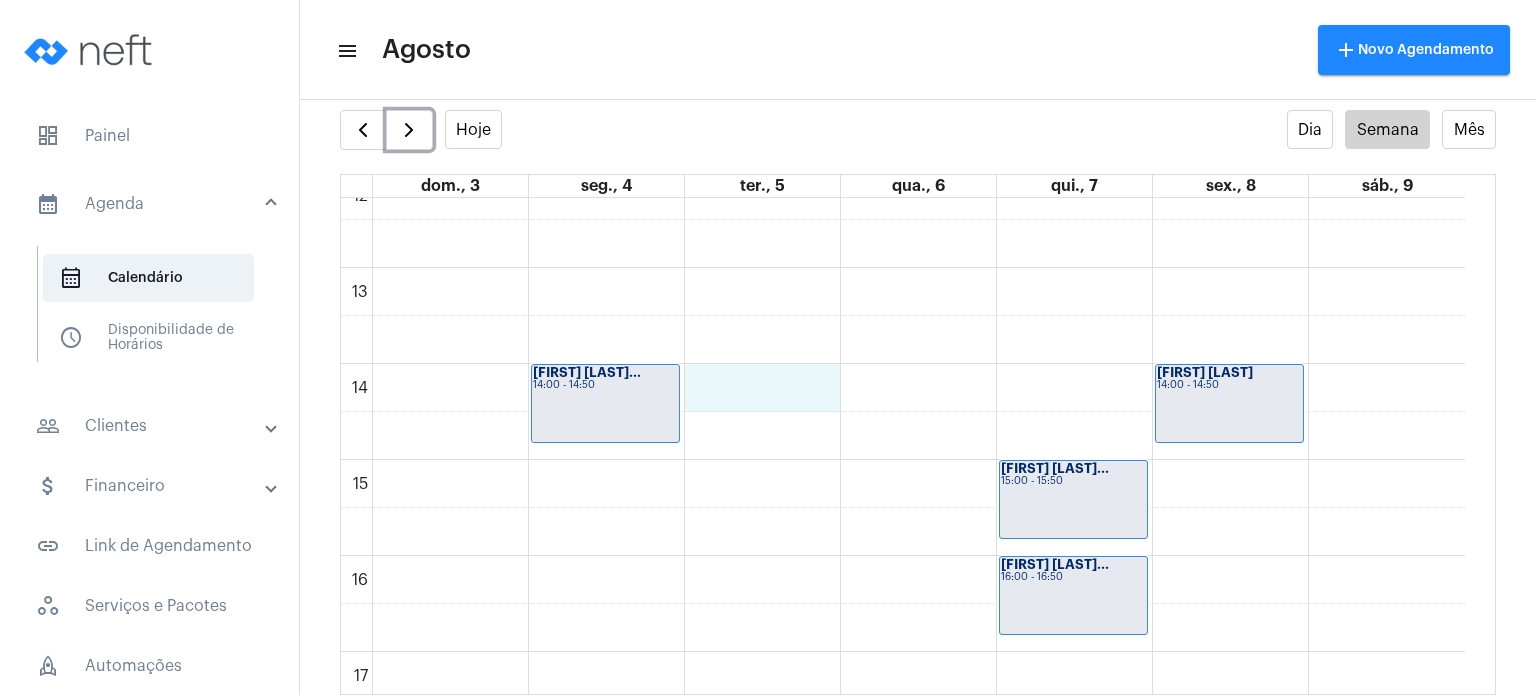 click on "00 01 02 03 04 05 06 07 08 09 10 11 12 13 14 15 16 17 18 19 20 21 22 23
[FIRST] [LAST]
[HOUR]:[MINUTE] - [HOUR]:[MINUTE]
[FIRST] [LAST]
[HOUR]:[MINUTE] - [HOUR]:[MINUTE]
[FIRST] [LAST]
[HOUR]:[MINUTE] - [HOUR]:[MINUTE]
[FIRST] [LAST]
[HOUR]:[MINUTE] - [HOUR]:[MINUTE]
[FIRST] [LAST]
[HOUR]:[MINUTE] - [HOUR]:[MINUTE]
[FIRST] [LAST]
[HOUR]:[MINUTE] - [HOUR]:[MINUTE]
[FIRST] [LAST]
[HOUR]:[MINUTE] - [HOUR]:[MINUTE]
[FIRST] [LAST]
[HOUR]:[MINUTE] - [HOUR]:[MINUTE]" 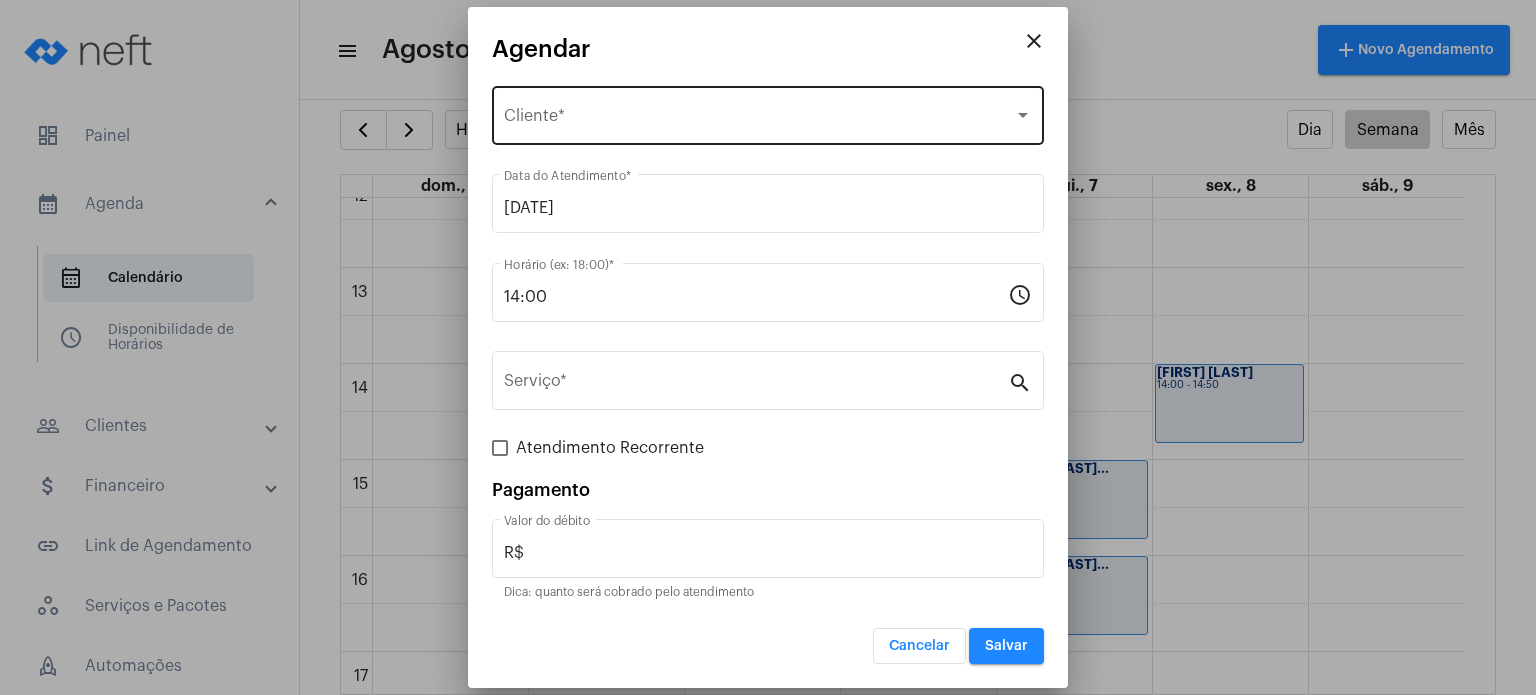 click on "Selecione o Cliente Cliente  *" at bounding box center [768, 113] 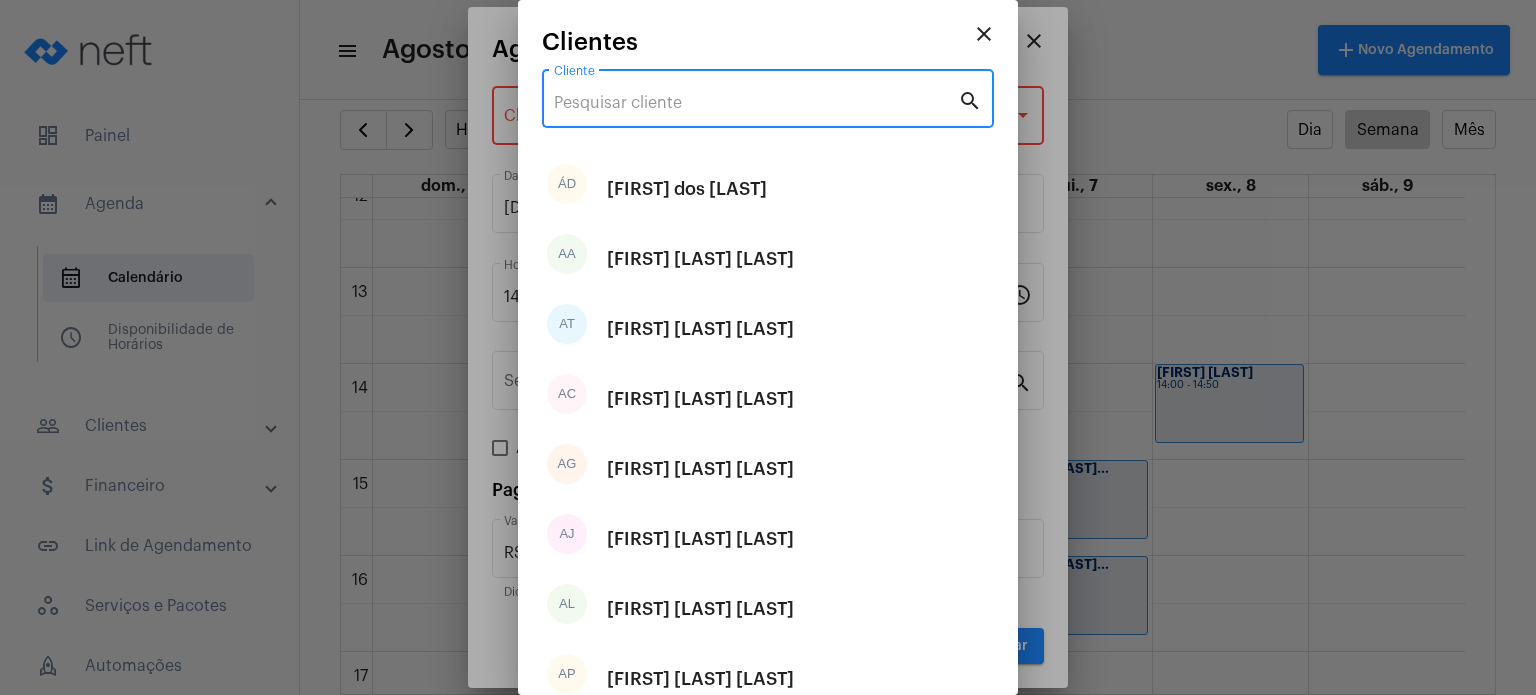 click on "Cliente" at bounding box center (756, 103) 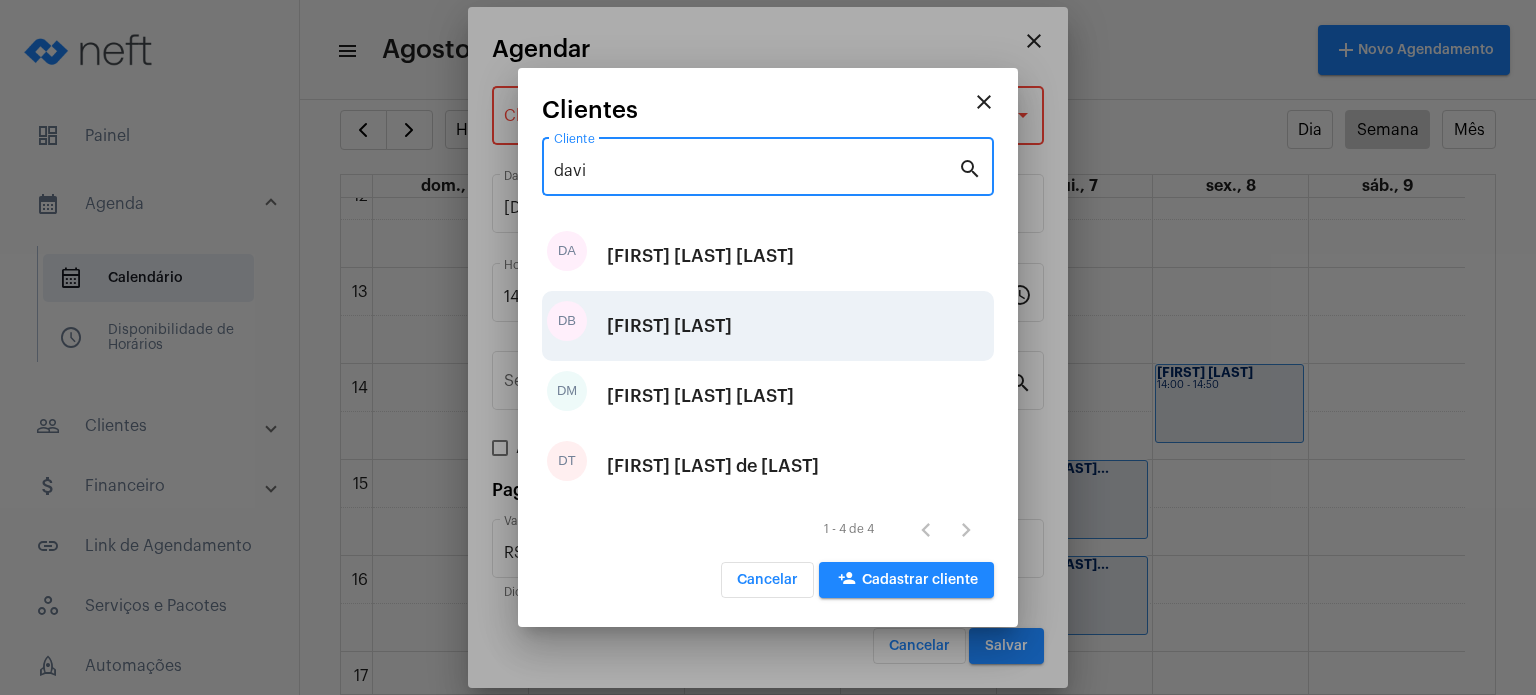 type on "davi" 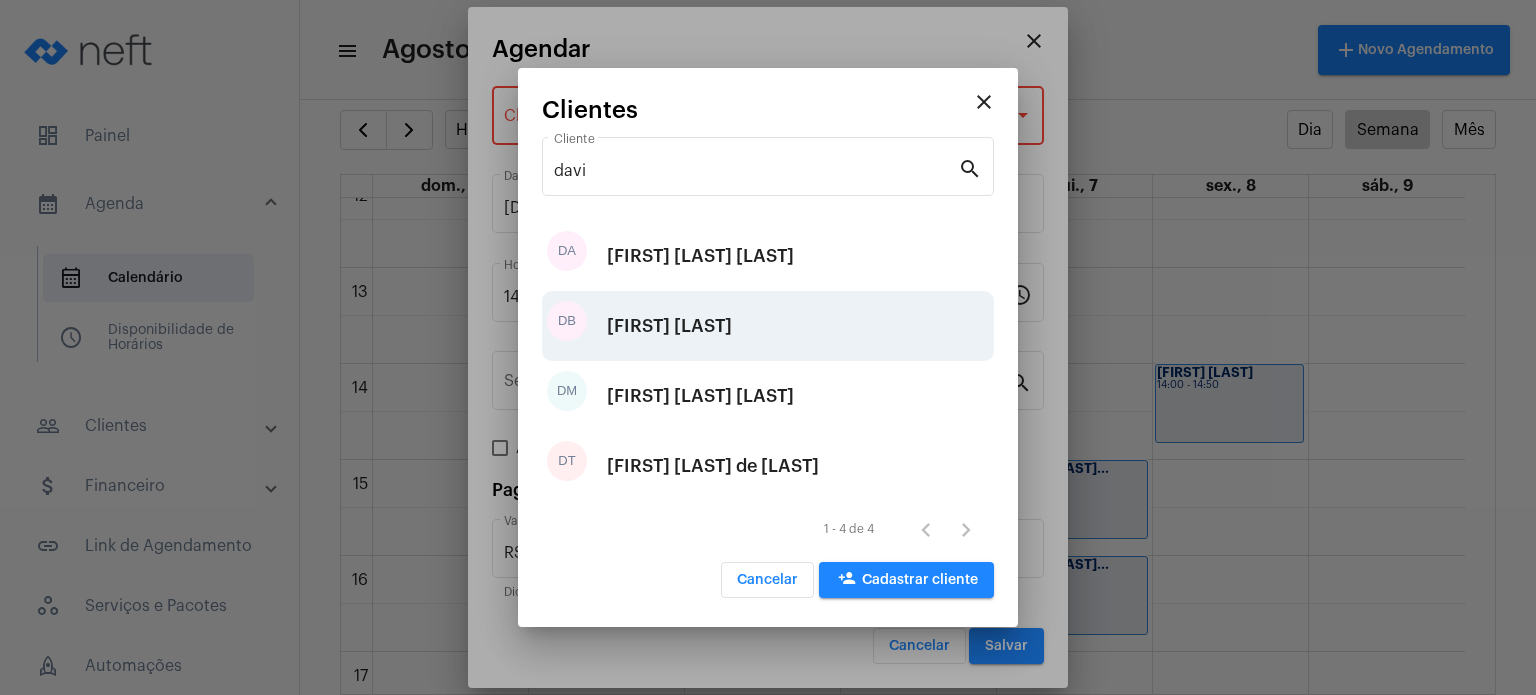 click on "DB  [FIRST] [LAST]" at bounding box center [768, 326] 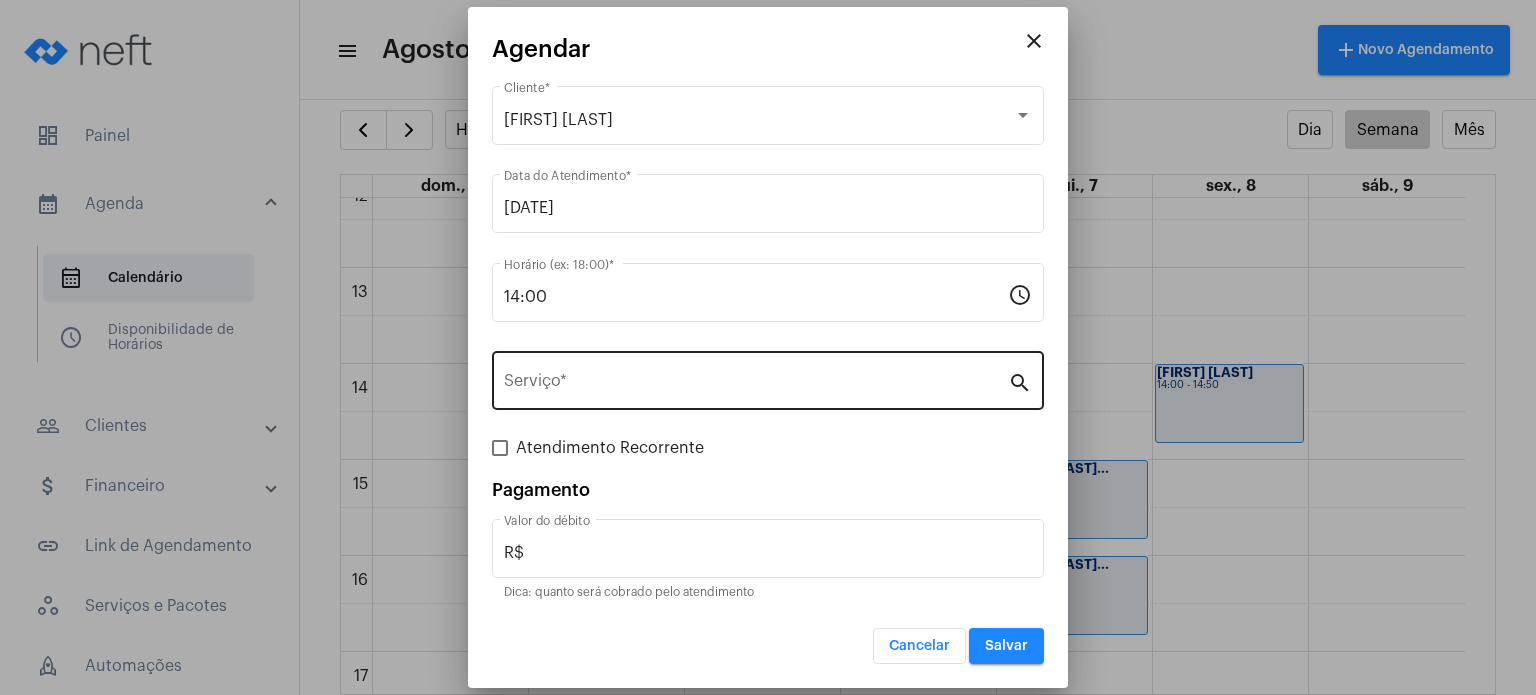 click on "Serviço  *" at bounding box center [756, 378] 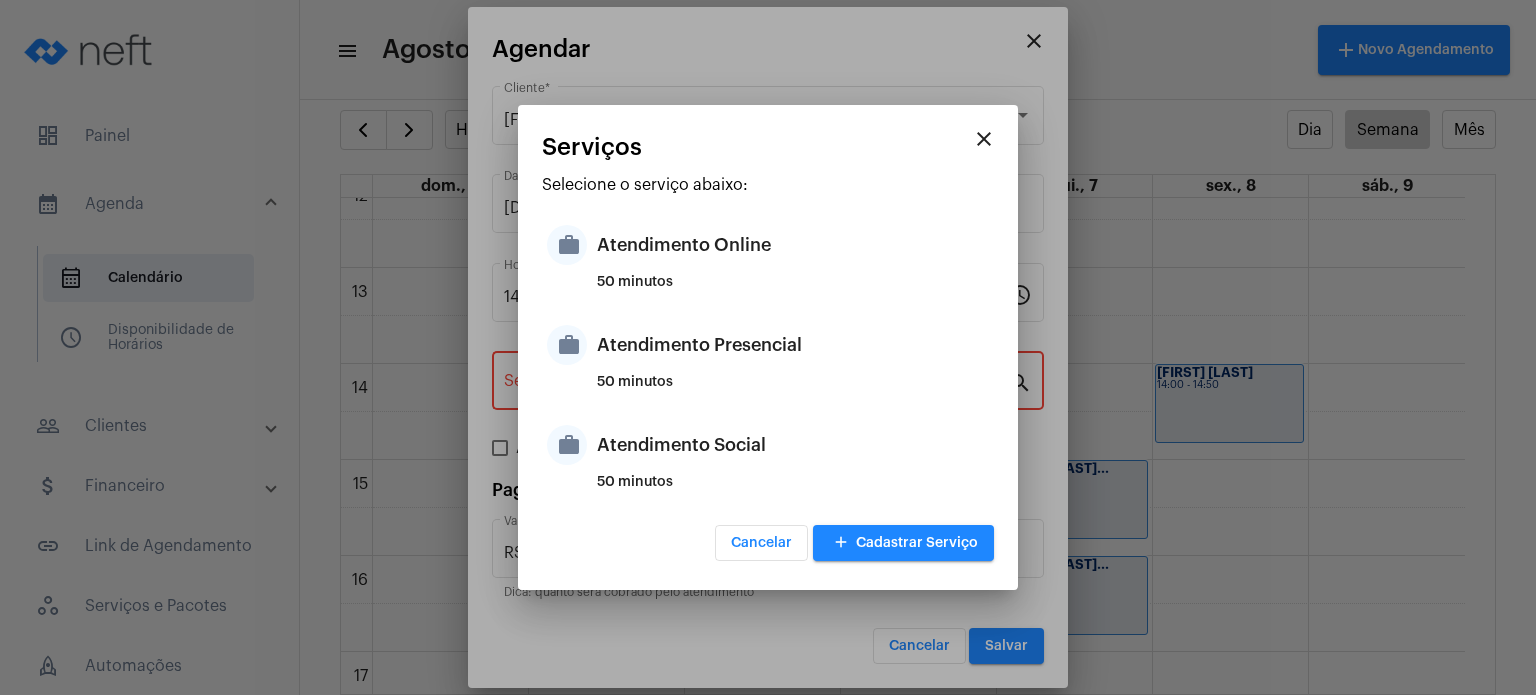 click on "Atendimento Presencial" at bounding box center (793, 345) 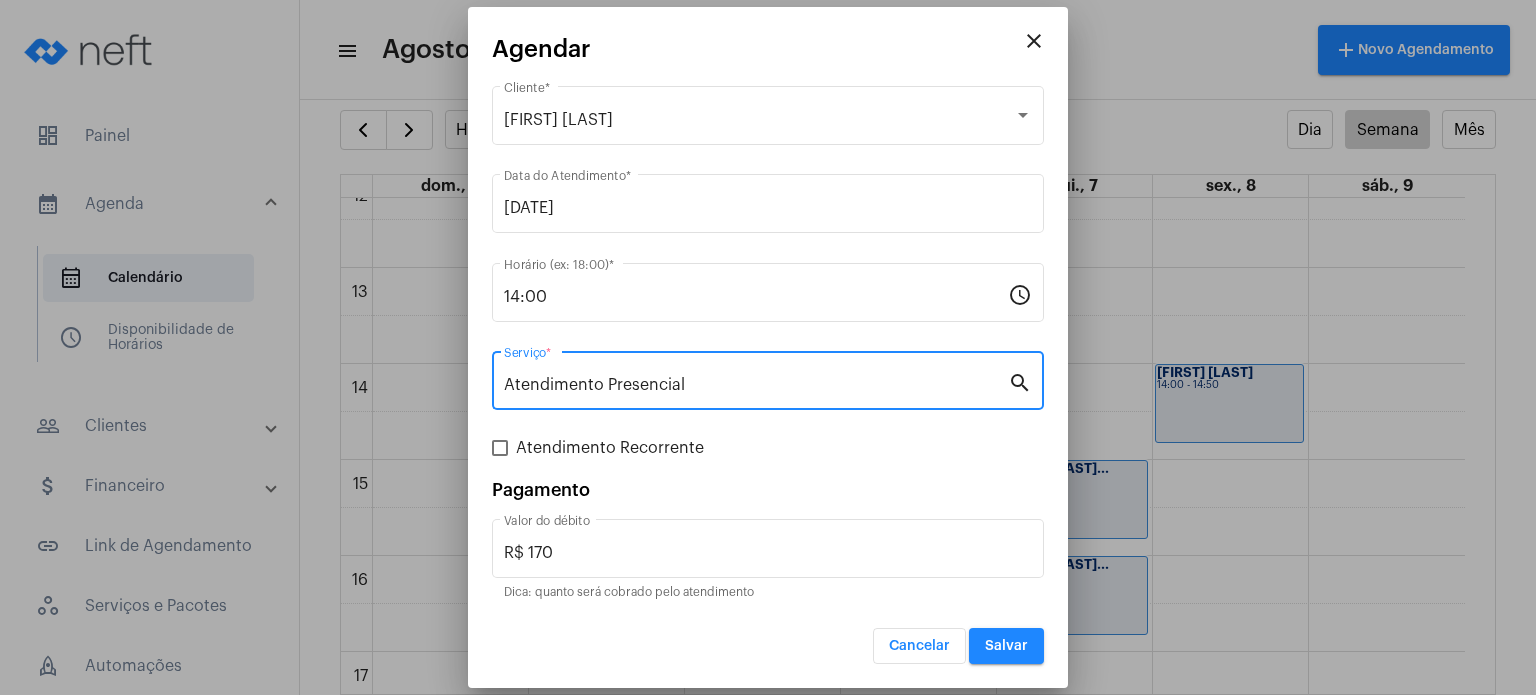 click on "Atendimento Recorrente" at bounding box center (610, 448) 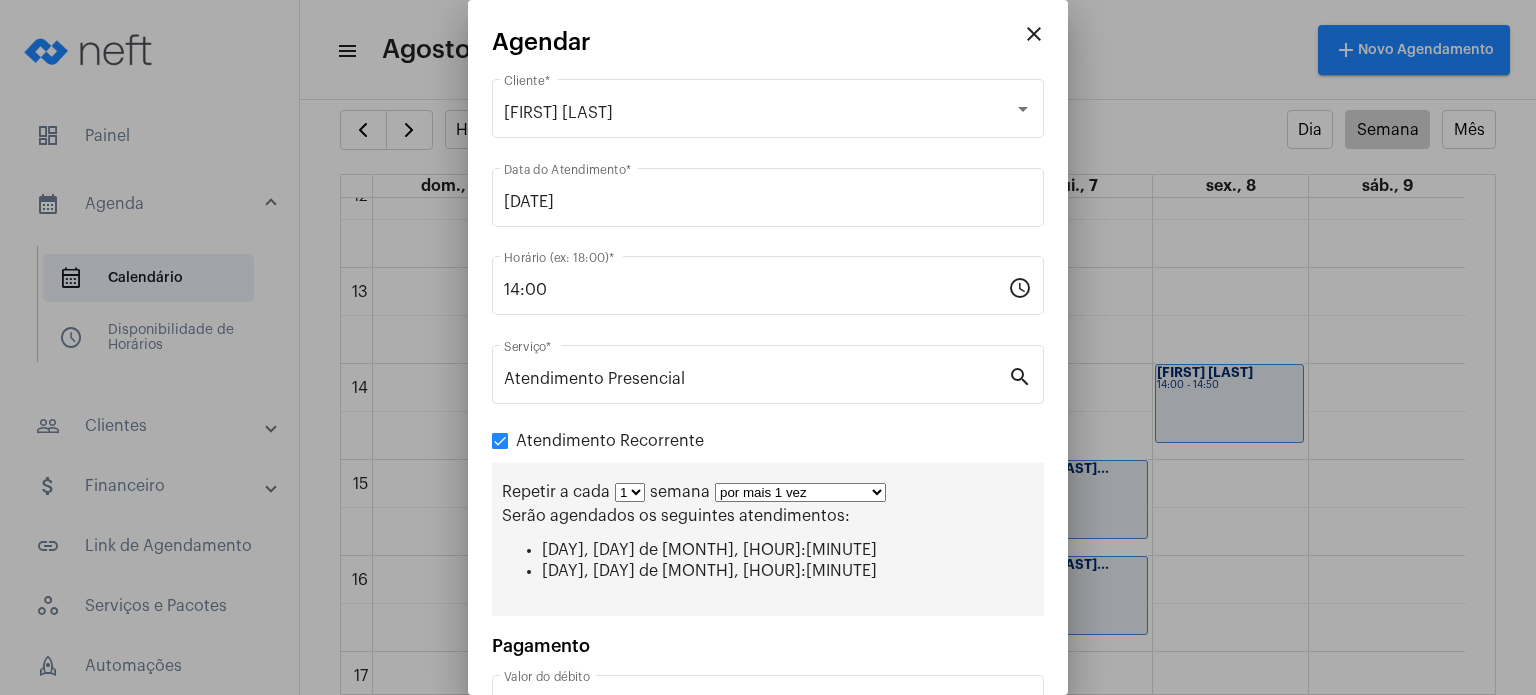 click on "por mais 1 vez por mais 2 vezes por mais 3 vezes por mais 4 vezes por mais 5 vezes por mais 6 vezes por mais 7 vezes por mais 8 vezes por mais 9 vezes por mais 10 vezes por tempo indeterminado" at bounding box center (800, 492) 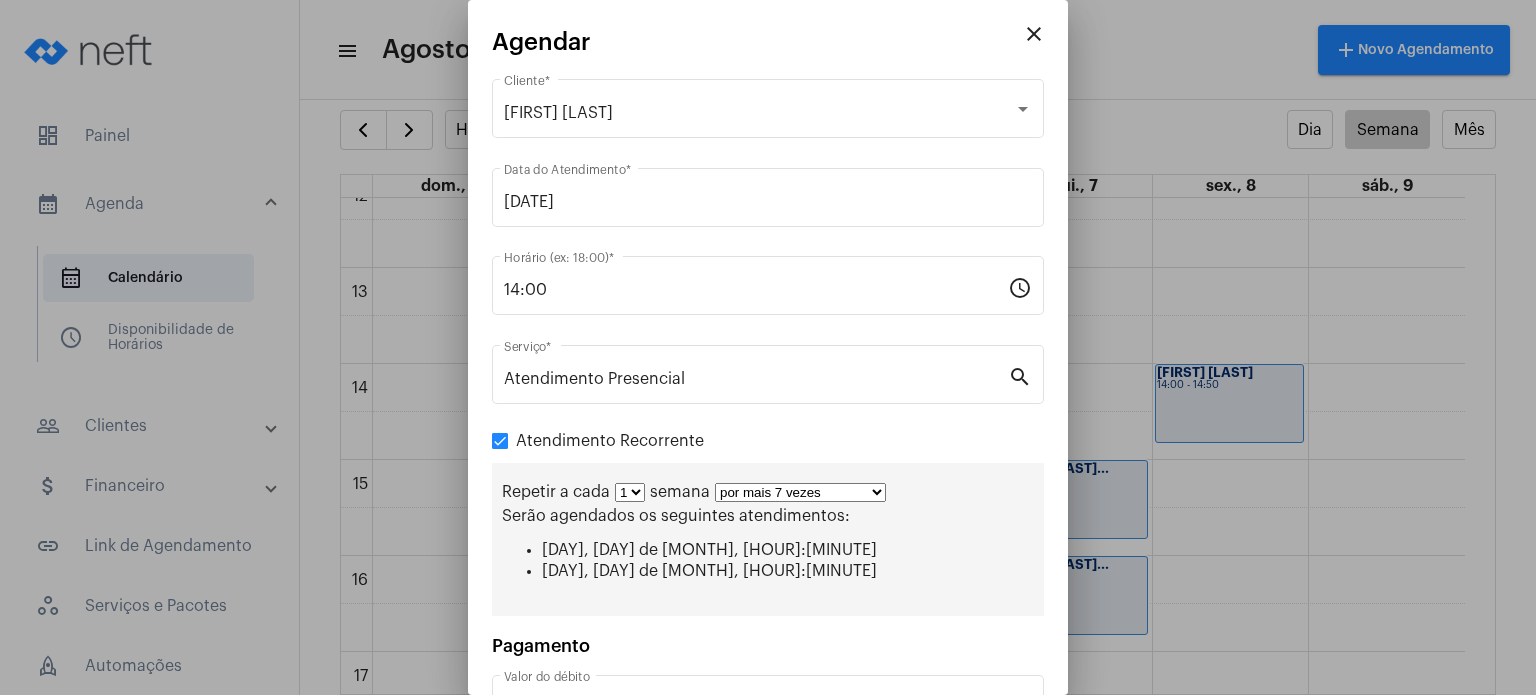 click on "por mais 1 vez por mais 2 vezes por mais 3 vezes por mais 4 vezes por mais 5 vezes por mais 6 vezes por mais 7 vezes por mais 8 vezes por mais 9 vezes por mais 10 vezes por tempo indeterminado" at bounding box center [800, 492] 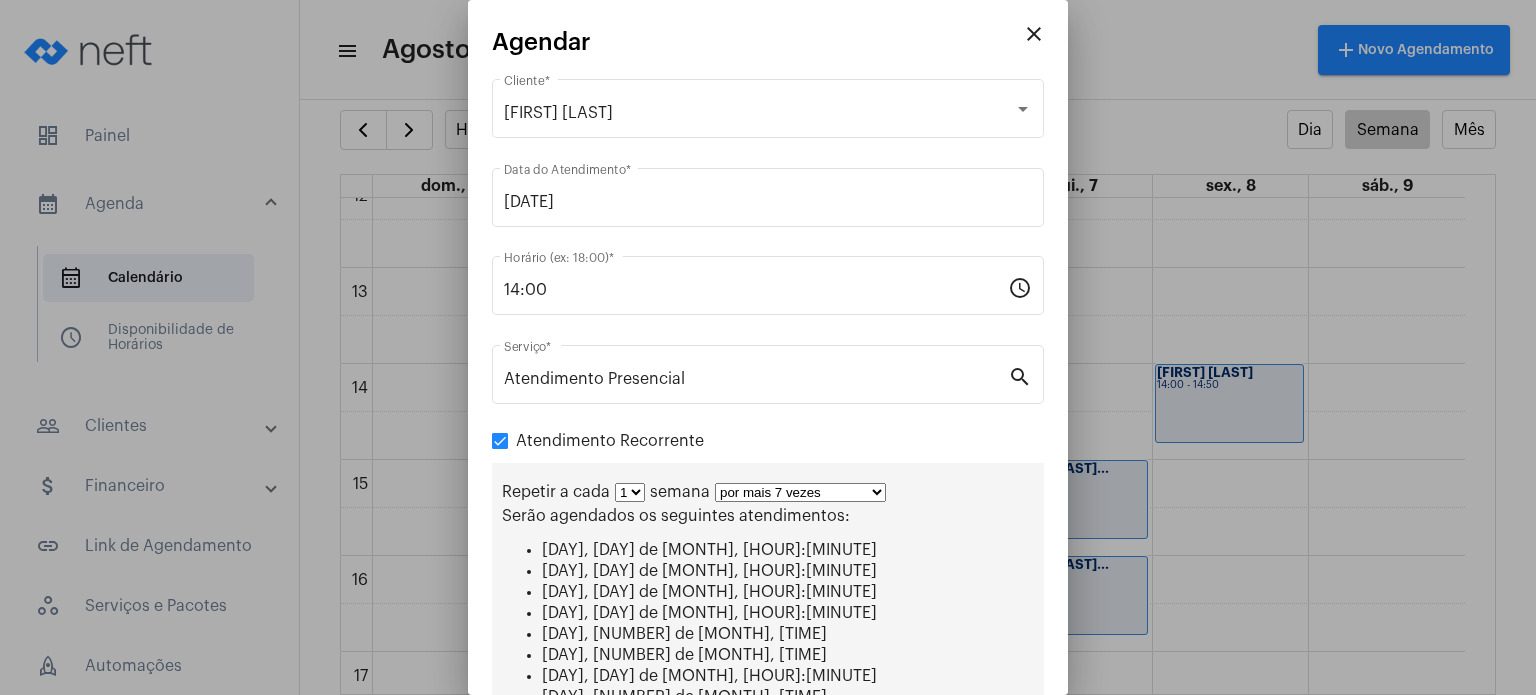 scroll, scrollTop: 270, scrollLeft: 0, axis: vertical 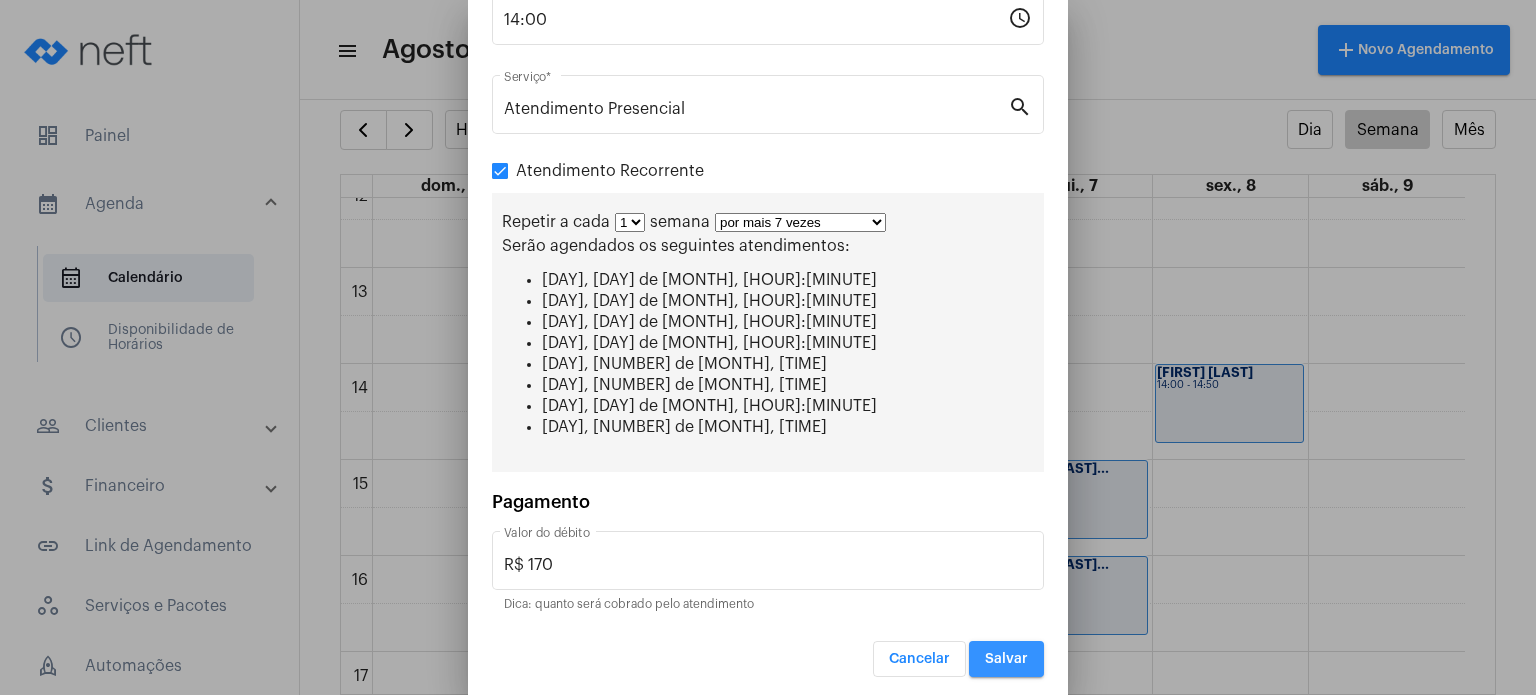 click on "Salvar" at bounding box center [1006, 659] 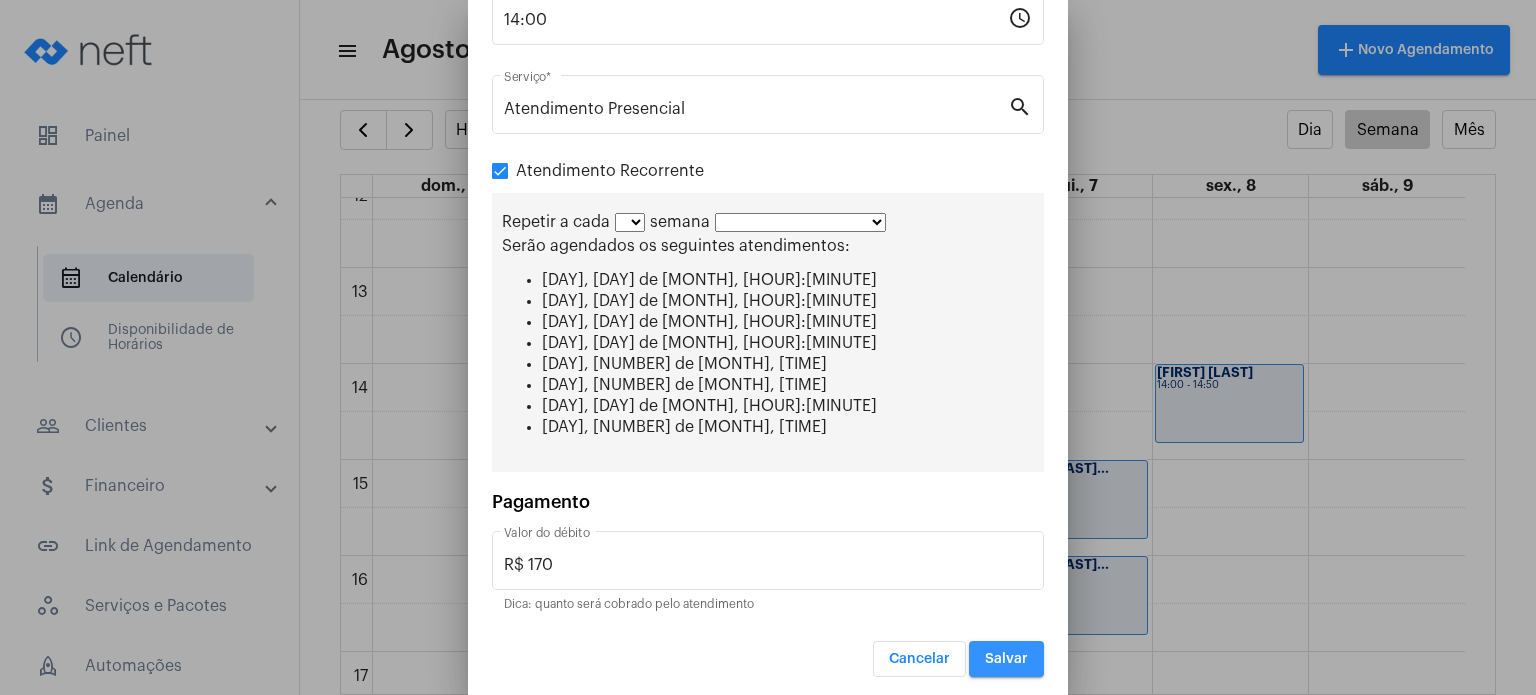 scroll, scrollTop: 0, scrollLeft: 0, axis: both 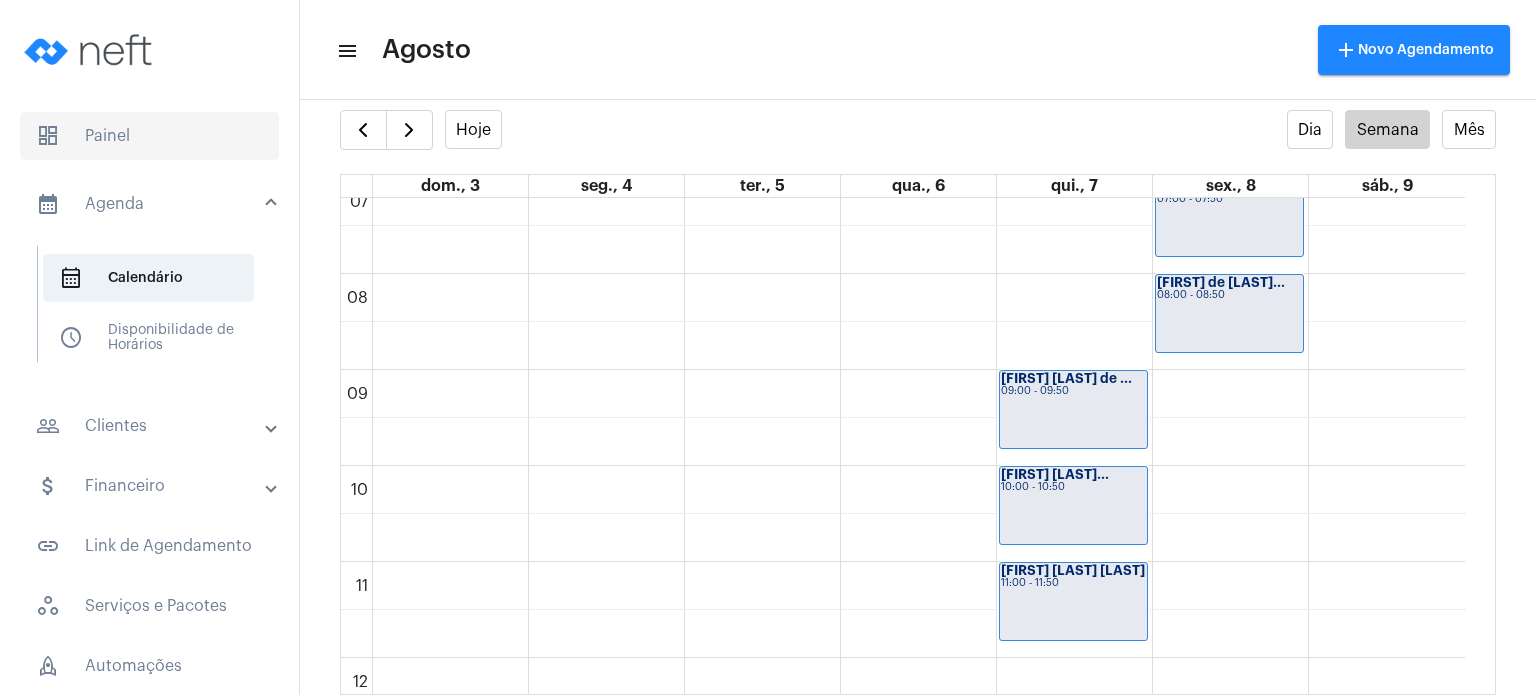 click on "dashboard   Painel" 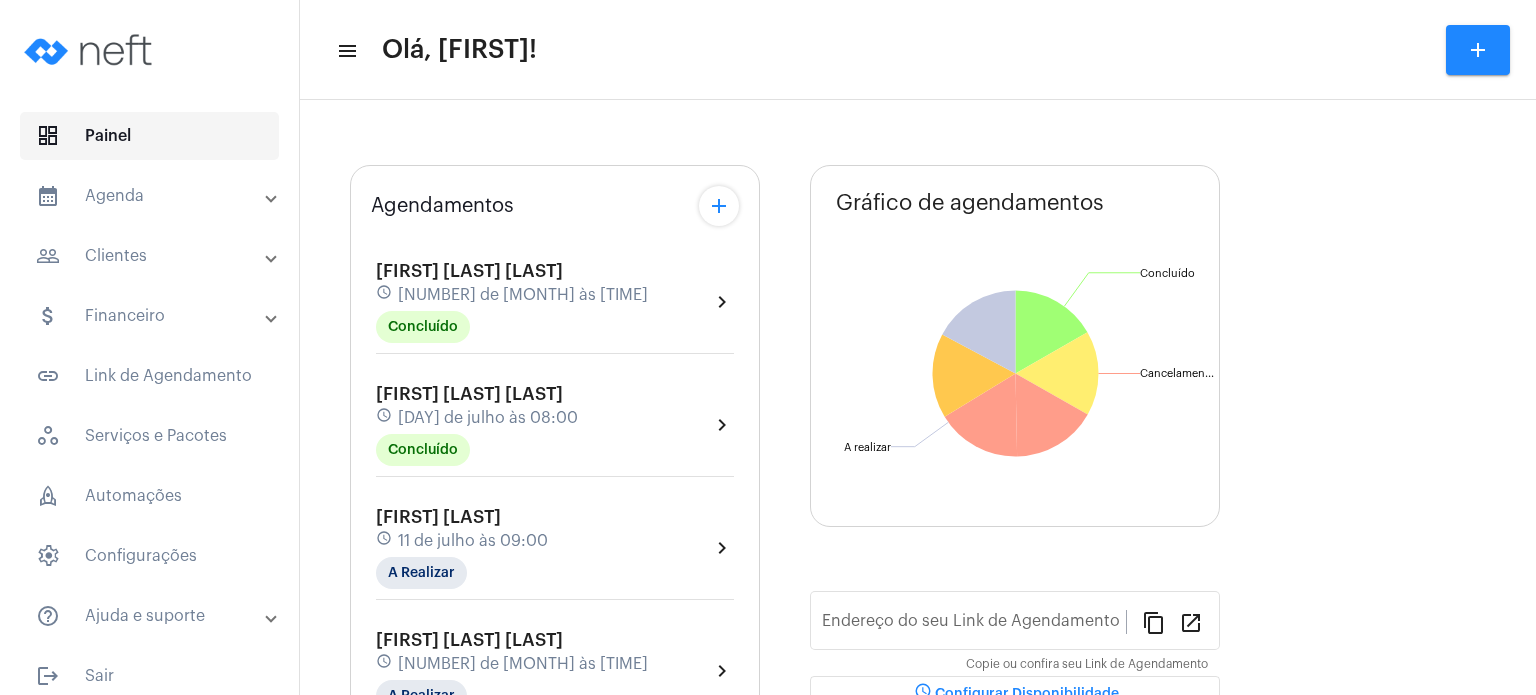 type on "https://neft.com.br/fabiana-davel-canal" 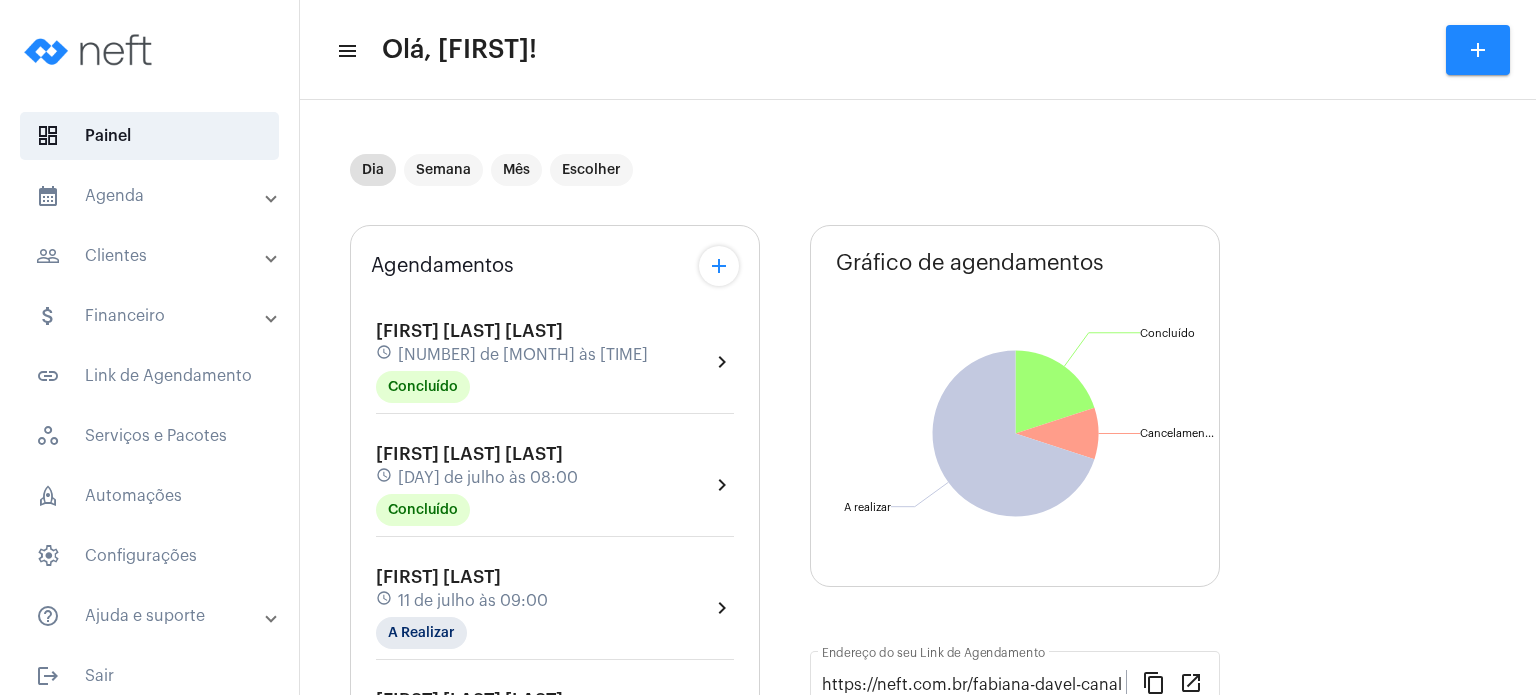 click on "[DAY] de julho às 08:00" 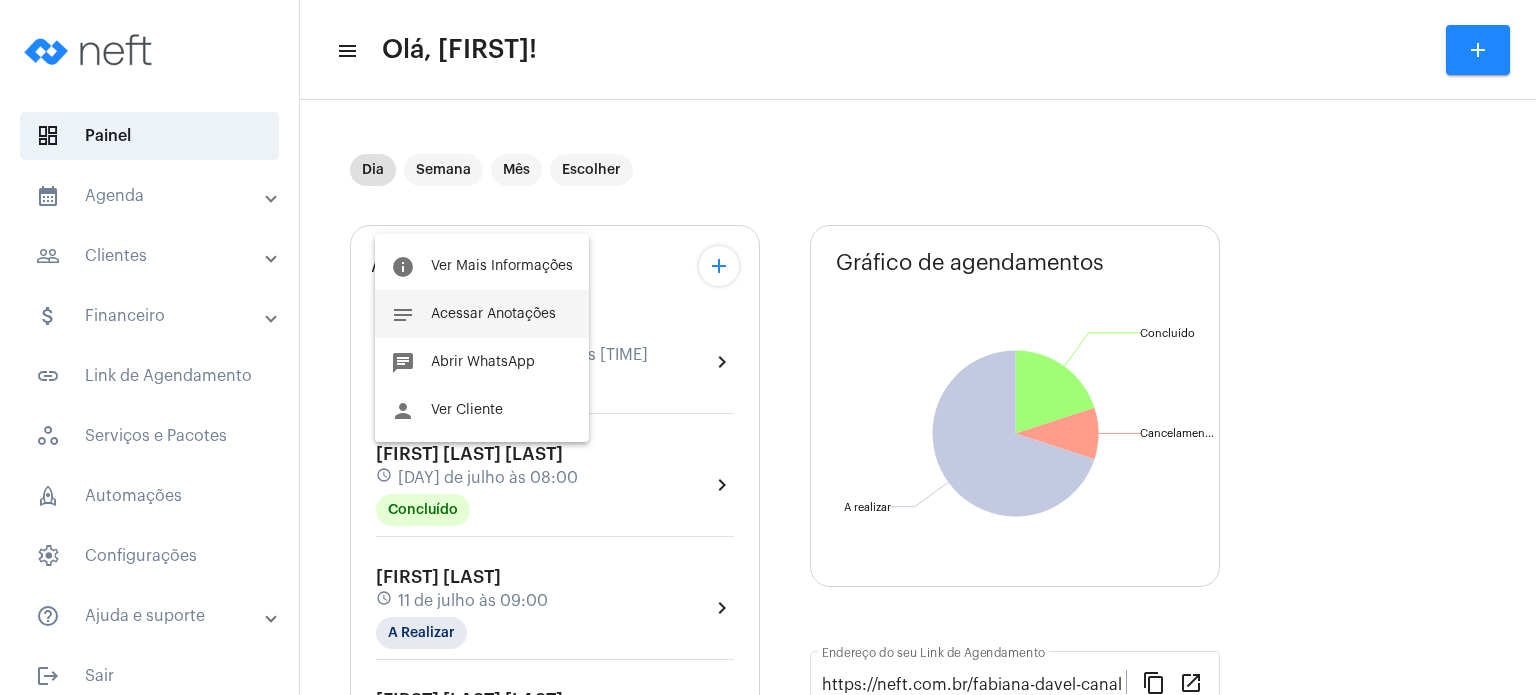 click on "Acessar Anotações" at bounding box center [493, 314] 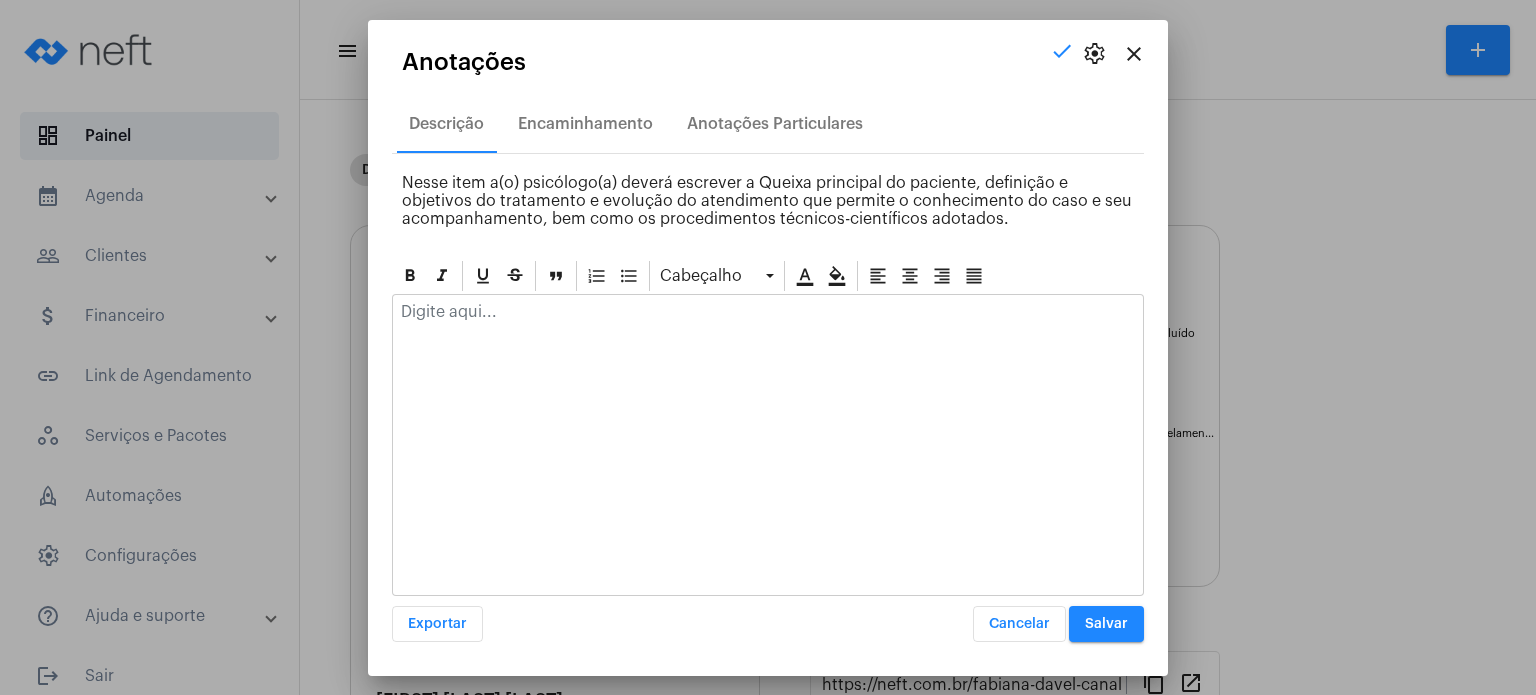 click 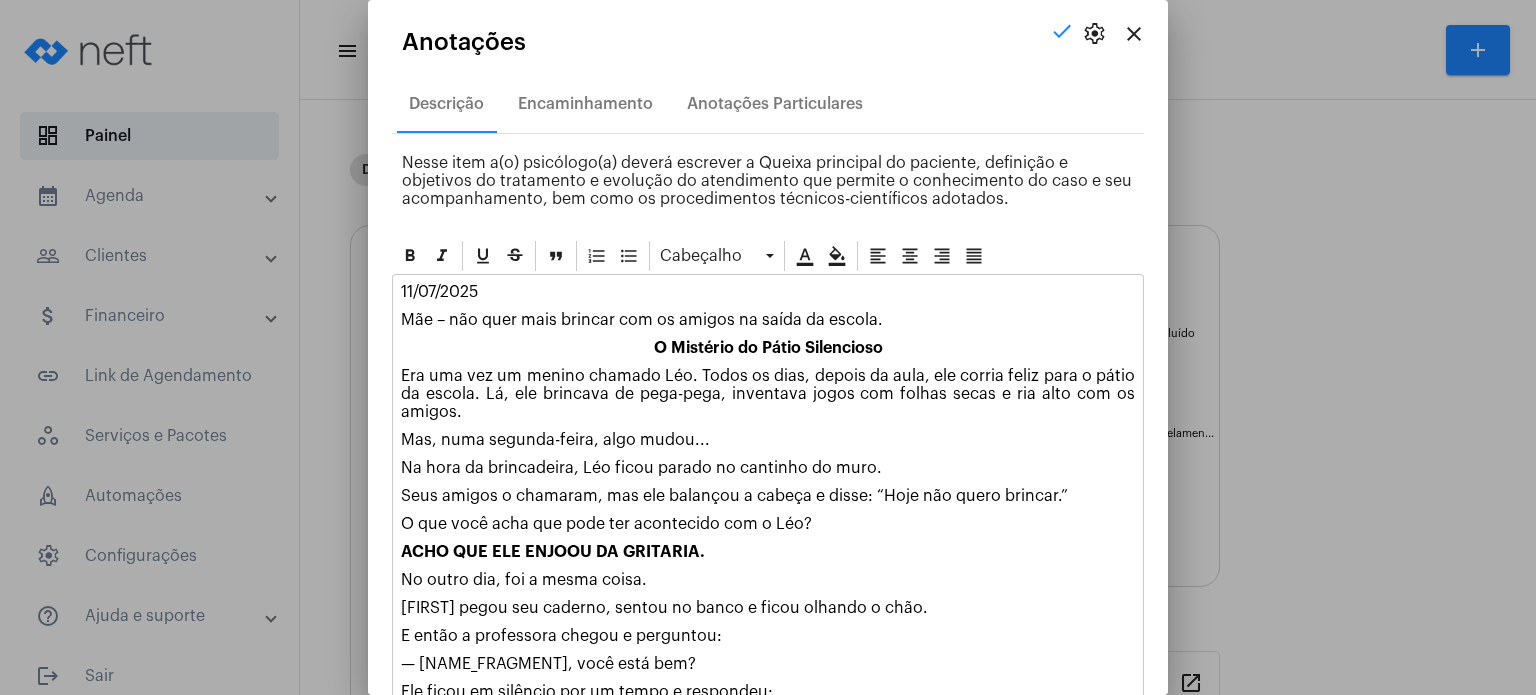 scroll, scrollTop: 406, scrollLeft: 0, axis: vertical 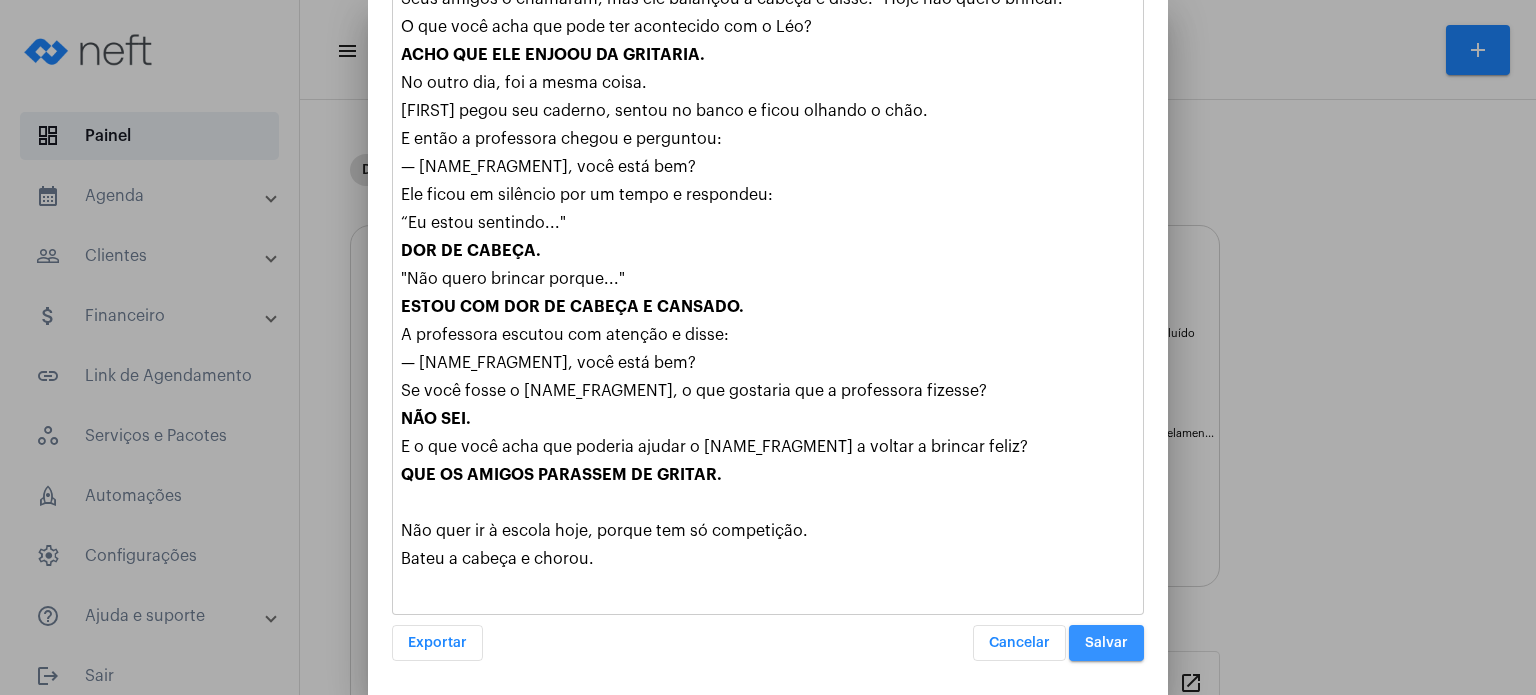 click on "Salvar" at bounding box center (1106, 643) 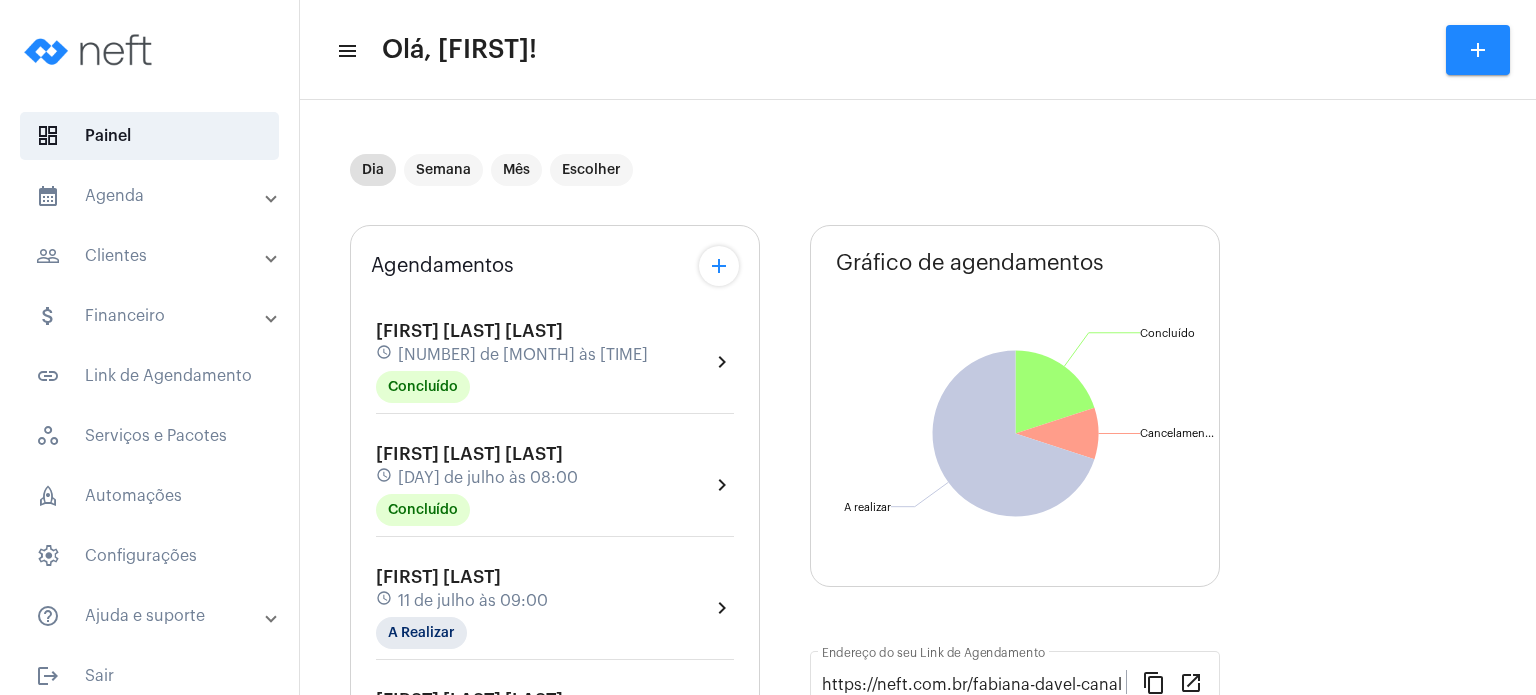 click on "11 de julho às 09:00" 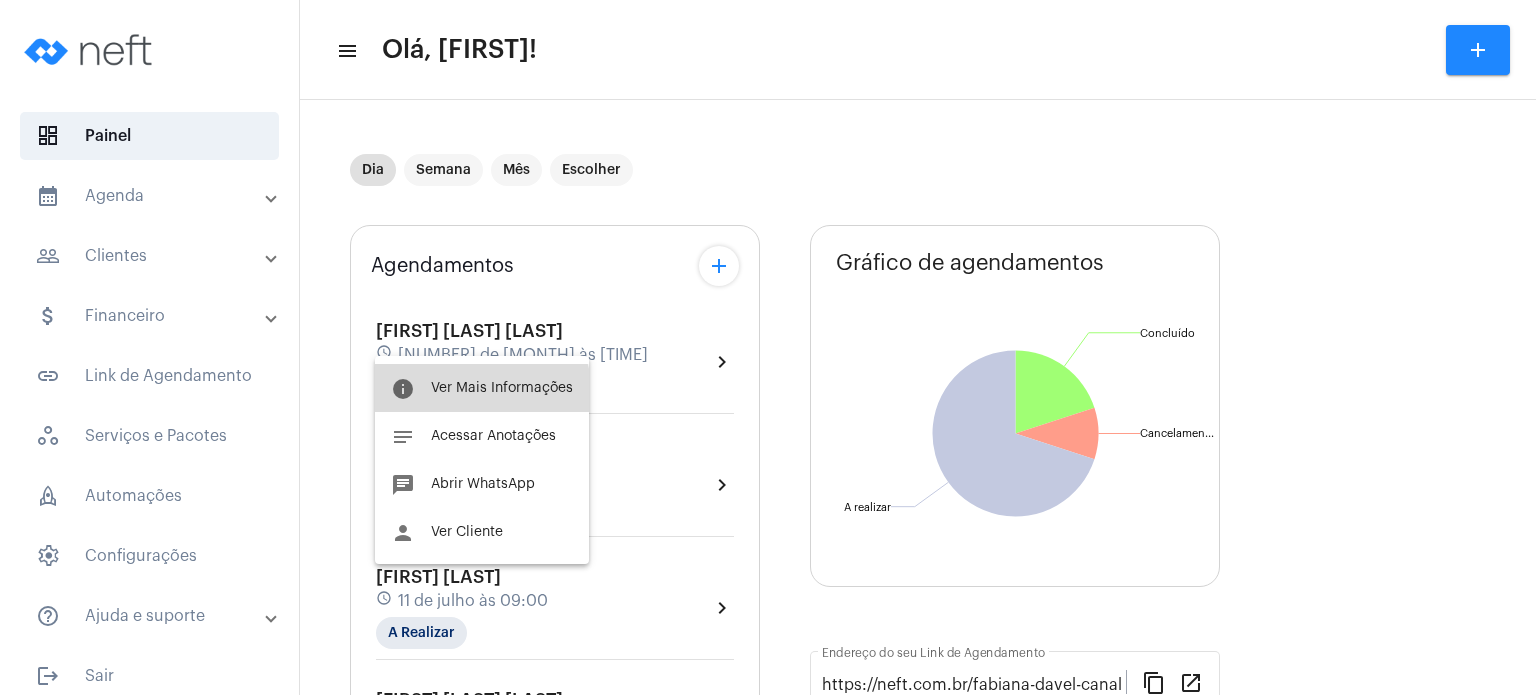 click on "Ver Mais Informações" at bounding box center (502, 388) 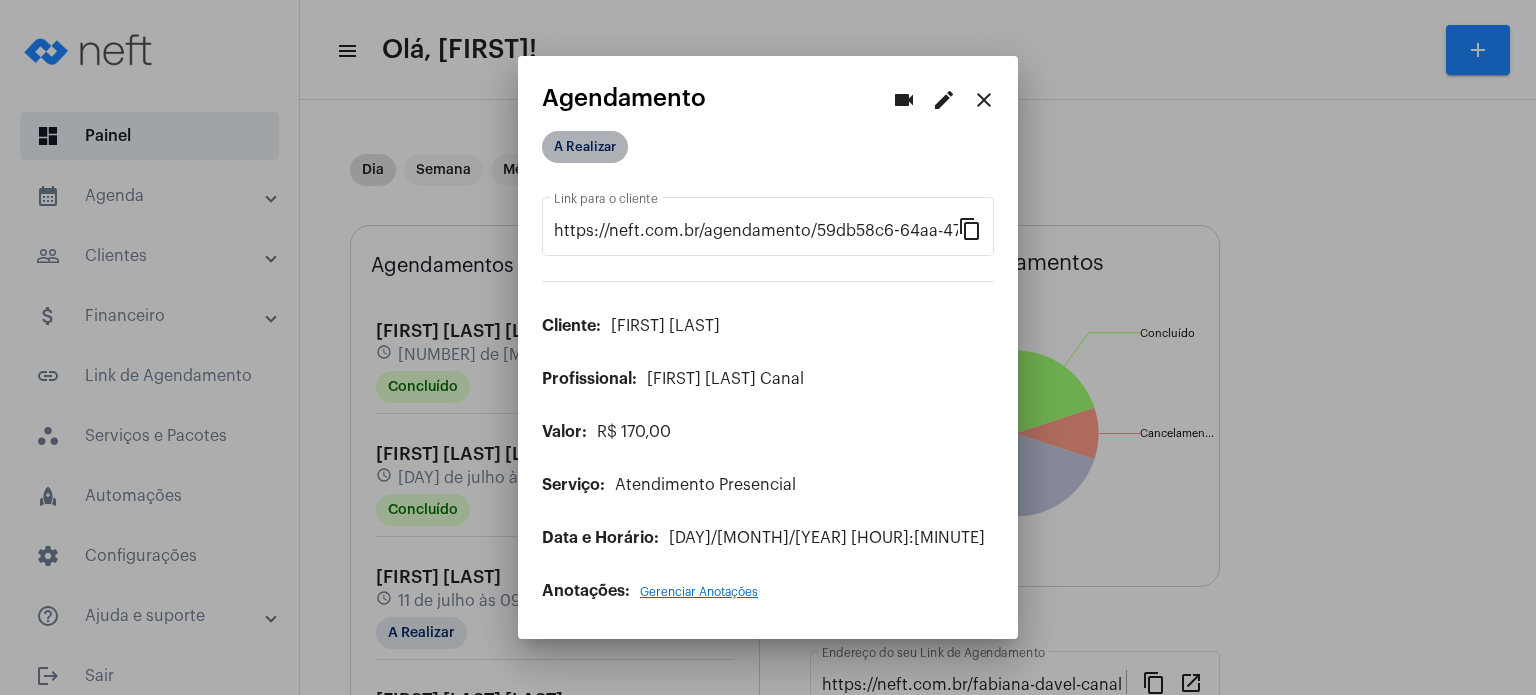 click on "A Realizar" at bounding box center [585, 147] 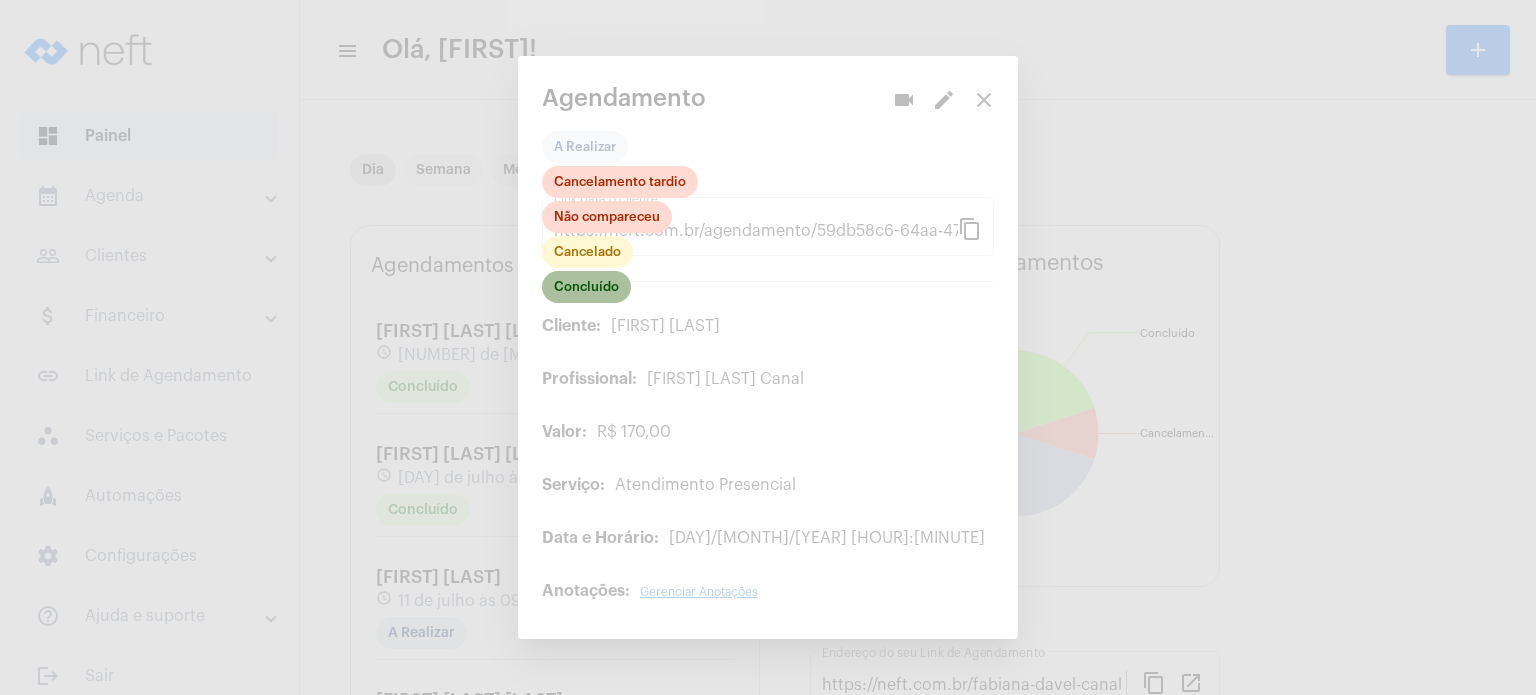 click on "Concluído" 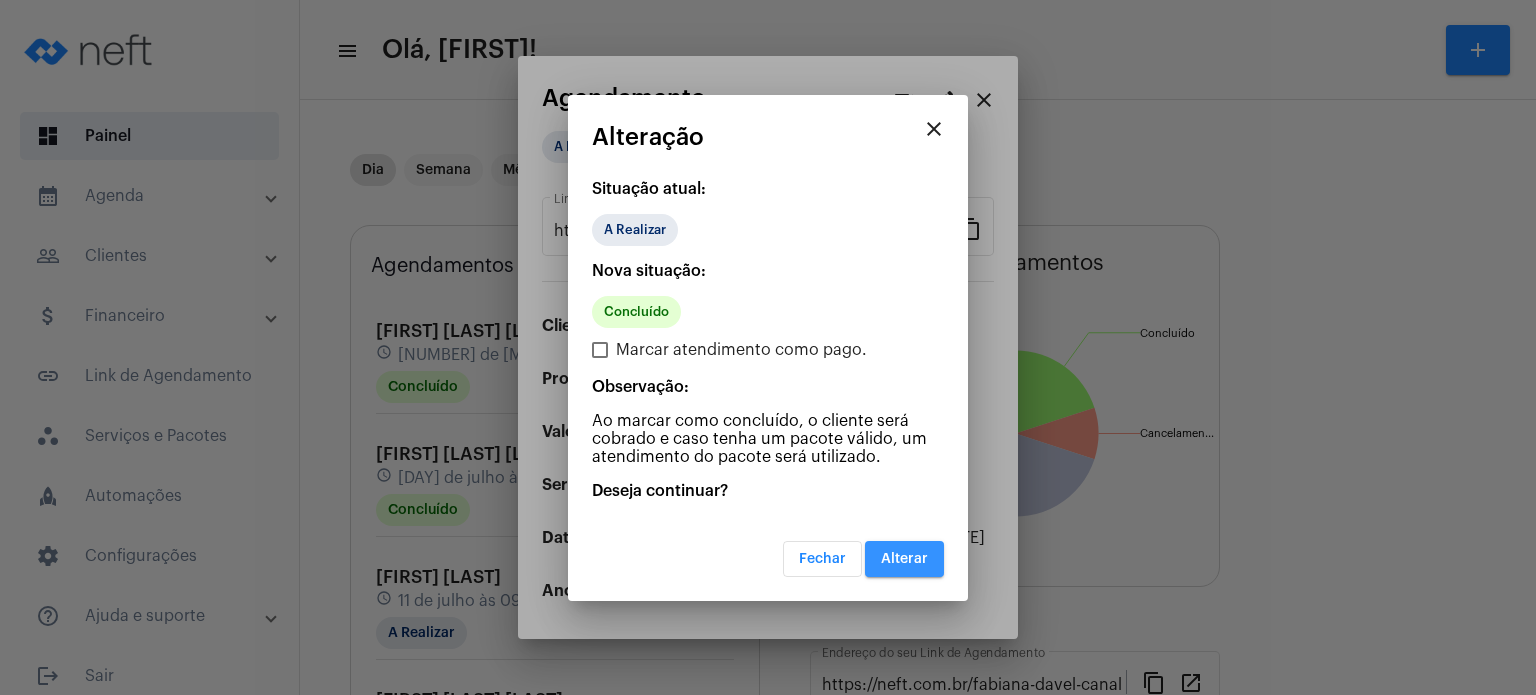 click on "Alterar" at bounding box center [904, 559] 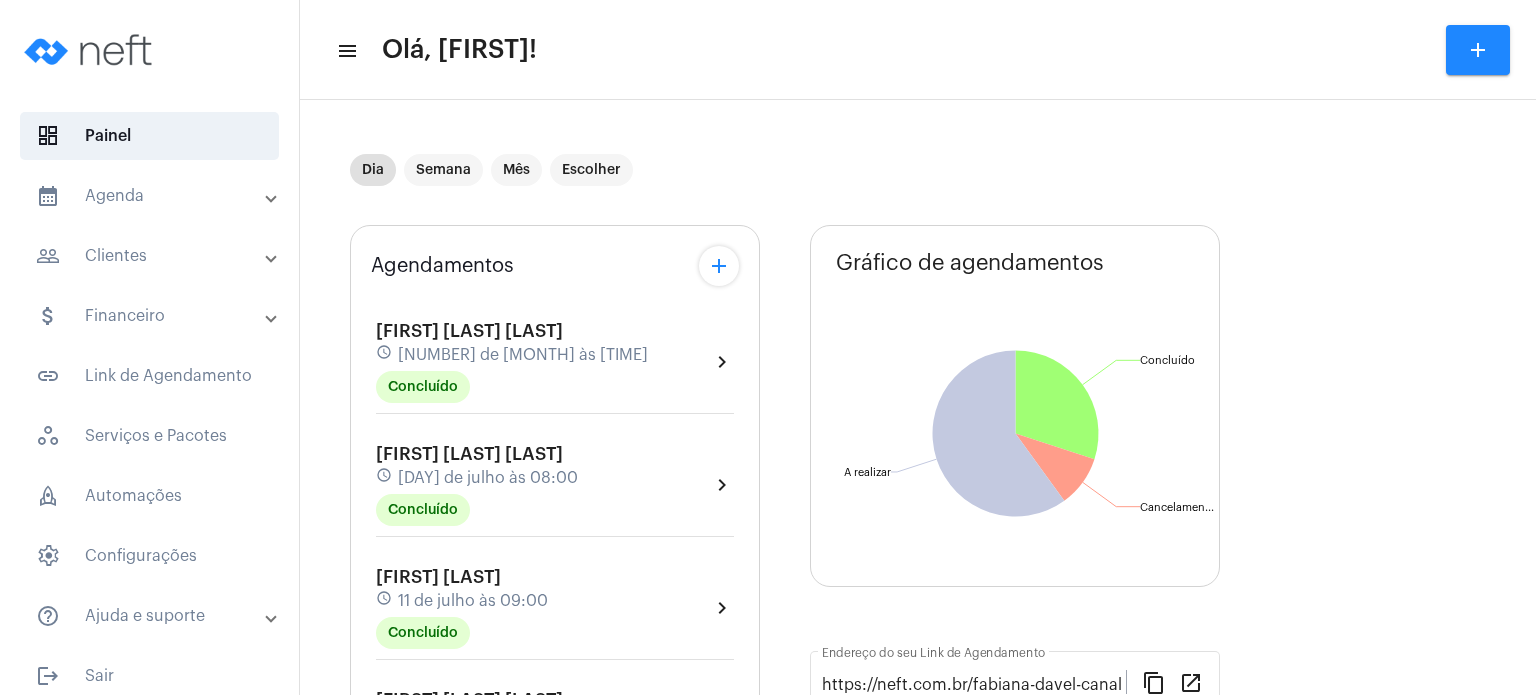 click on "Agendamentos add [FIRST] [LAST] [LAST] schedule [DATE] às [TIME] Concluído chevron_right [FIRST] de [LAST] [LAST] schedule [DATE] às [TIME] Concluído chevron_right [FIRST] [LAST] schedule [DATE] às [TIME] A Realizar chevron_right [FIRST] [LAST] [LAST] schedule [DATE] às [TIME] A Realizar chevron_right [FIRST] [LAST] schedule [DATE] às [TIME] Cancelamento tardio chevron_right [FIRST] [LAST] schedule [DATE] às [TIME] A Realizar chevron_right [FIRST] [LAST] schedule [DATE] às [TIME] A Realizar chevron_right [FIRST] [LAST] schedule [DATE] às [TIME] A Realizar chevron_right [FIRST] [LAST] [LAST] schedule [DATE] às [TIME] A Realizar chevron_right [FIRST] [LAST] [LAST] schedule [DATE] às [TIME] A Realizar chevron_right" 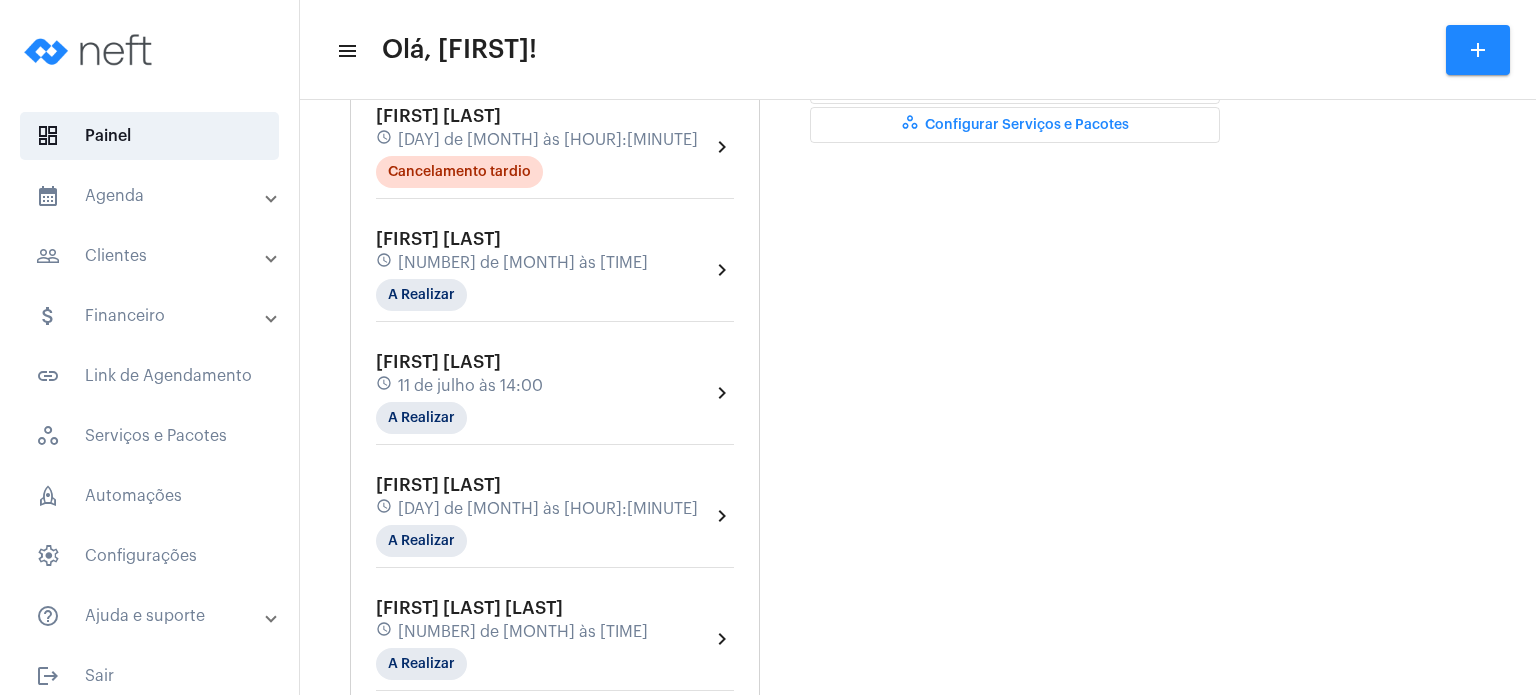 scroll, scrollTop: 720, scrollLeft: 0, axis: vertical 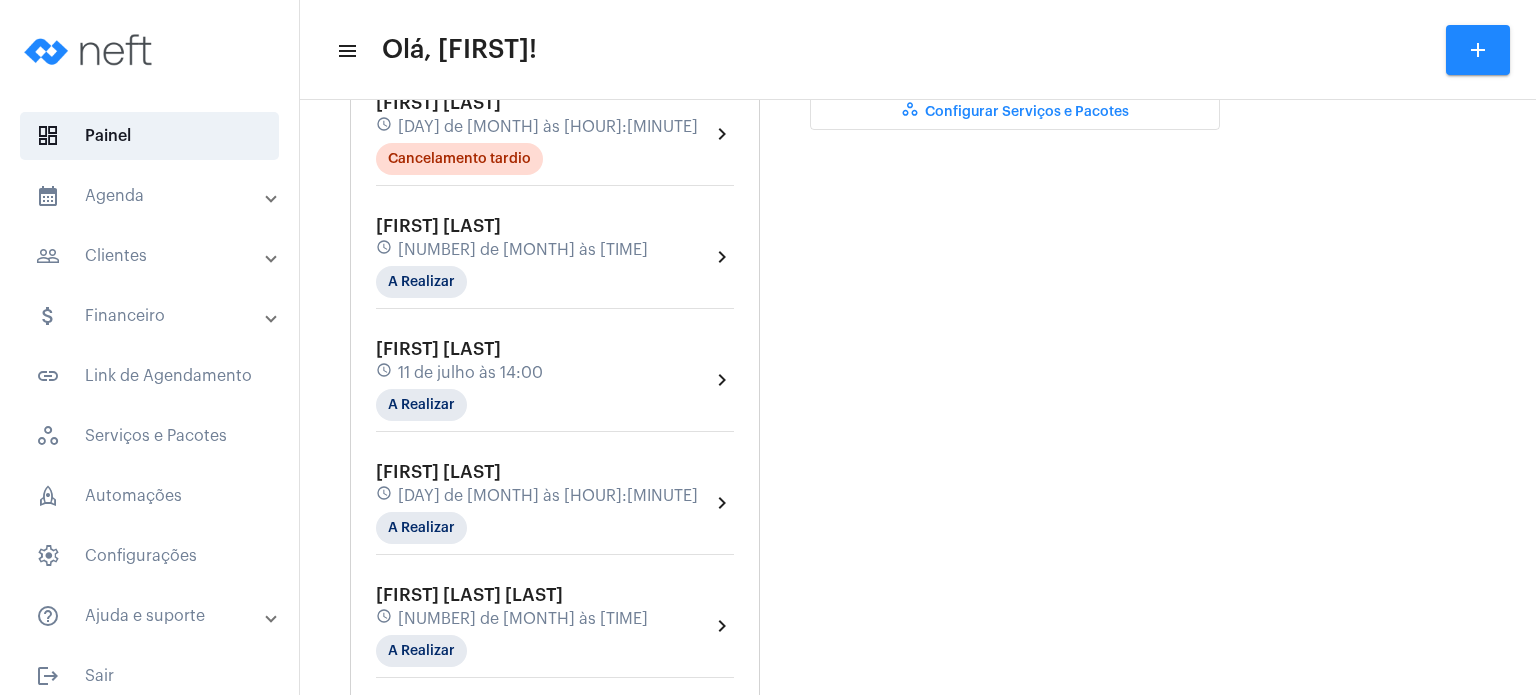 click on "calendar_month_outlined  Agenda" at bounding box center [151, 196] 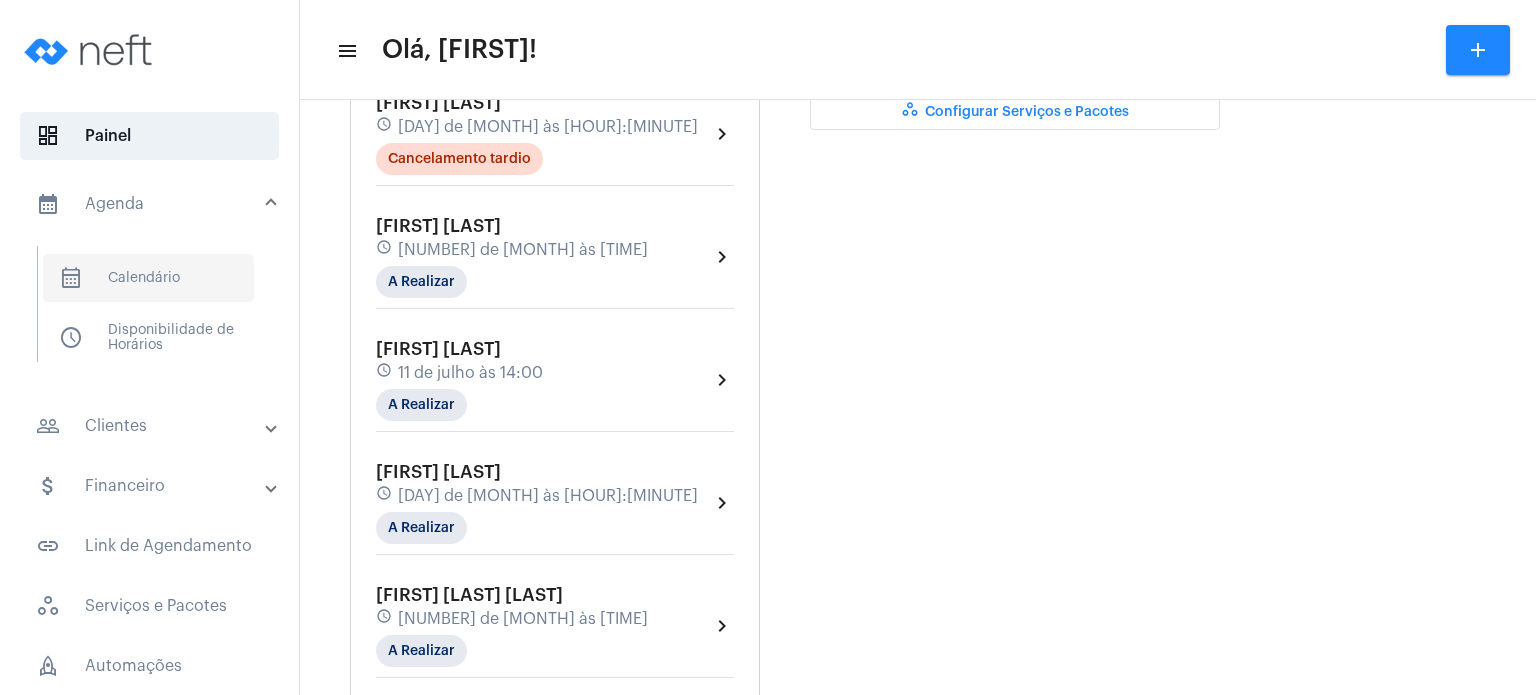 click on "calendar_month_outlined   Calendário" at bounding box center [148, 278] 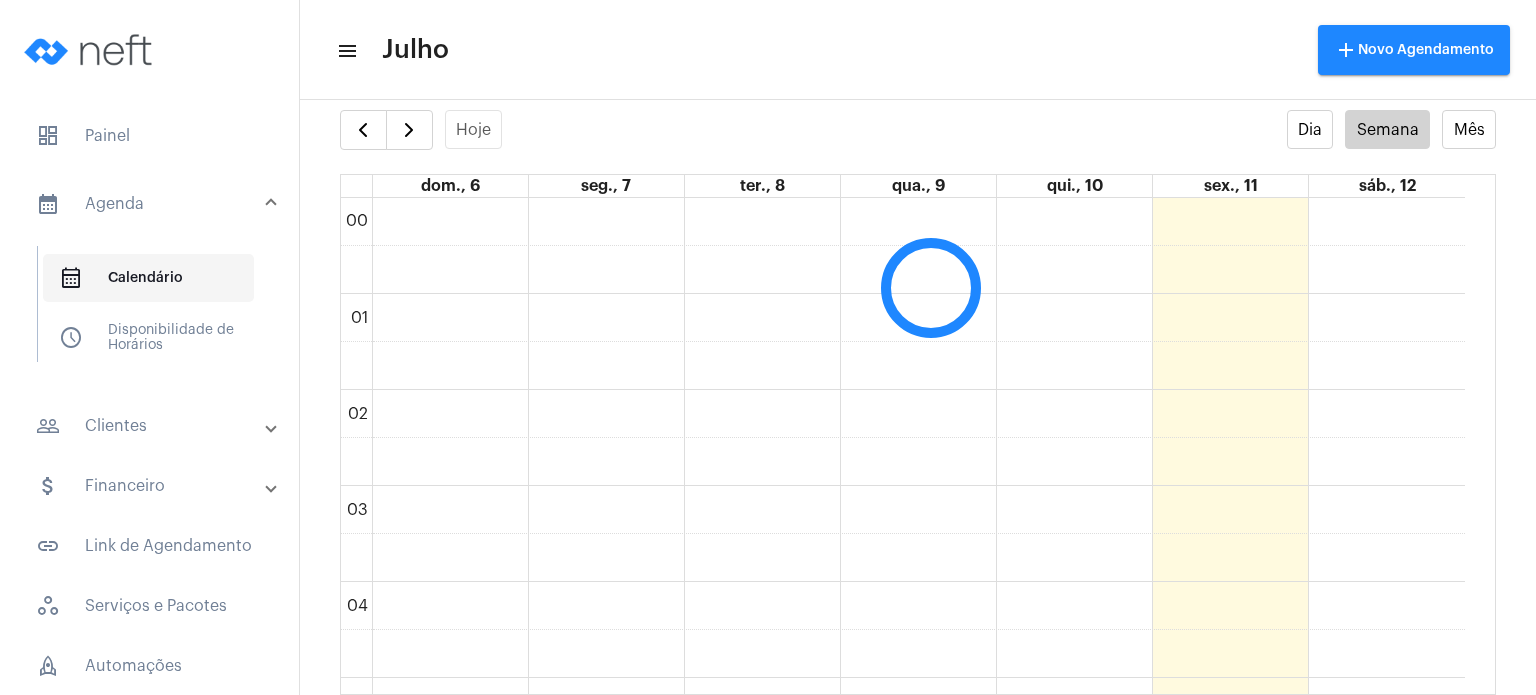 scroll, scrollTop: 40, scrollLeft: 0, axis: vertical 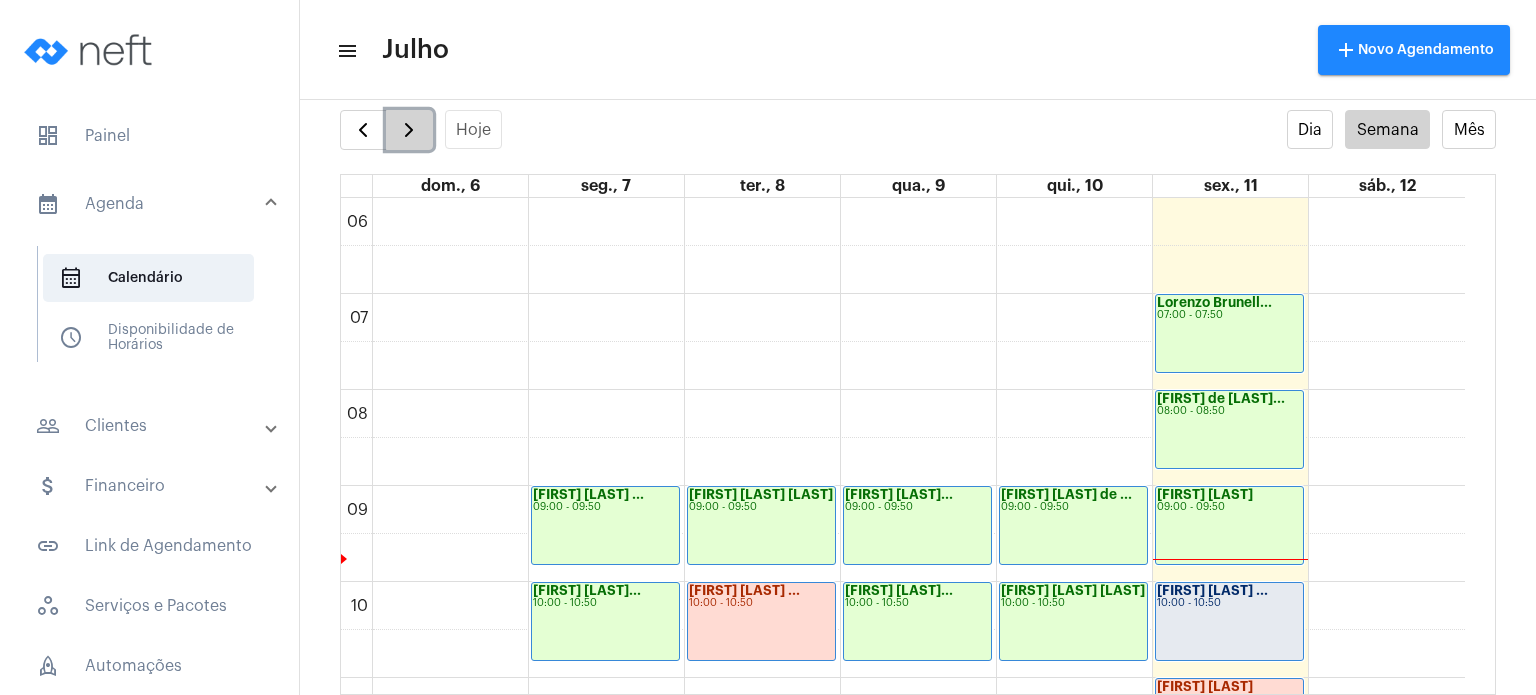 click 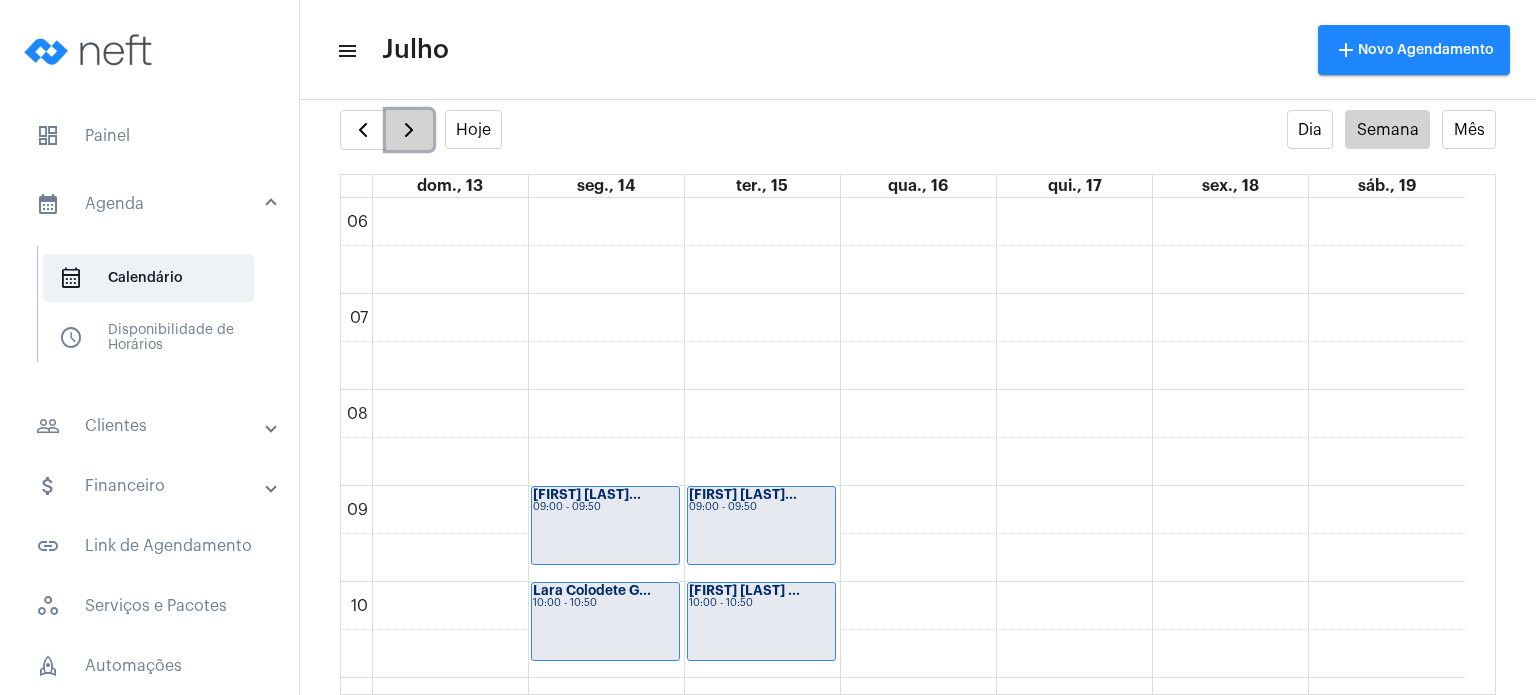 click 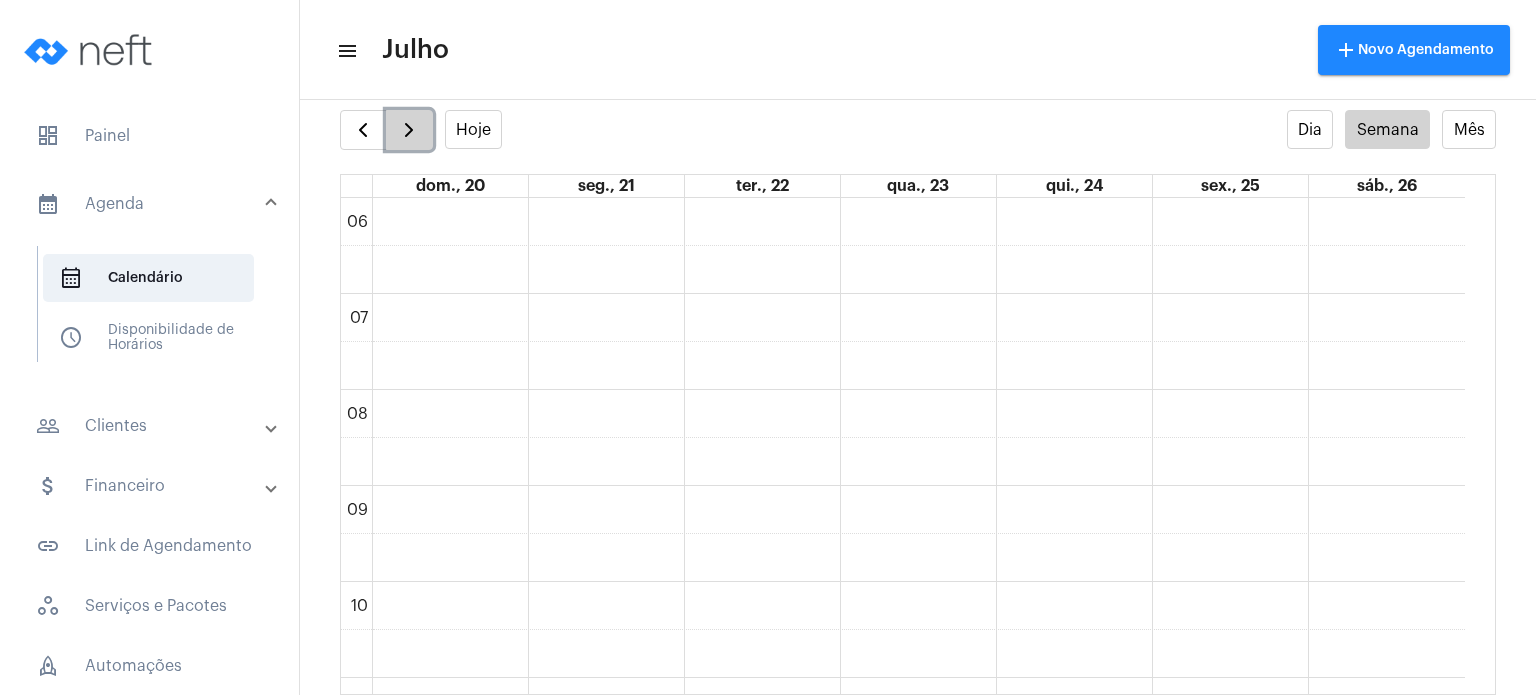 click 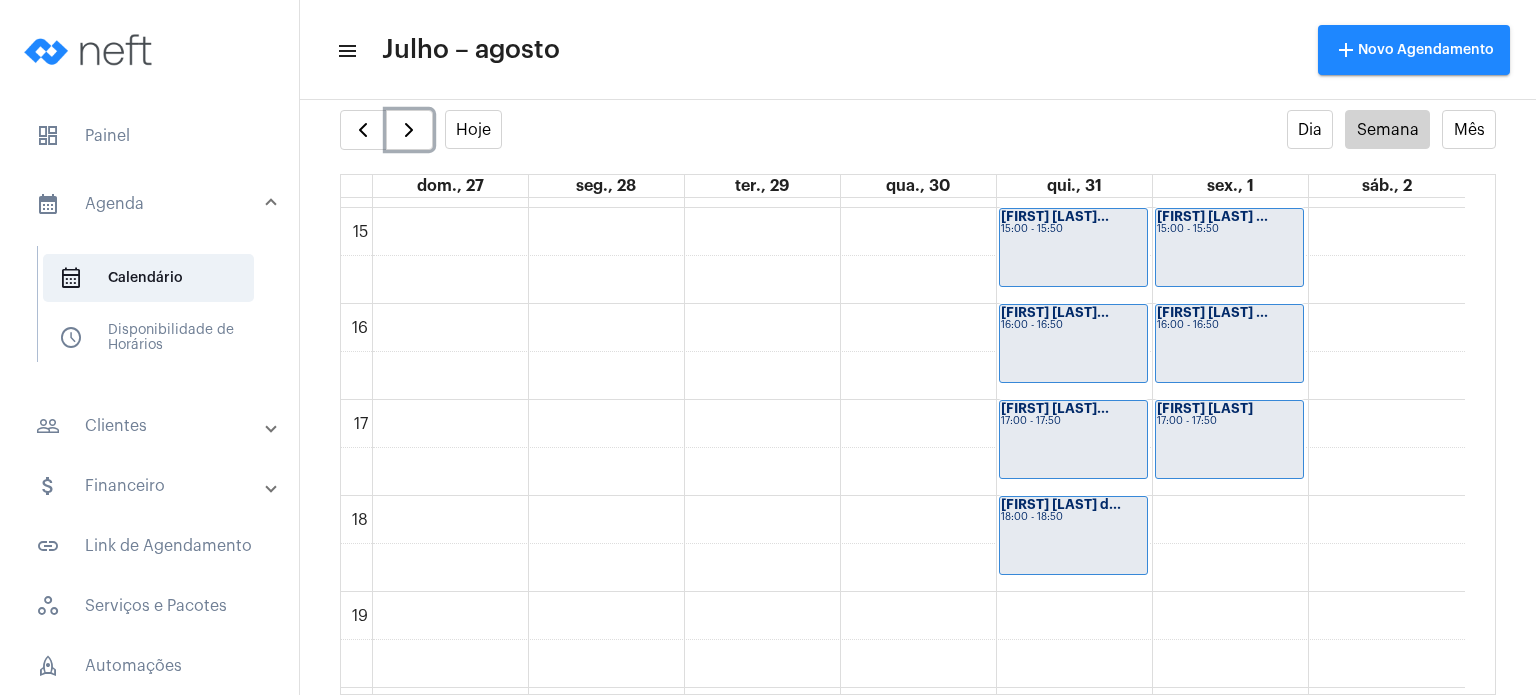 scroll, scrollTop: 1433, scrollLeft: 0, axis: vertical 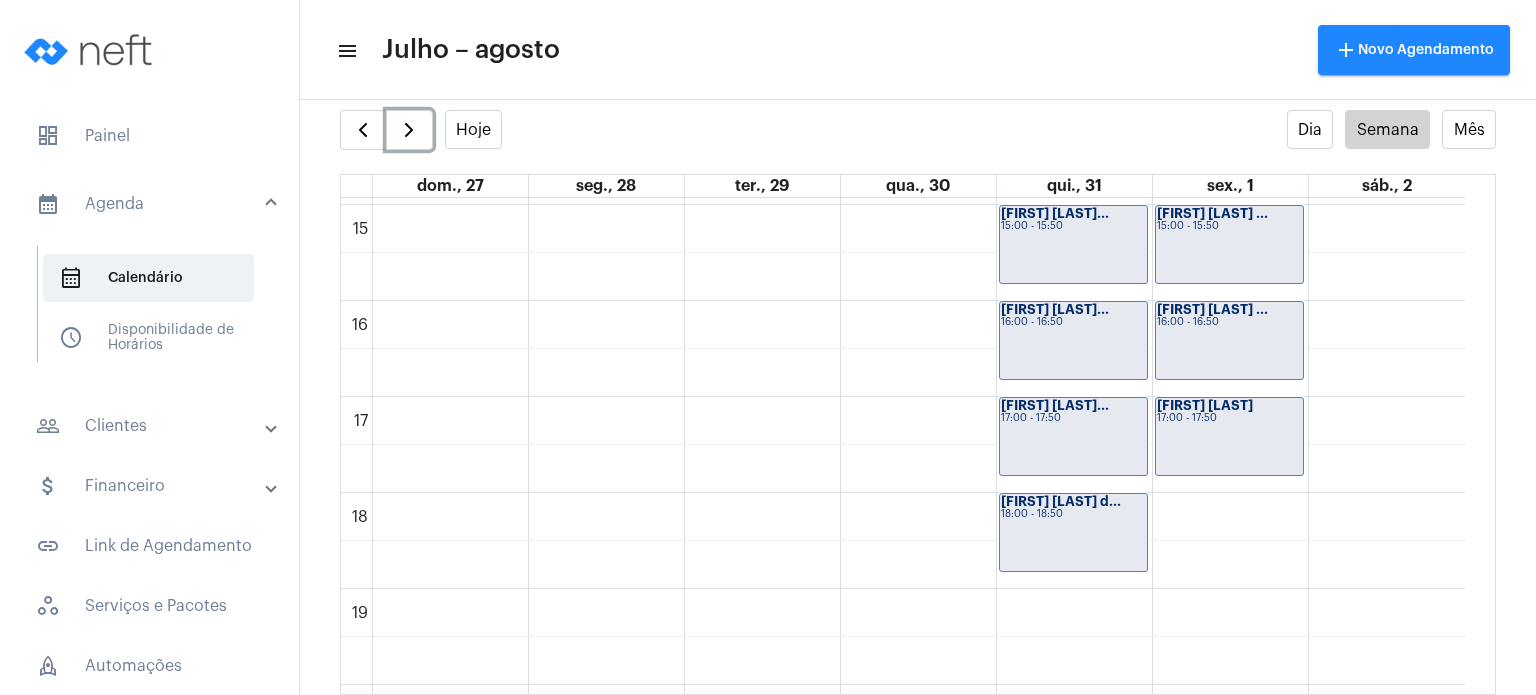 click on "[FIRST] [LAST]...
[TIME] - [TIME]" 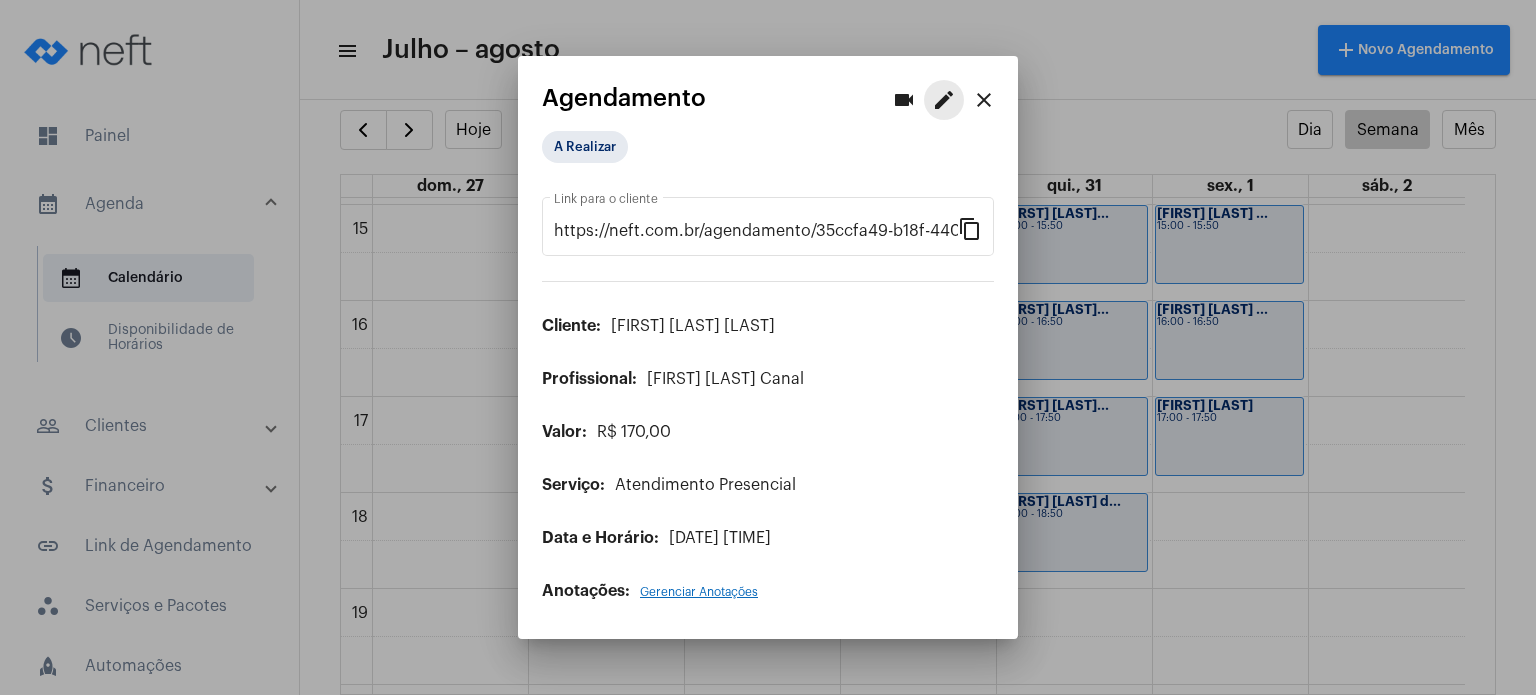 click on "edit" at bounding box center (944, 100) 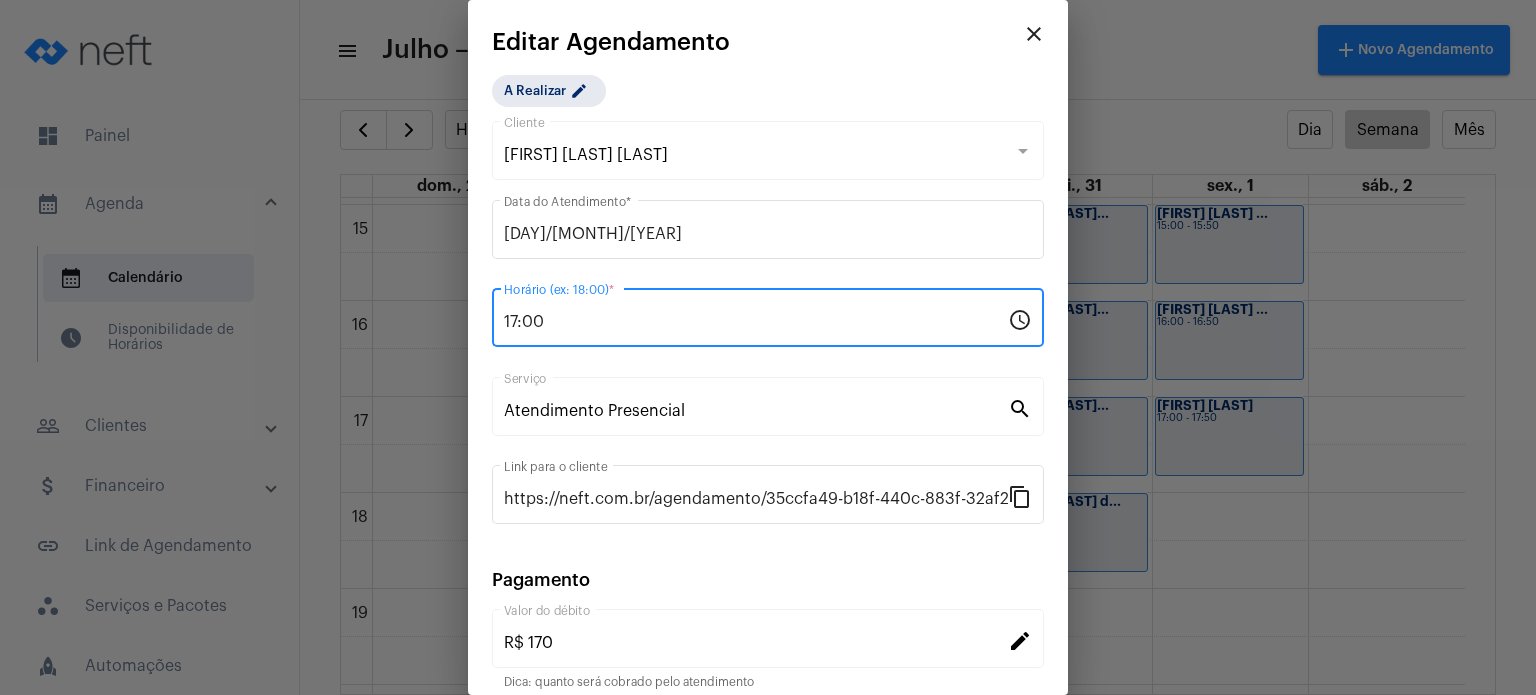 click on "17:00" at bounding box center (756, 322) 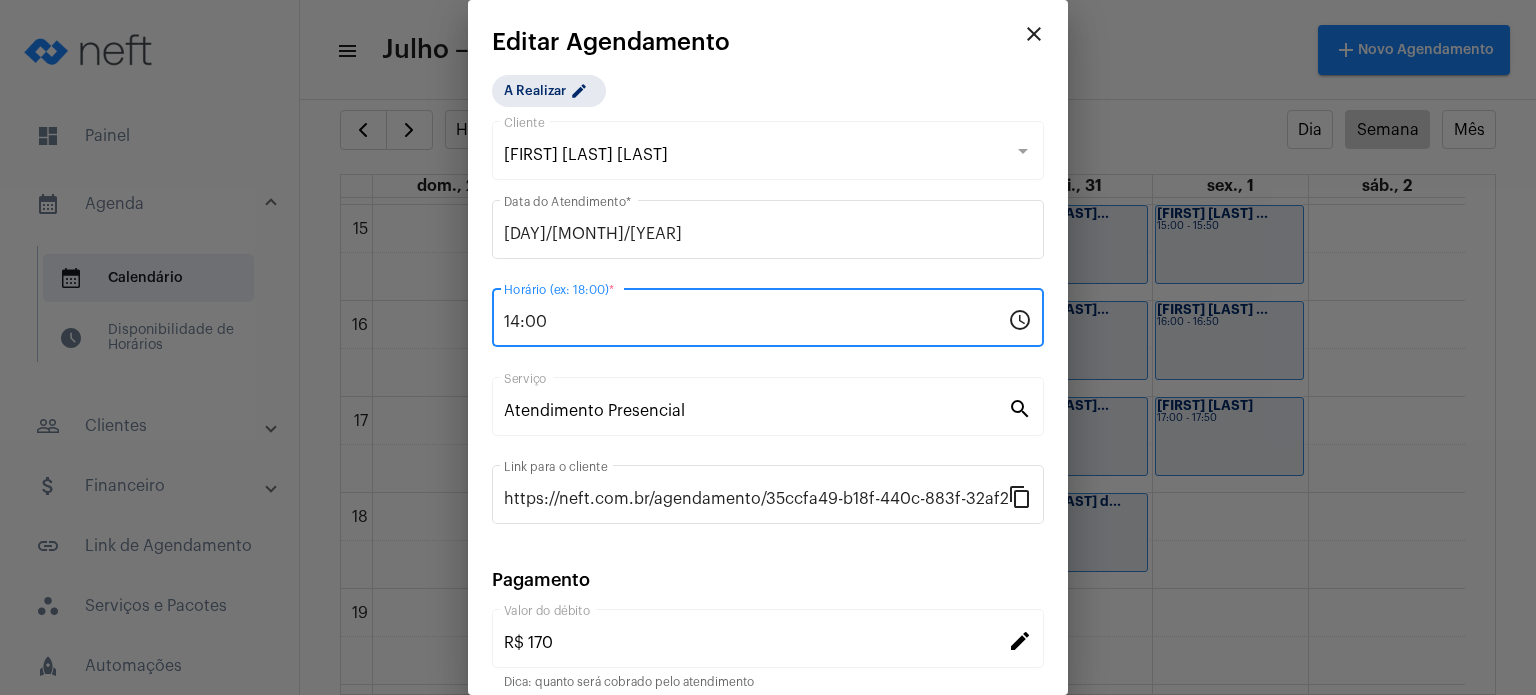 type on "14:00" 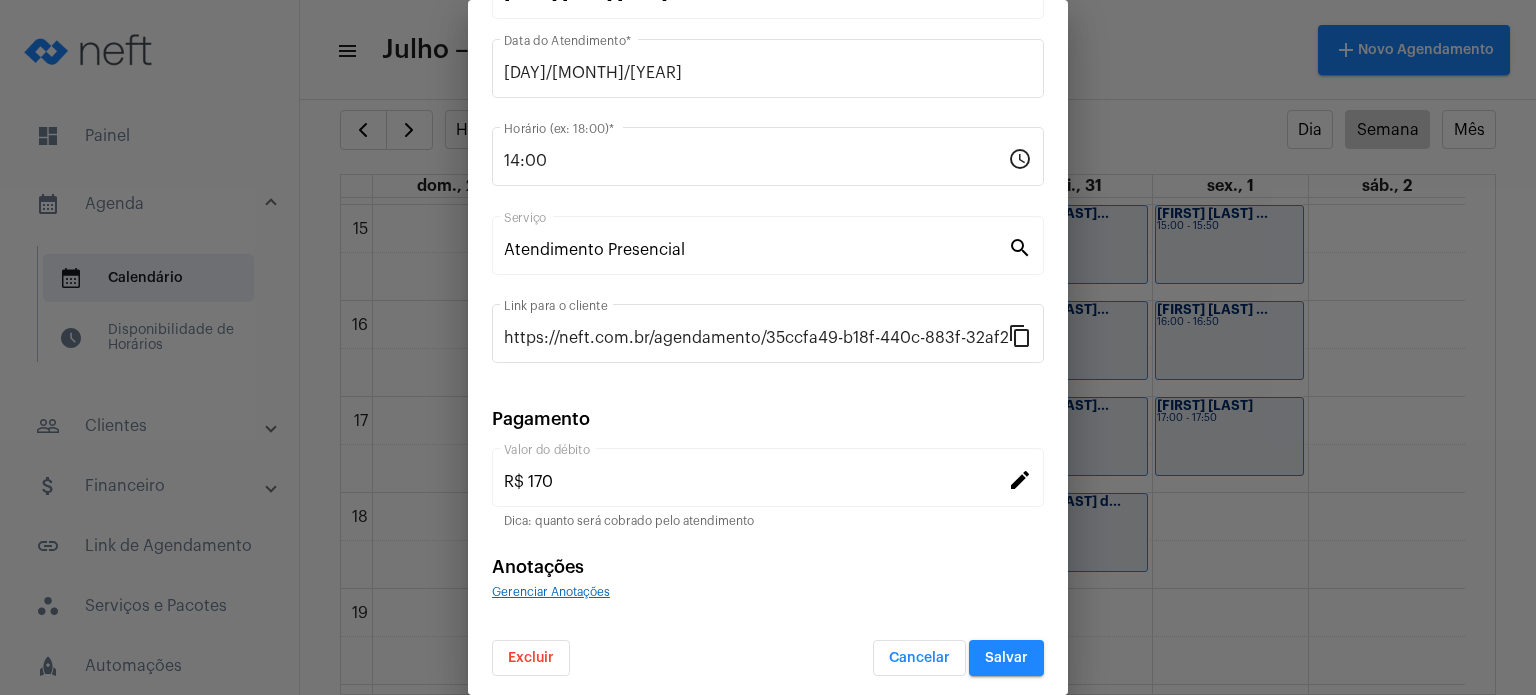 scroll, scrollTop: 163, scrollLeft: 0, axis: vertical 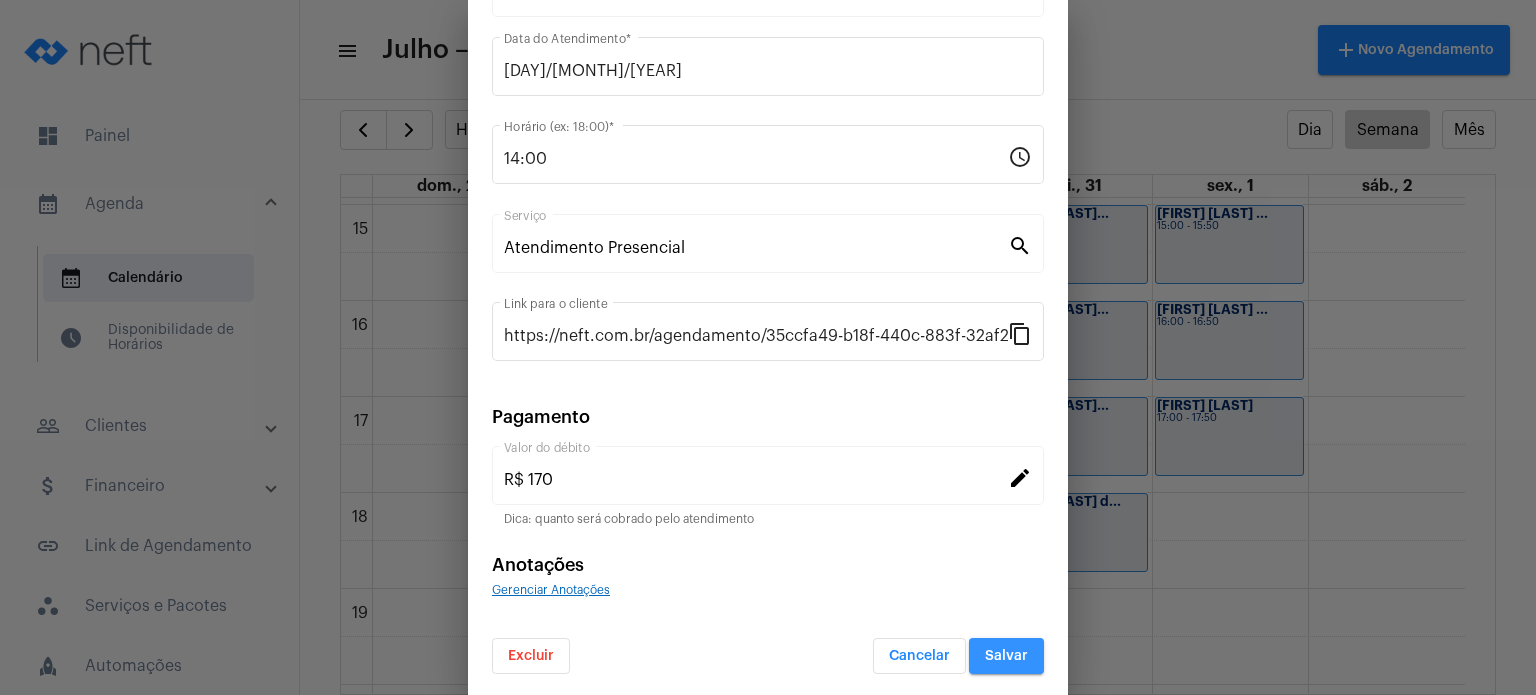 click on "Salvar" at bounding box center (1006, 656) 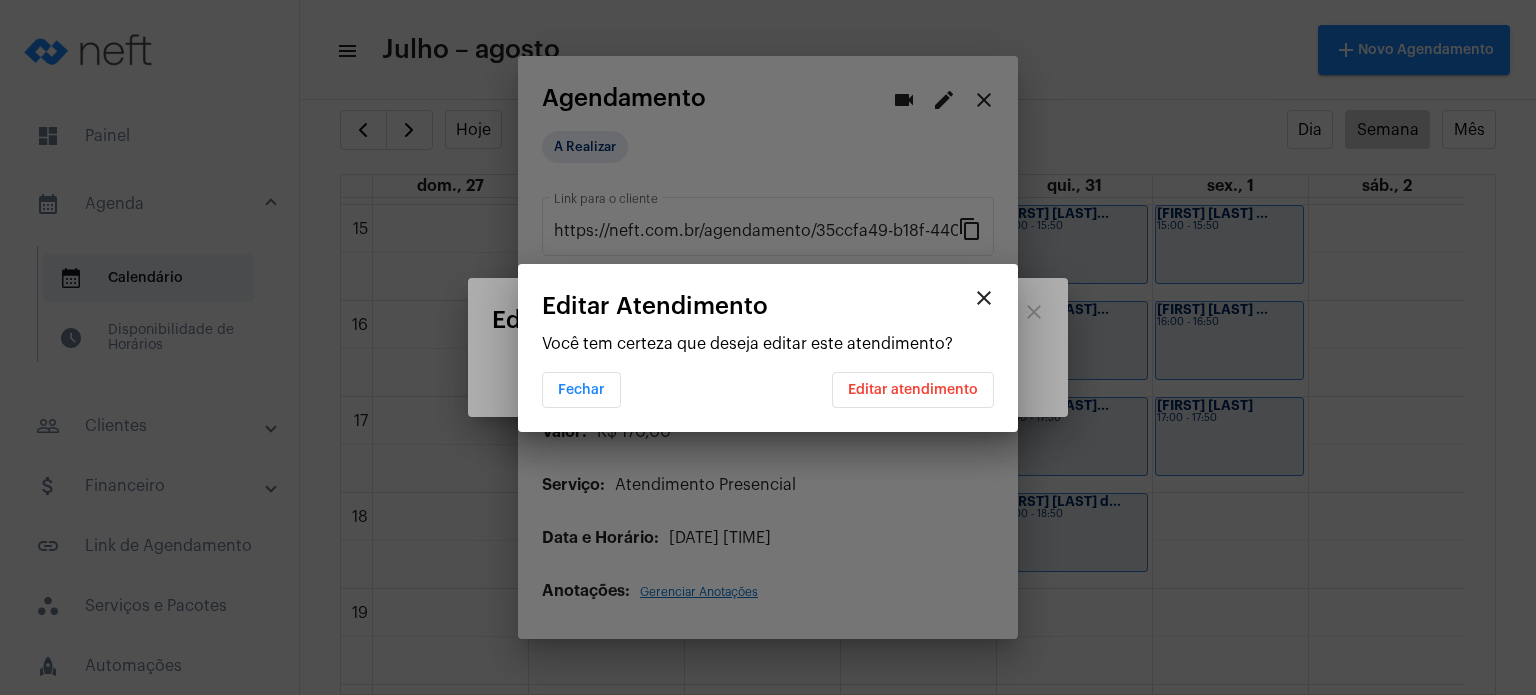 scroll, scrollTop: 0, scrollLeft: 0, axis: both 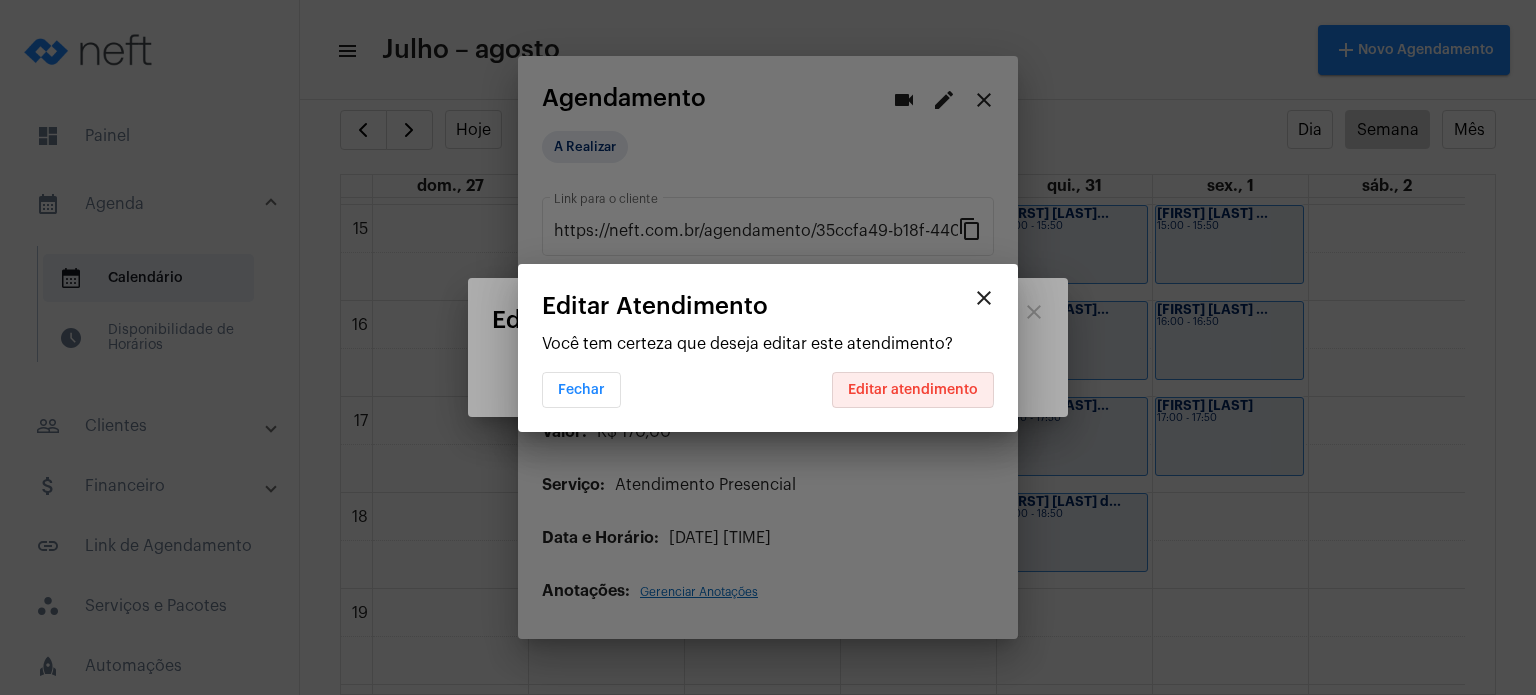 click on "Editar atendimento" at bounding box center [913, 390] 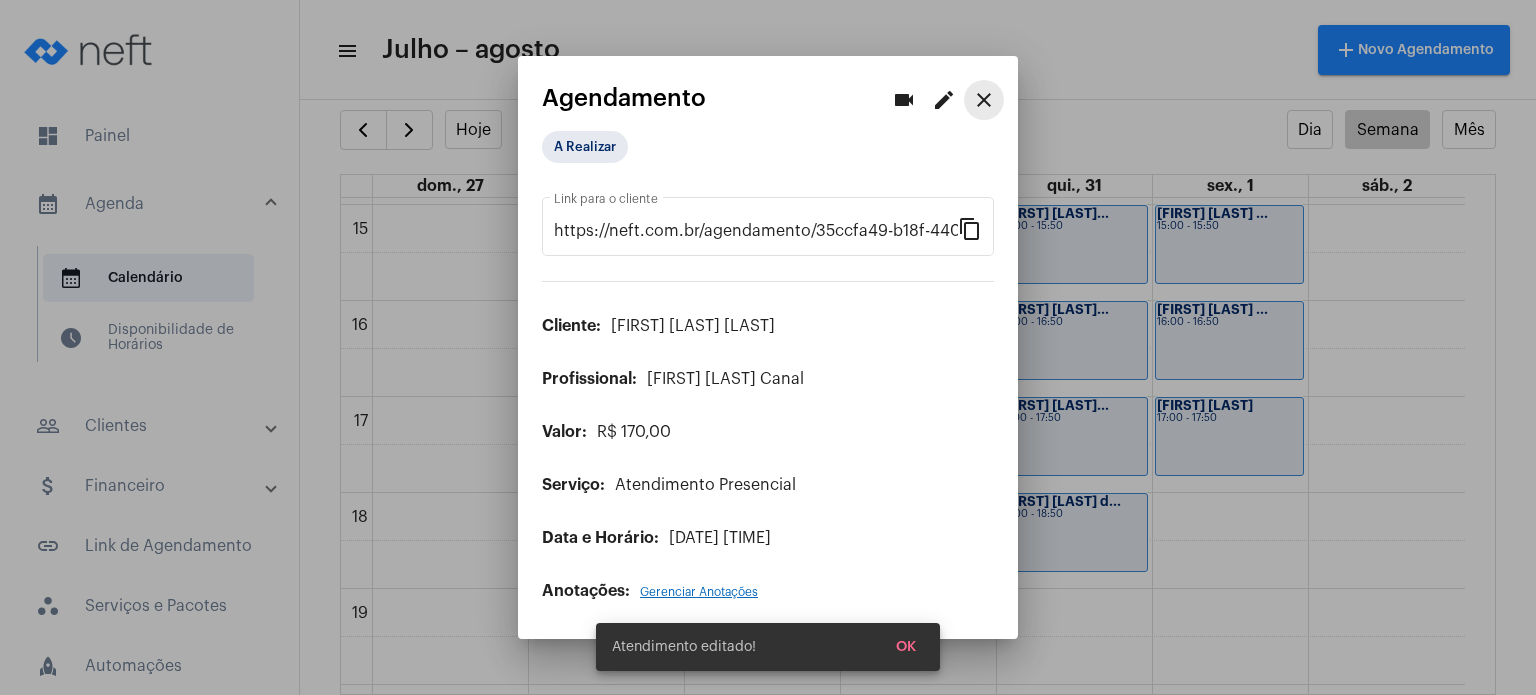click on "close" at bounding box center [984, 100] 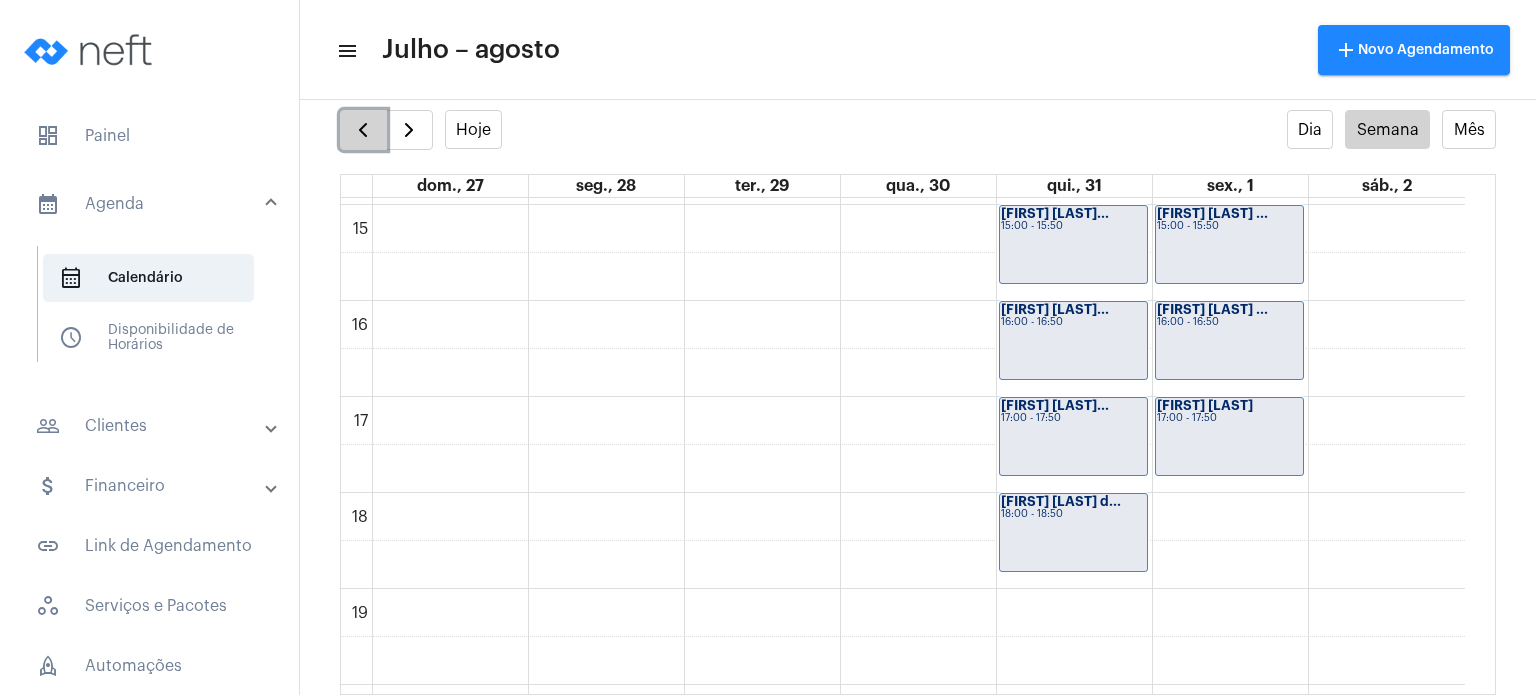 click 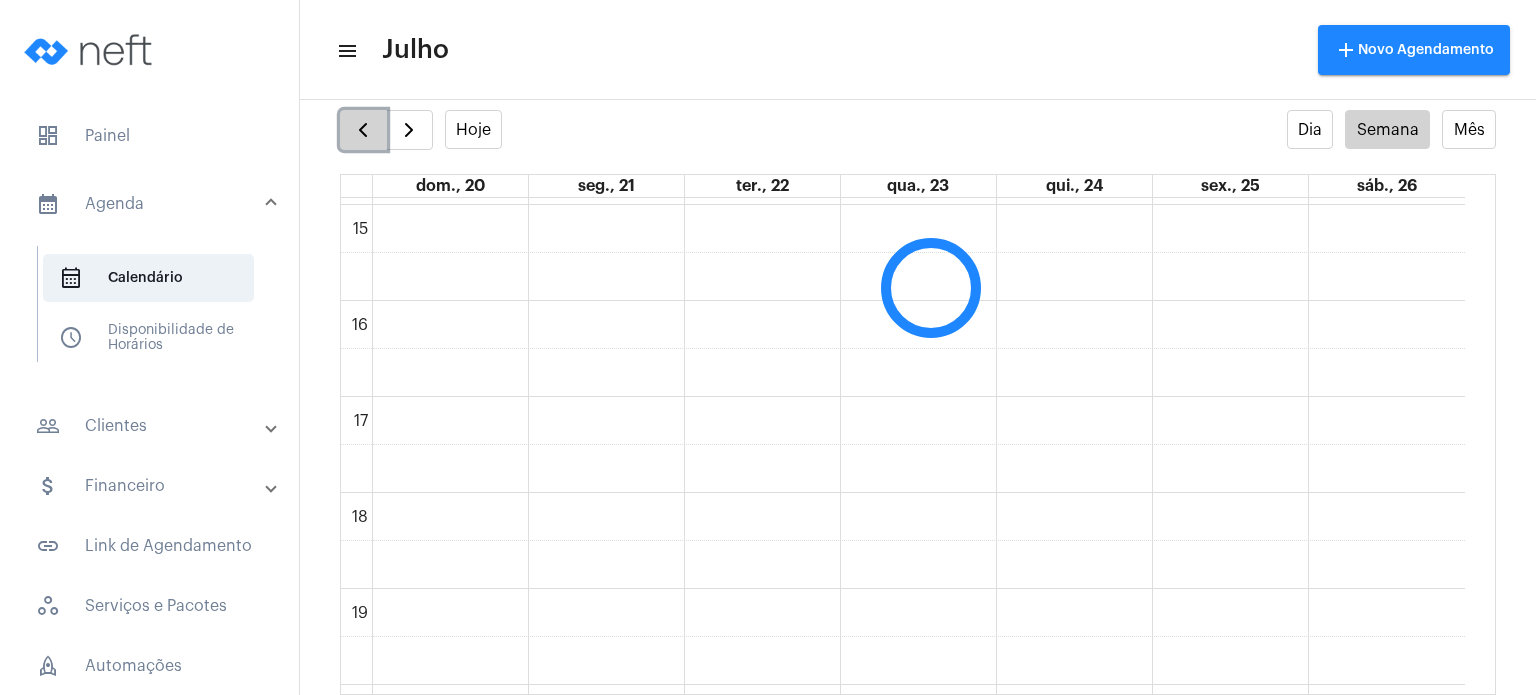 scroll, scrollTop: 576, scrollLeft: 0, axis: vertical 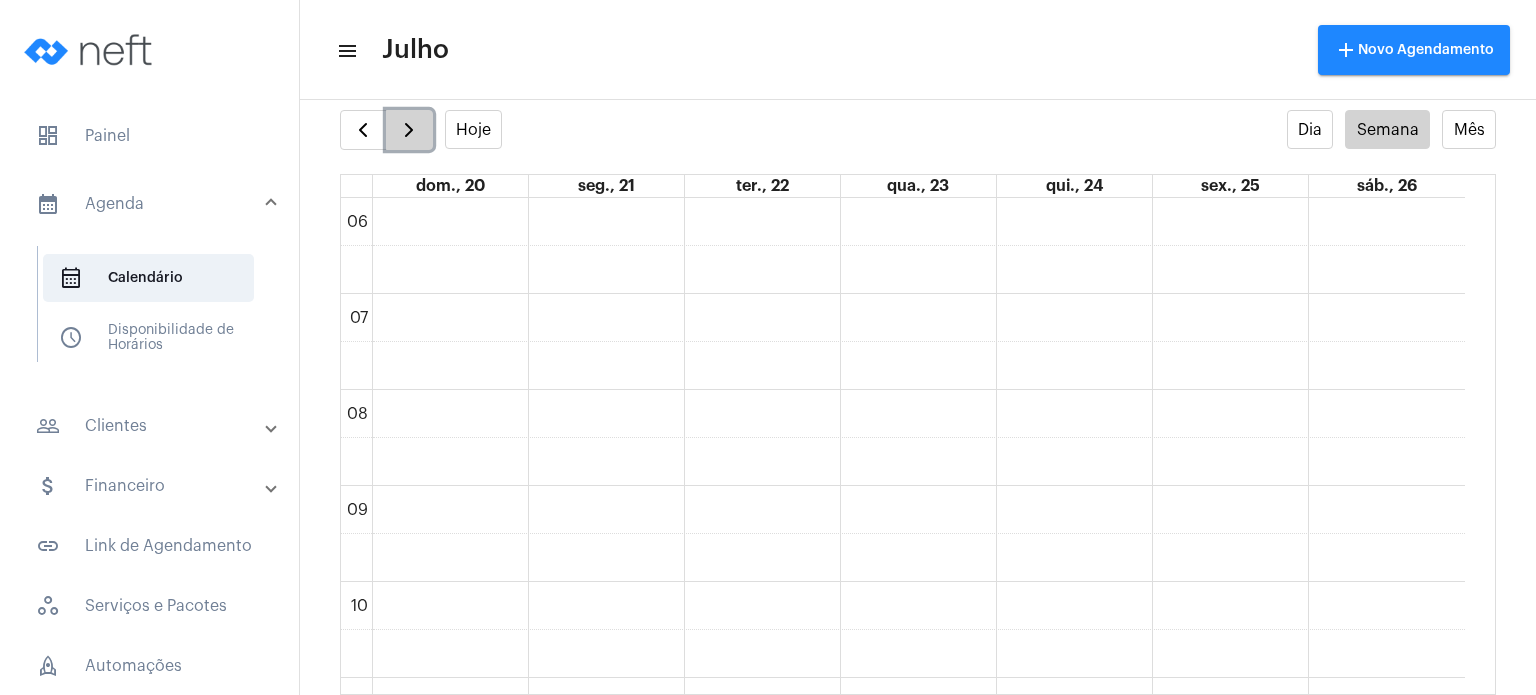 click 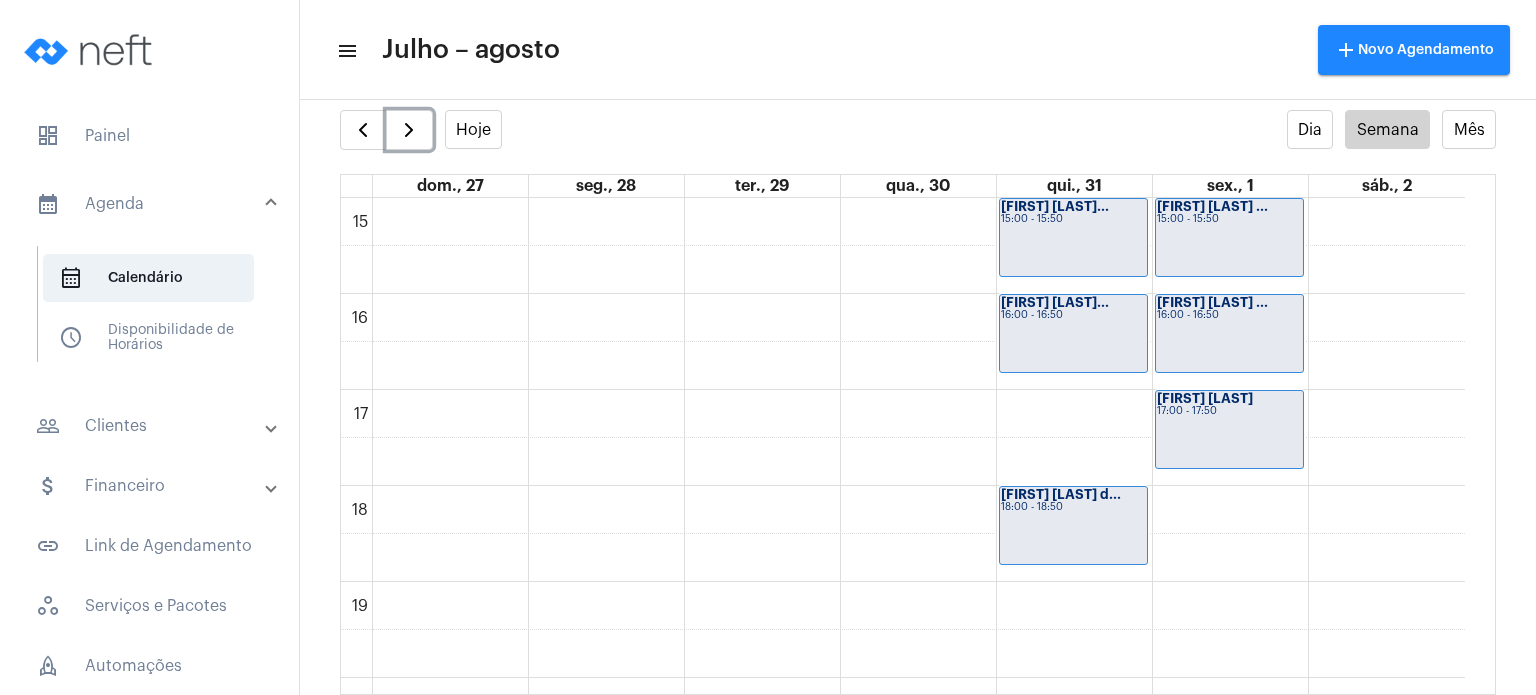scroll, scrollTop: 1452, scrollLeft: 0, axis: vertical 